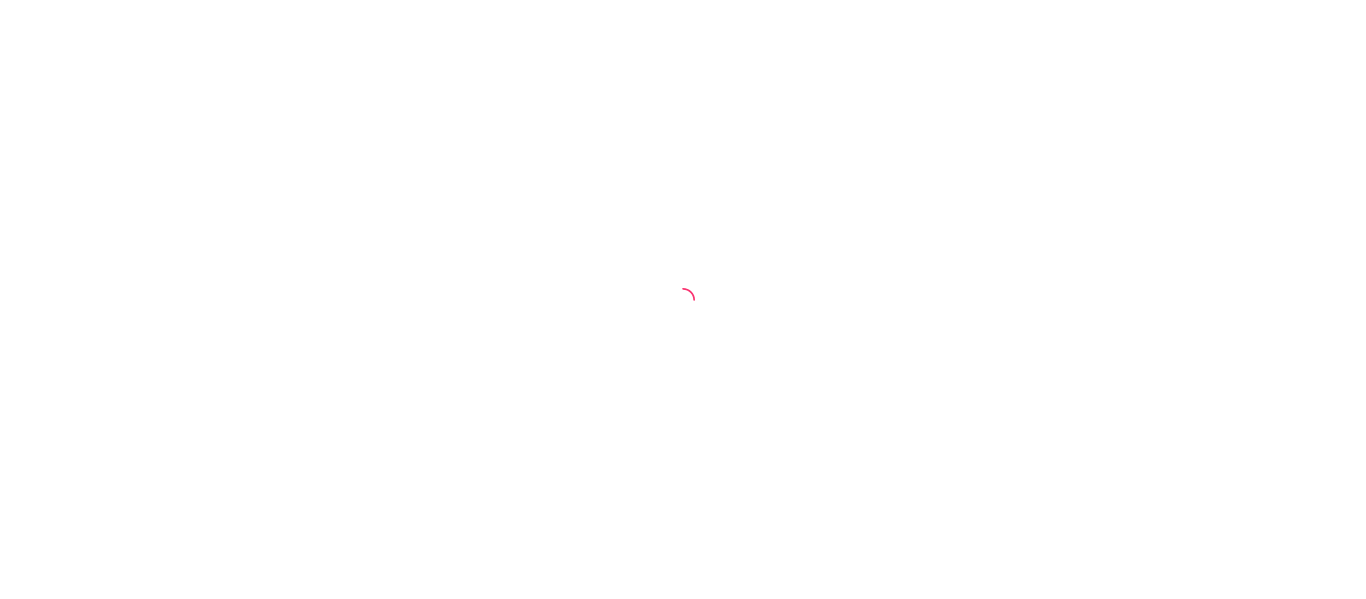 scroll, scrollTop: 0, scrollLeft: 0, axis: both 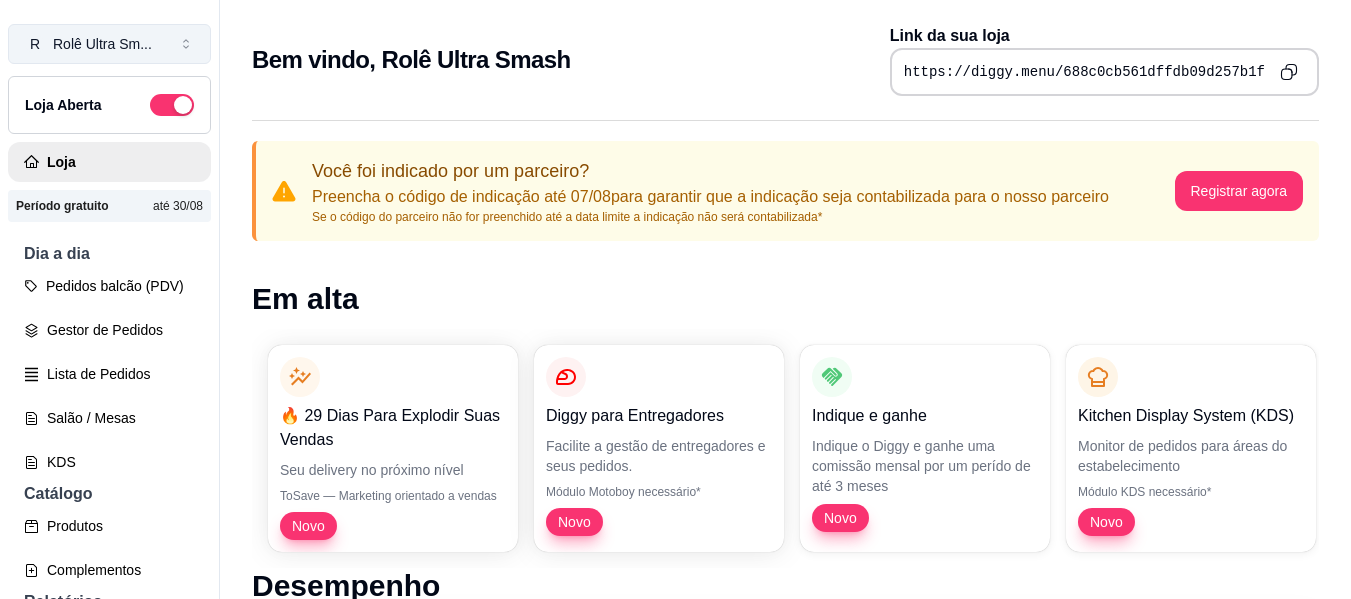 click on "R Rolê Ultra Sm ..." at bounding box center [109, 44] 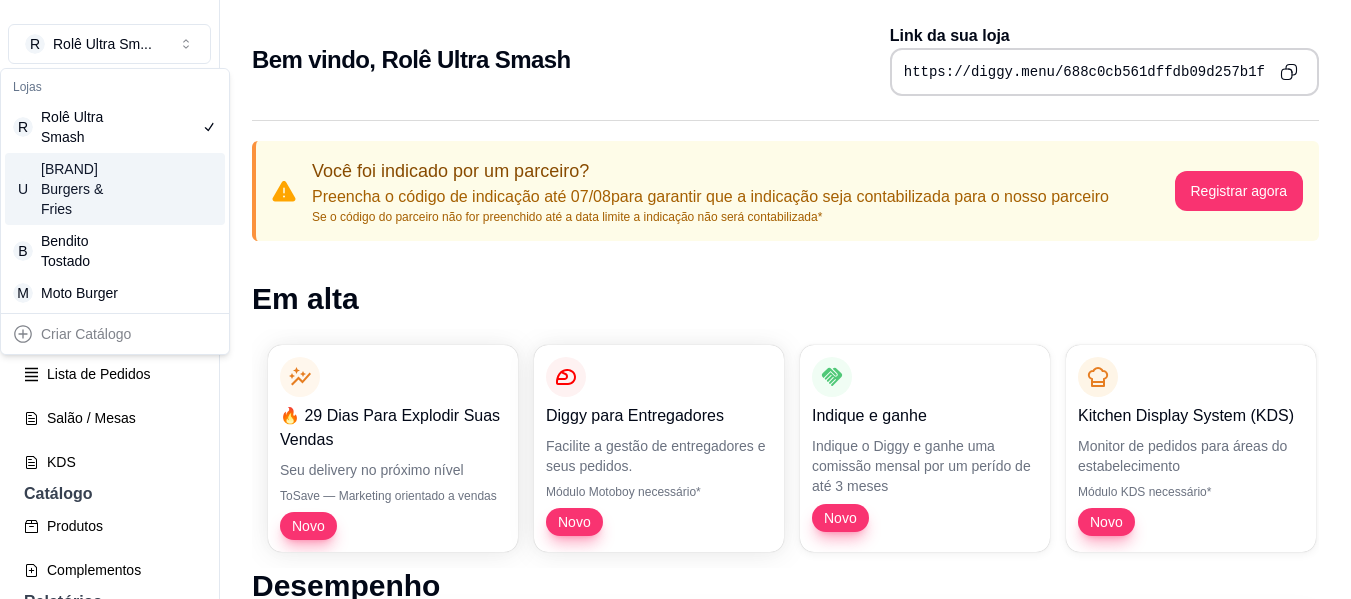 click on "[BRAND] Burgers & Fries" at bounding box center [86, 189] 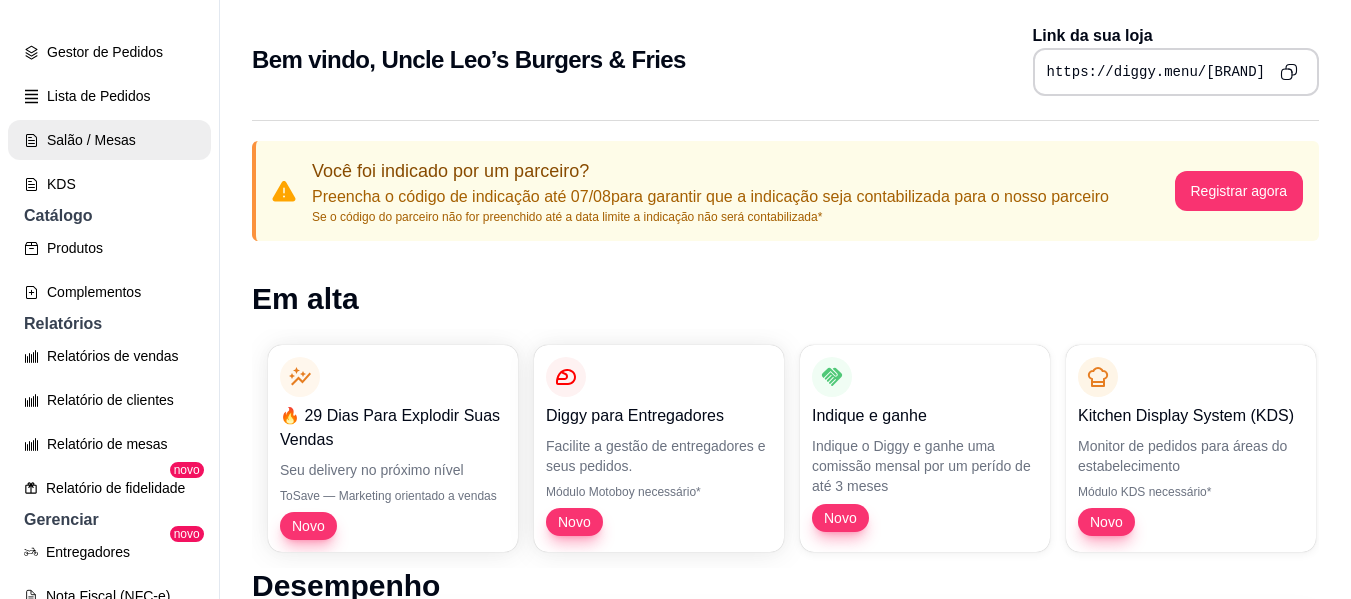 scroll, scrollTop: 279, scrollLeft: 0, axis: vertical 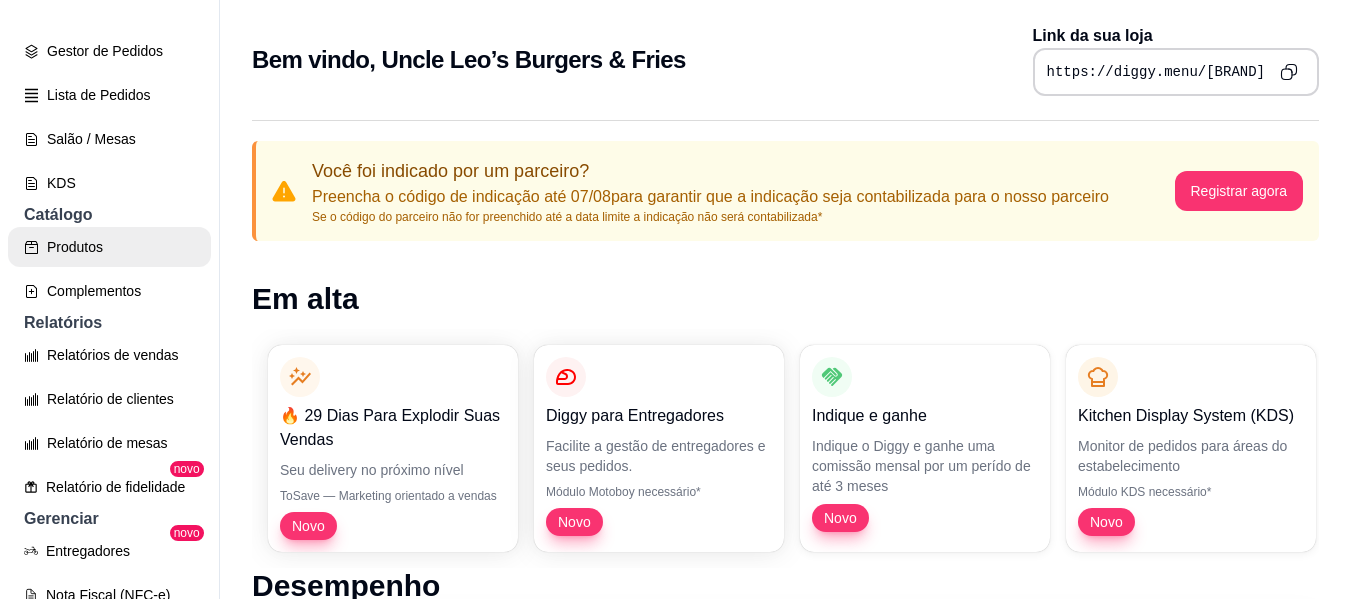click on "Produtos" at bounding box center (109, 247) 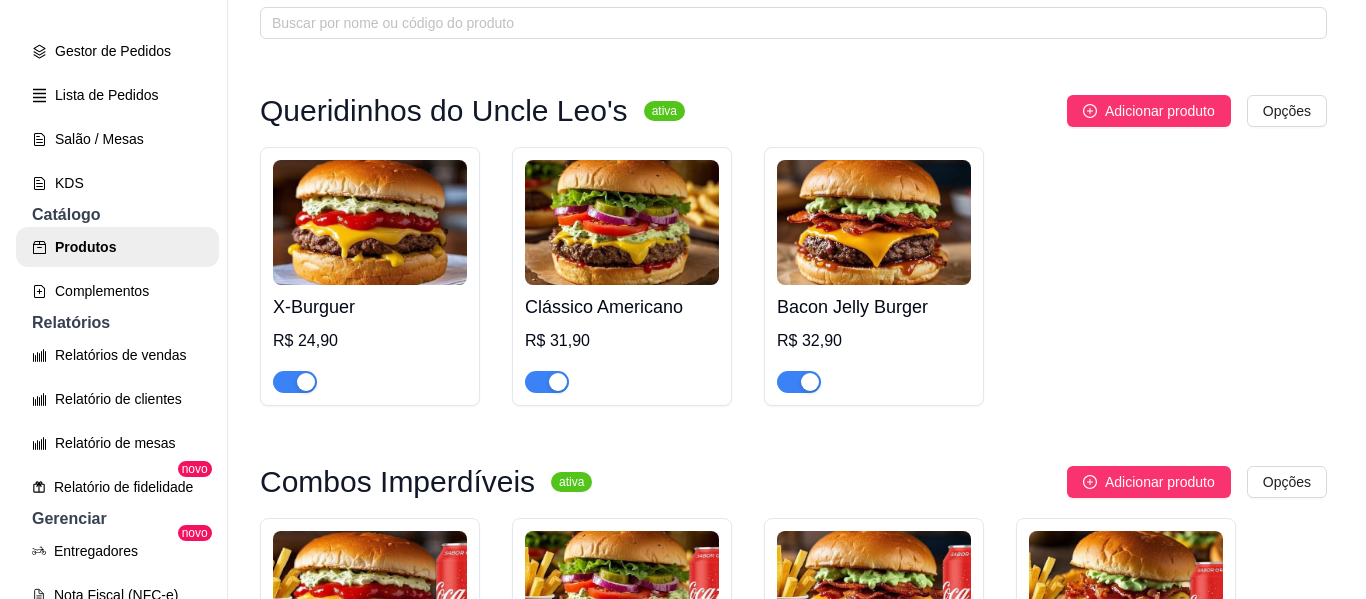 scroll, scrollTop: 109, scrollLeft: 0, axis: vertical 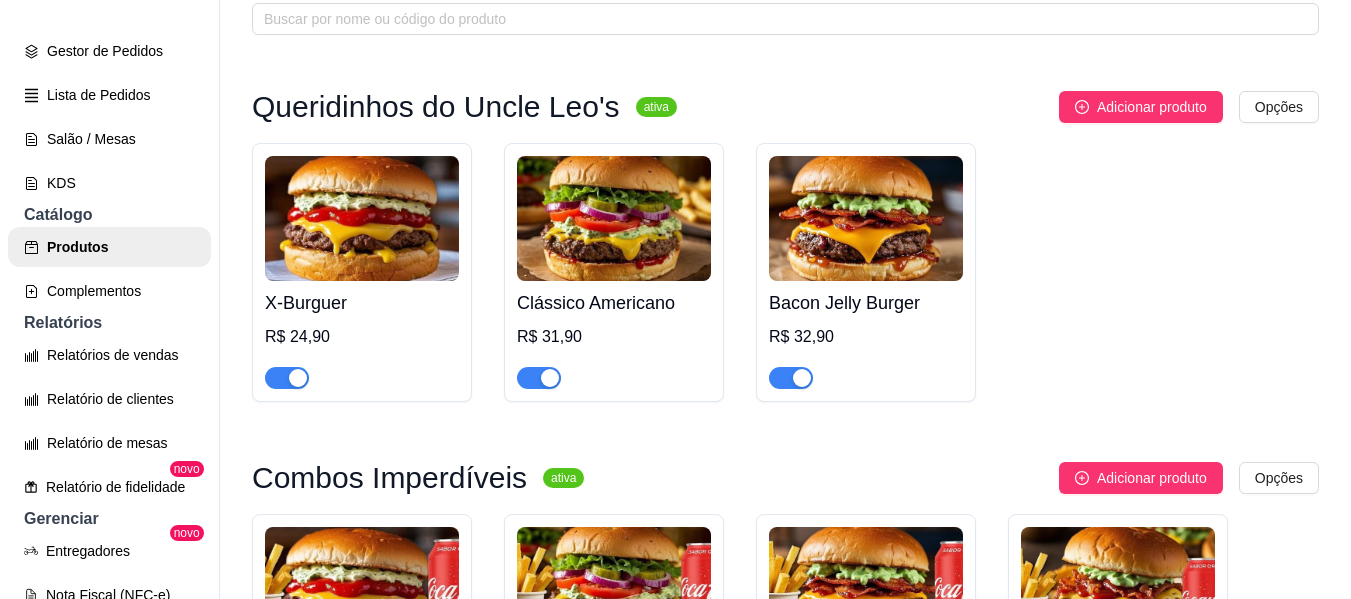 click on "X-Burguer" at bounding box center (362, 303) 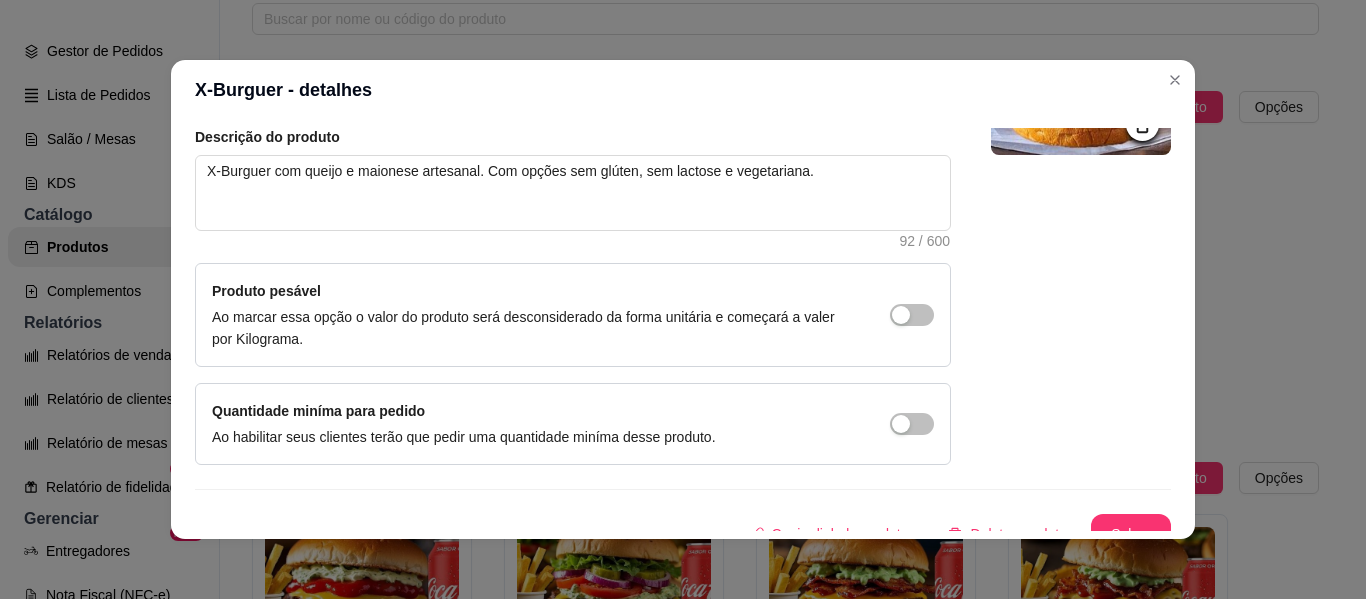 scroll, scrollTop: 249, scrollLeft: 0, axis: vertical 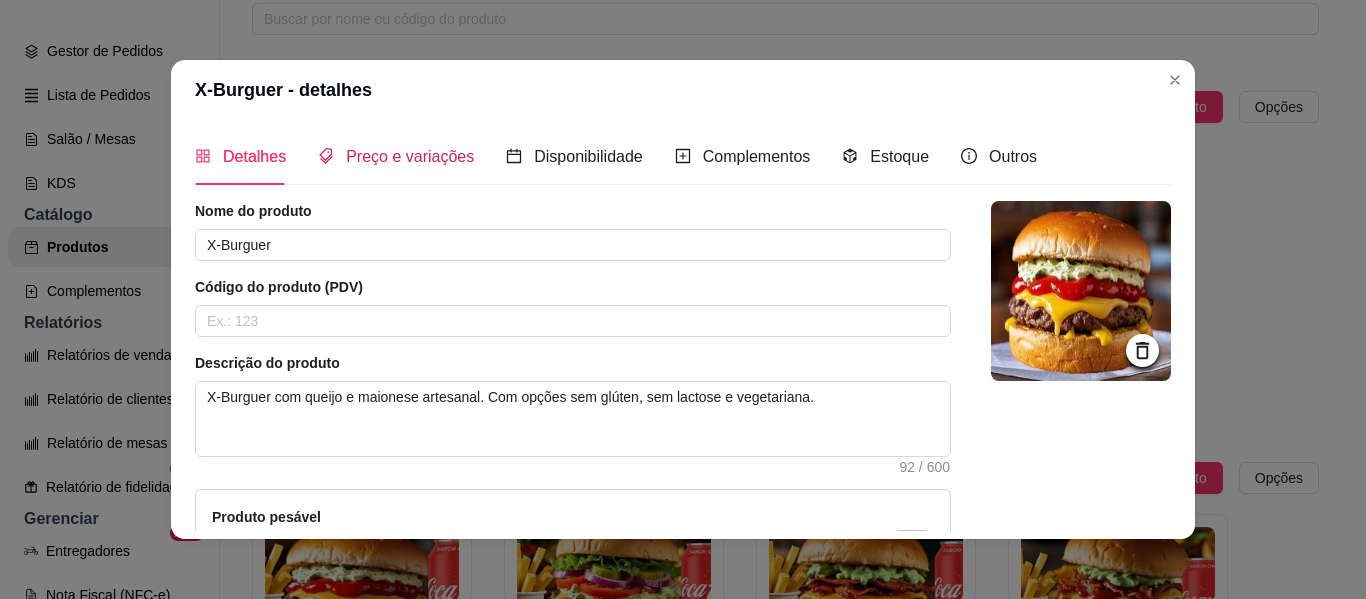 click on "Preço e variações" at bounding box center [410, 156] 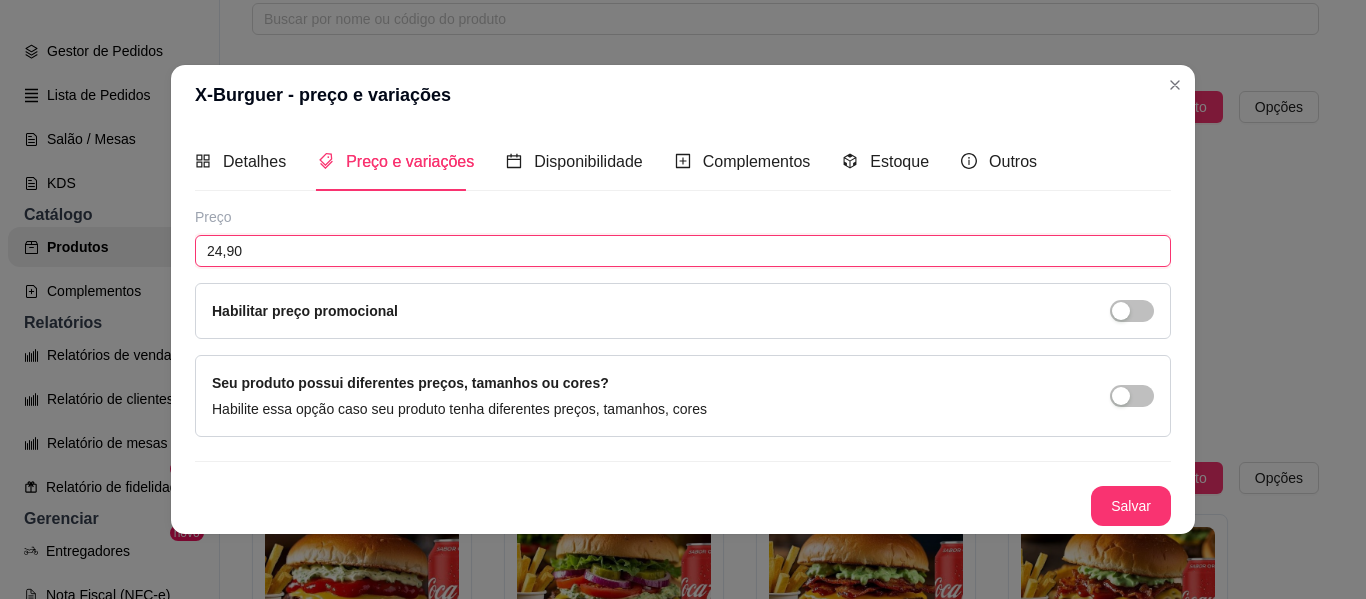 click on "24,90" at bounding box center (683, 251) 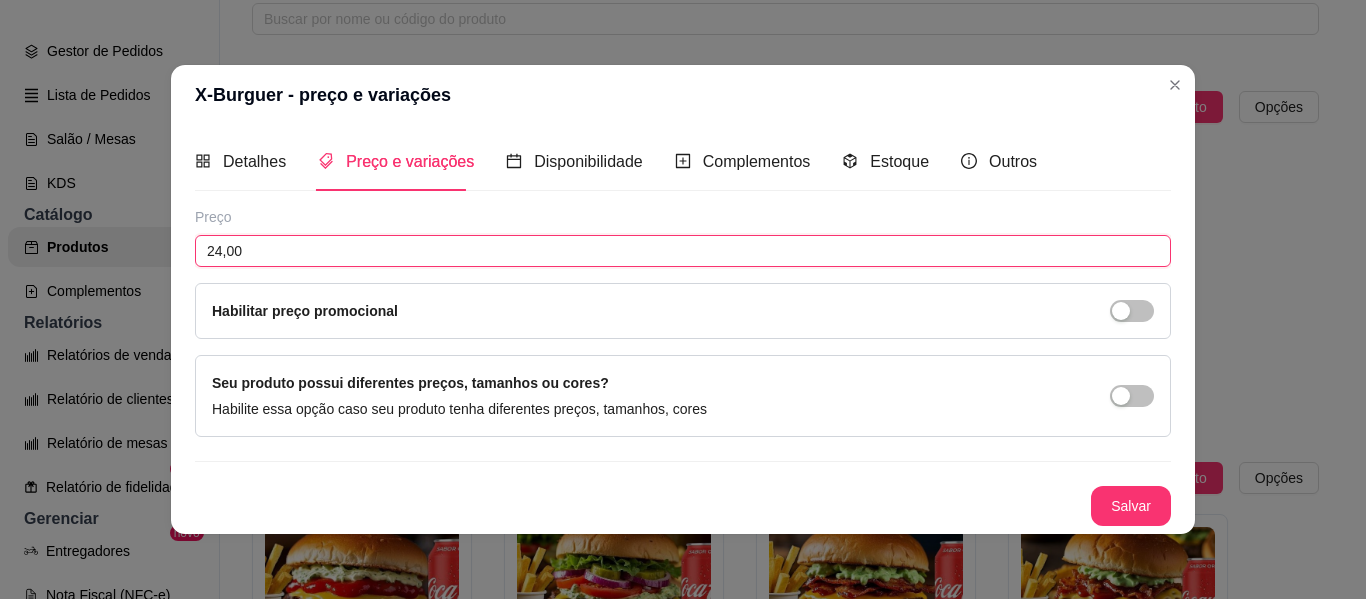 type on "24,00" 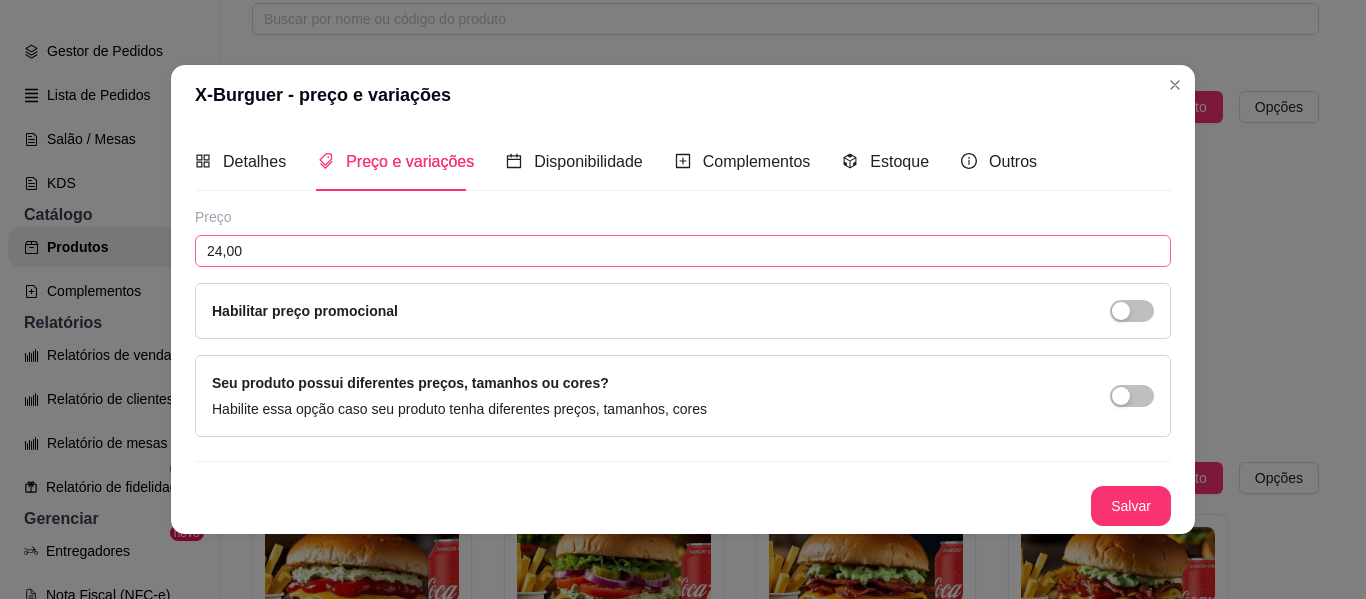 type 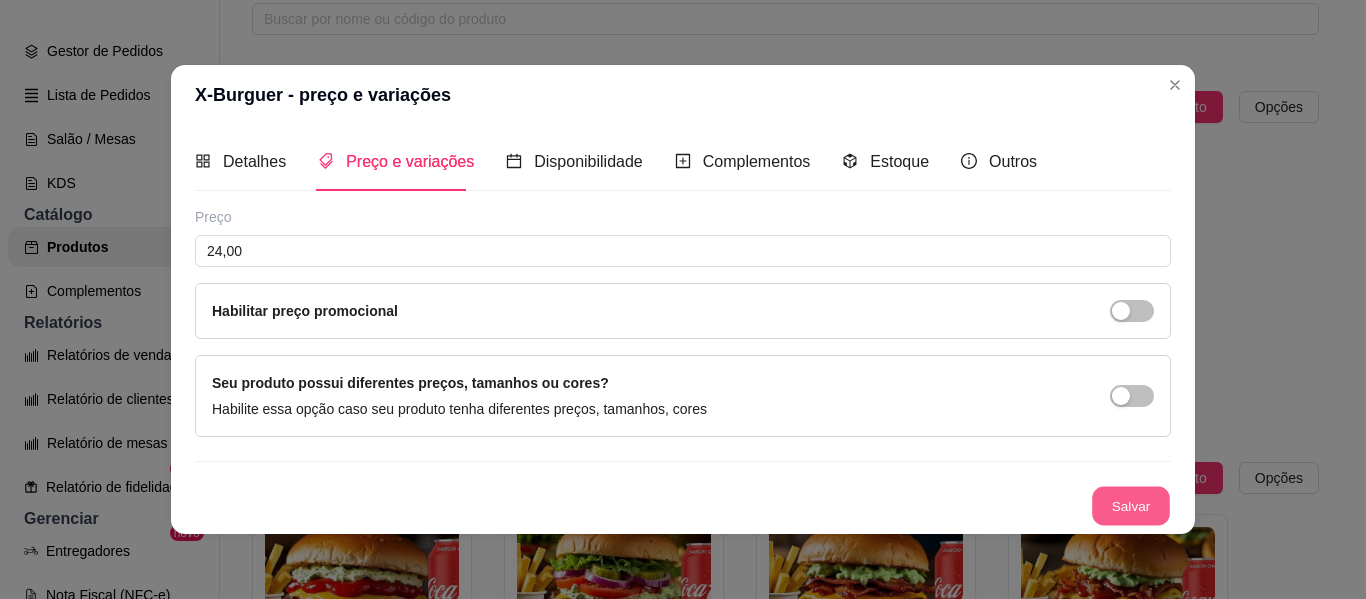 click on "Salvar" at bounding box center (1131, 505) 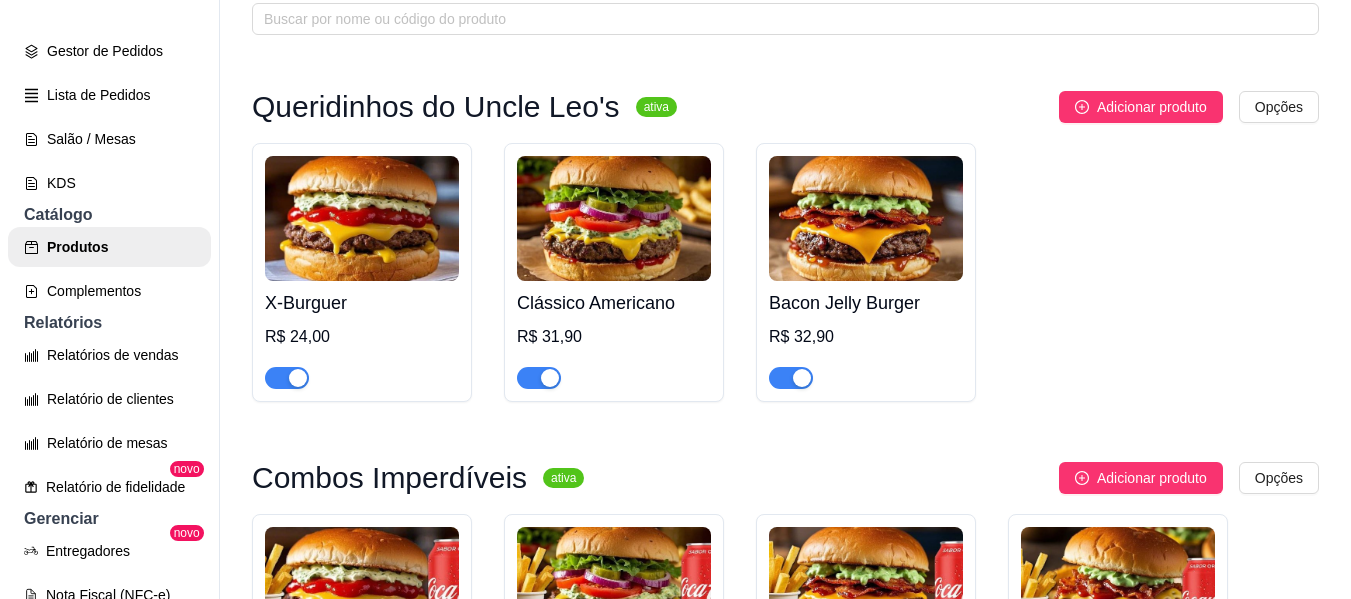 click at bounding box center [614, 218] 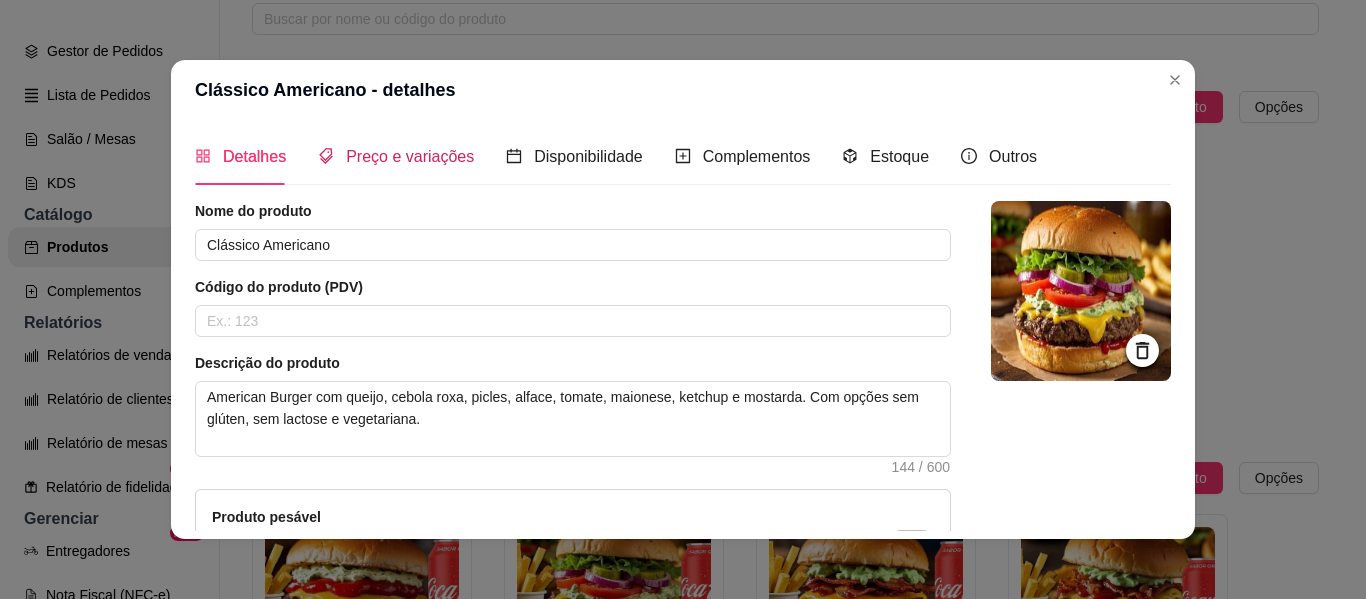 click on "Preço e variações" at bounding box center [396, 156] 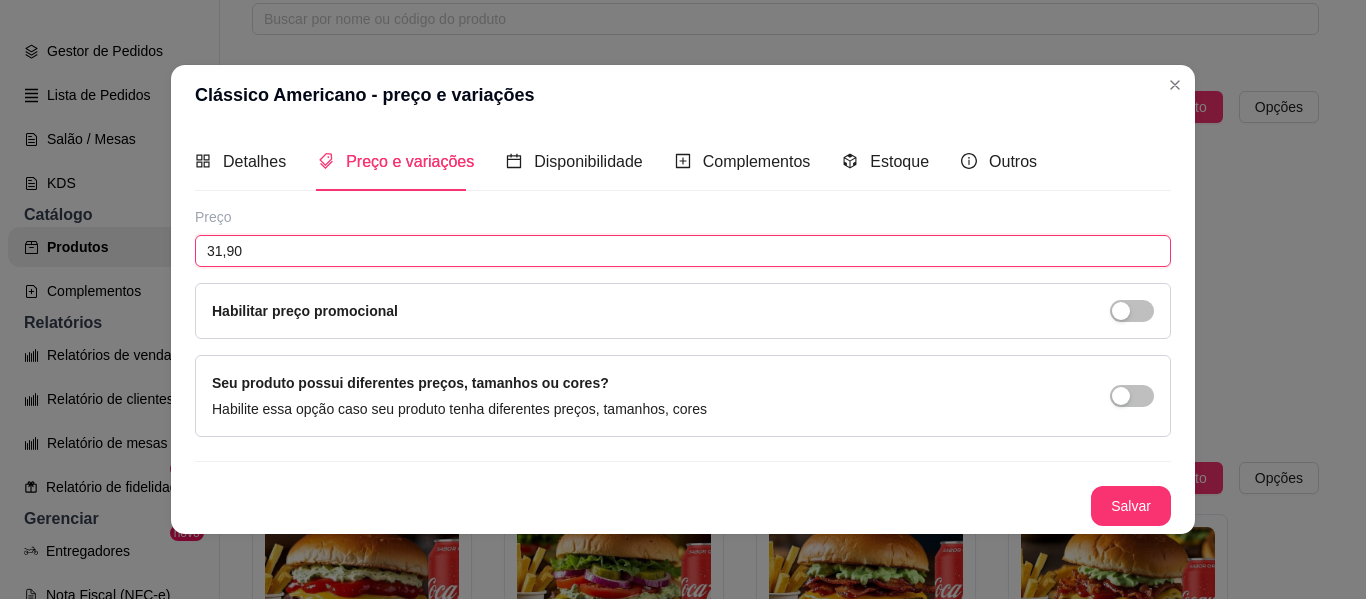 click on "31,90" at bounding box center (683, 251) 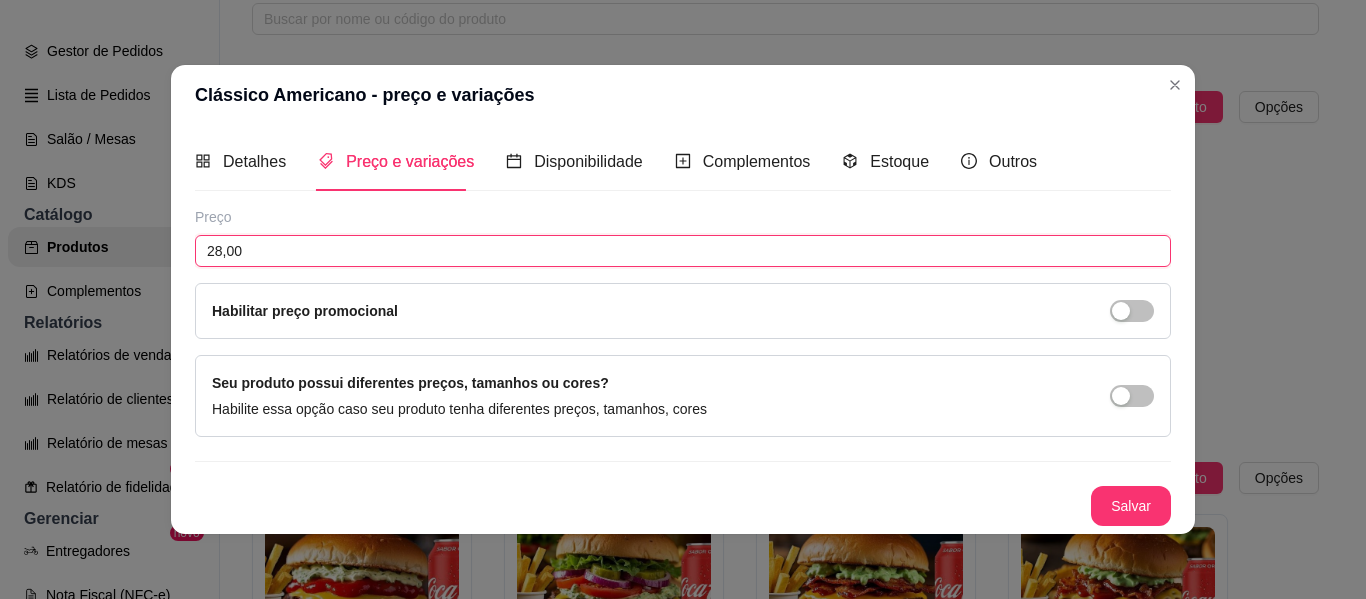 type on "28,00" 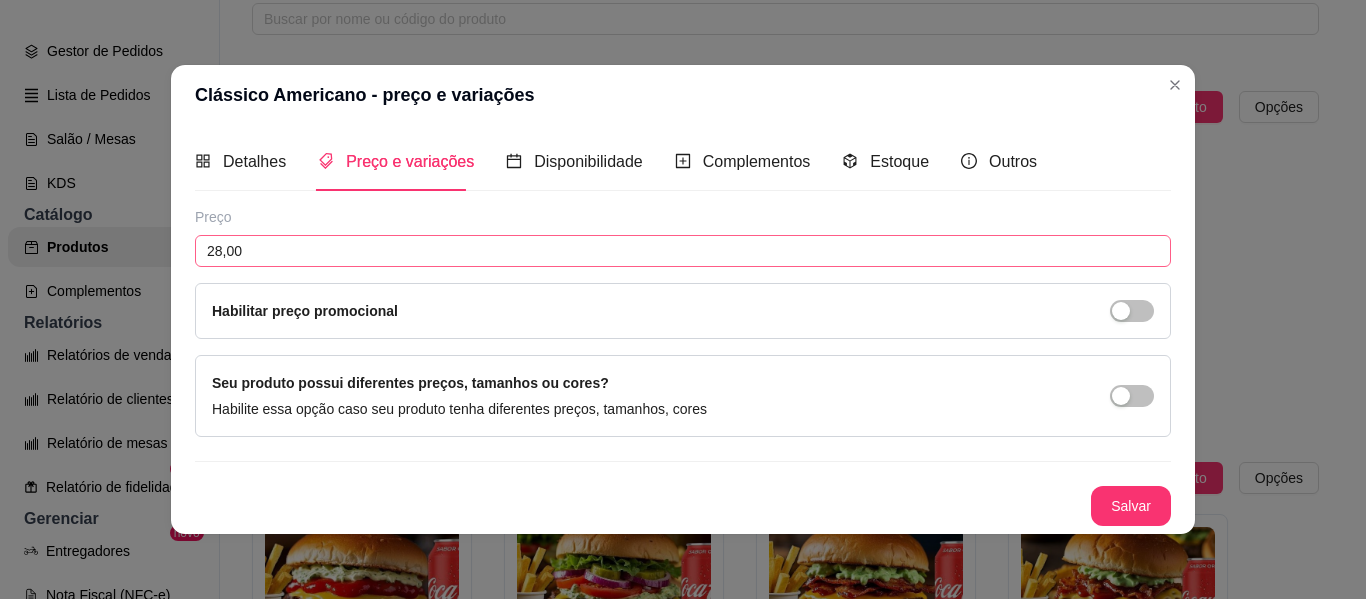 type 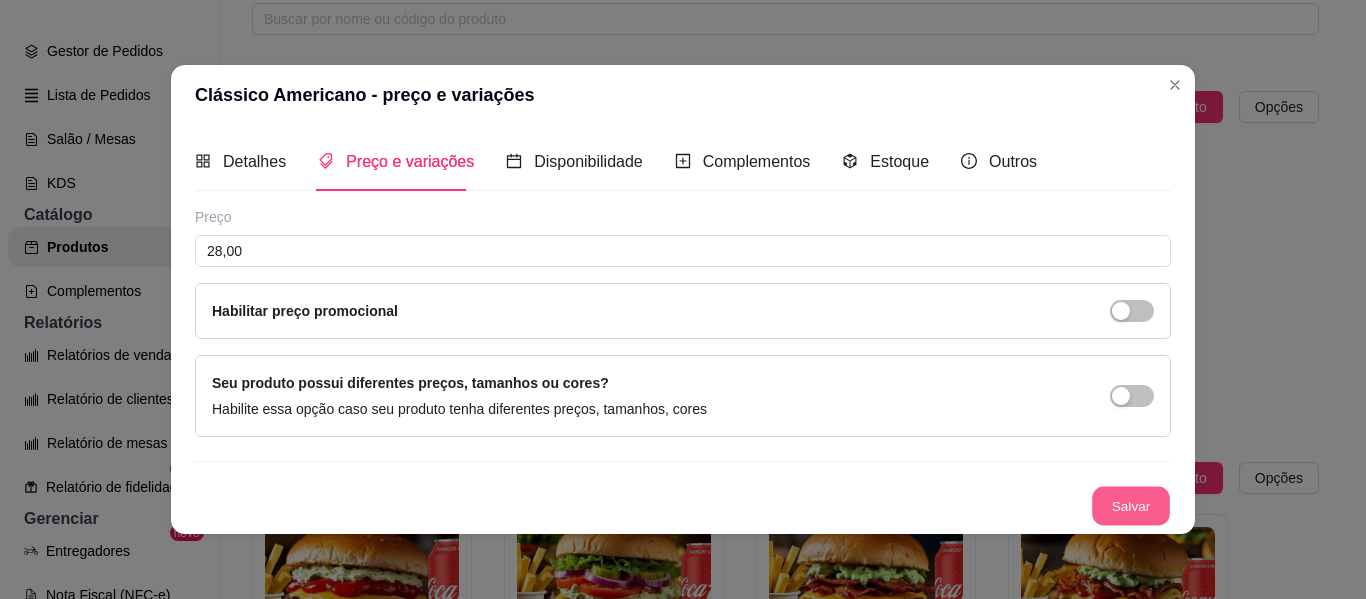 click on "Salvar" at bounding box center [1131, 505] 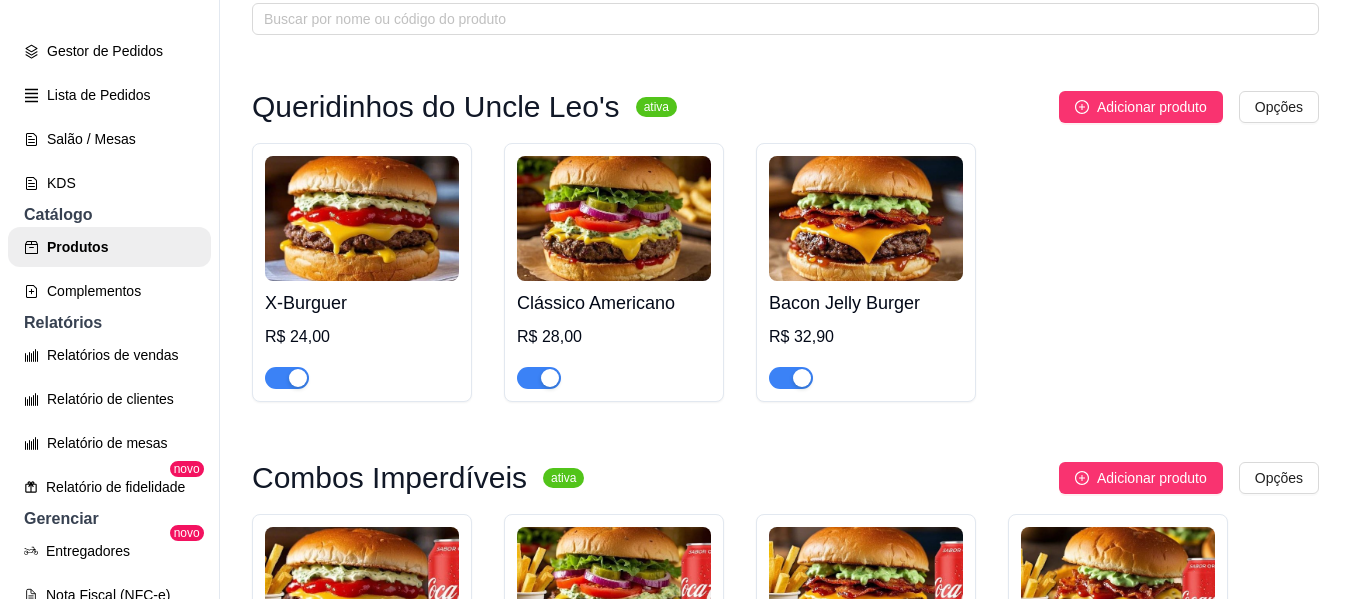 click on "Bacon Jelly Burger" at bounding box center (866, 303) 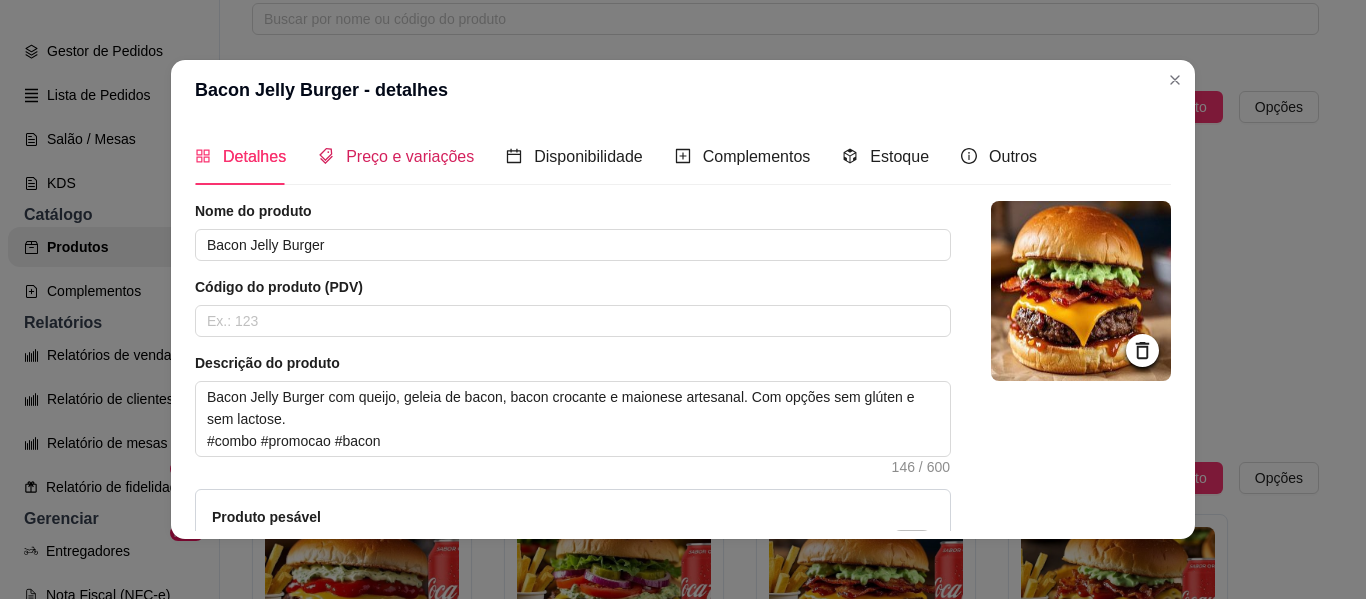 click on "Preço e variações" at bounding box center [396, 156] 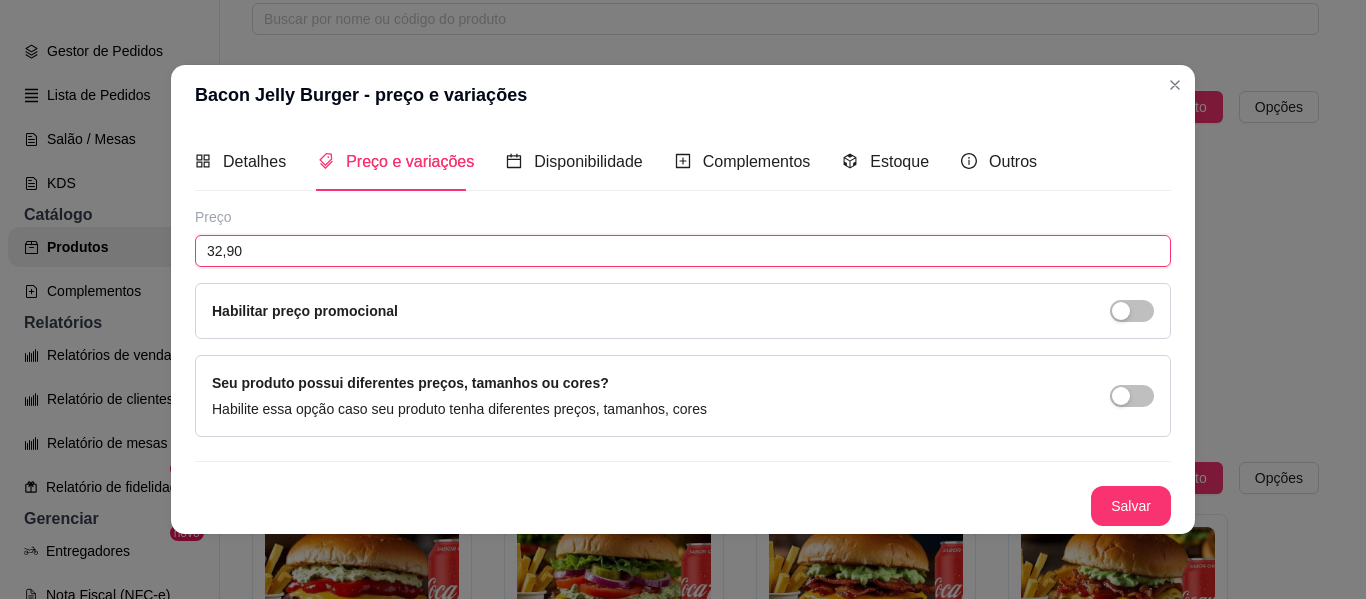 click on "32,90" at bounding box center [683, 251] 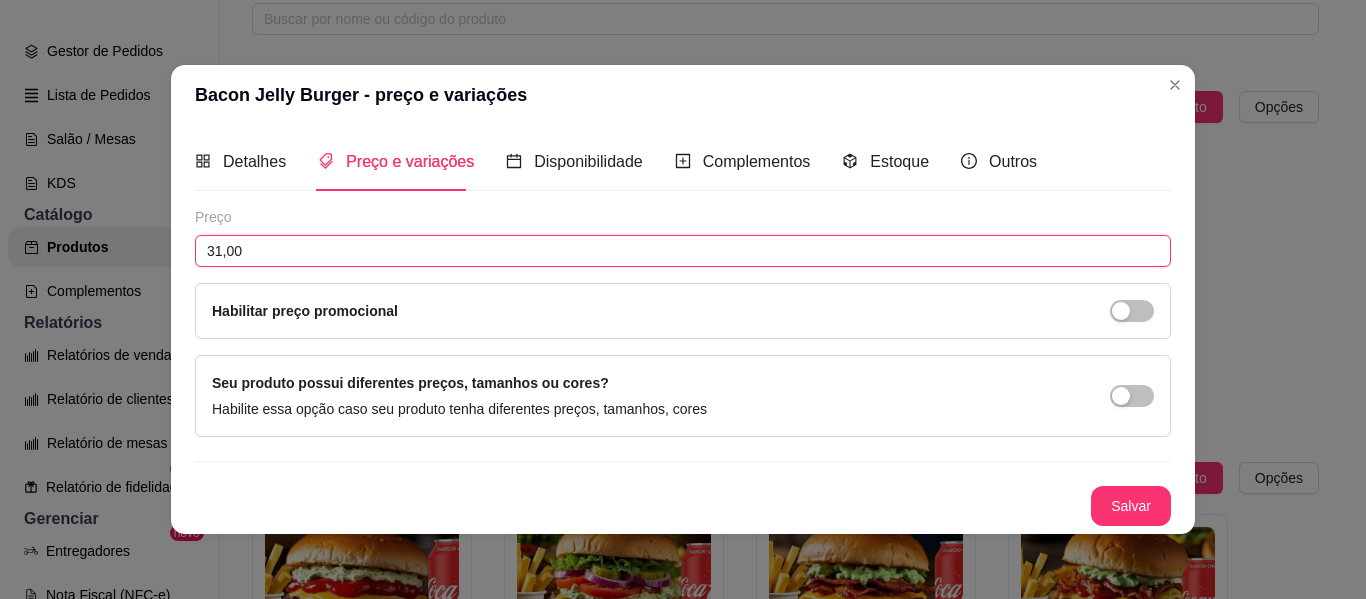 type on "31,00" 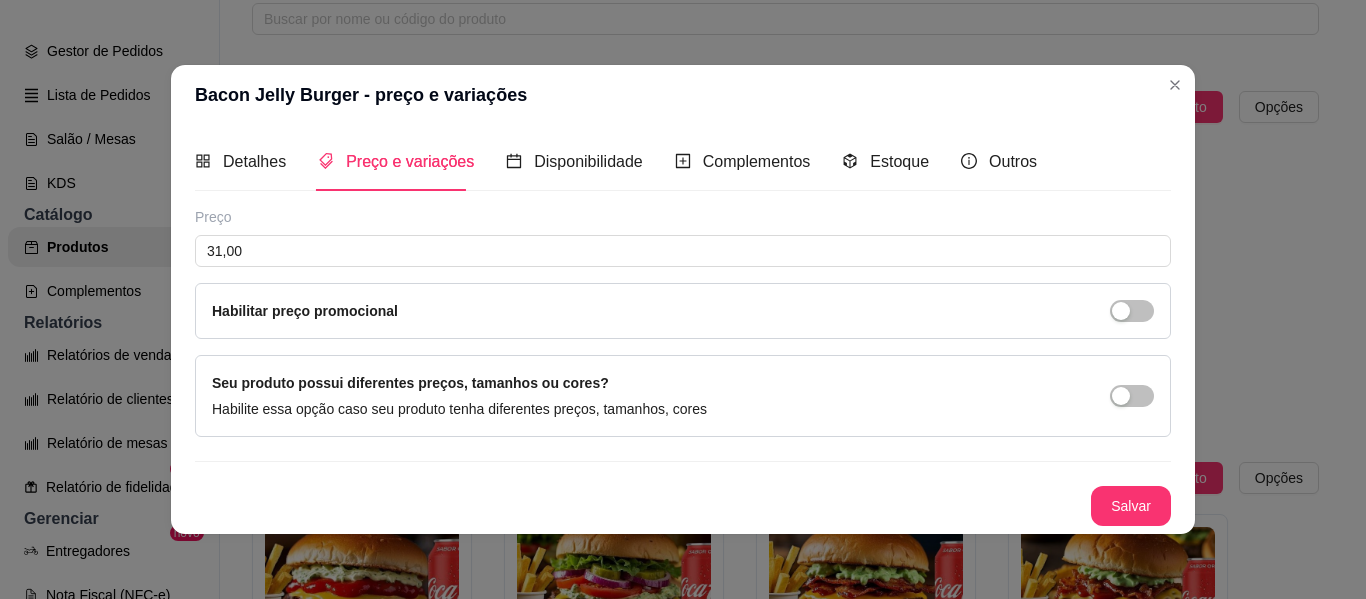 type 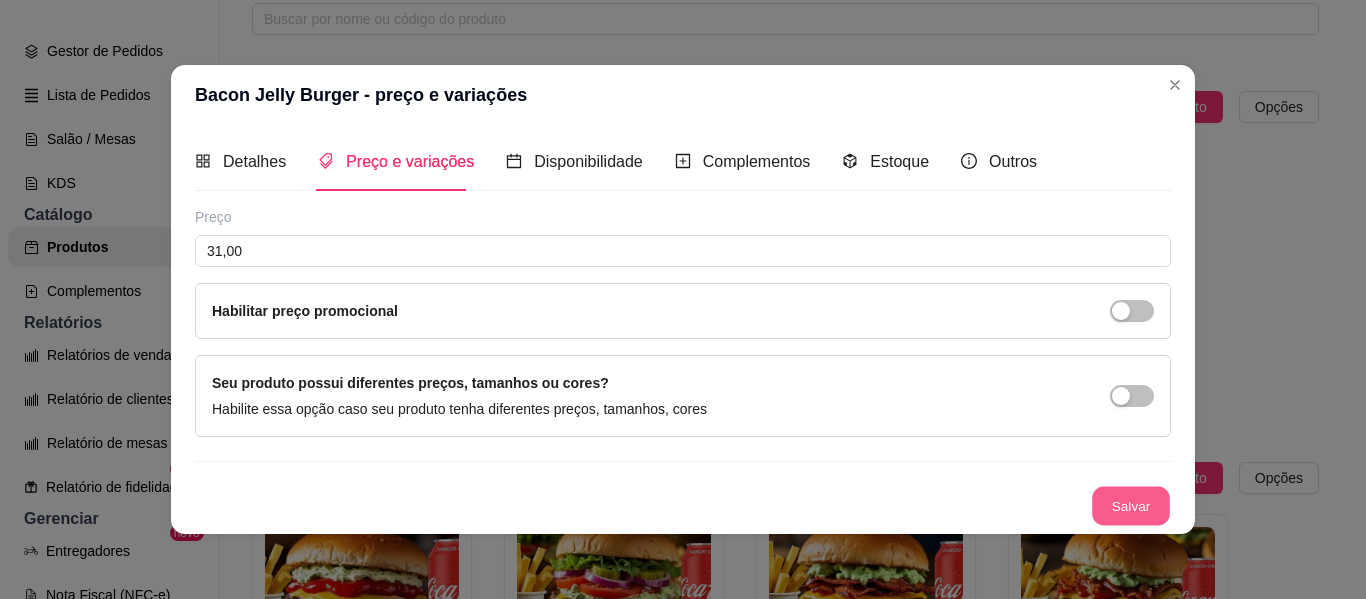 click on "Salvar" at bounding box center [1131, 505] 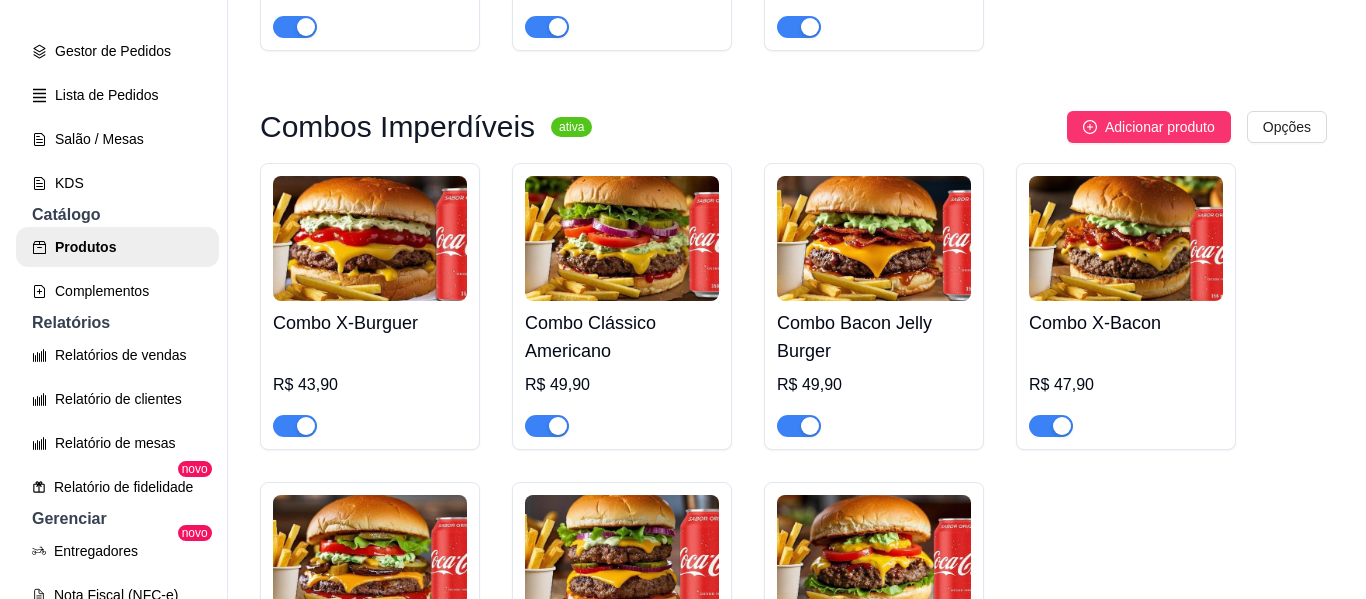 scroll, scrollTop: 490, scrollLeft: 0, axis: vertical 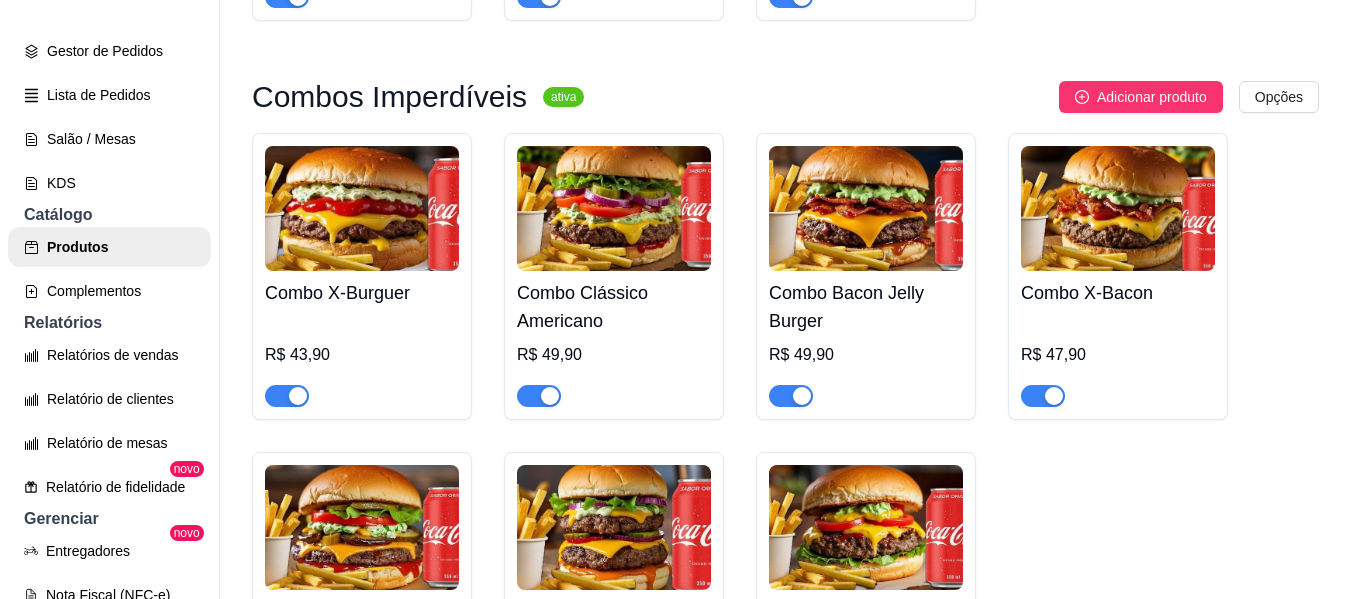 click at bounding box center (362, 208) 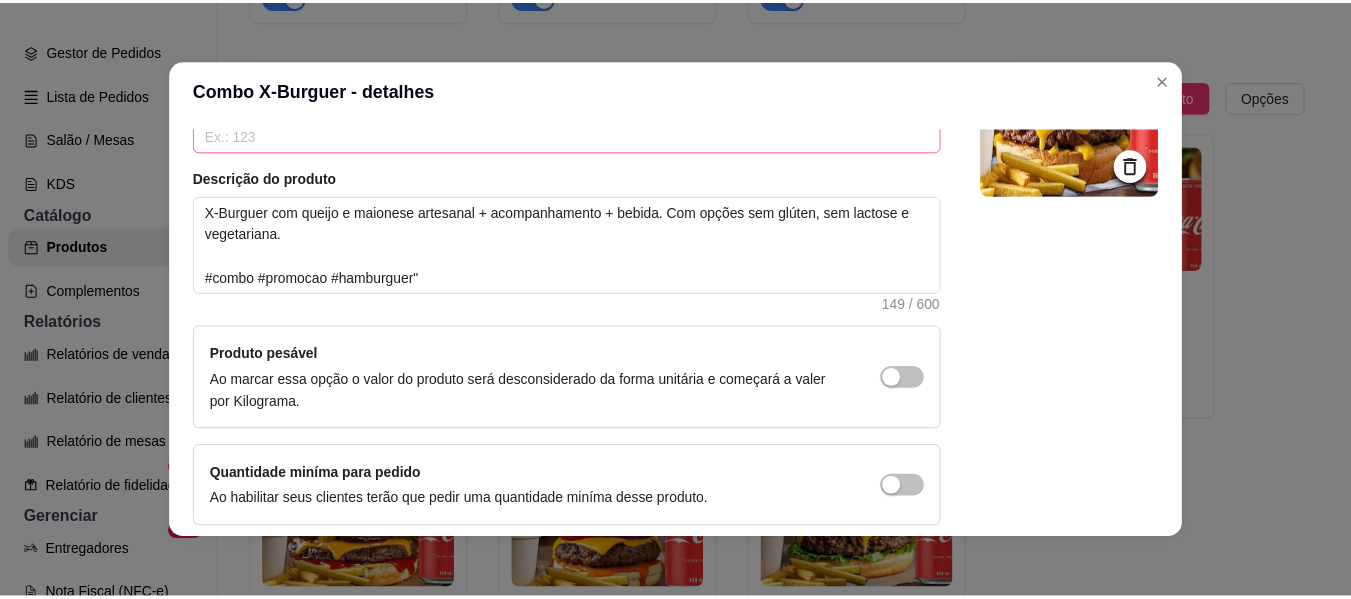 scroll, scrollTop: 0, scrollLeft: 0, axis: both 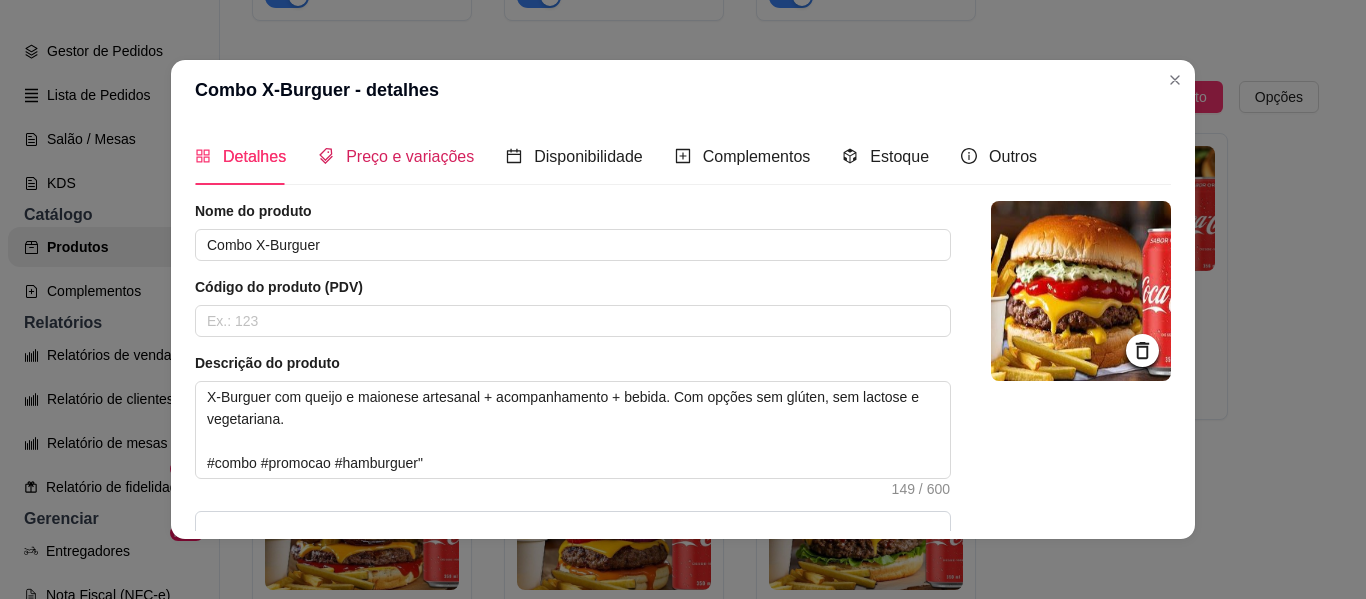 click on "Preço e variações" at bounding box center (410, 156) 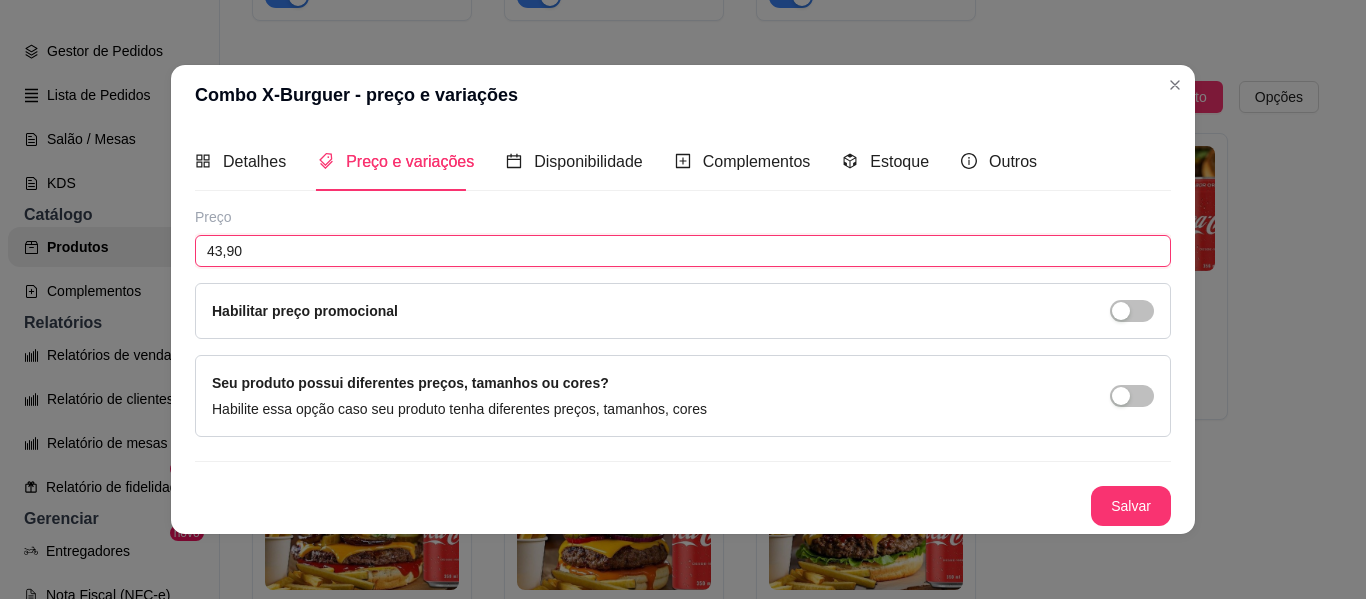 click on "43,90" at bounding box center (683, 251) 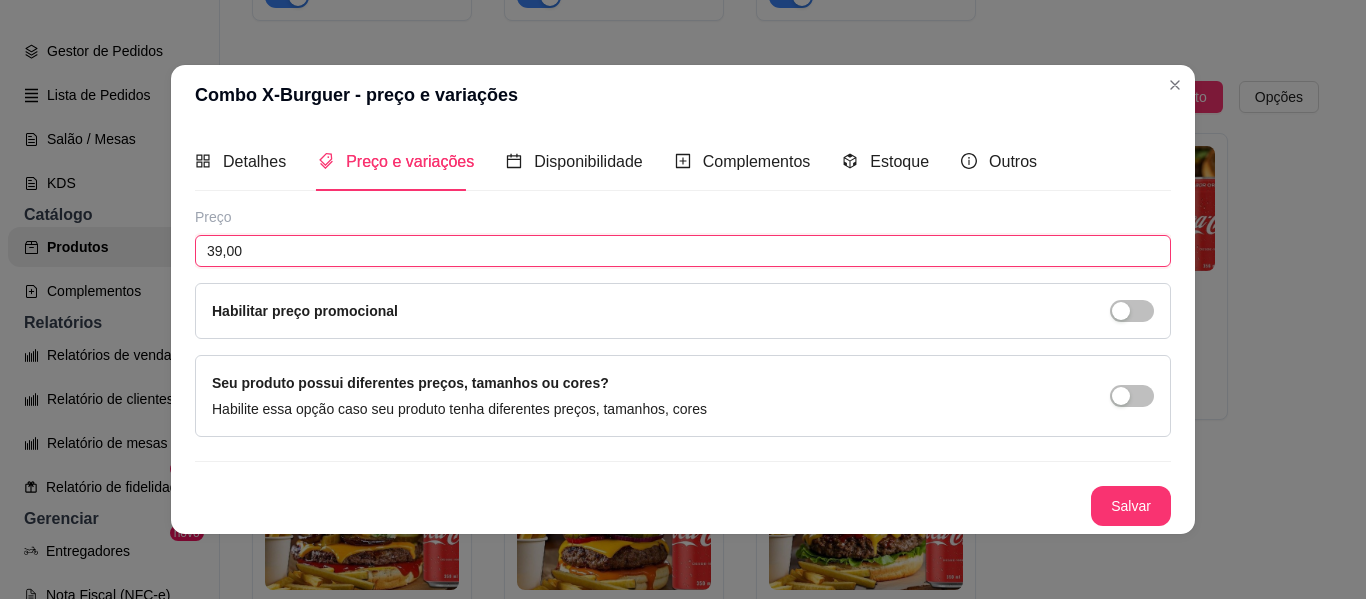 type on "39,00" 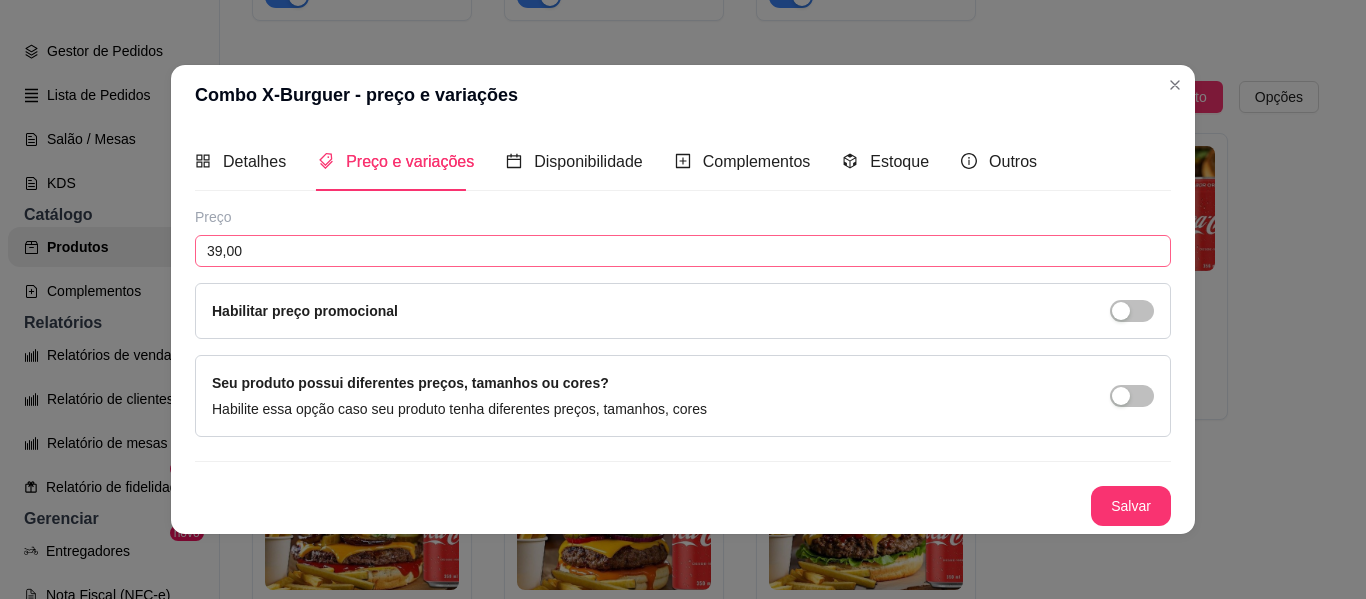 type 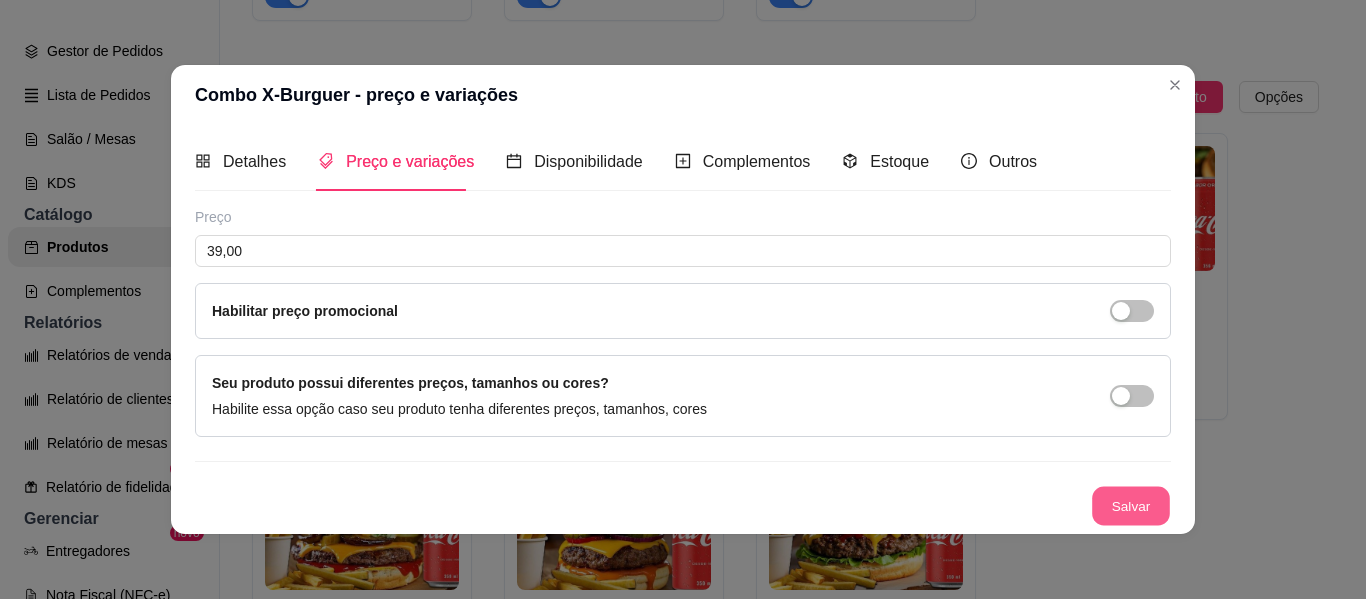 click on "Salvar" at bounding box center [1131, 505] 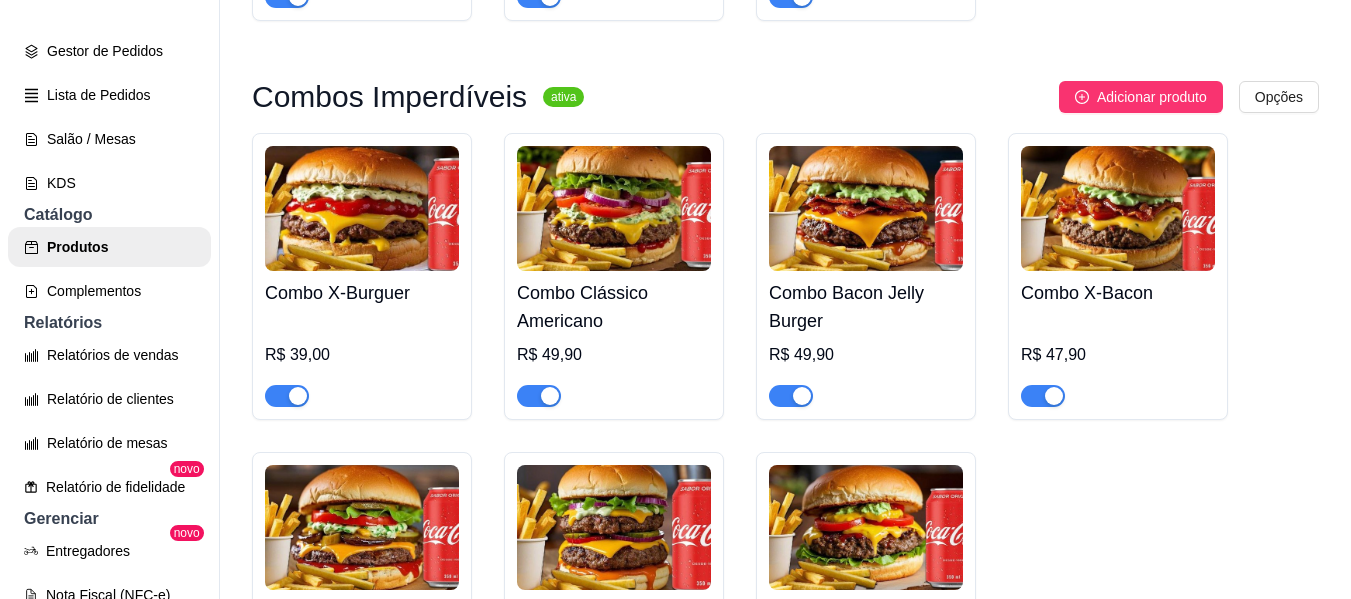 click at bounding box center [614, 208] 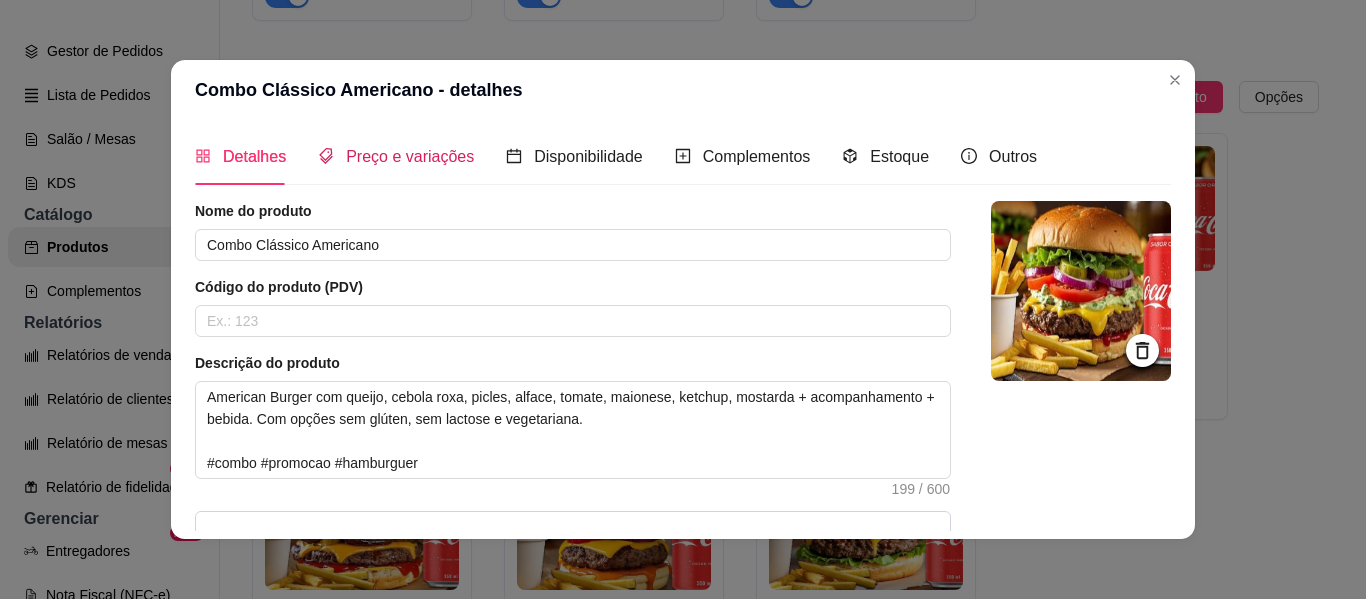 click on "Preço e variações" at bounding box center [410, 156] 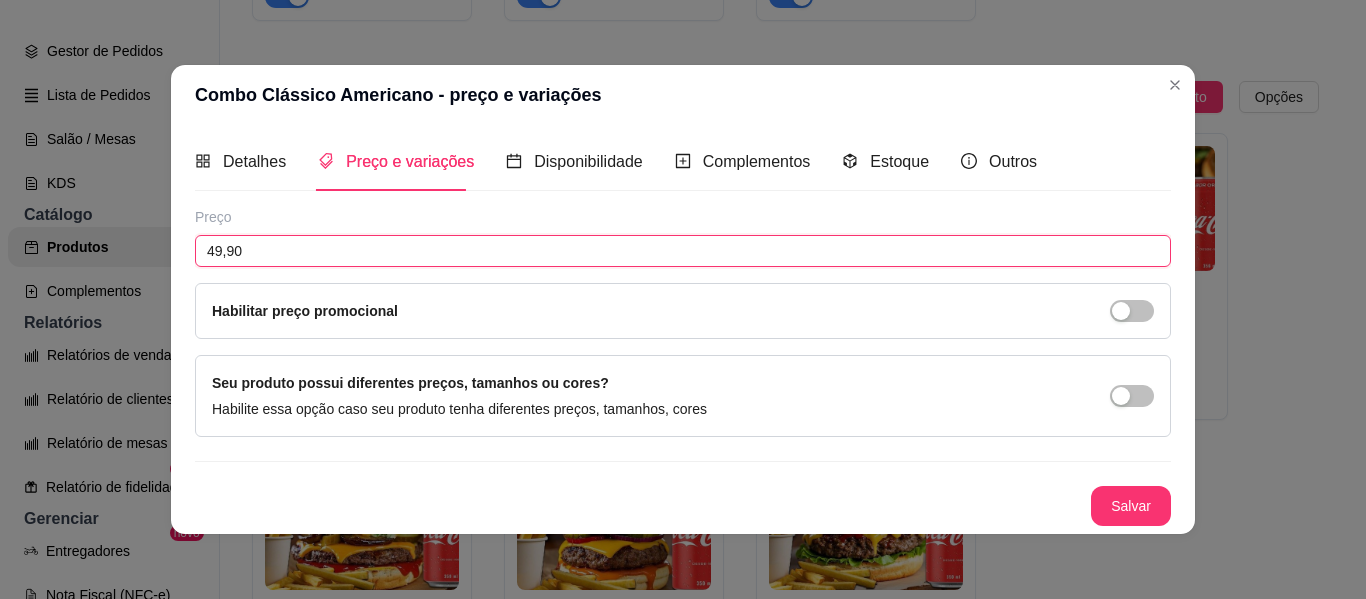 click on "49,90" at bounding box center (683, 251) 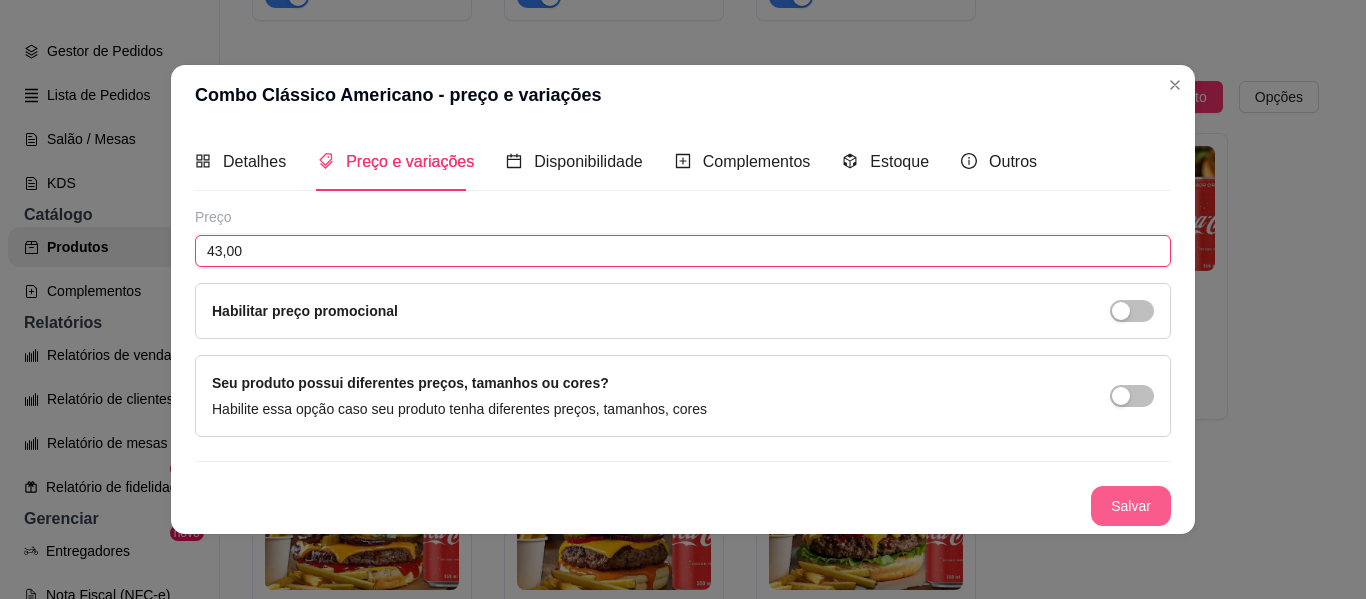 type on "43,00" 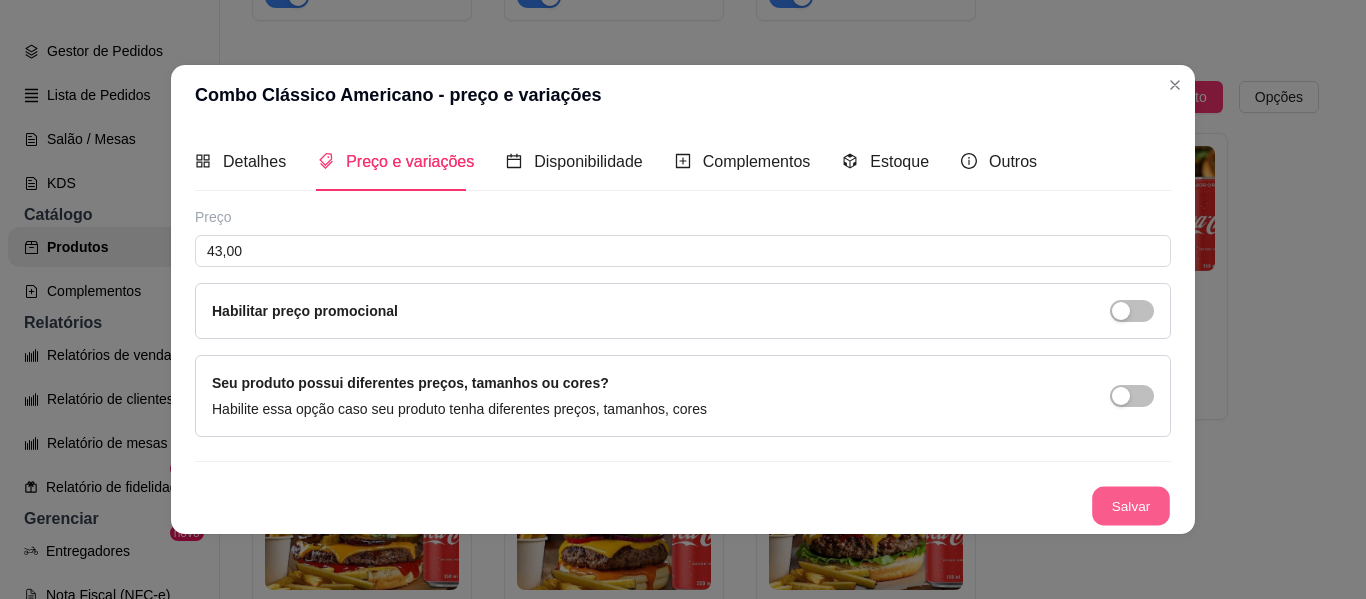 click on "Salvar" at bounding box center [1131, 505] 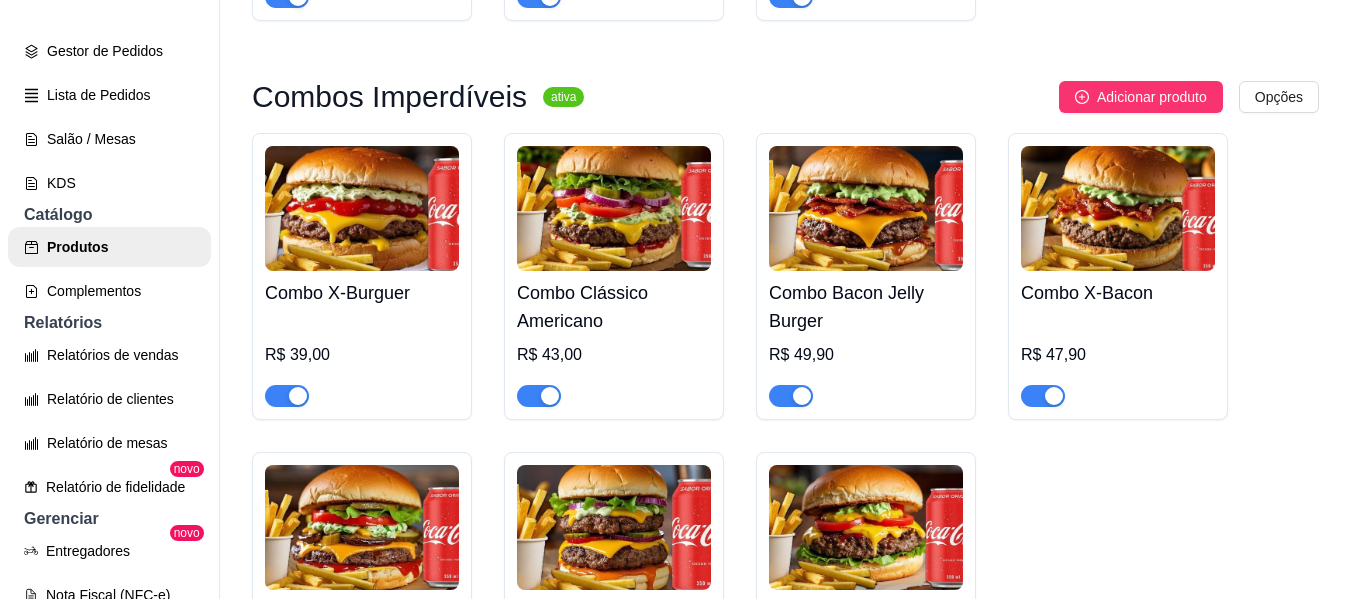 click on "Combo Bacon Jelly Burger" at bounding box center [866, 307] 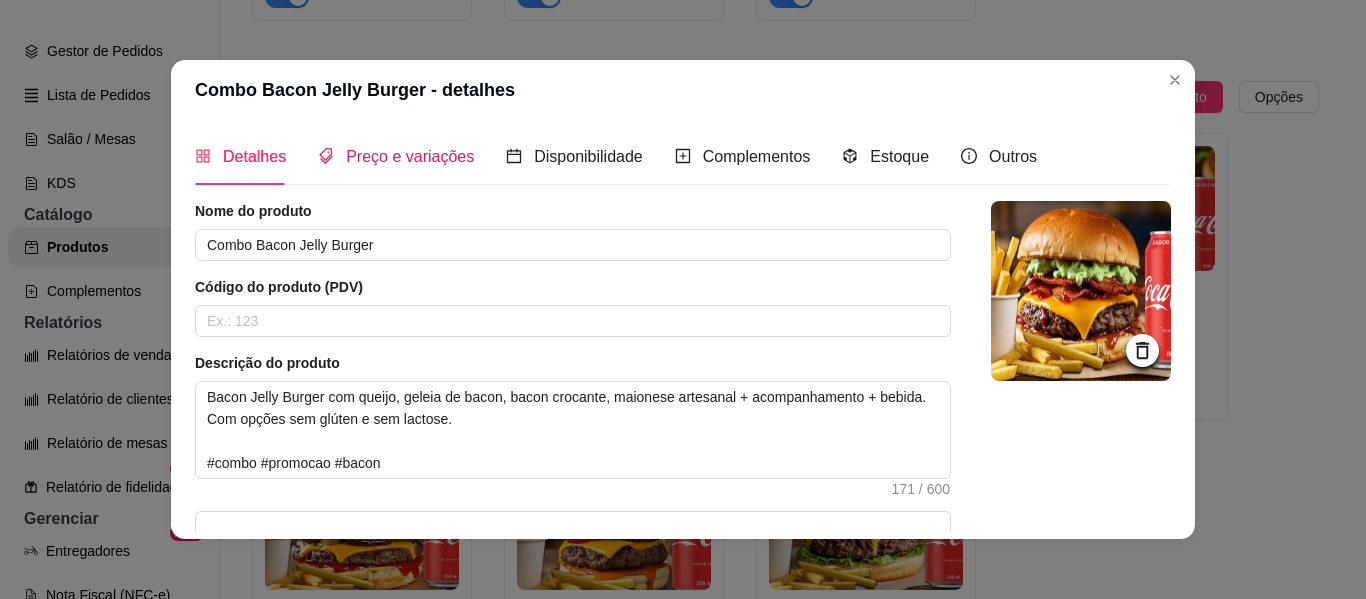 click on "Preço e variações" at bounding box center [410, 156] 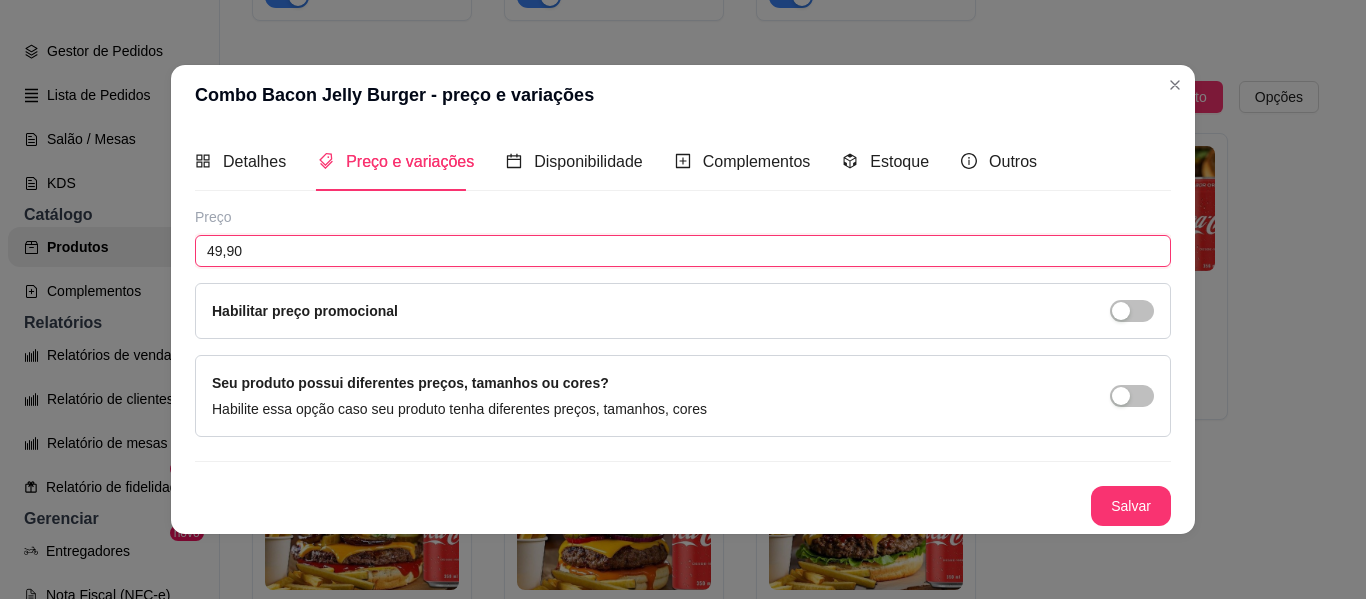 click on "49,90" at bounding box center (683, 251) 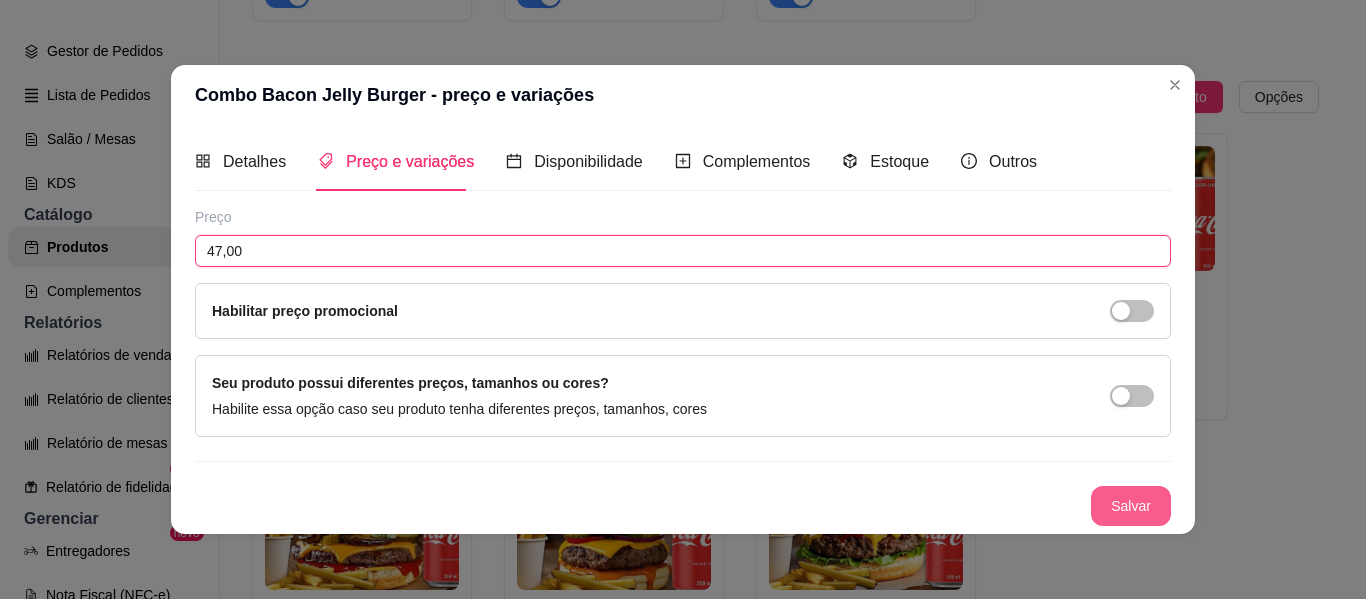 type on "47,00" 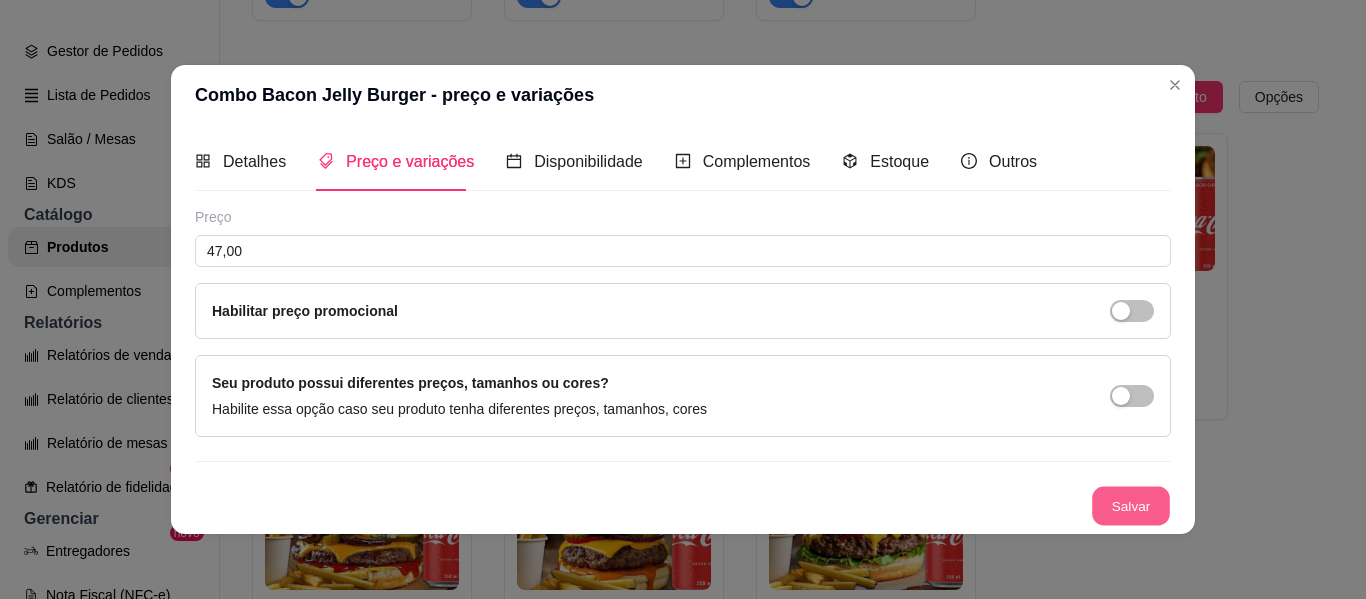 click on "Salvar" at bounding box center (1131, 505) 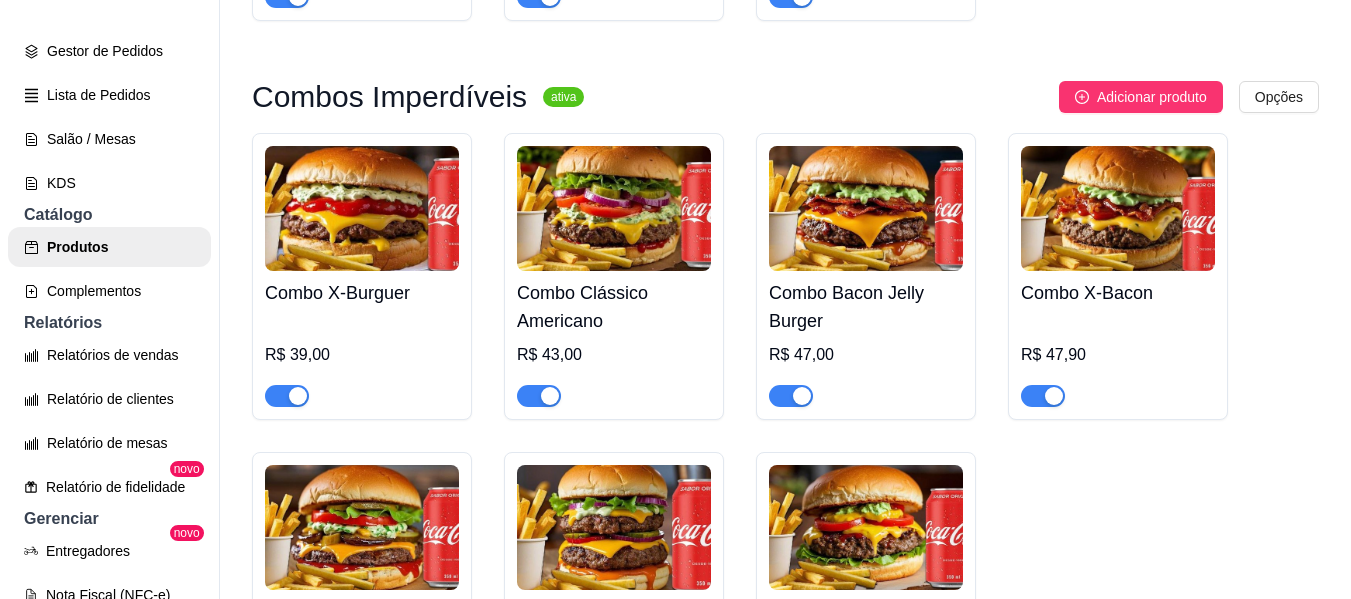 click on "Combo X-Burguer" at bounding box center (362, 293) 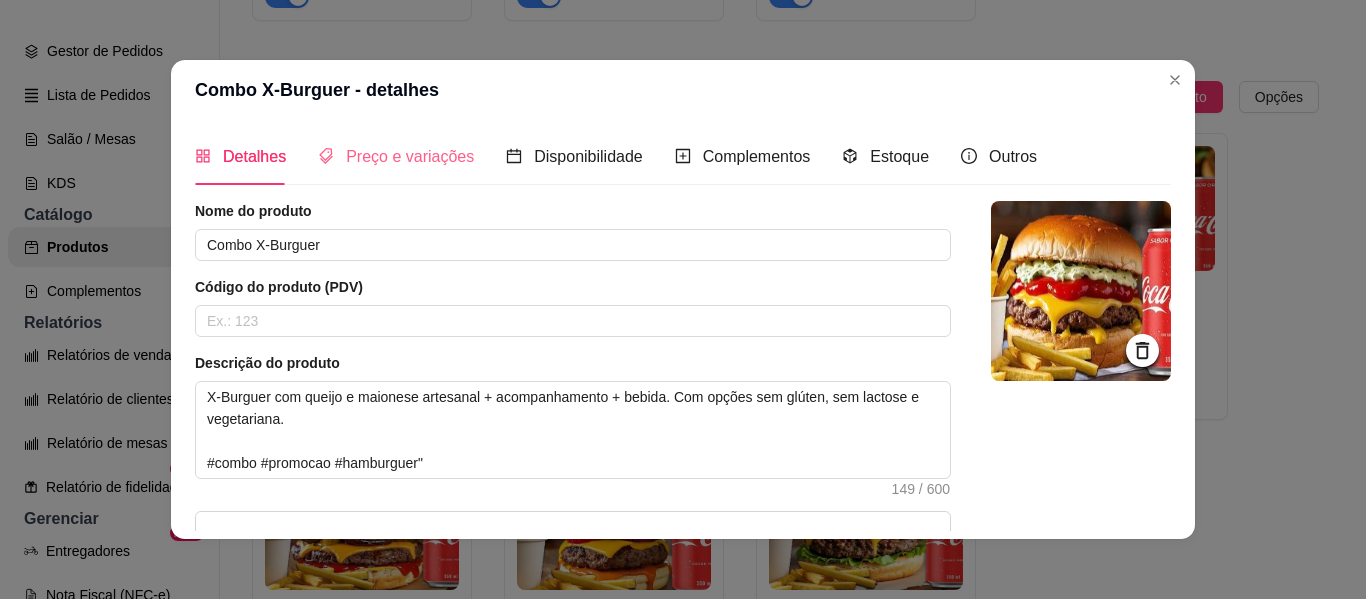 click on "Preço e variações" at bounding box center [396, 156] 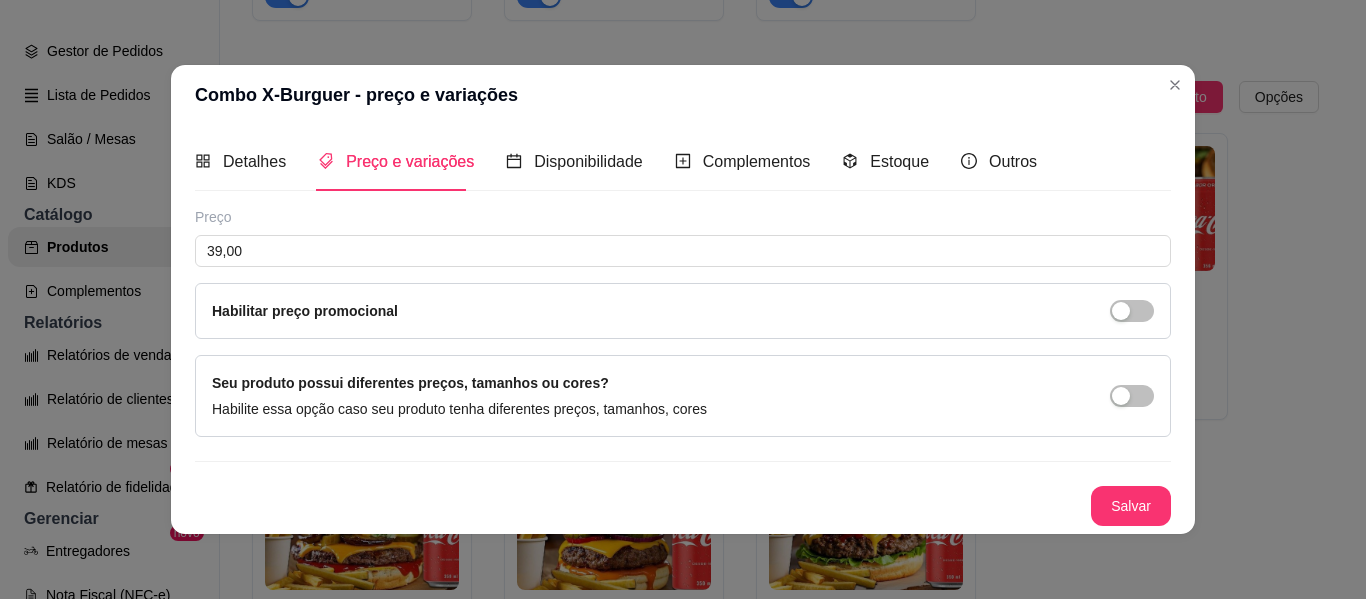 type 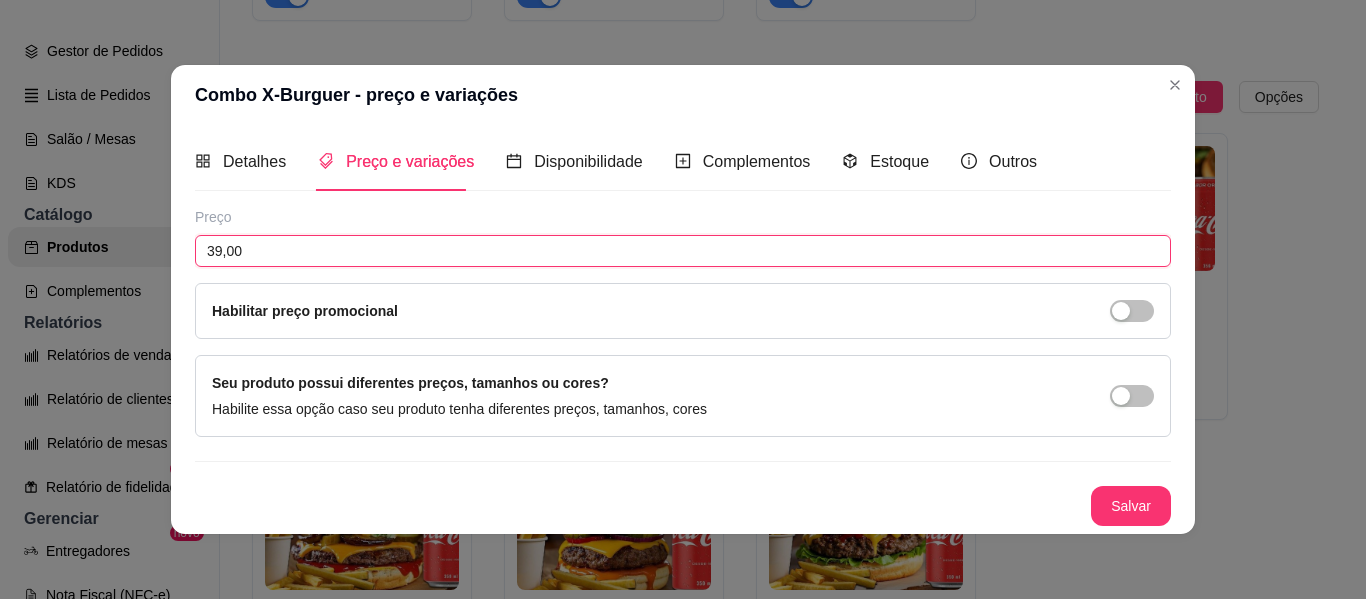 click on "39,00" at bounding box center [683, 251] 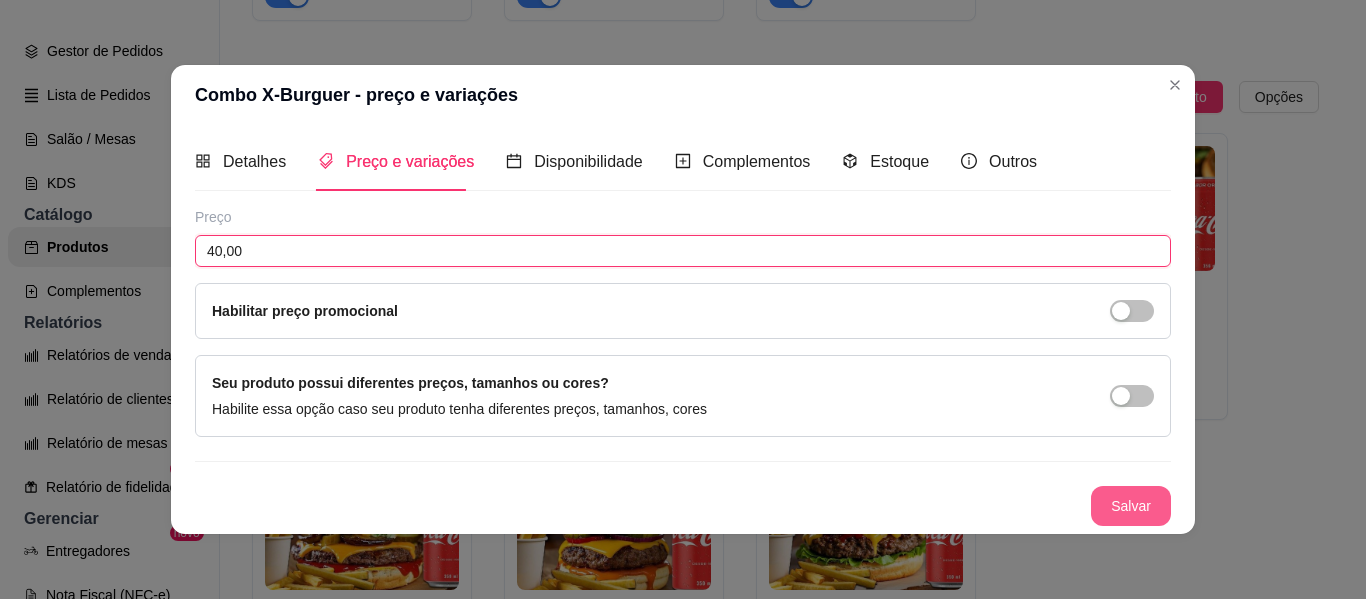 type on "40,00" 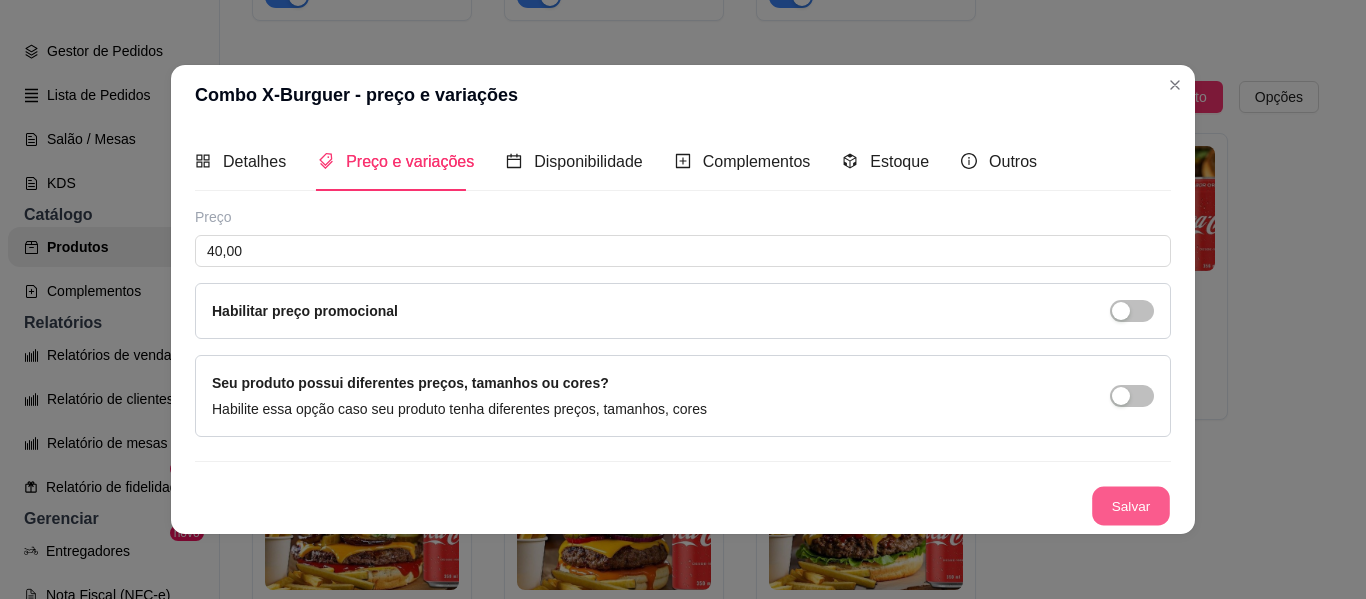 click on "Salvar" at bounding box center [1131, 505] 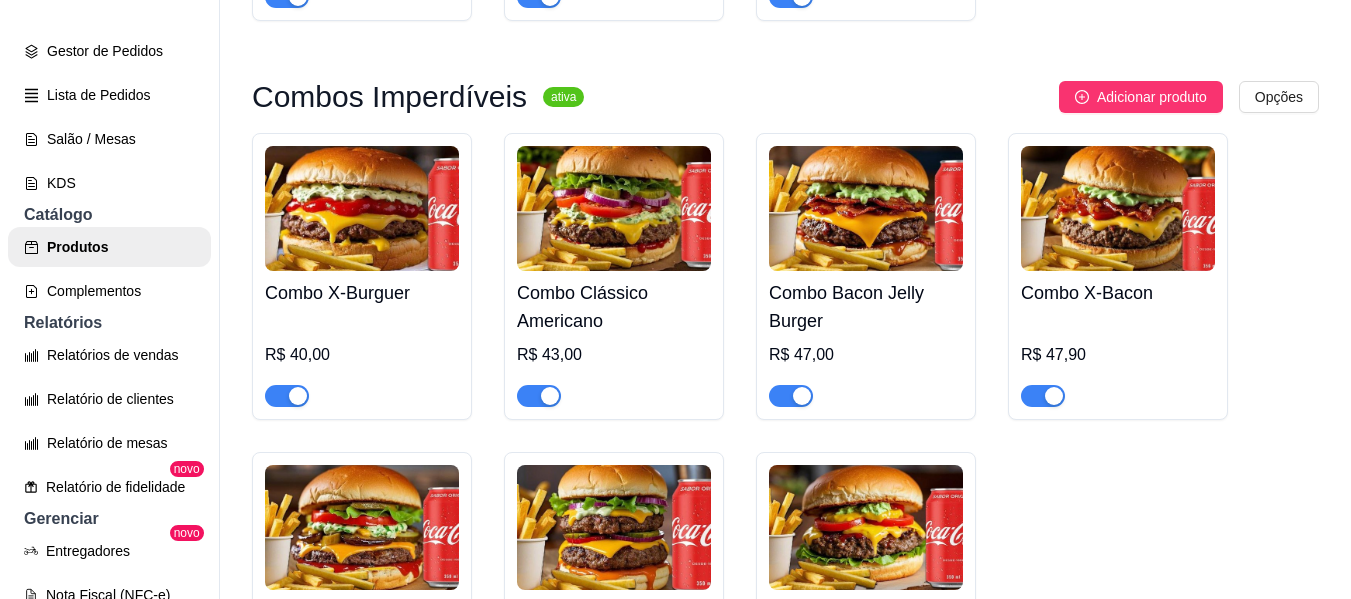 click on "Combo Clássico Americano" at bounding box center (614, 307) 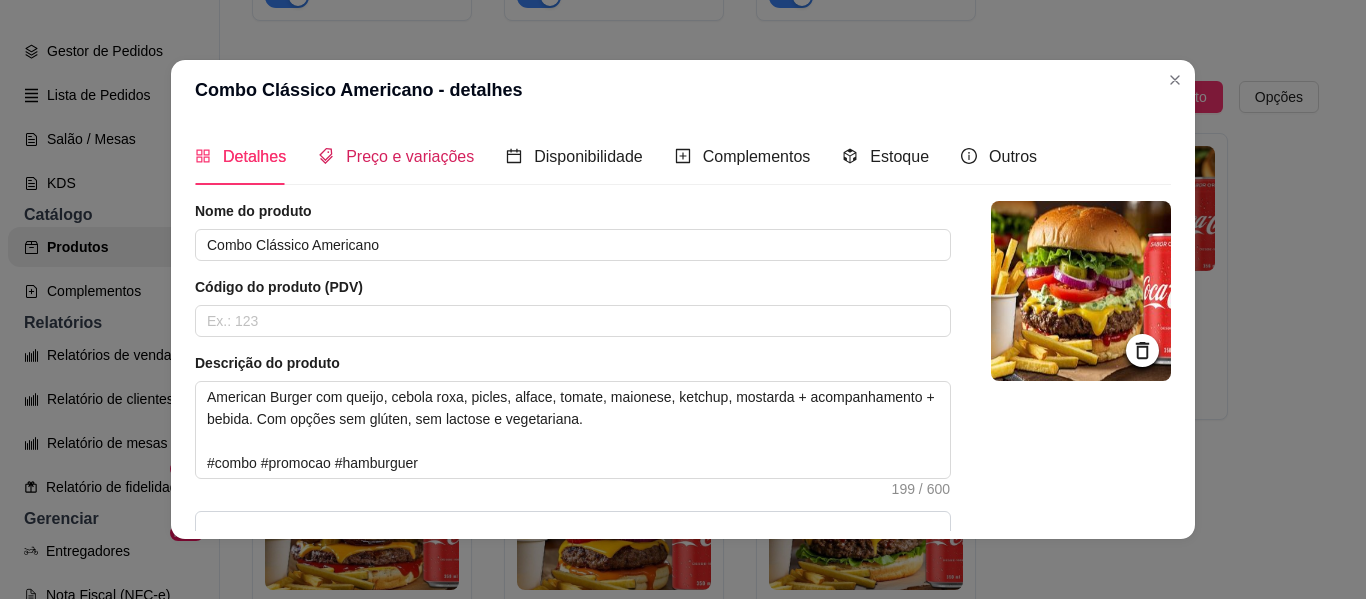 click on "Preço e variações" at bounding box center (410, 156) 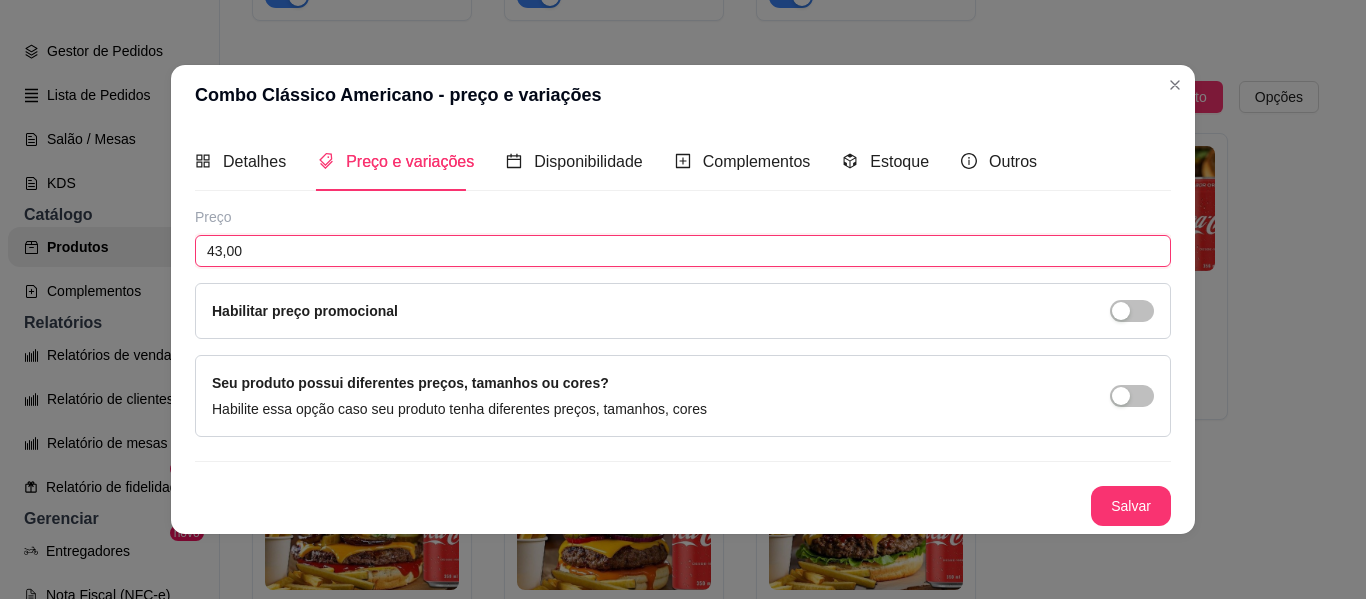 click on "43,00" at bounding box center [683, 251] 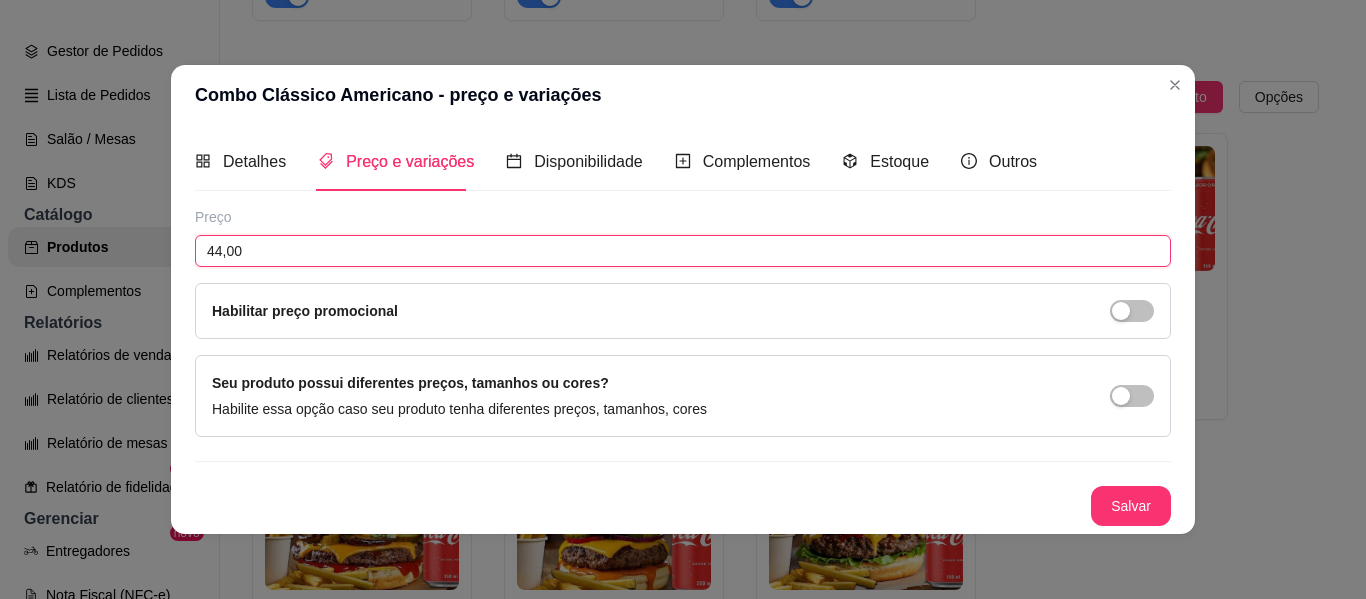 type on "44,00" 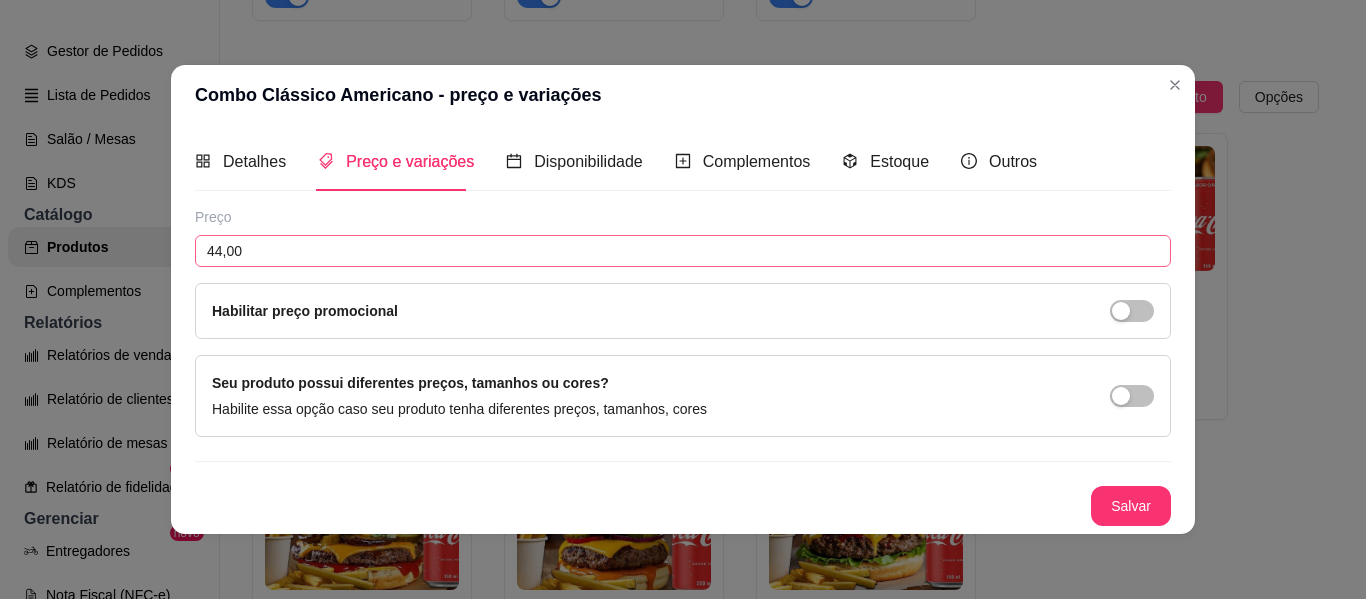 type 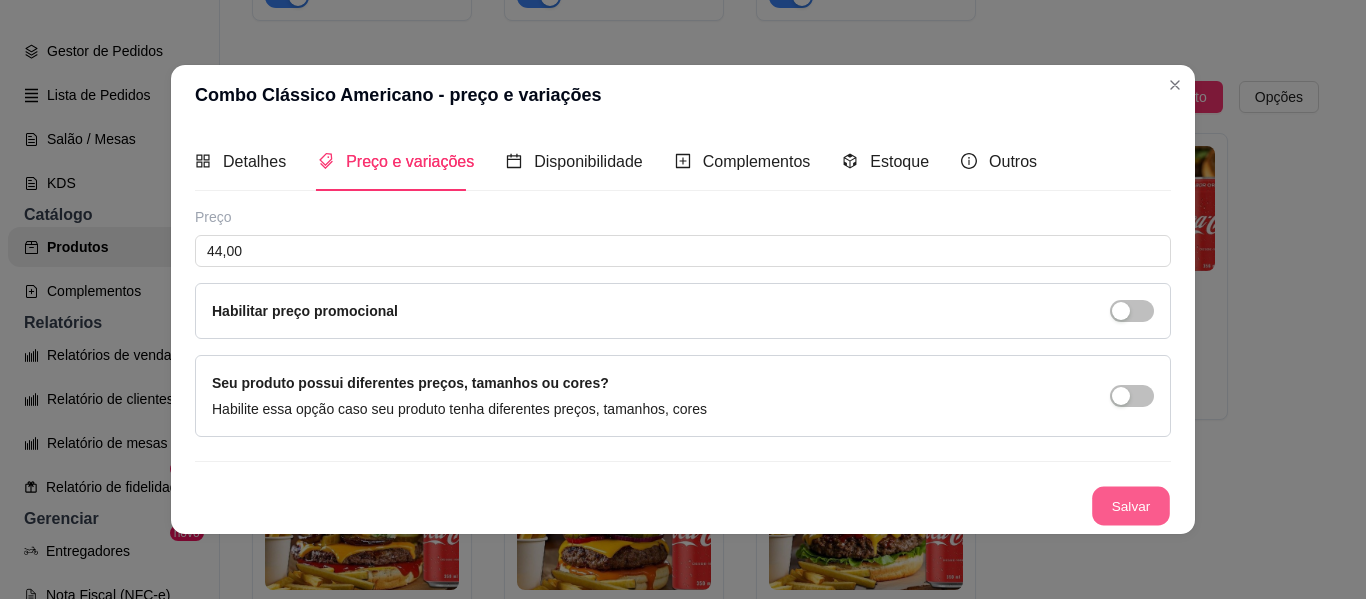 click on "Salvar" at bounding box center [1131, 505] 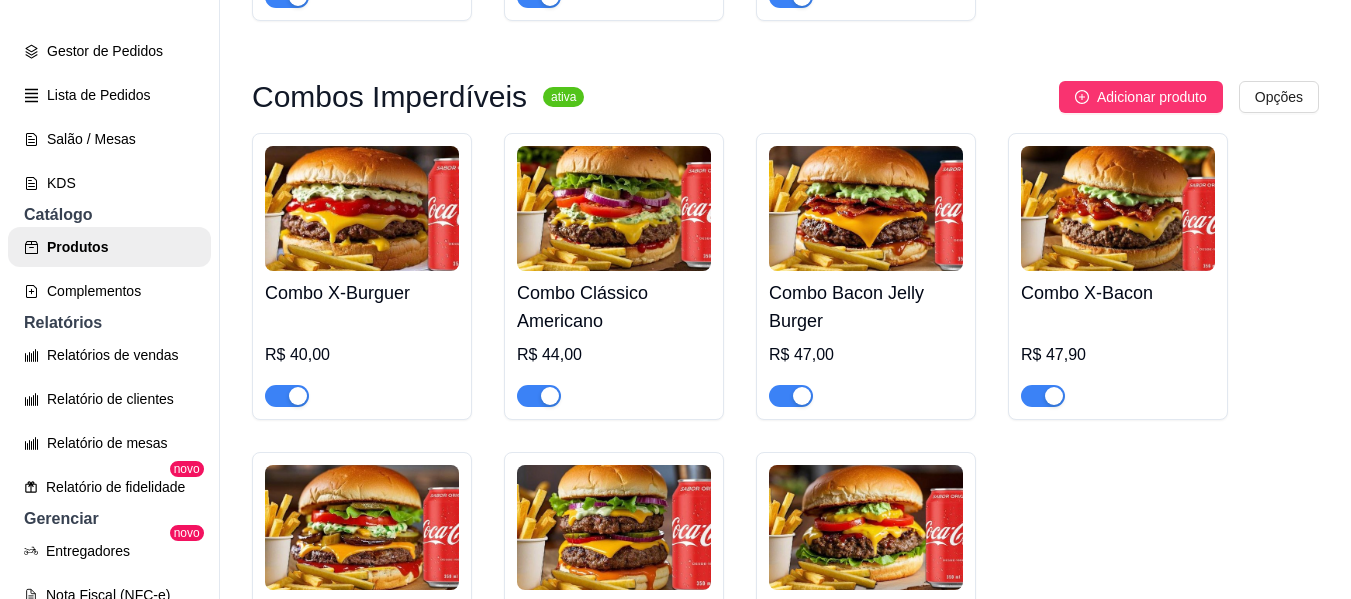 click on "Combo Bacon Jelly Burger" at bounding box center (866, 307) 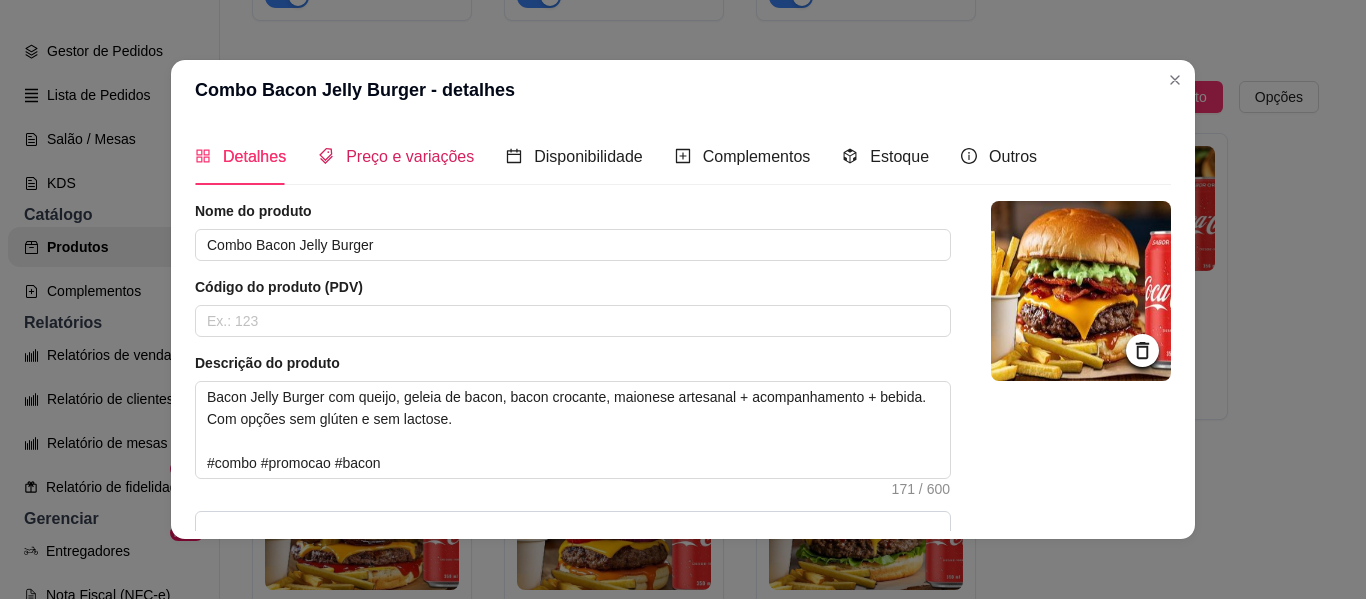 click on "Preço e variações" at bounding box center (410, 156) 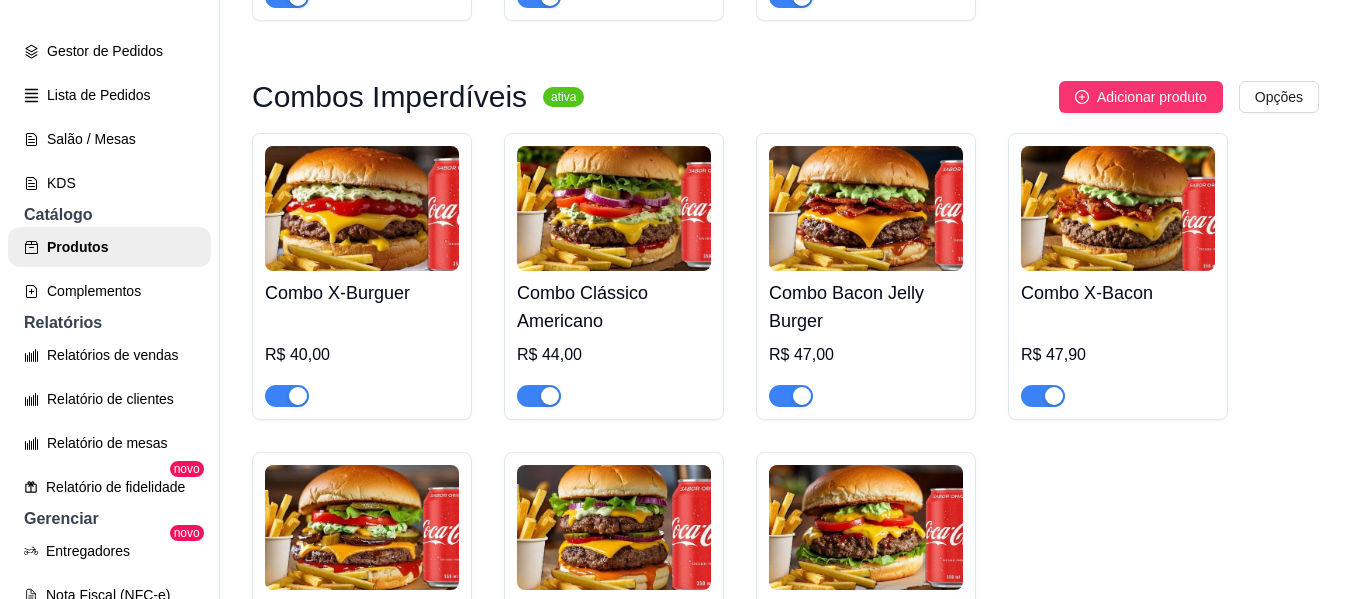 click on "R$ 47,90" at bounding box center (1118, 361) 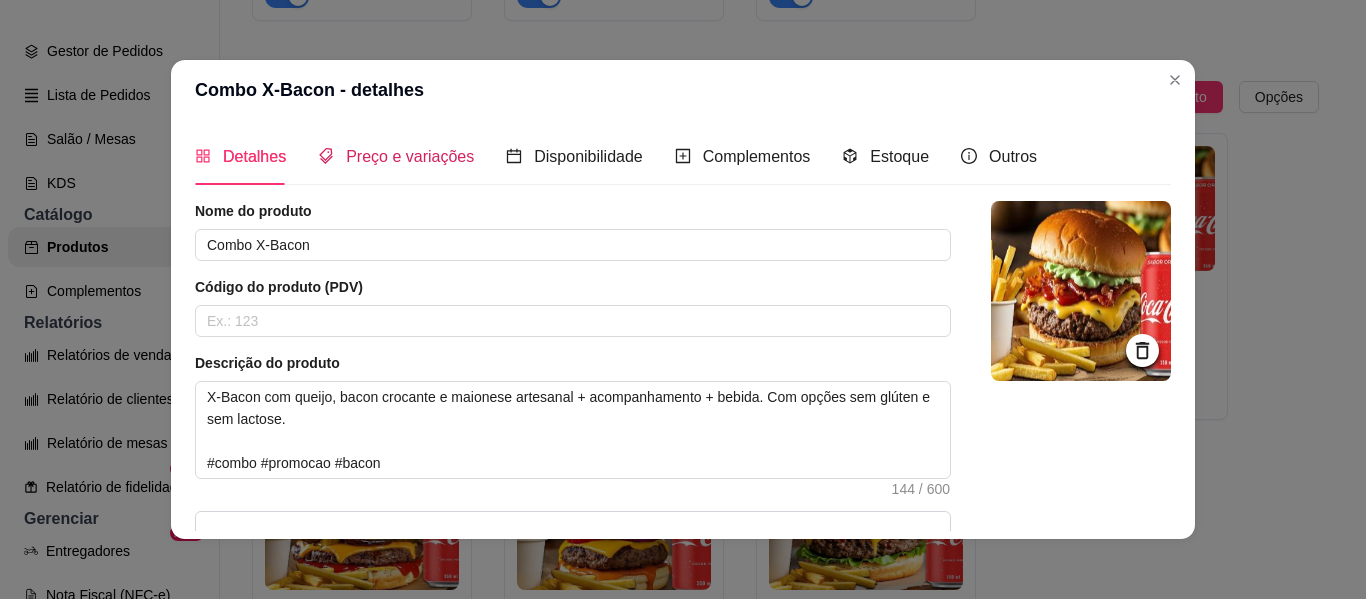 click on "Preço e variações" at bounding box center (396, 156) 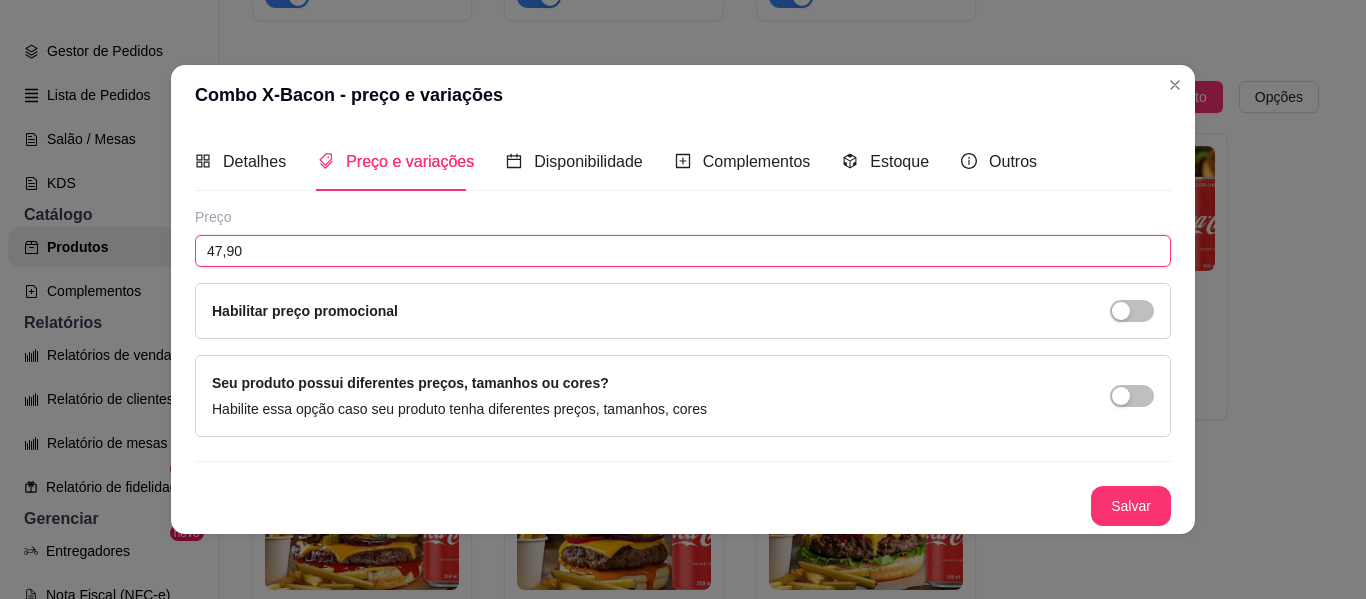 click on "47,90" at bounding box center (683, 251) 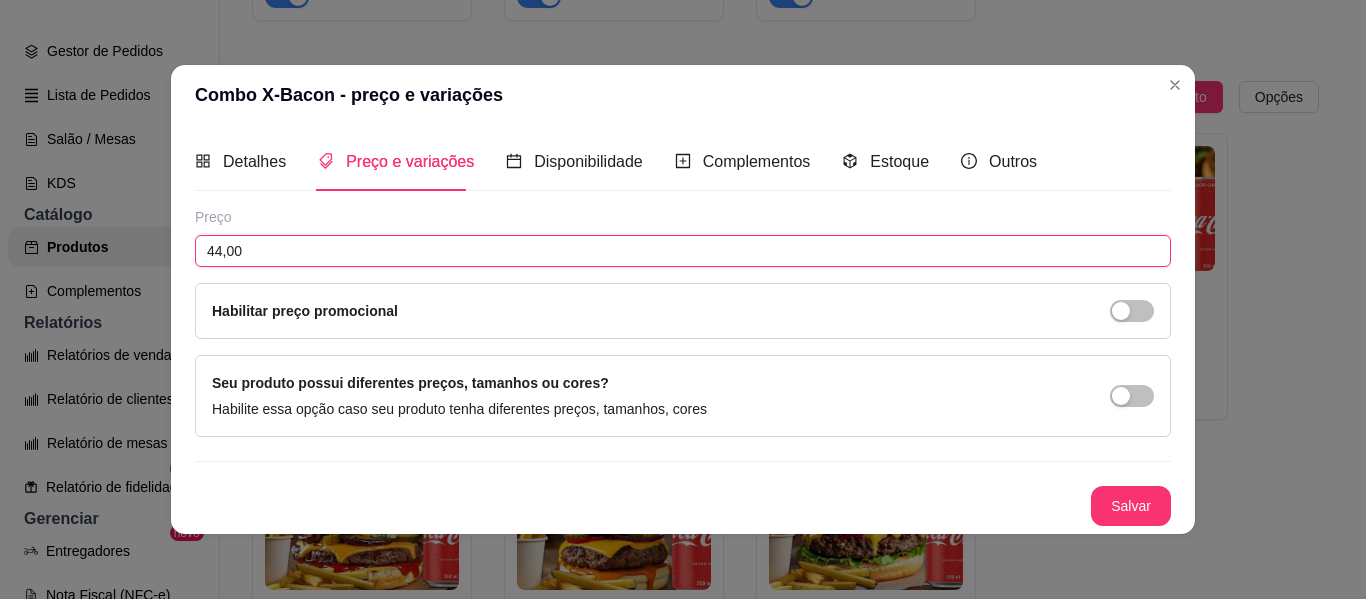 type on "44,00" 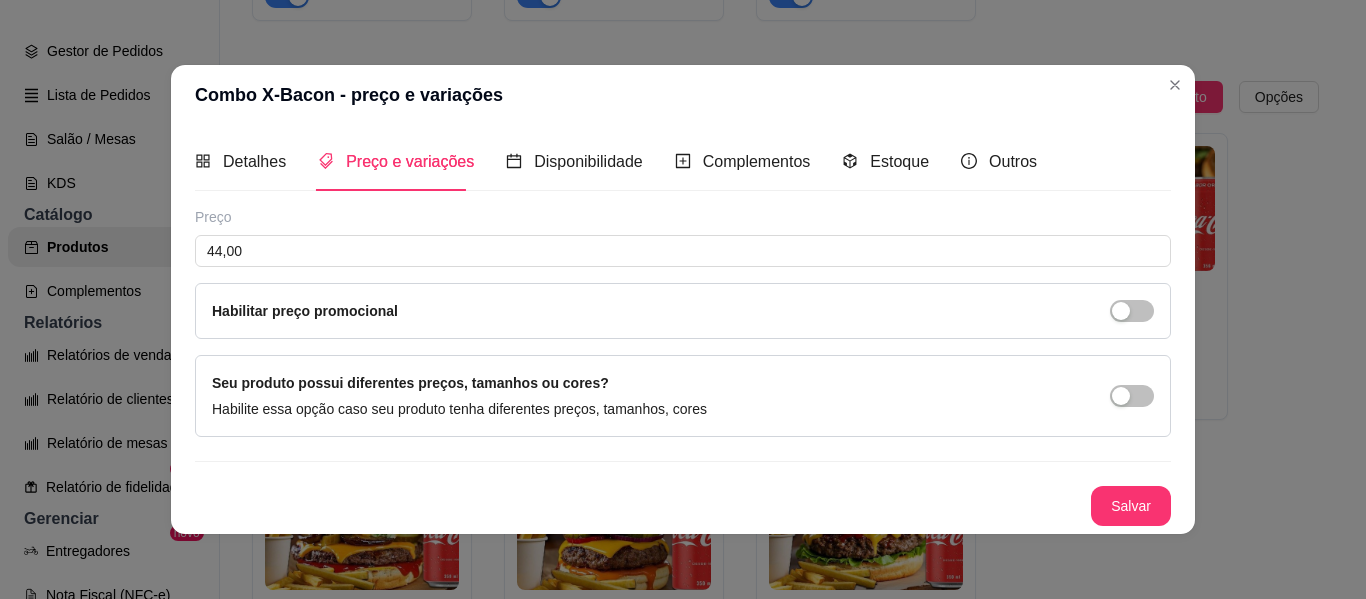 type 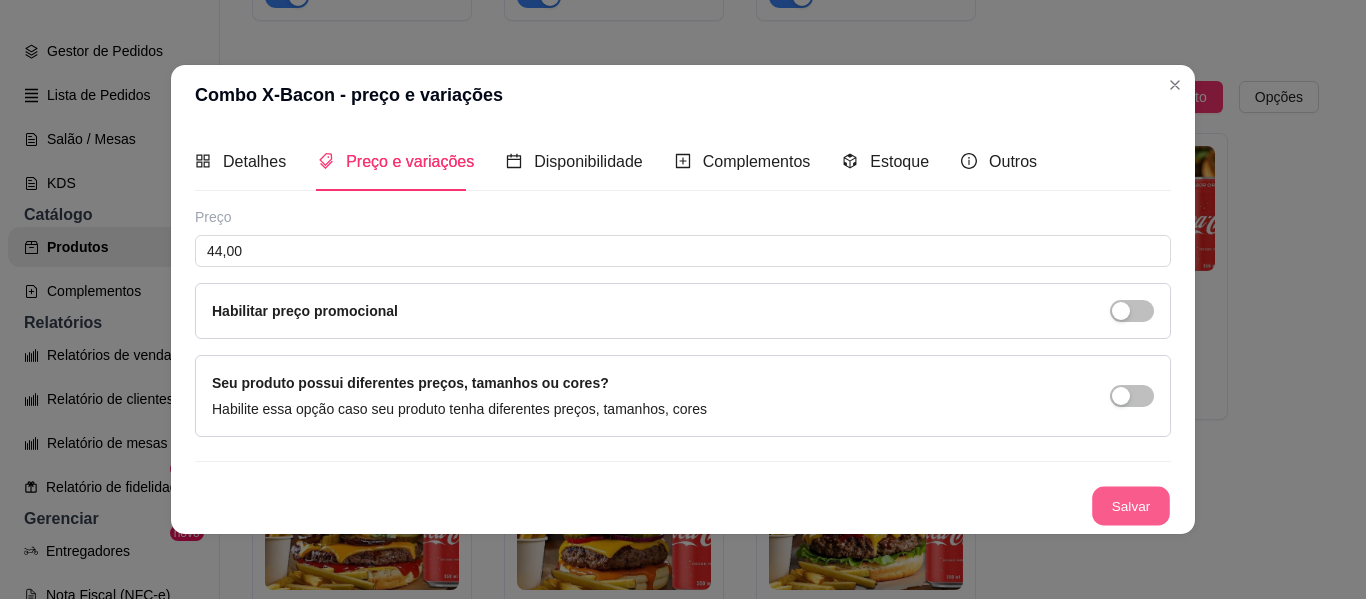 click on "Salvar" at bounding box center [1131, 505] 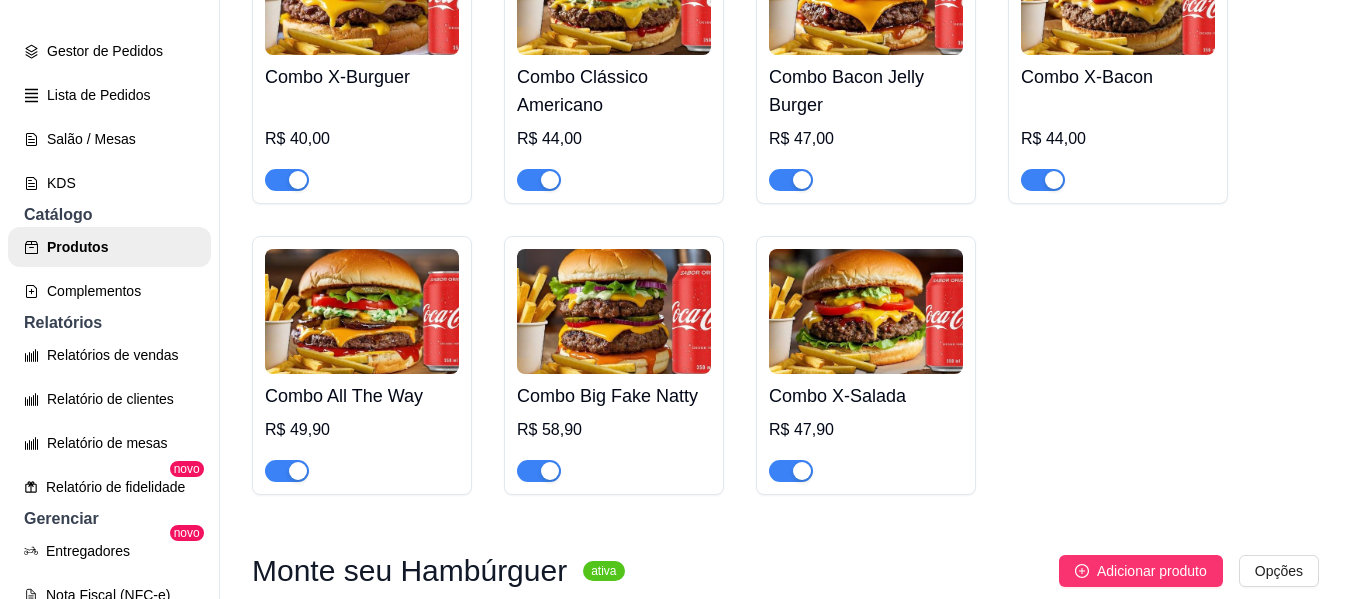 scroll, scrollTop: 707, scrollLeft: 0, axis: vertical 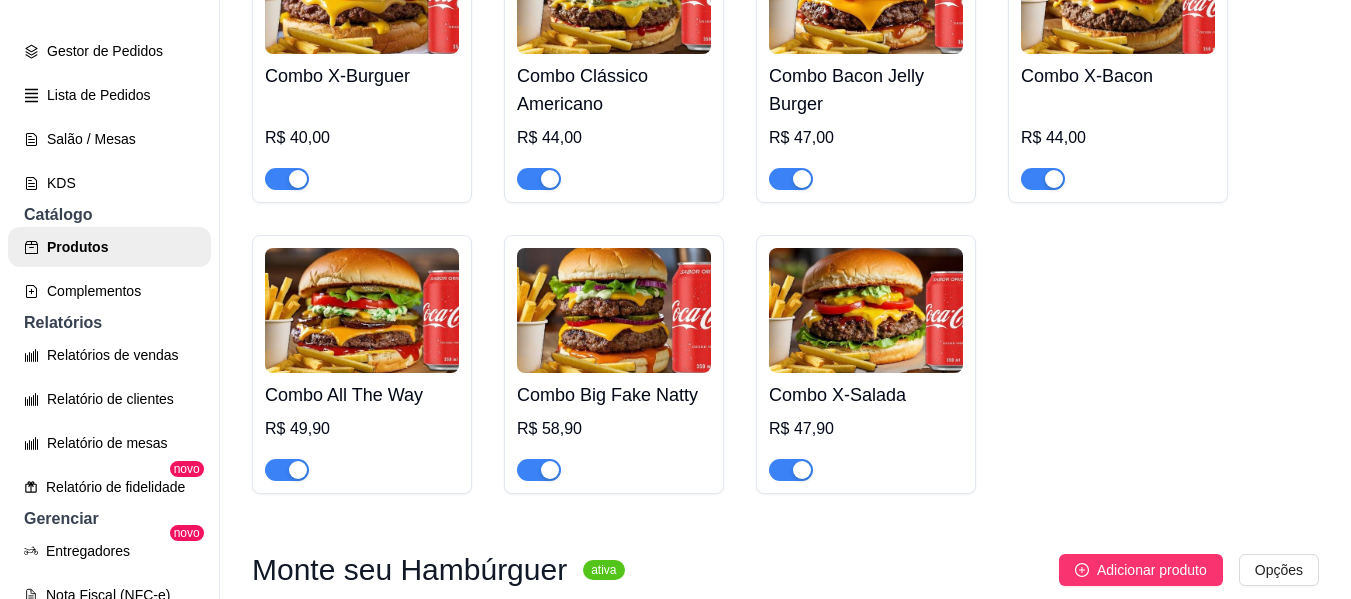 click at bounding box center (362, 310) 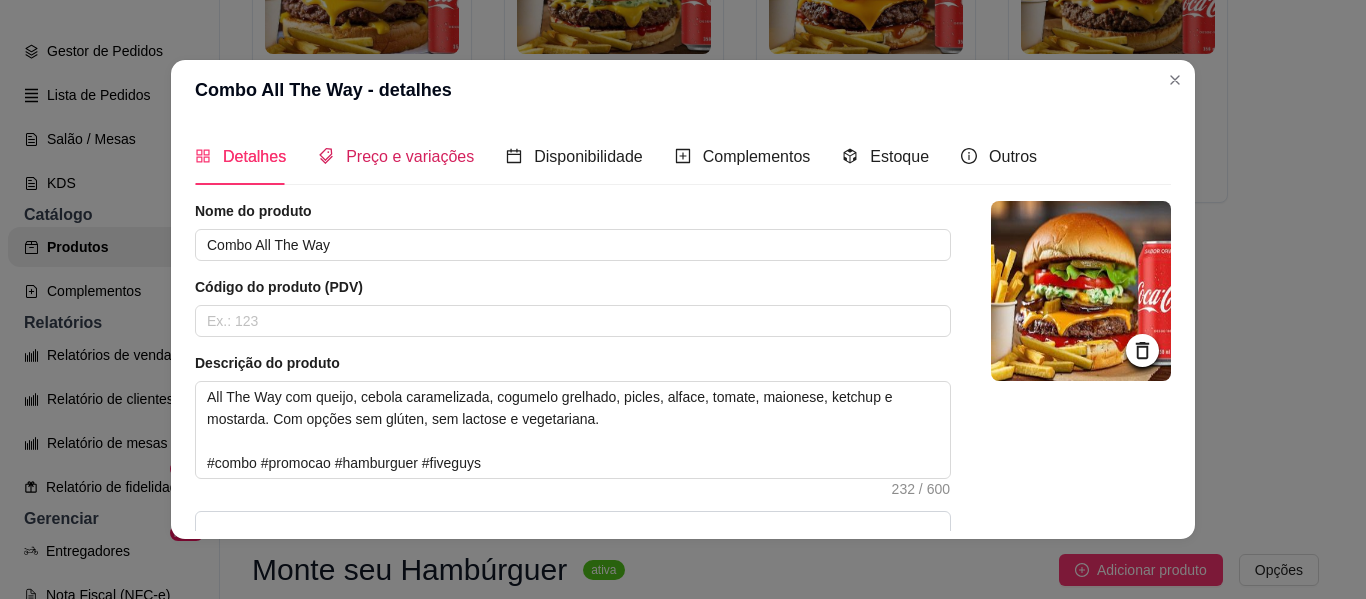 click on "Preço e variações" at bounding box center (410, 156) 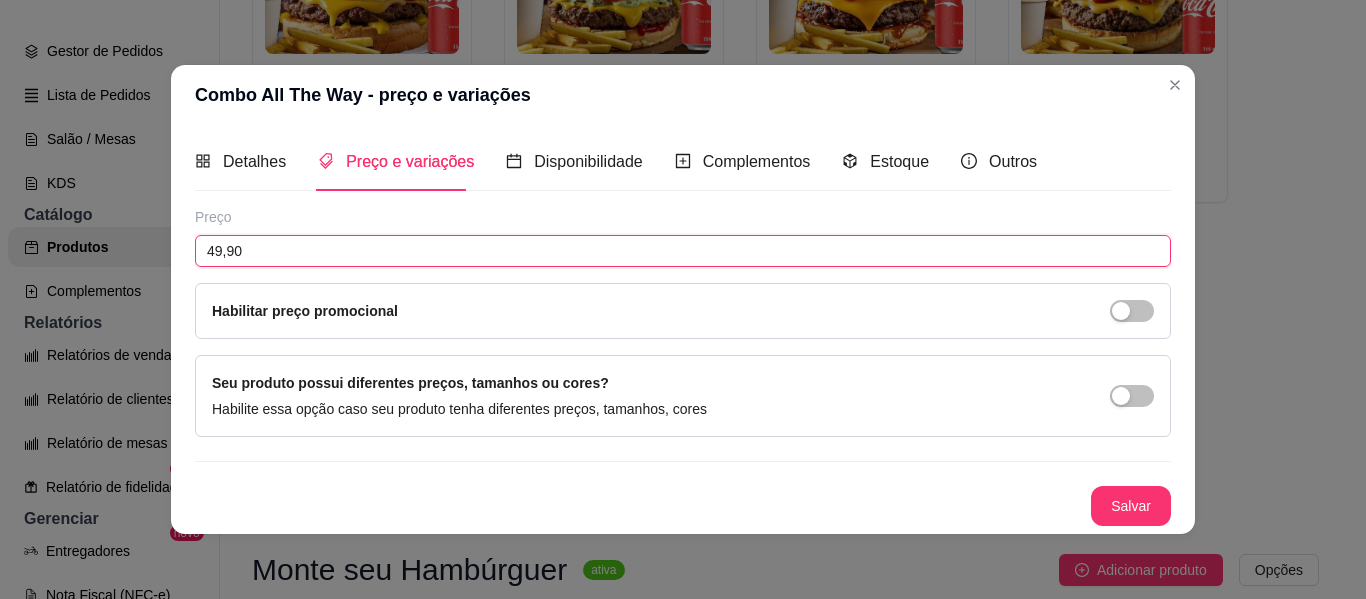 click on "49,90" at bounding box center [683, 251] 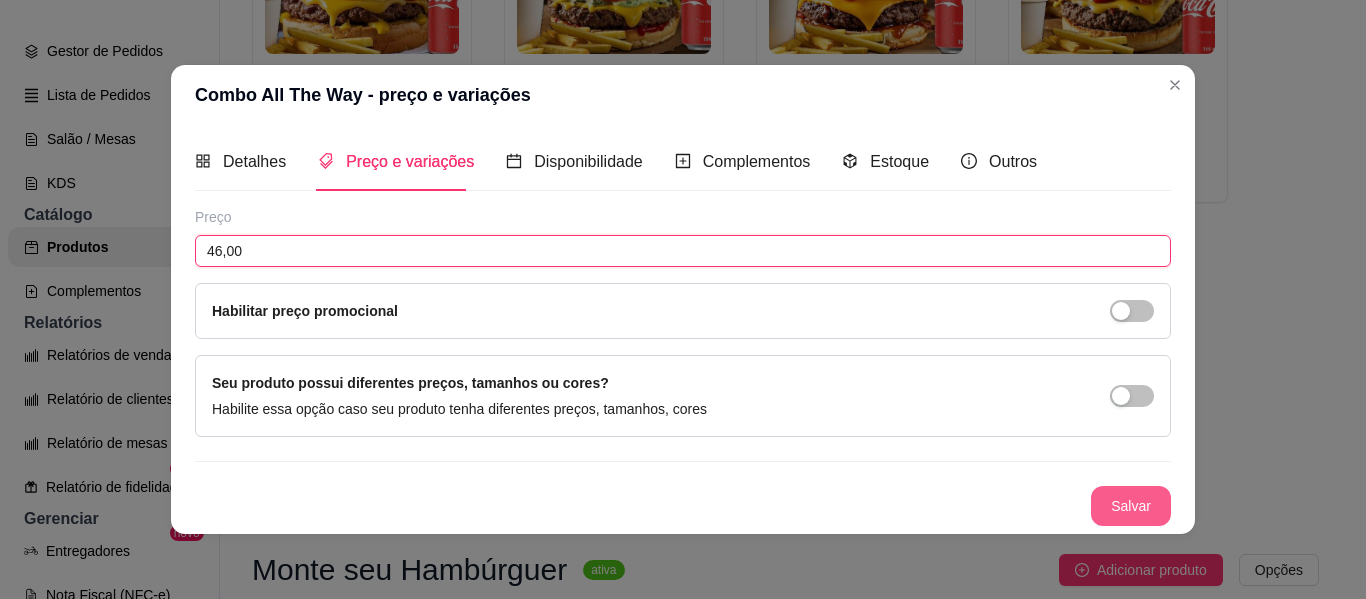 type on "46,00" 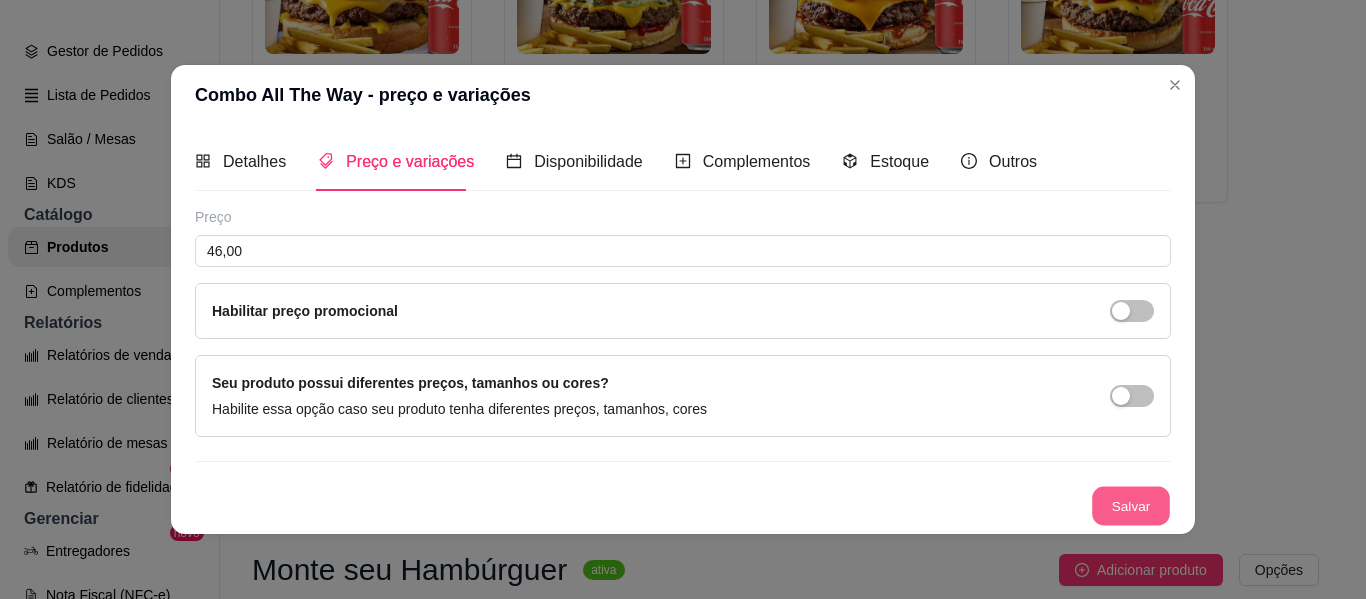 click on "Salvar" at bounding box center (1131, 505) 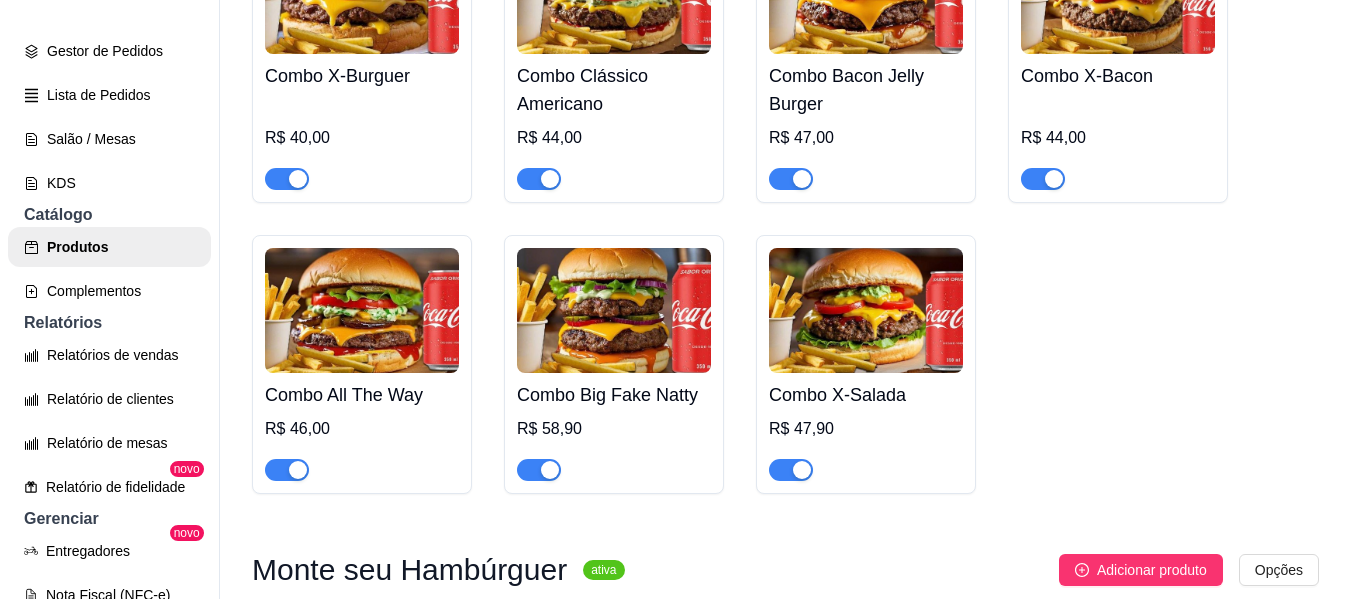 click at bounding box center (614, 310) 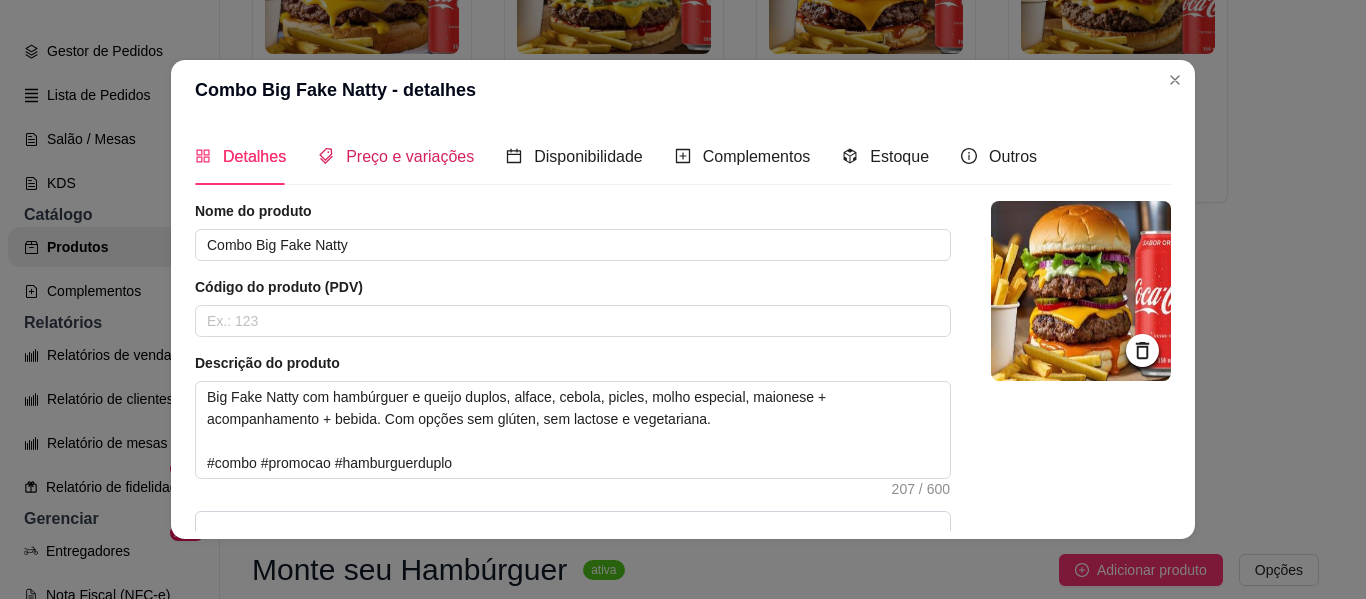 click on "Preço e variações" at bounding box center [410, 156] 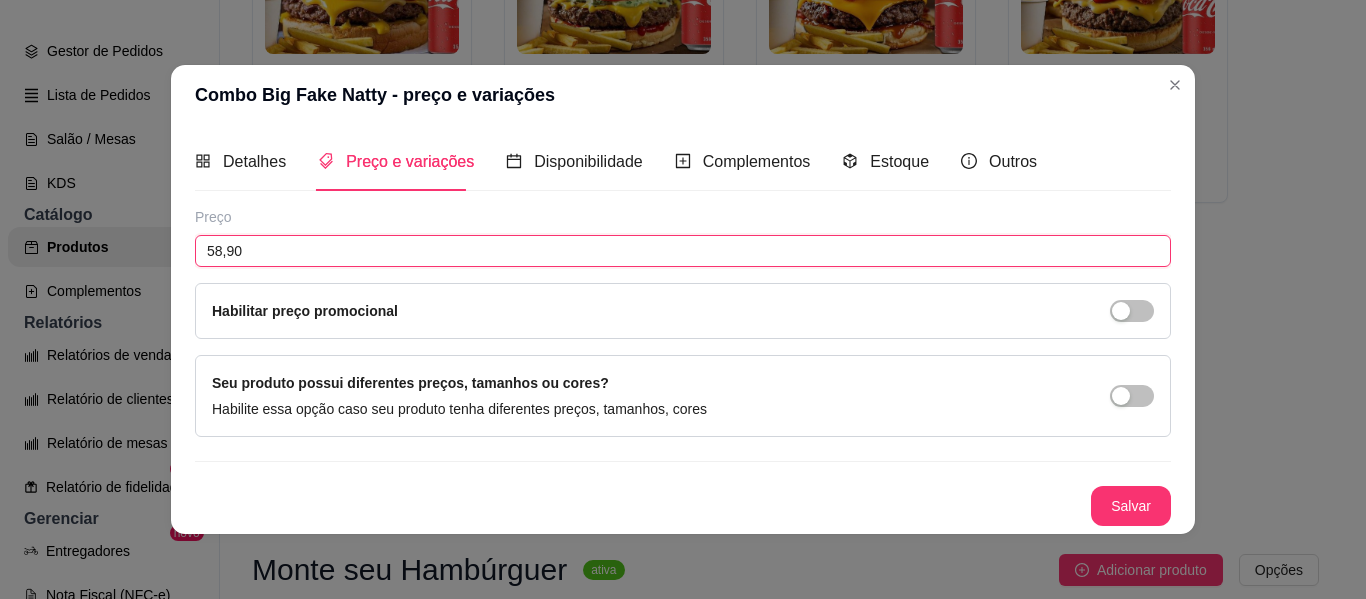 click on "58,90" at bounding box center (683, 251) 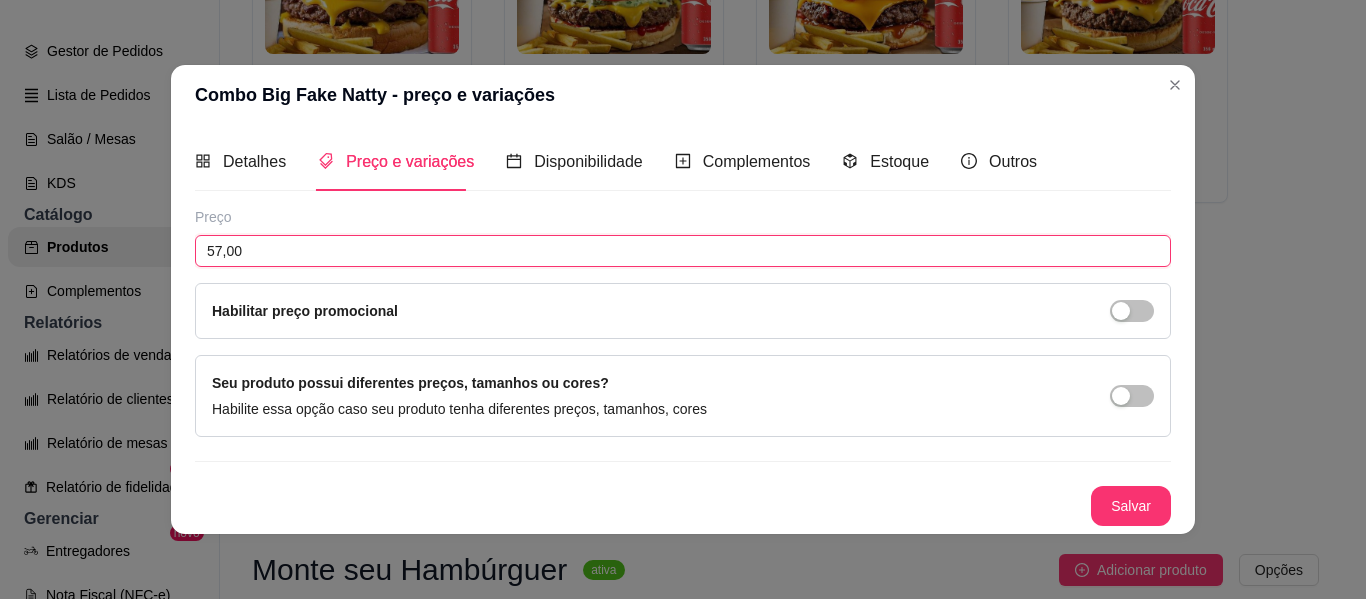 type on "57,00" 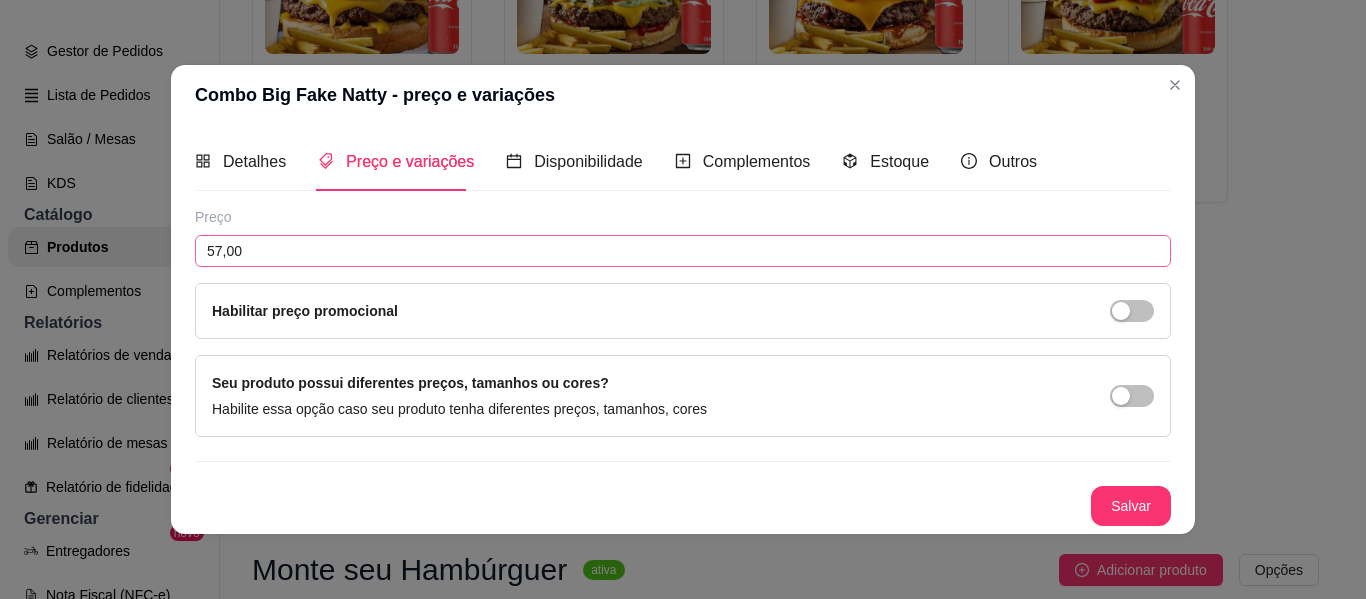 type 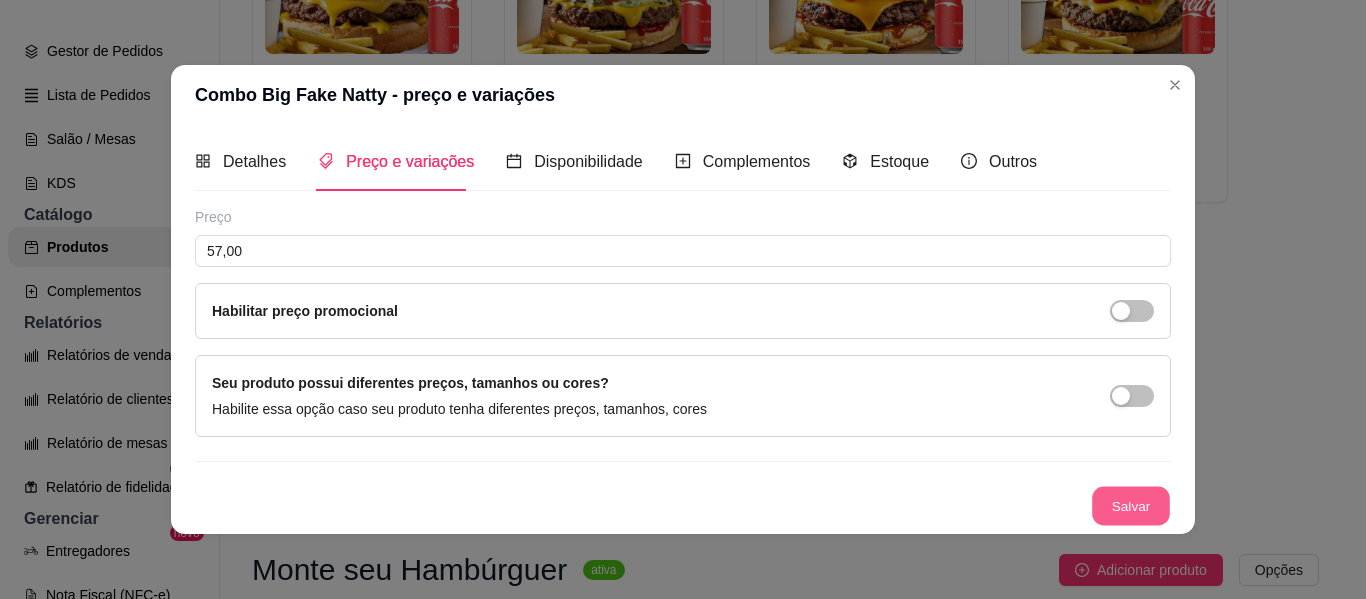 click on "Salvar" at bounding box center (1131, 505) 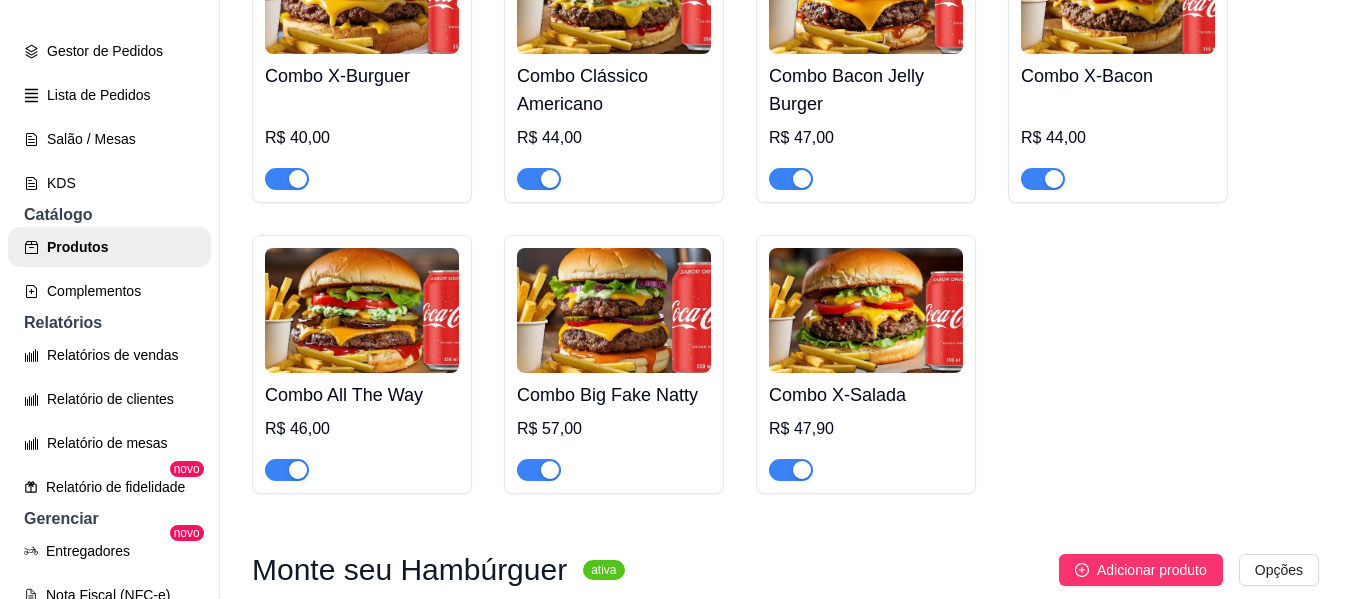 click on "Combo X-Salada" at bounding box center [866, 395] 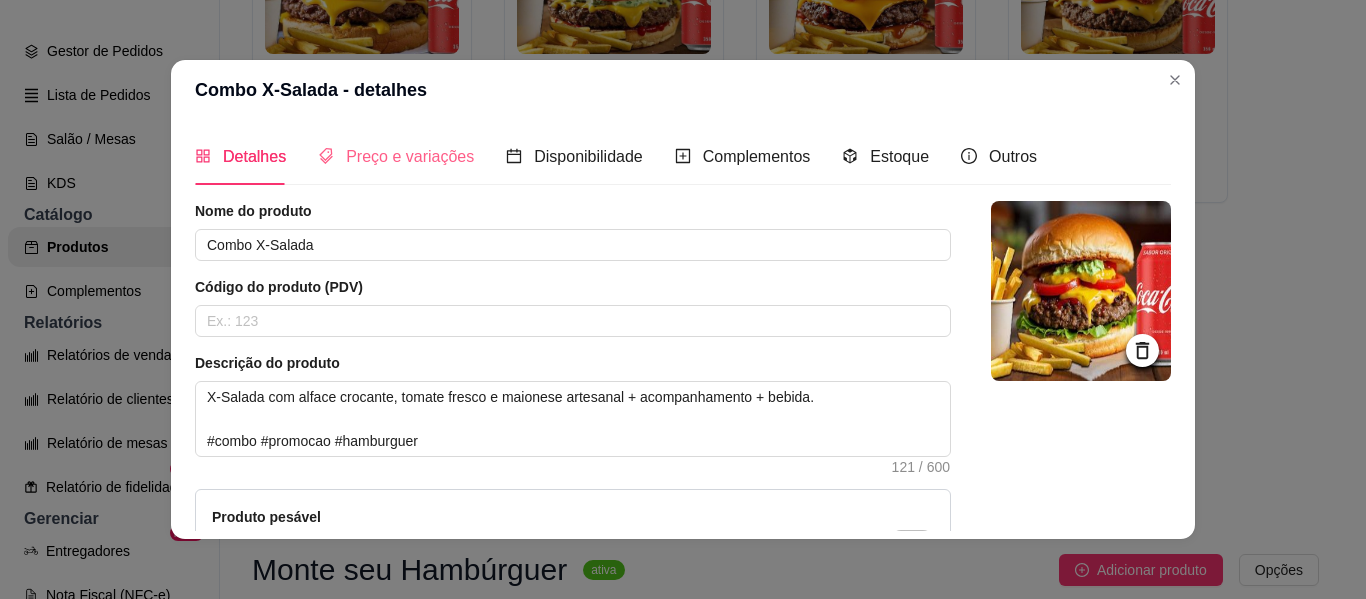 click on "Preço e variações" at bounding box center [396, 156] 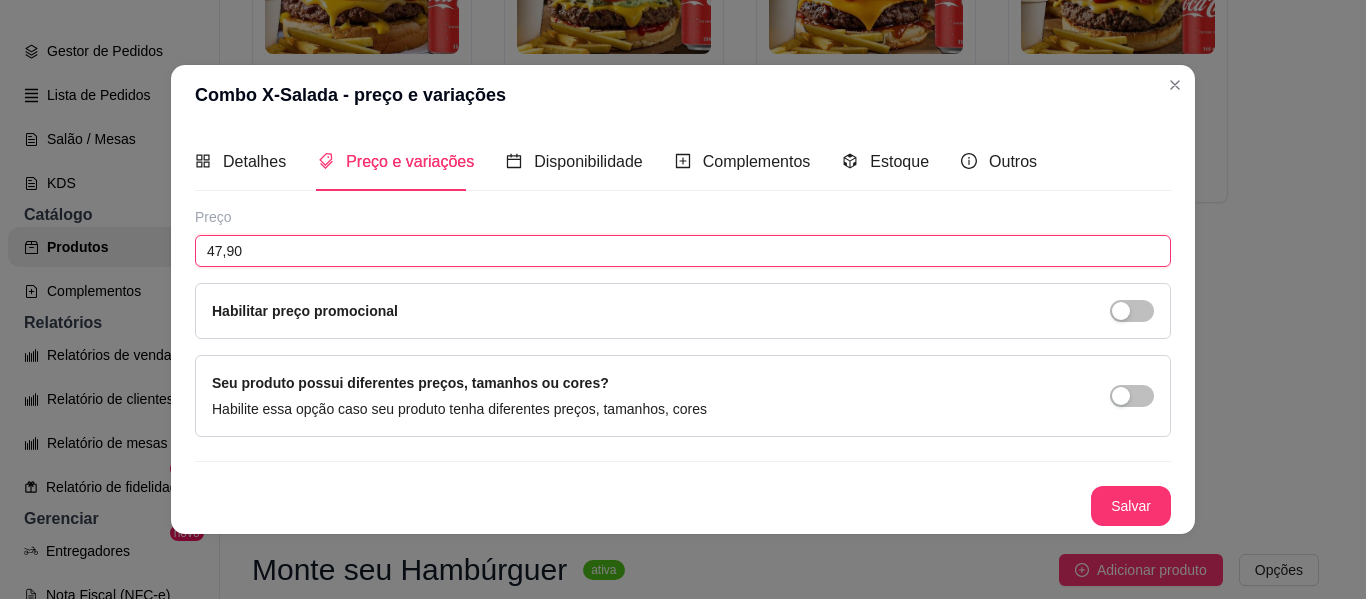 click on "47,90" at bounding box center (683, 251) 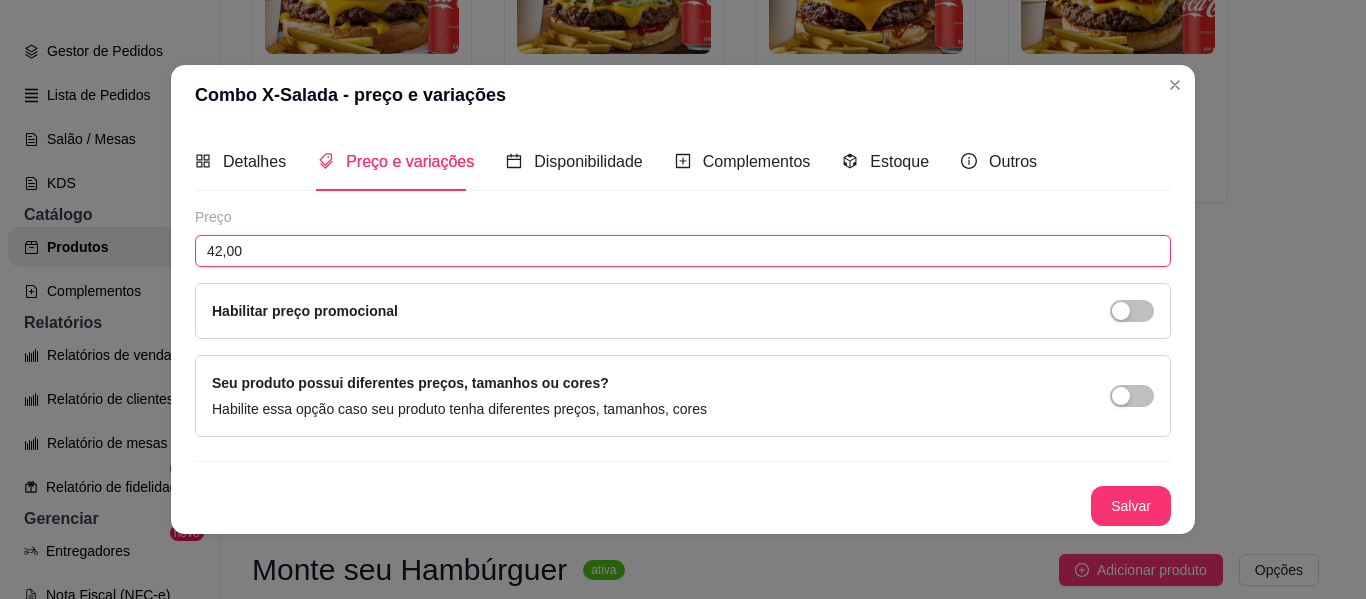 type on "42,00" 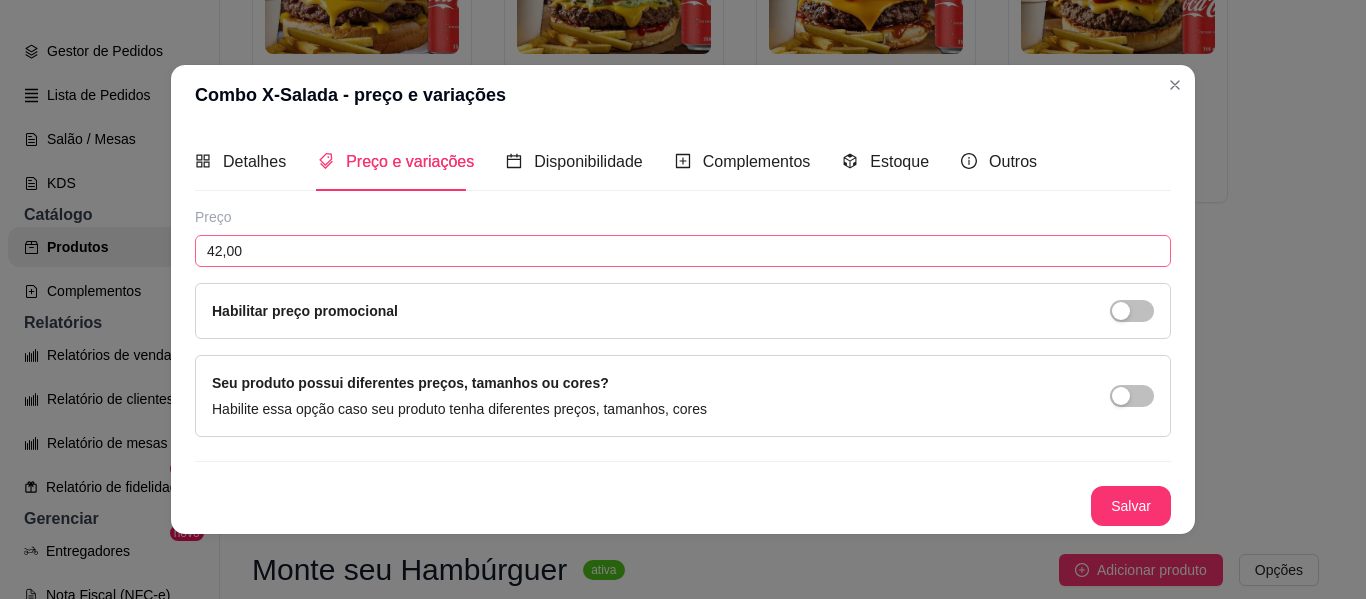 type 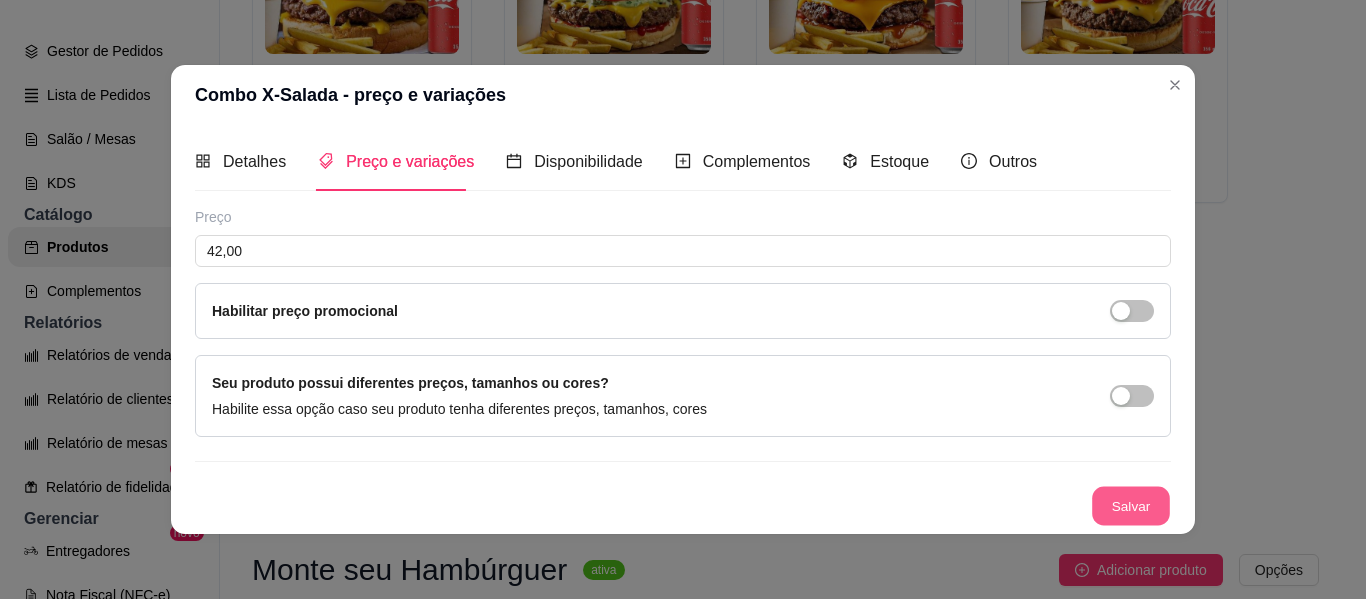click on "Salvar" at bounding box center (1131, 505) 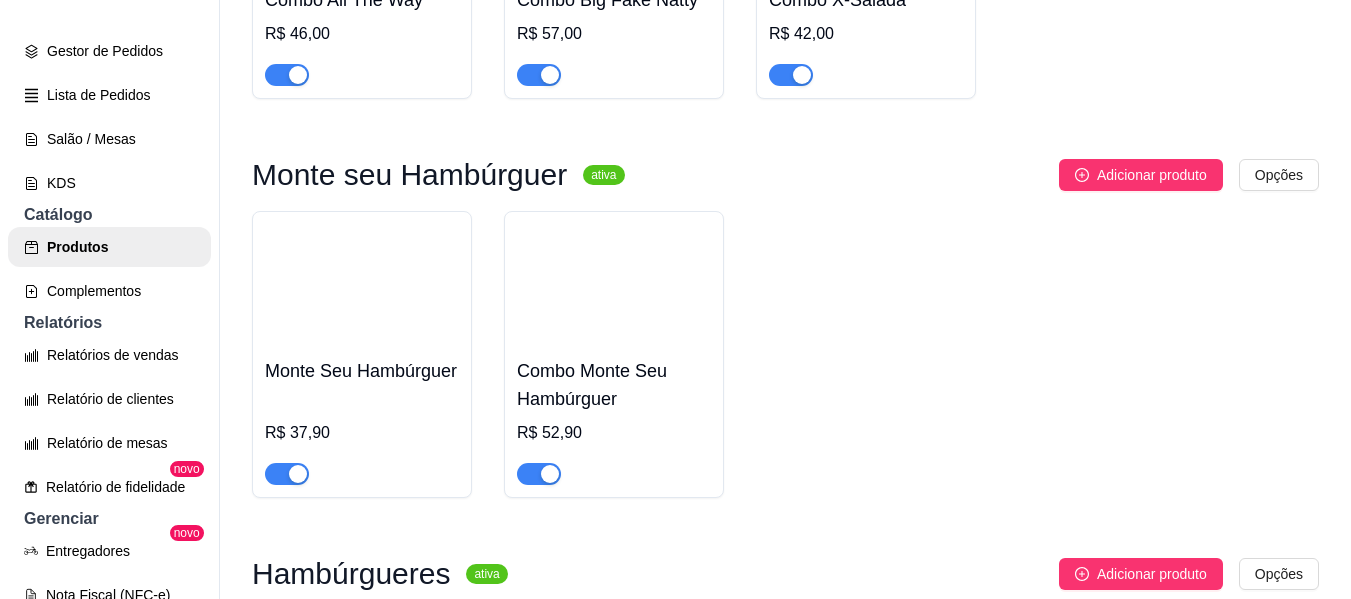 scroll, scrollTop: 1104, scrollLeft: 0, axis: vertical 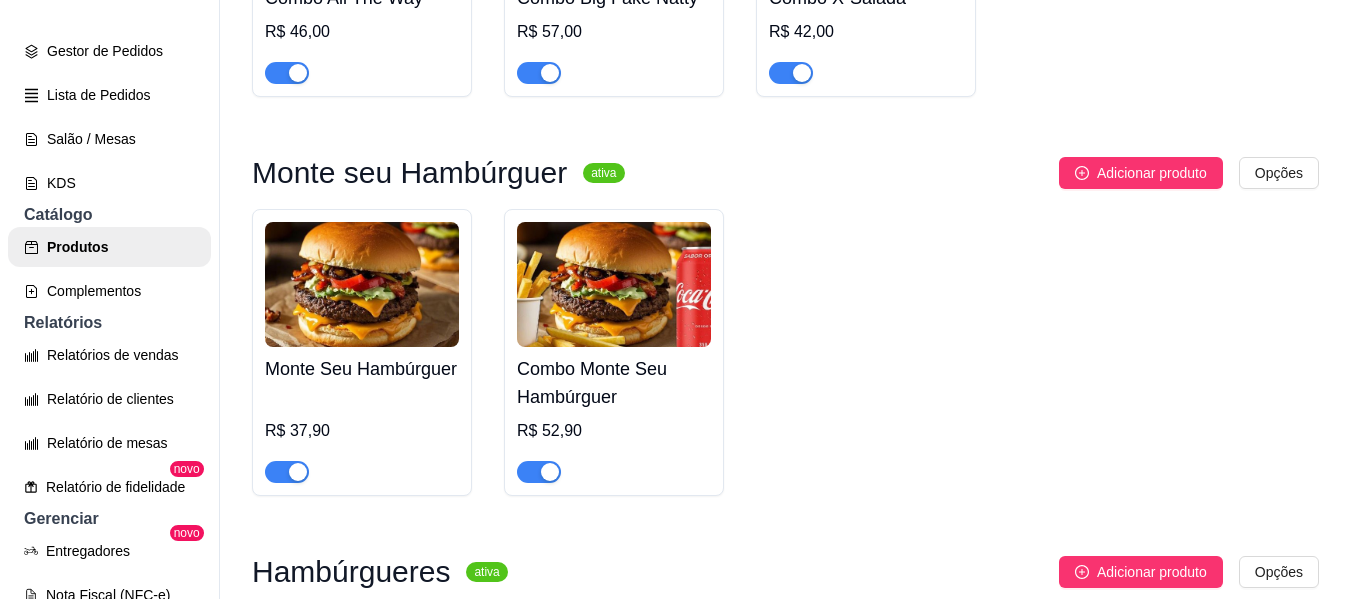 click at bounding box center (362, 284) 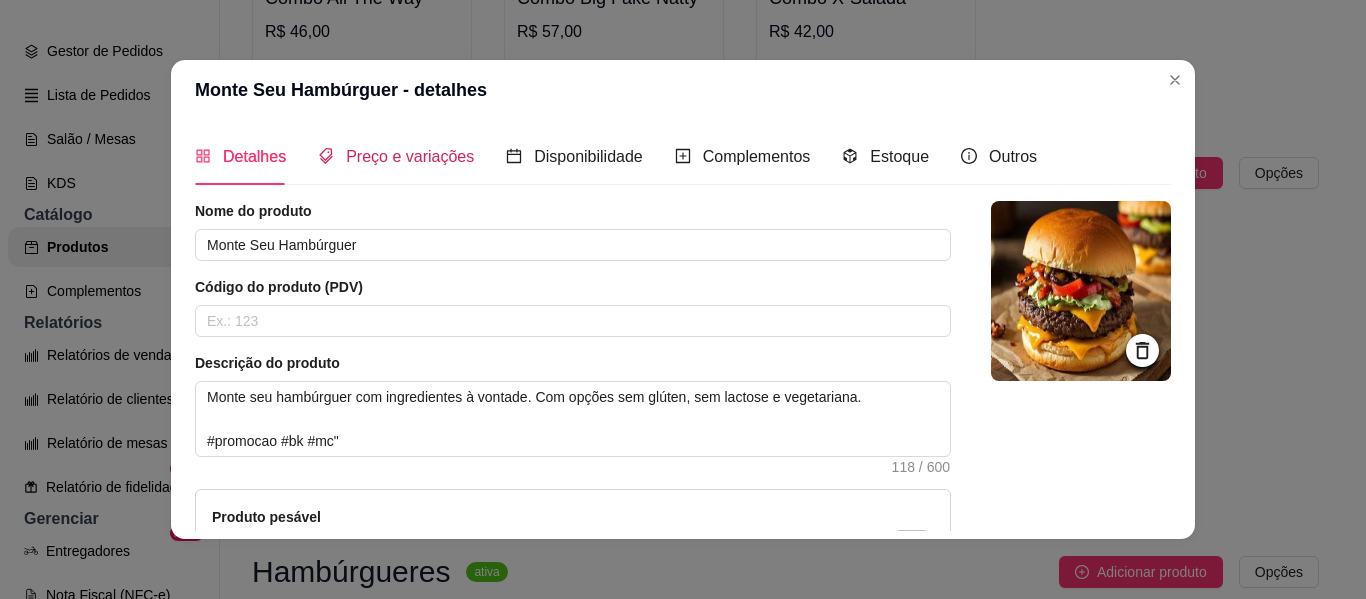 click on "Preço e variações" at bounding box center [410, 156] 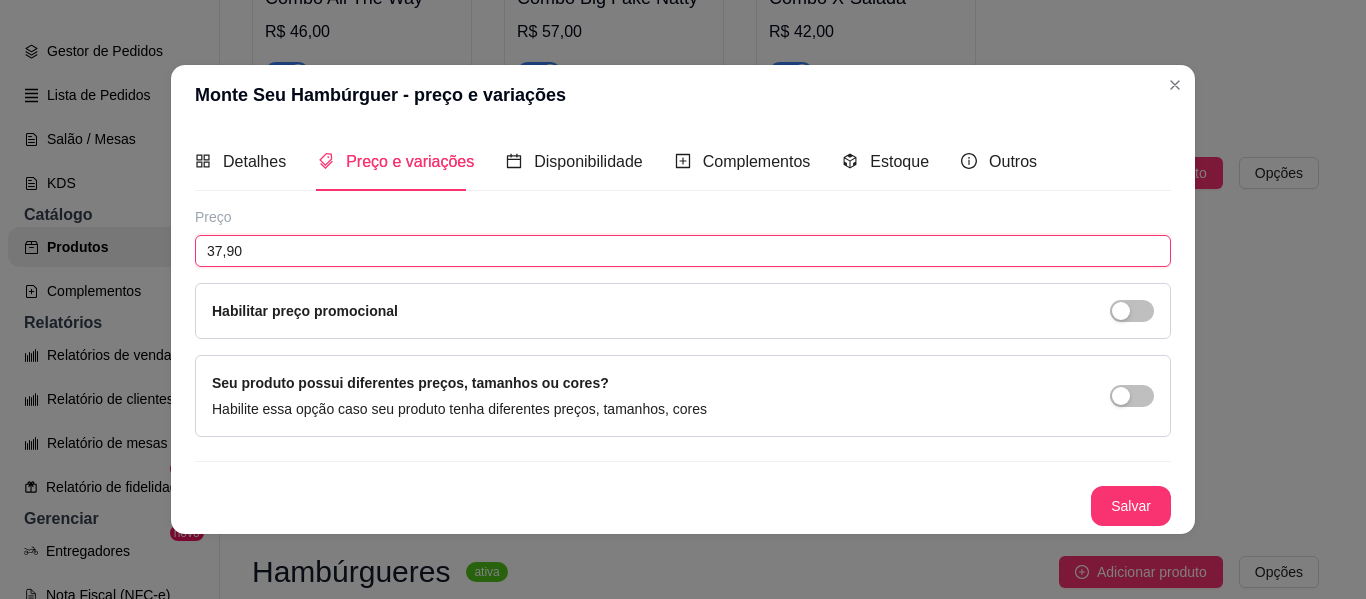 click on "37,90" at bounding box center [683, 251] 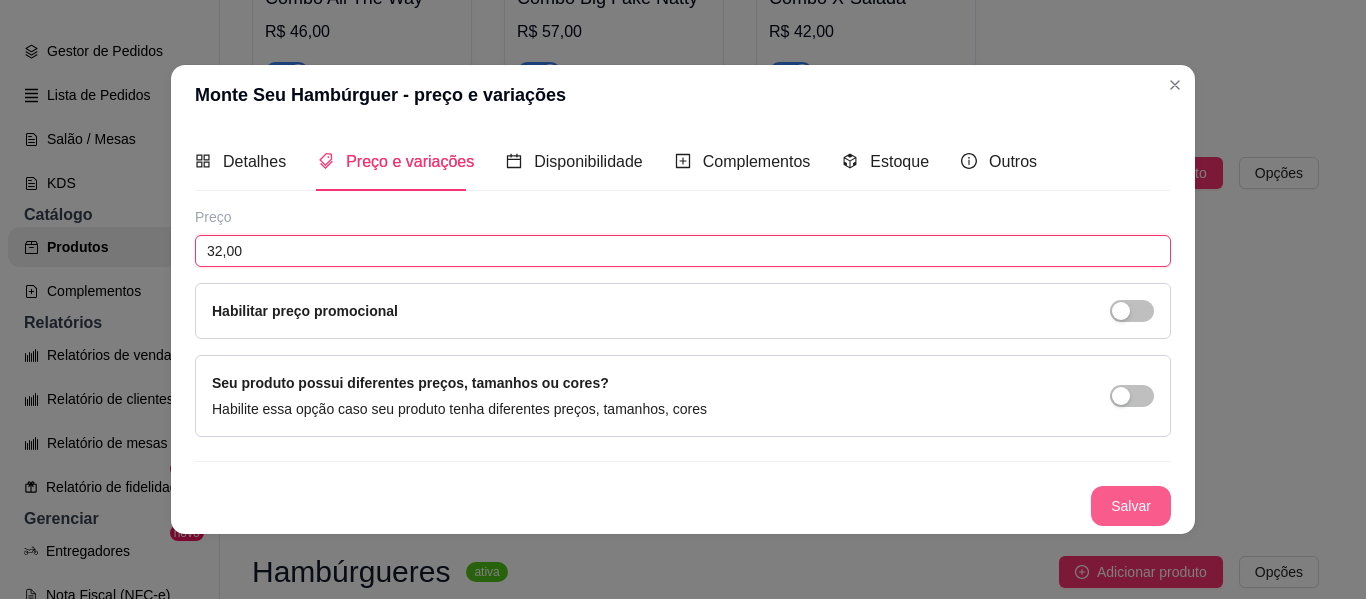 type on "32,00" 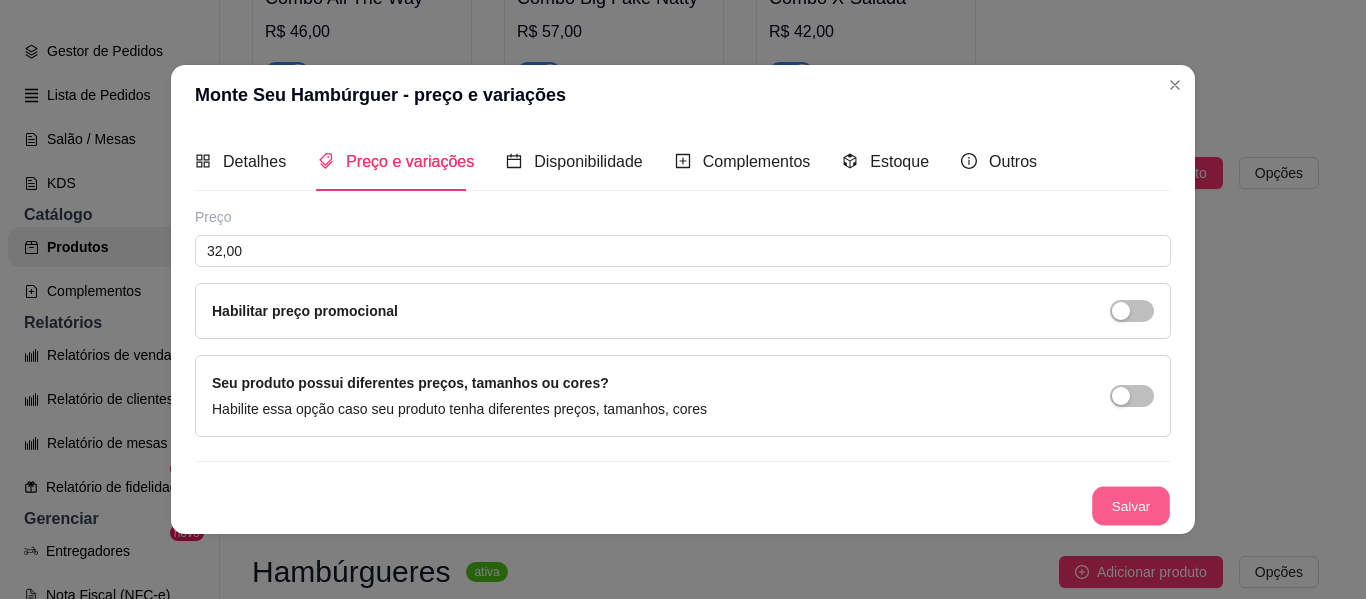 click on "Salvar" at bounding box center (1131, 505) 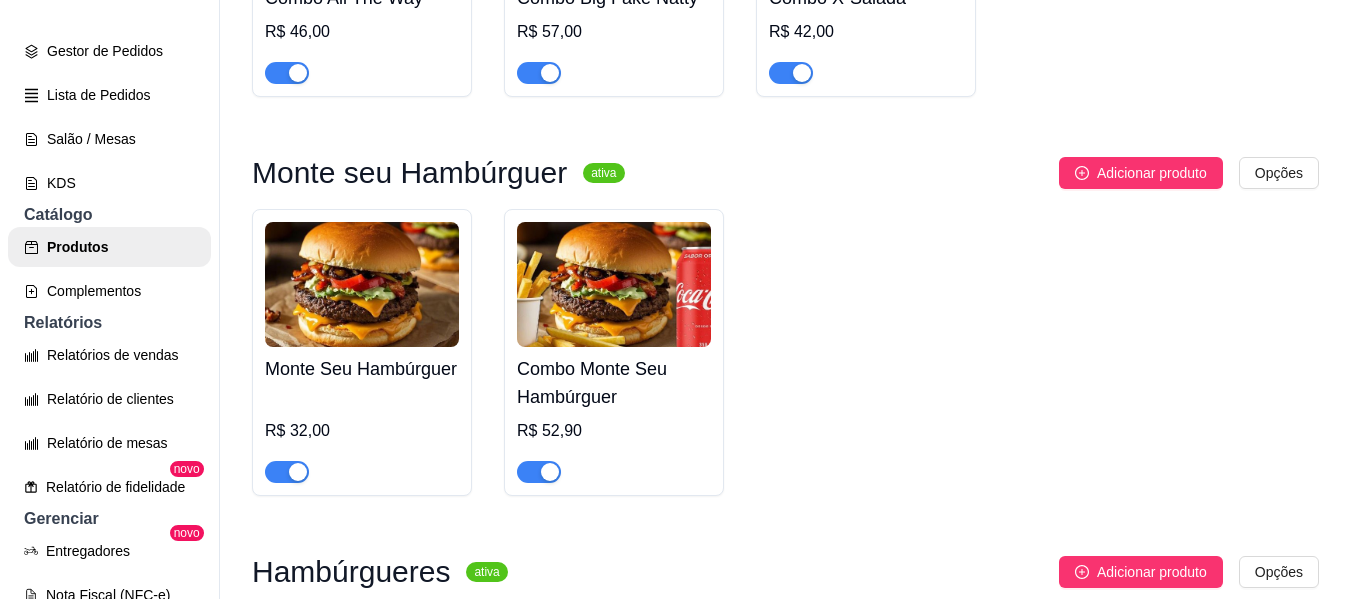 click on "Combo Monte Seu Hambúrguer" at bounding box center [614, 383] 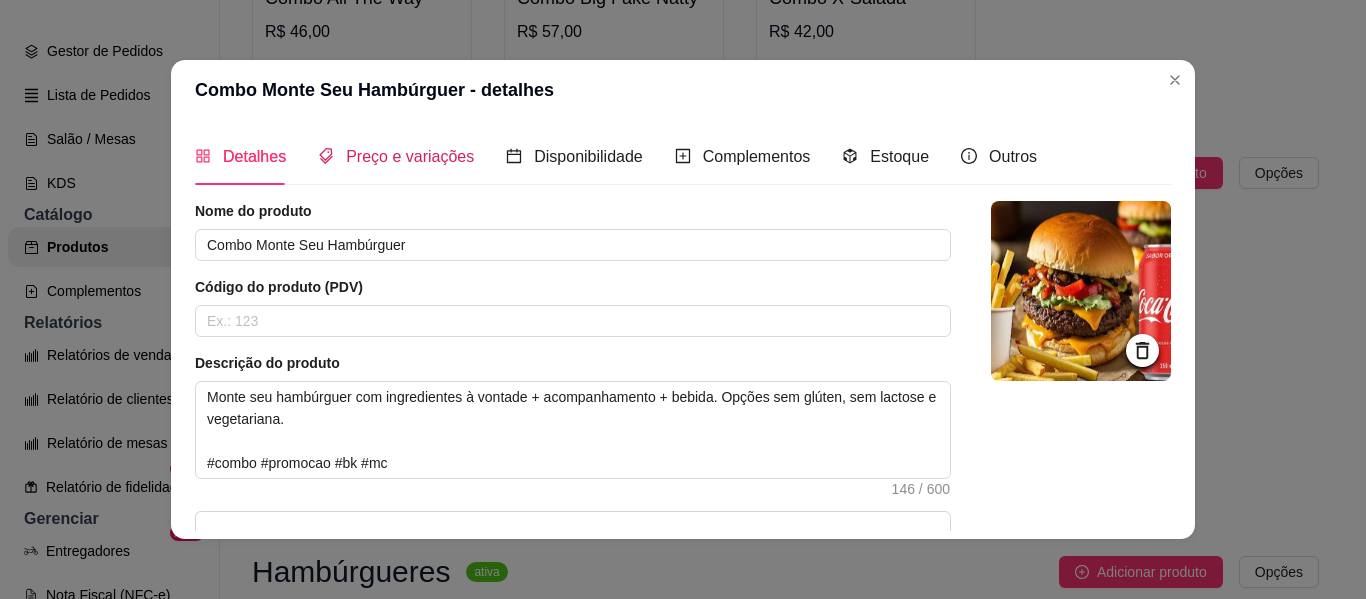 click on "Preço e variações" at bounding box center [410, 156] 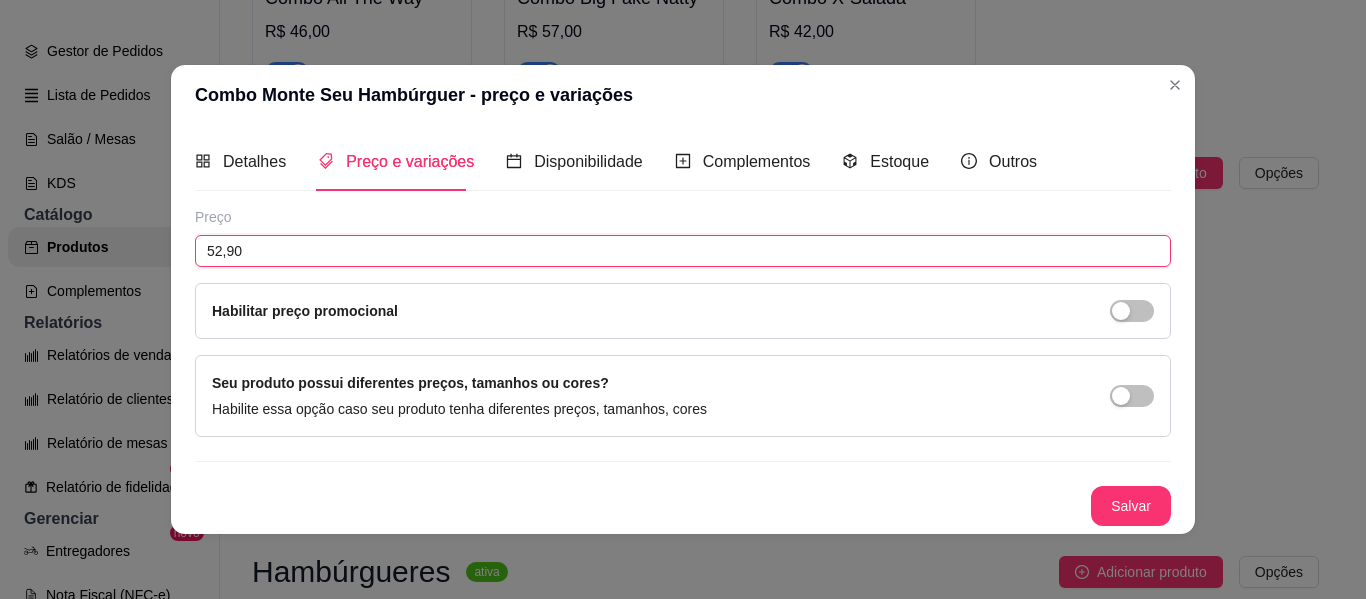 click on "52,90" at bounding box center [683, 251] 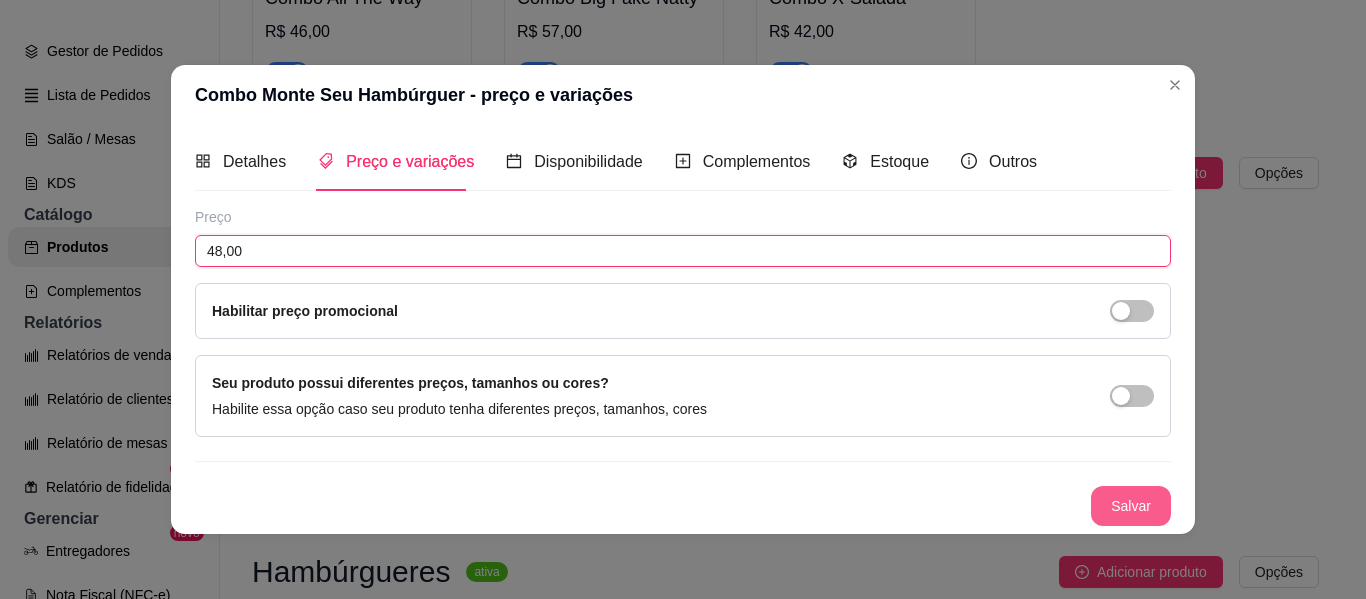 type on "48,00" 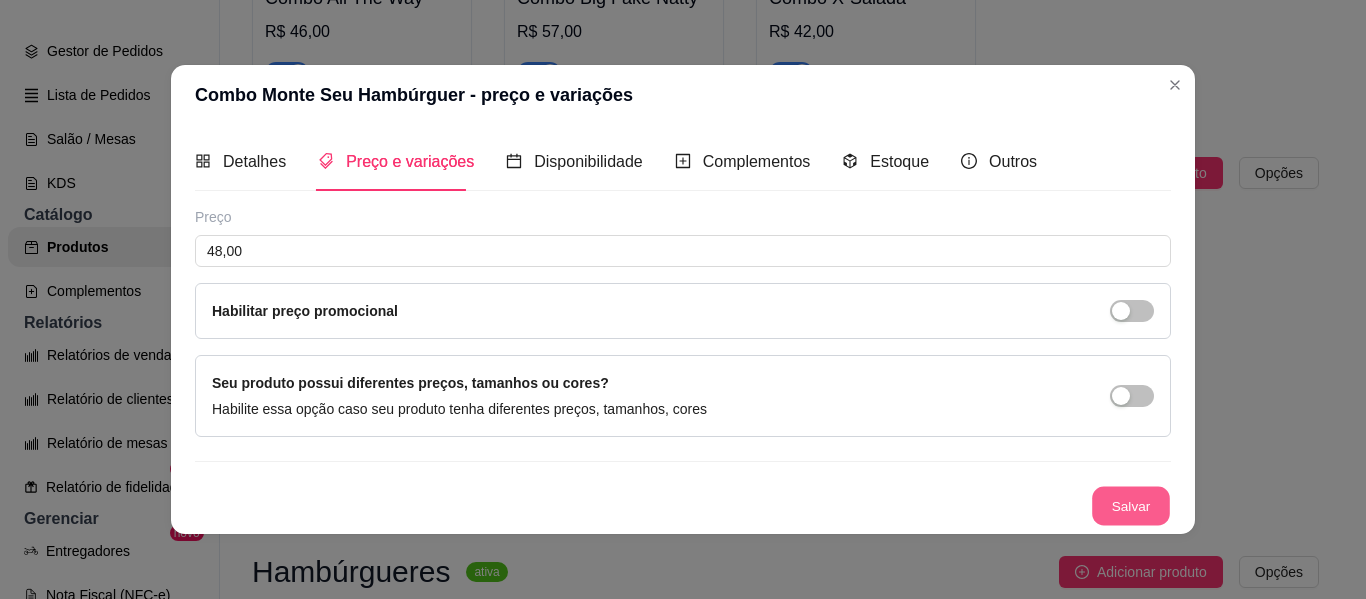 click on "Salvar" at bounding box center [1131, 505] 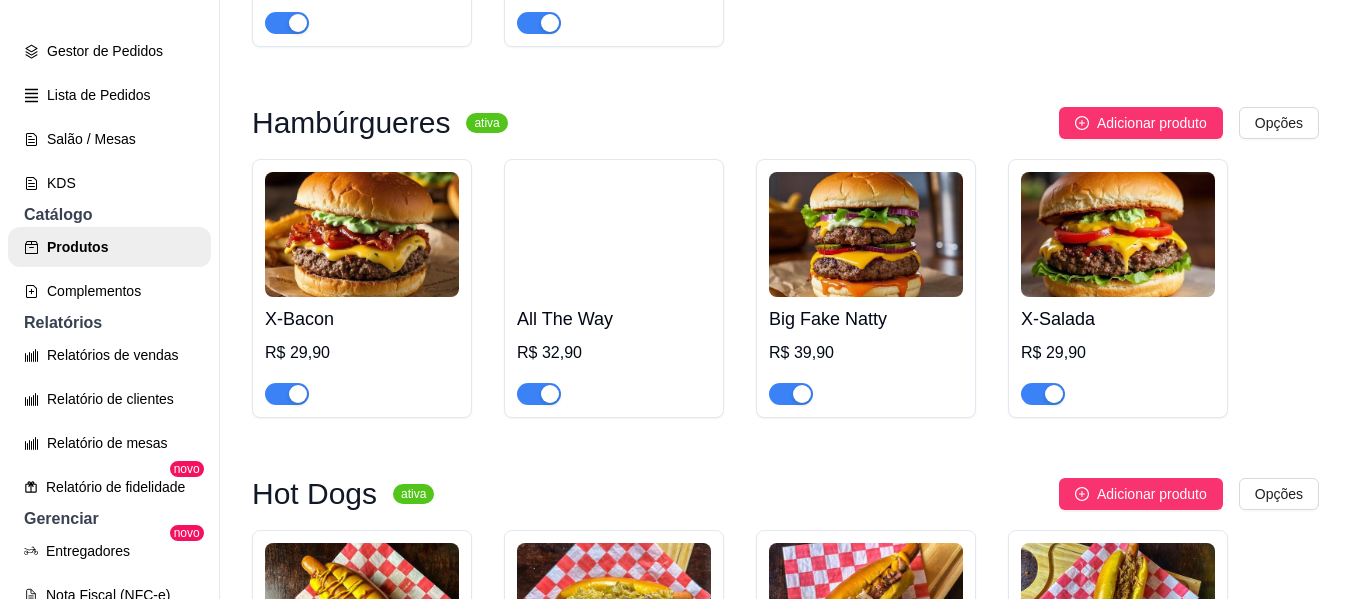 scroll, scrollTop: 1554, scrollLeft: 0, axis: vertical 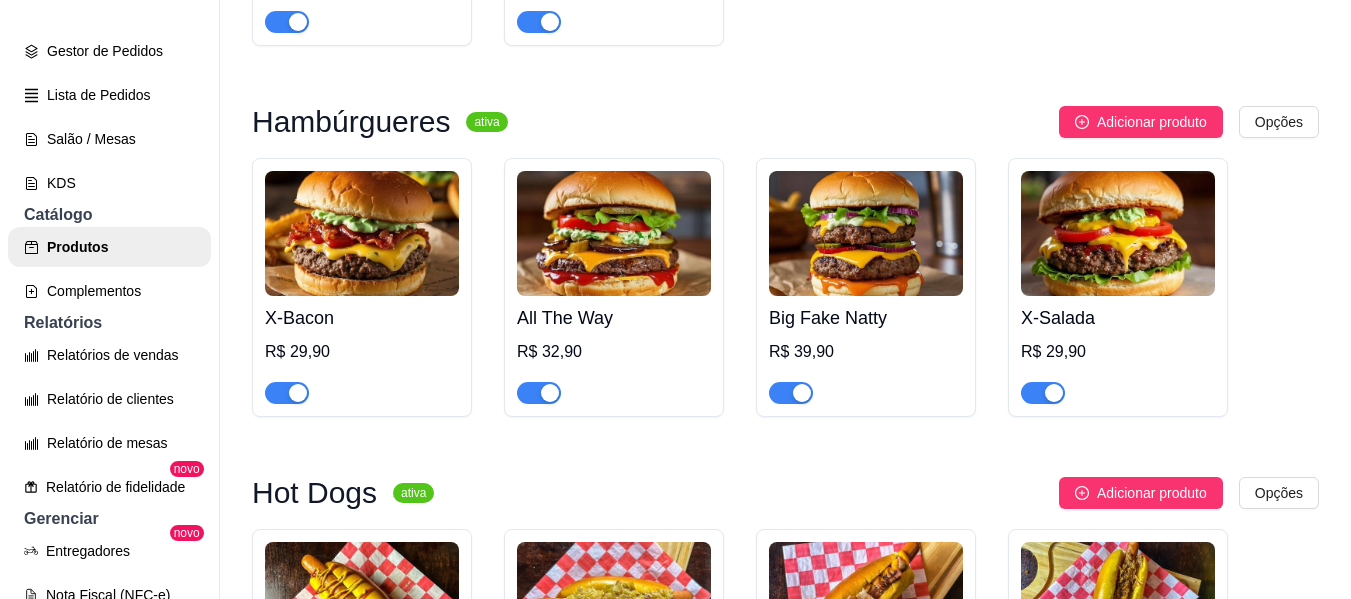click at bounding box center (362, 233) 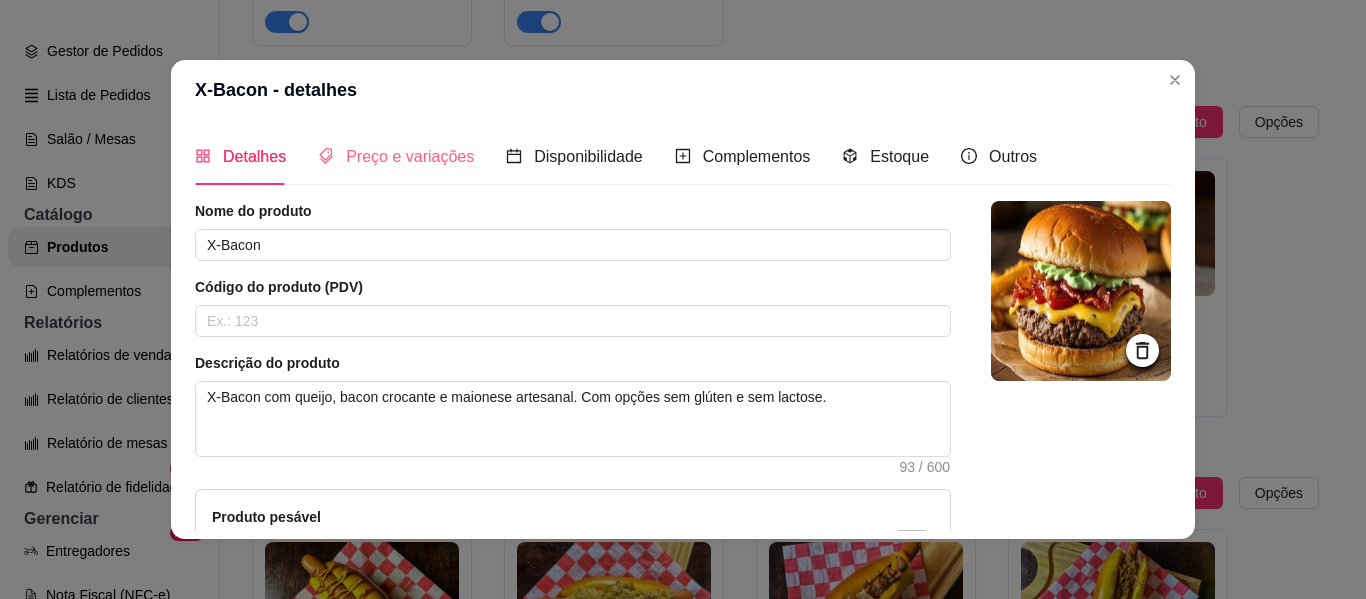 click on "Preço e variações" at bounding box center [396, 156] 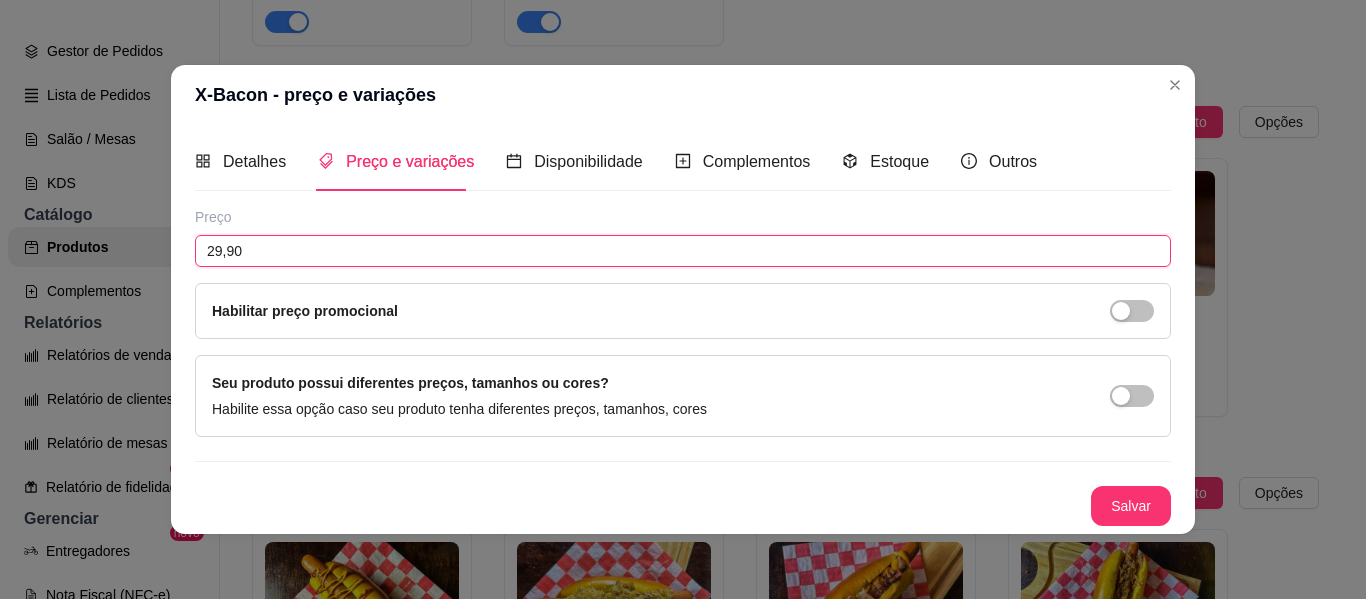 click on "29,90" at bounding box center (683, 251) 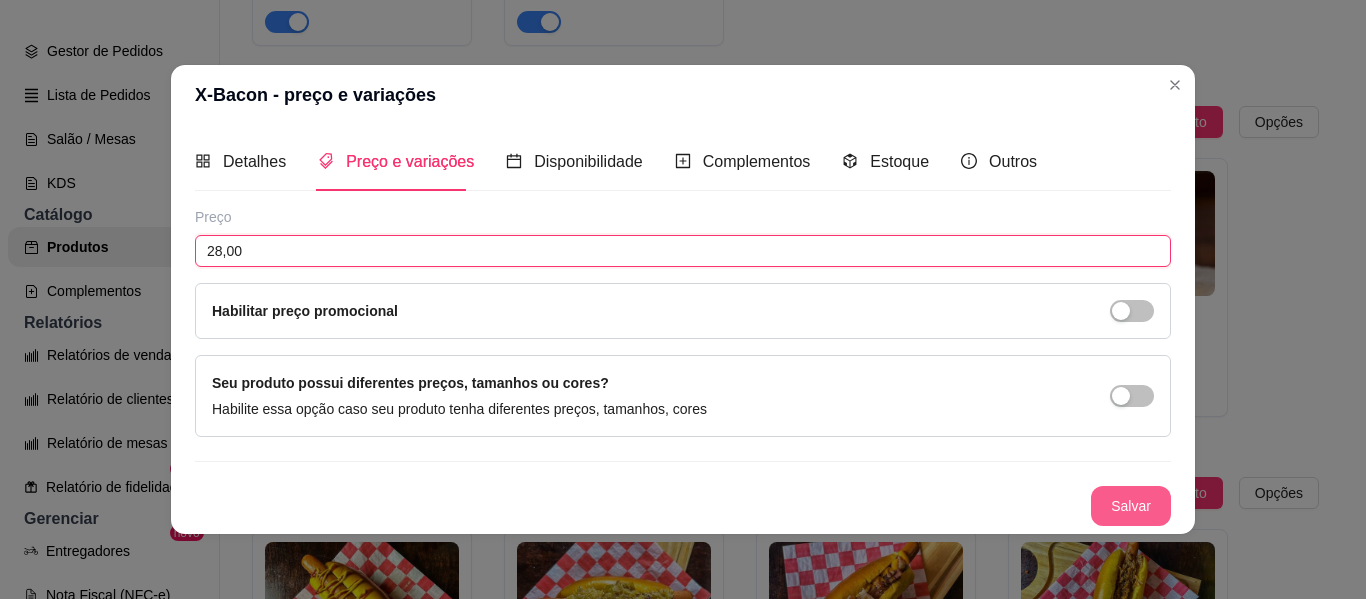 type on "28,00" 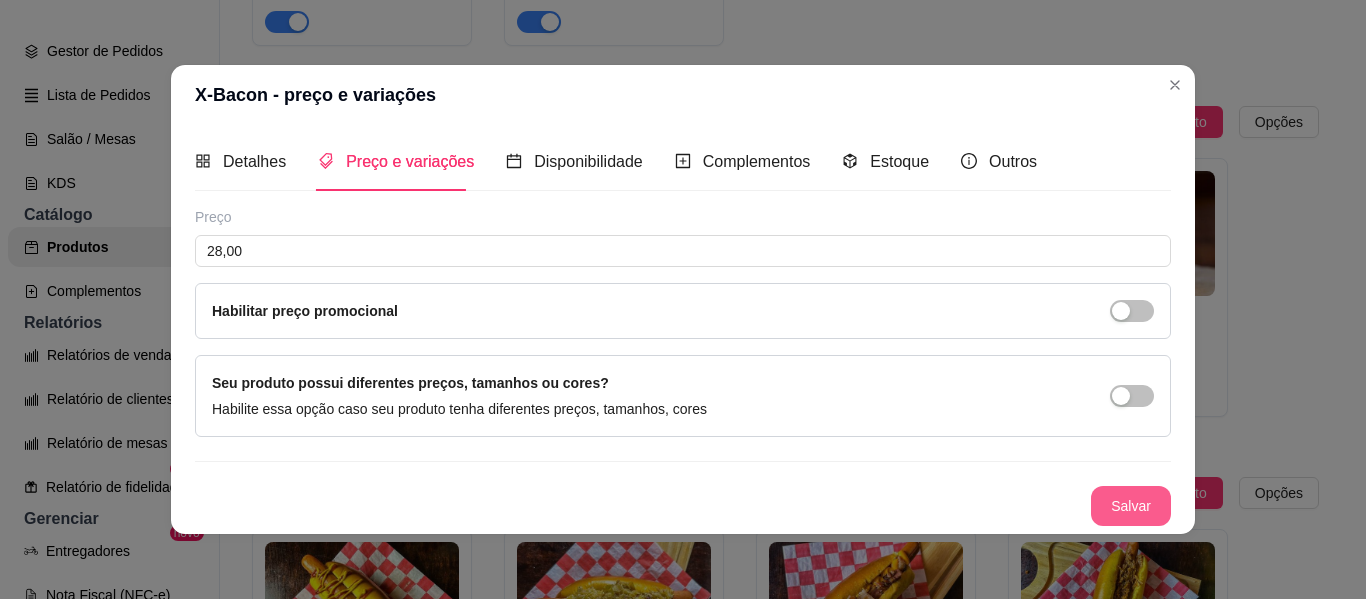 click on "Salvar" at bounding box center (1131, 506) 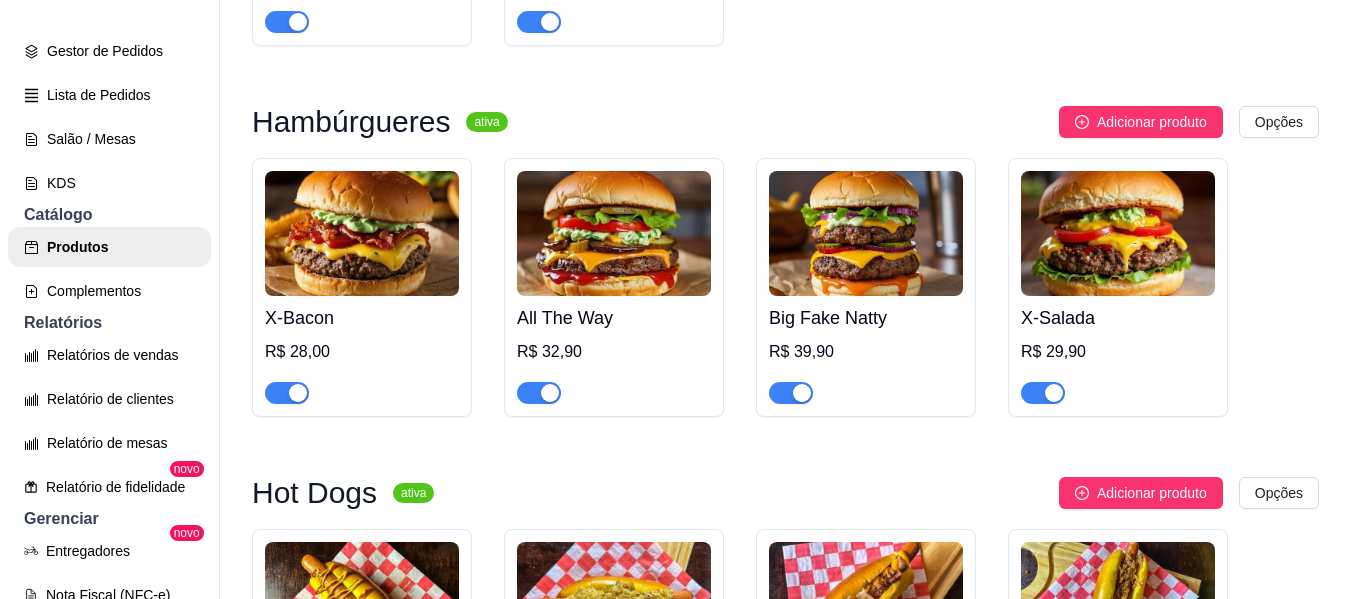click on "All The Way" at bounding box center (614, 318) 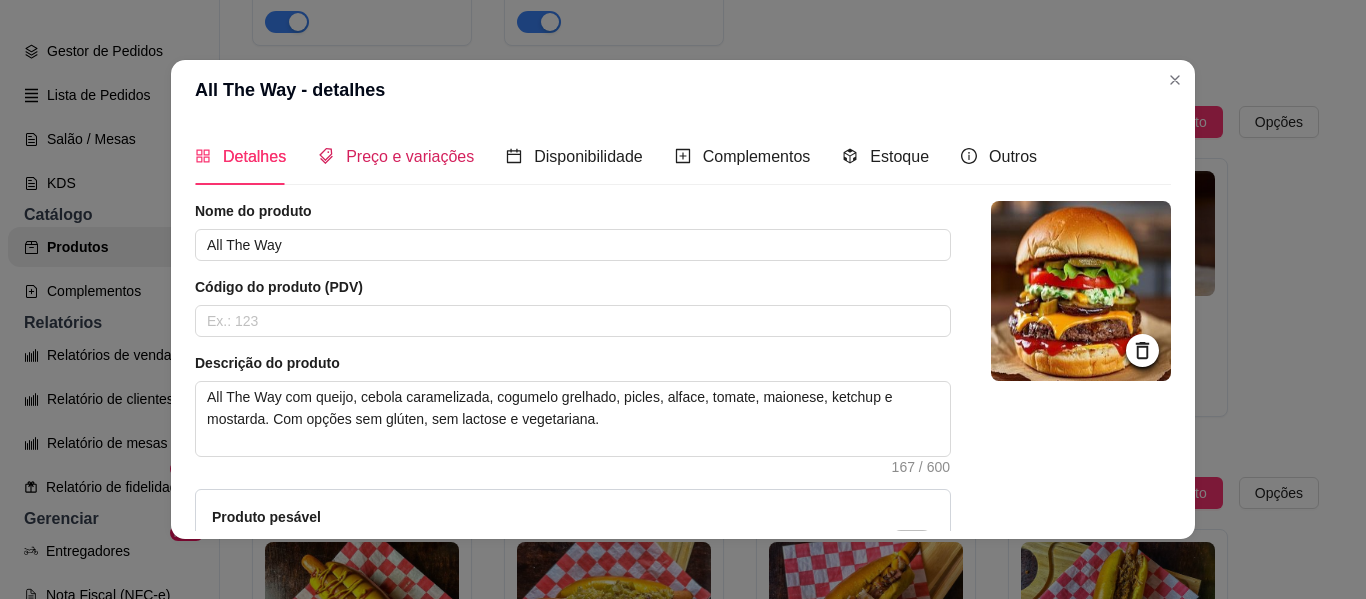 click on "Preço e variações" at bounding box center [410, 156] 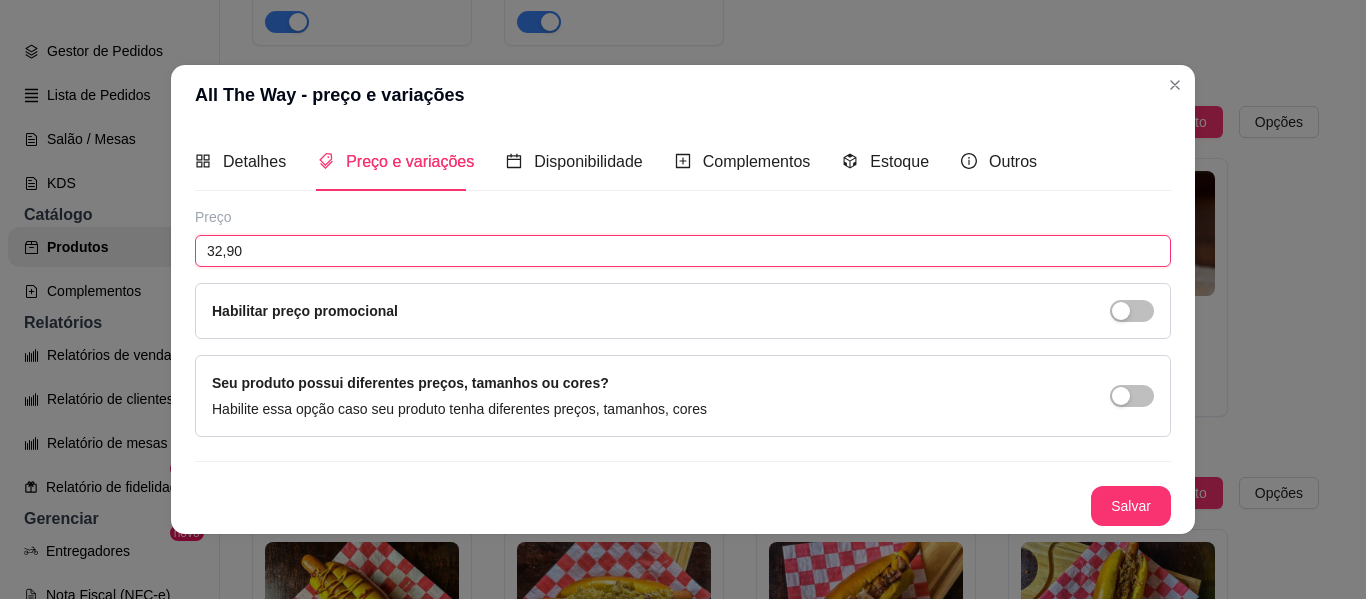 click on "32,90" at bounding box center (683, 251) 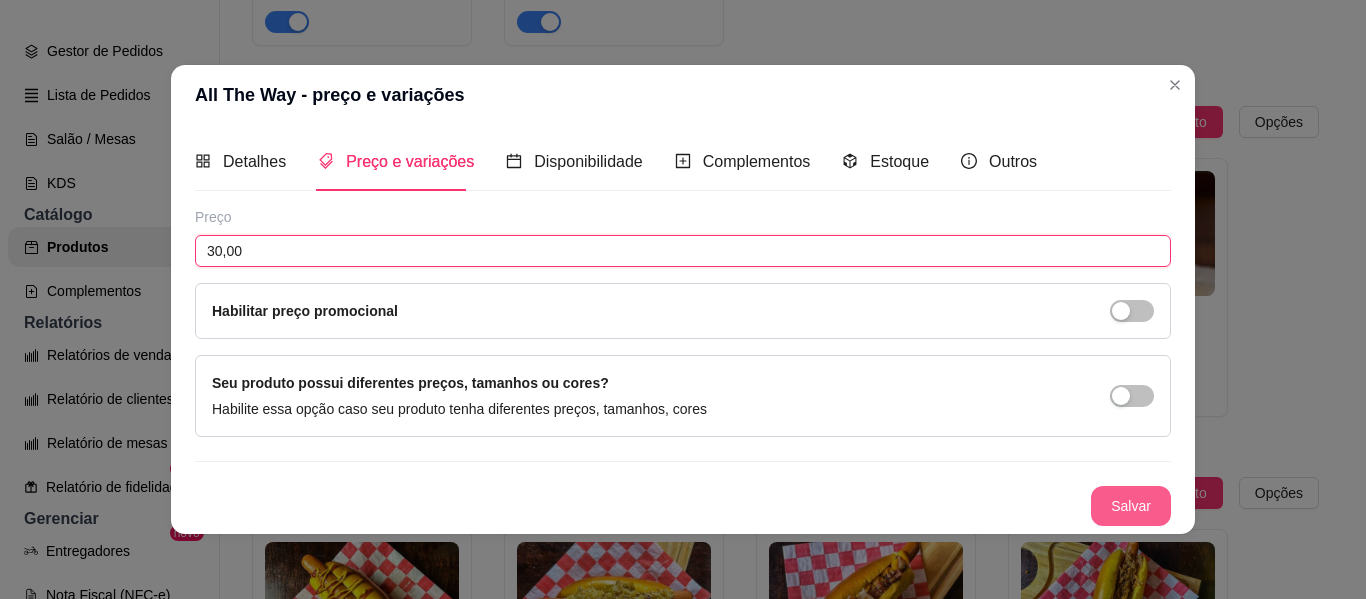 type on "30,00" 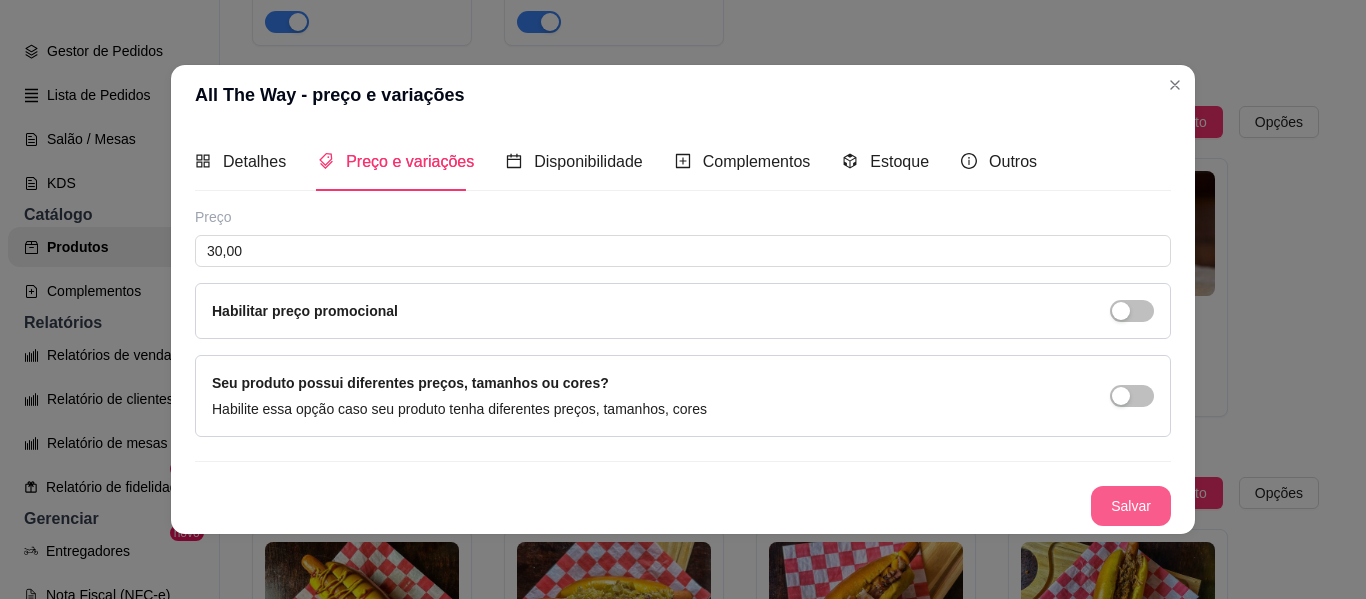 click on "Salvar" at bounding box center (1131, 506) 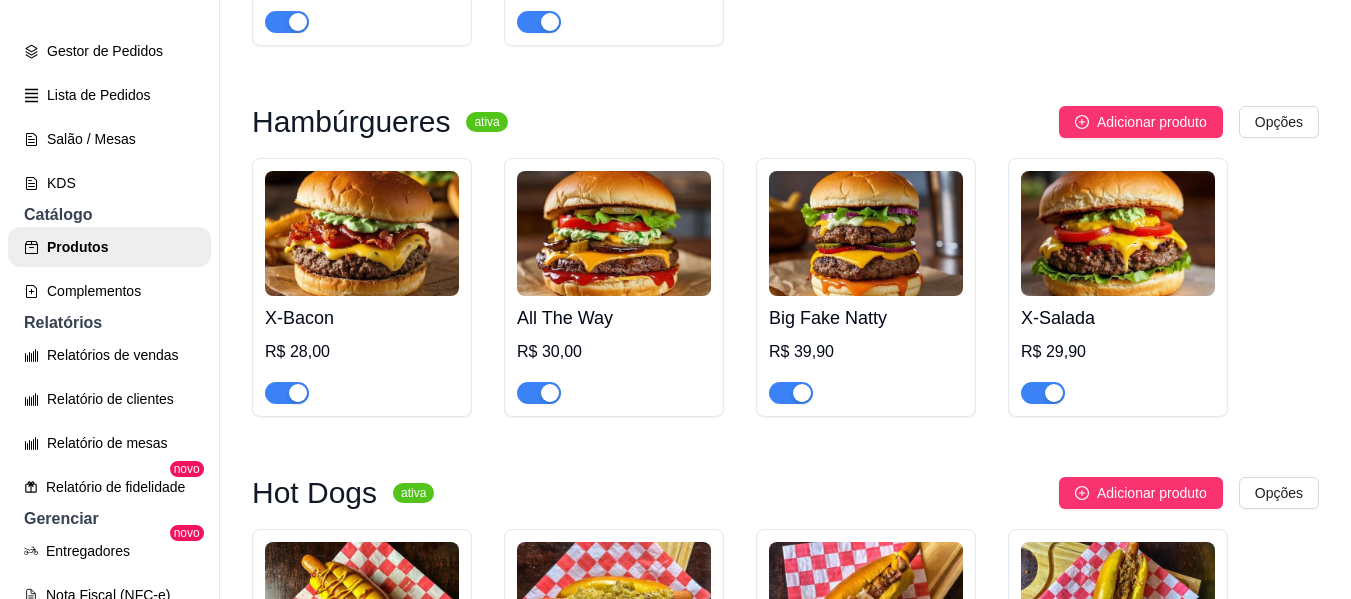 click on "R$ 39,90" at bounding box center [866, 352] 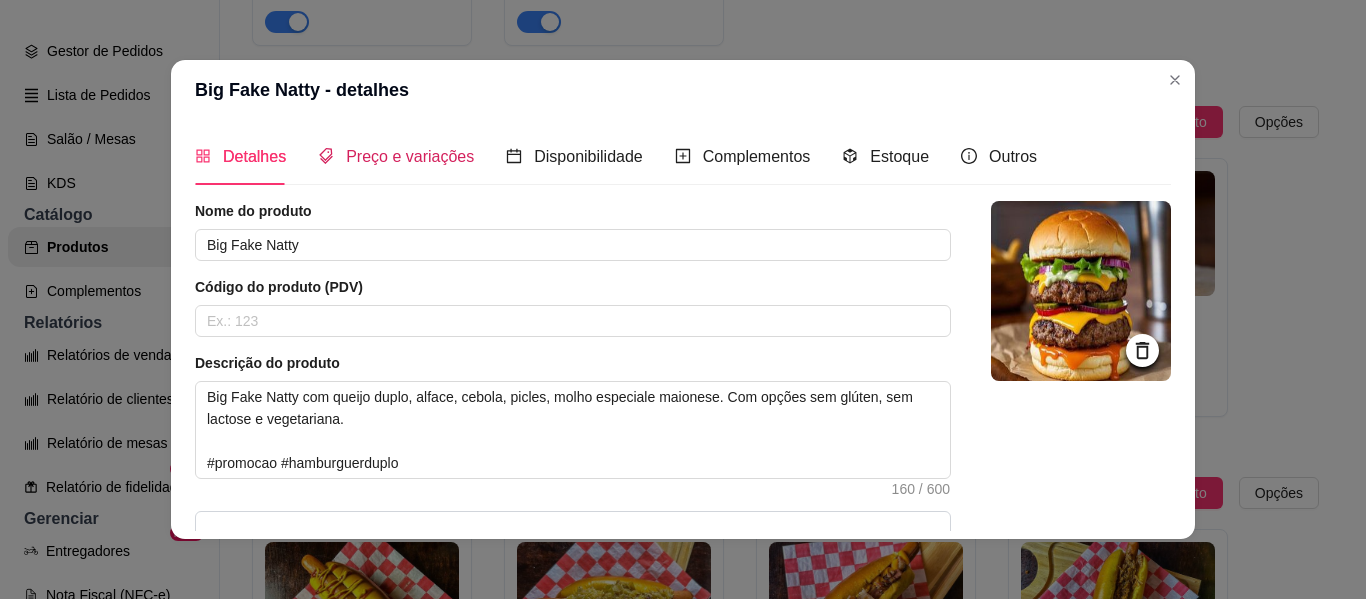 click on "Preço e variações" at bounding box center (410, 156) 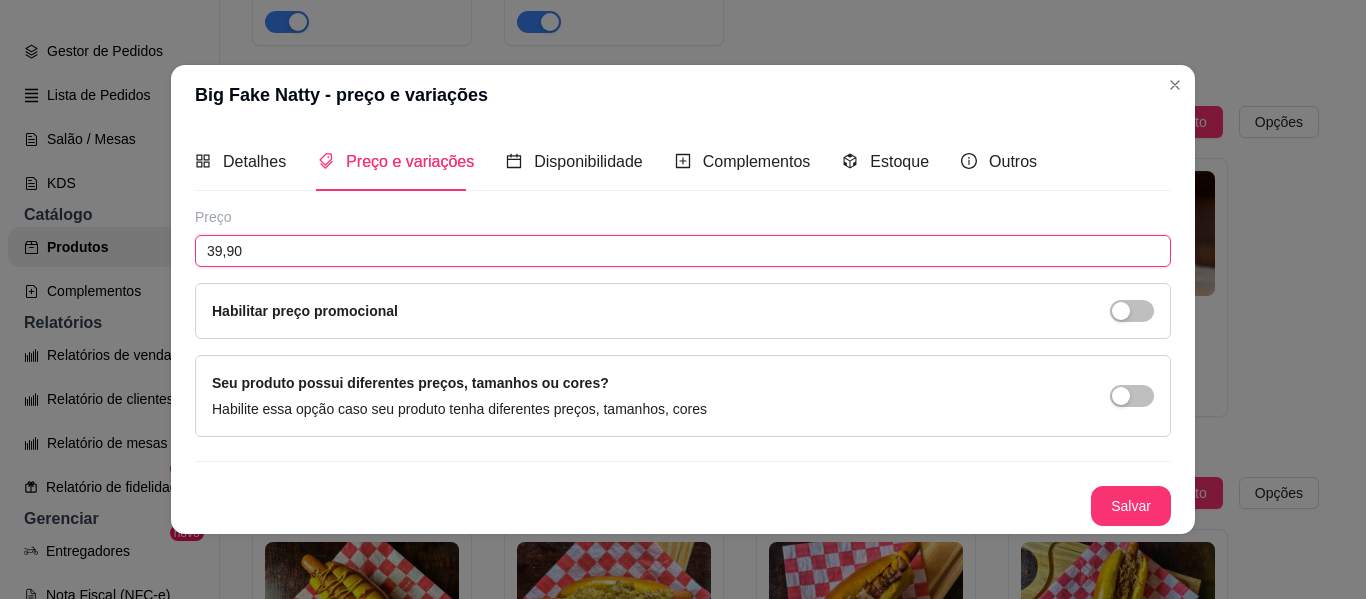 click on "39,90" at bounding box center (683, 251) 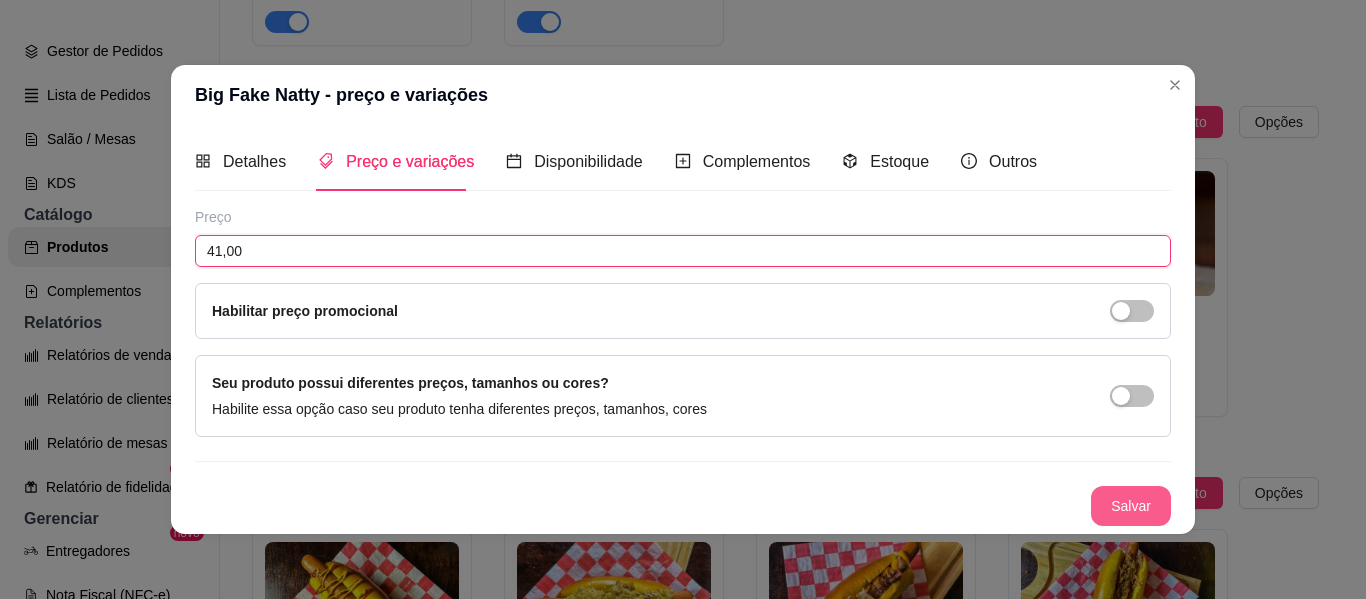 type on "41,00" 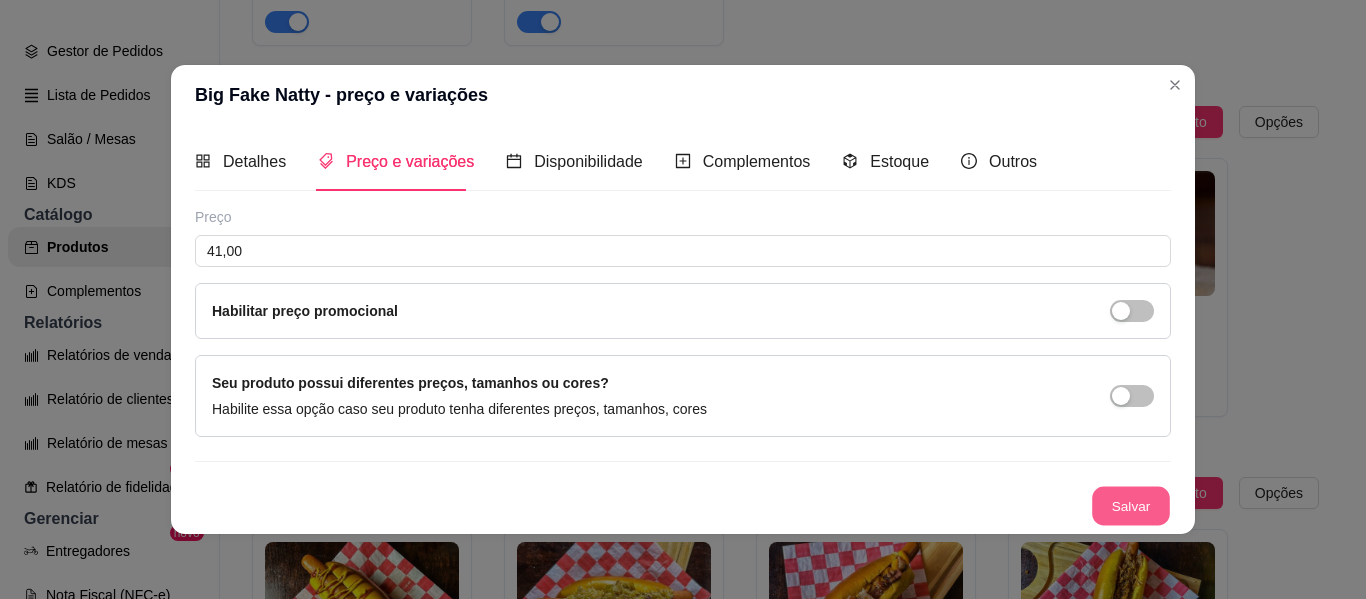 click on "Salvar" at bounding box center (1131, 505) 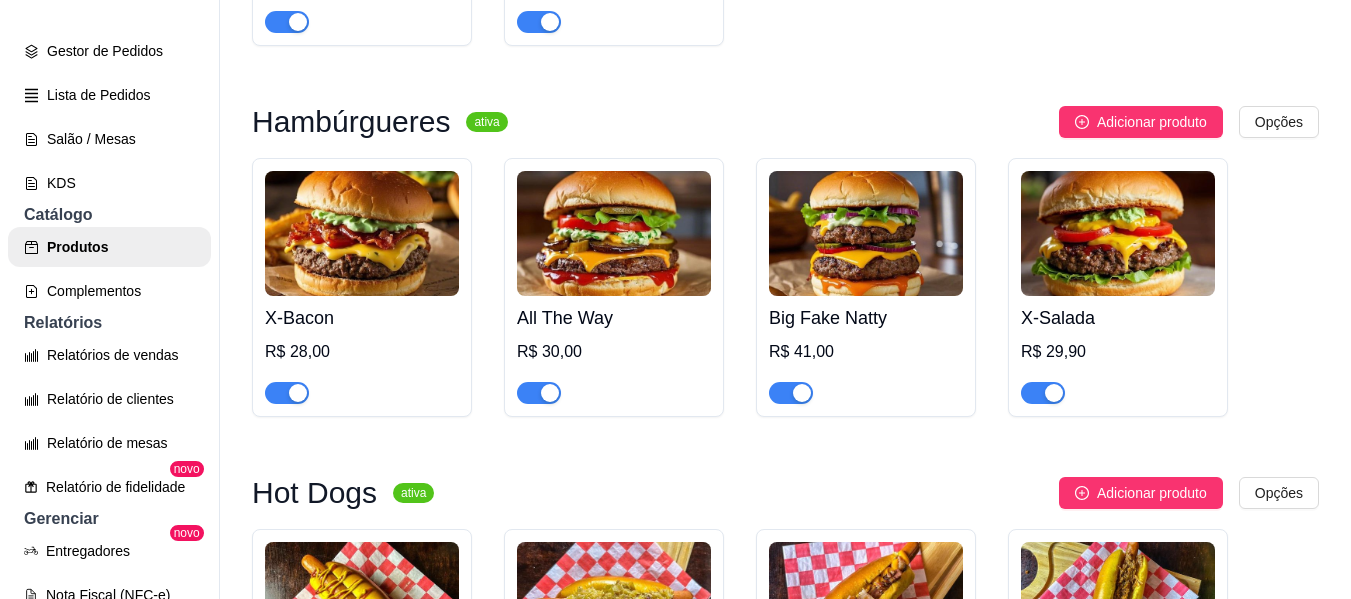 click on "X-Salada" at bounding box center (1118, 318) 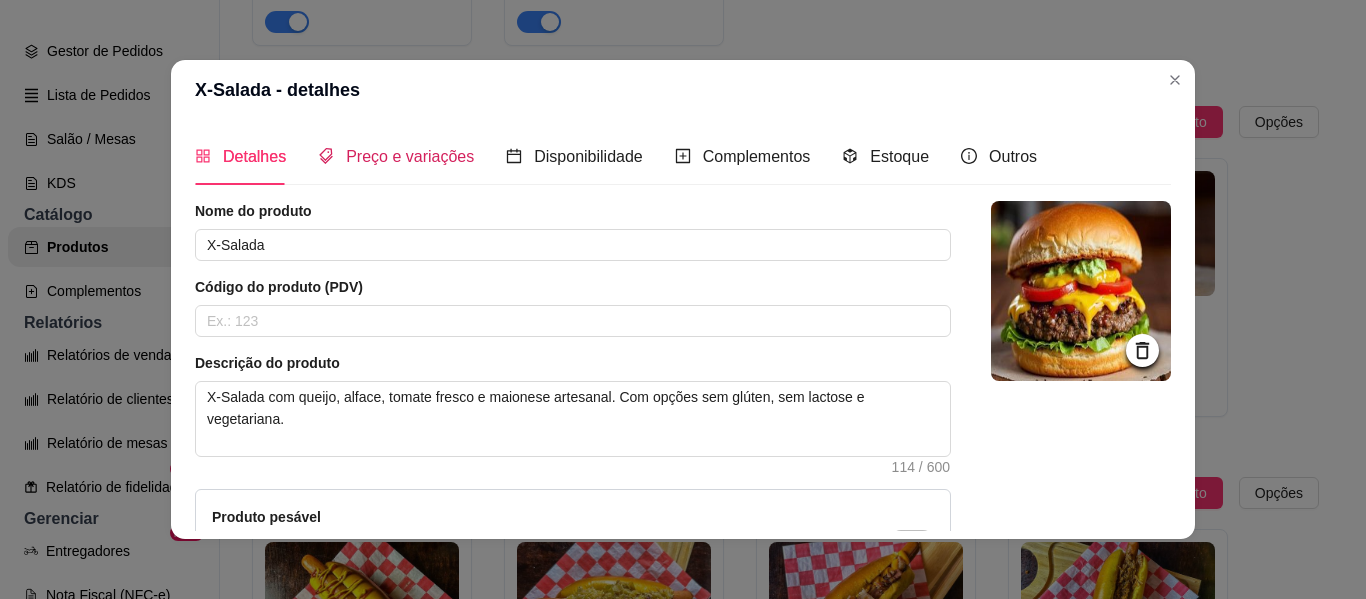click on "Preço e variações" at bounding box center [410, 156] 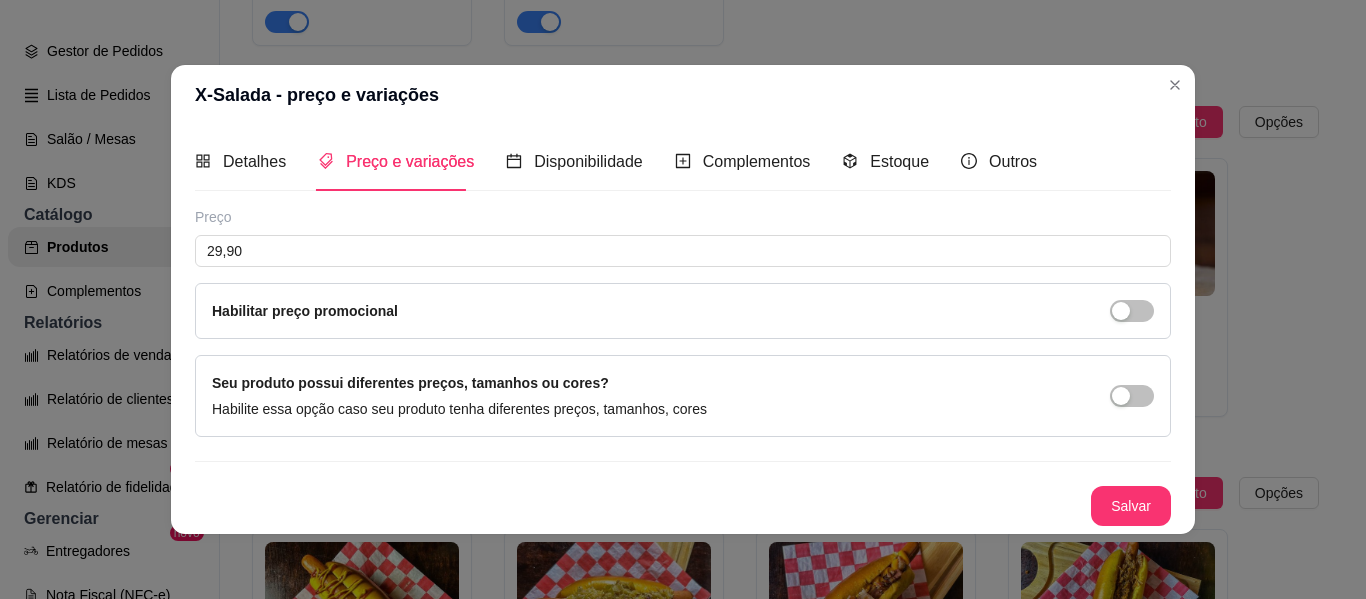 type 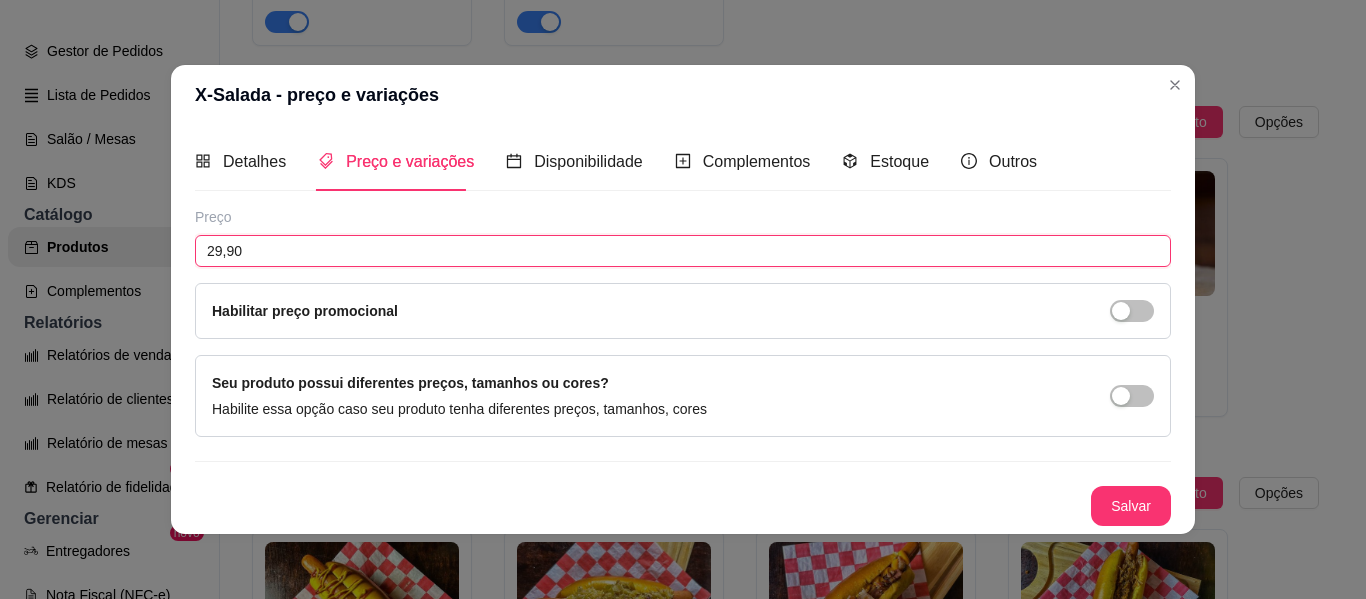 click on "29,90" at bounding box center (683, 251) 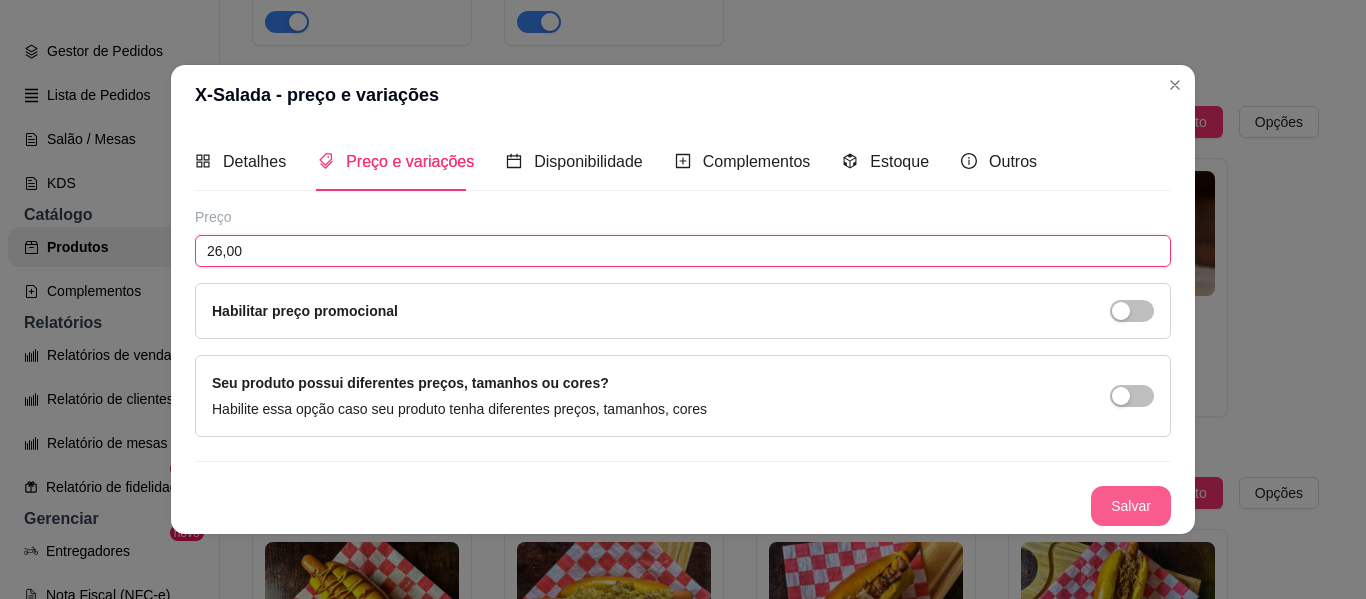 type on "26,00" 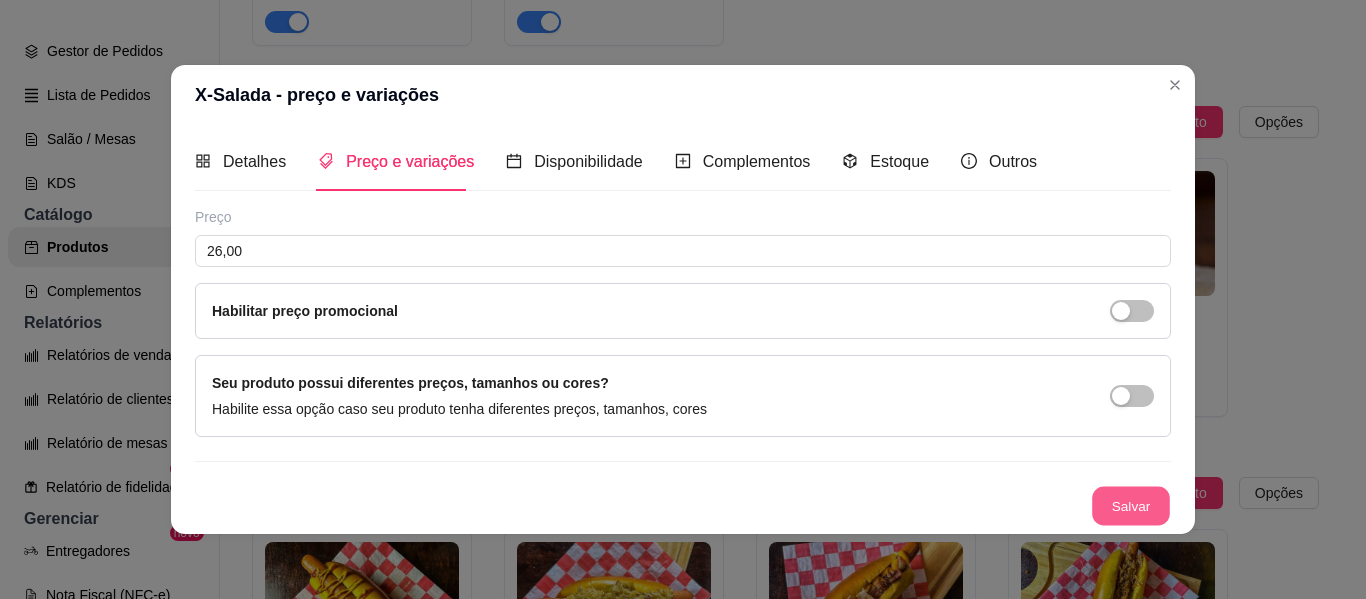 click on "Salvar" at bounding box center [1131, 505] 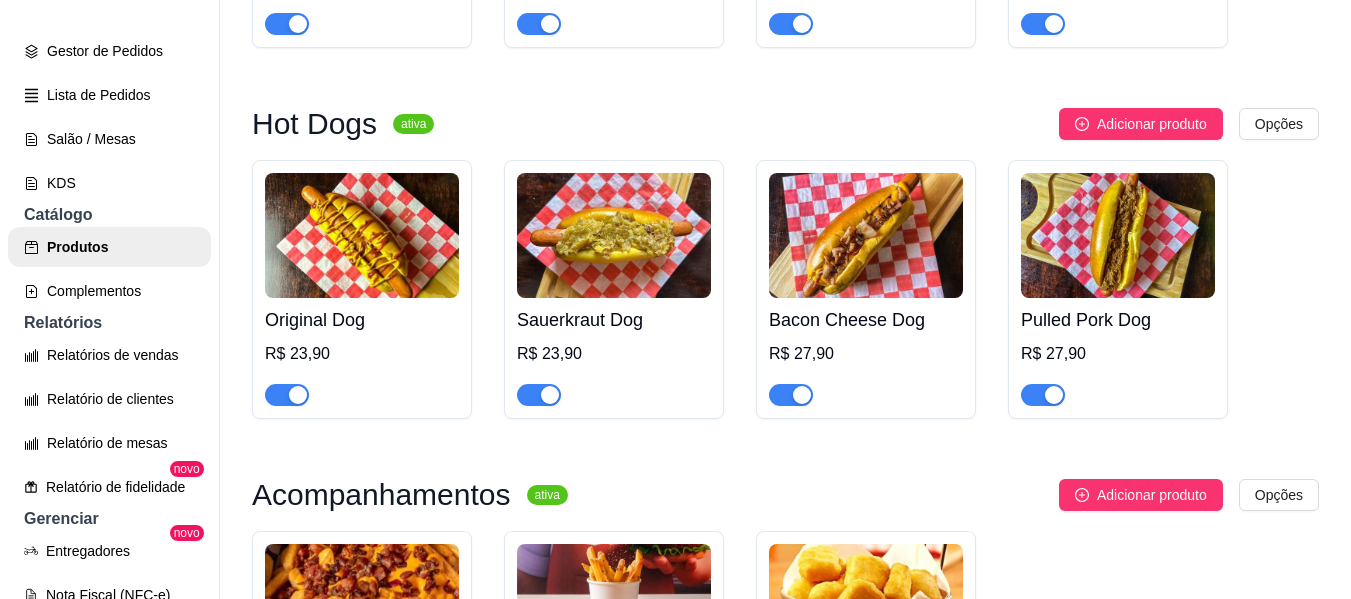 scroll, scrollTop: 1944, scrollLeft: 0, axis: vertical 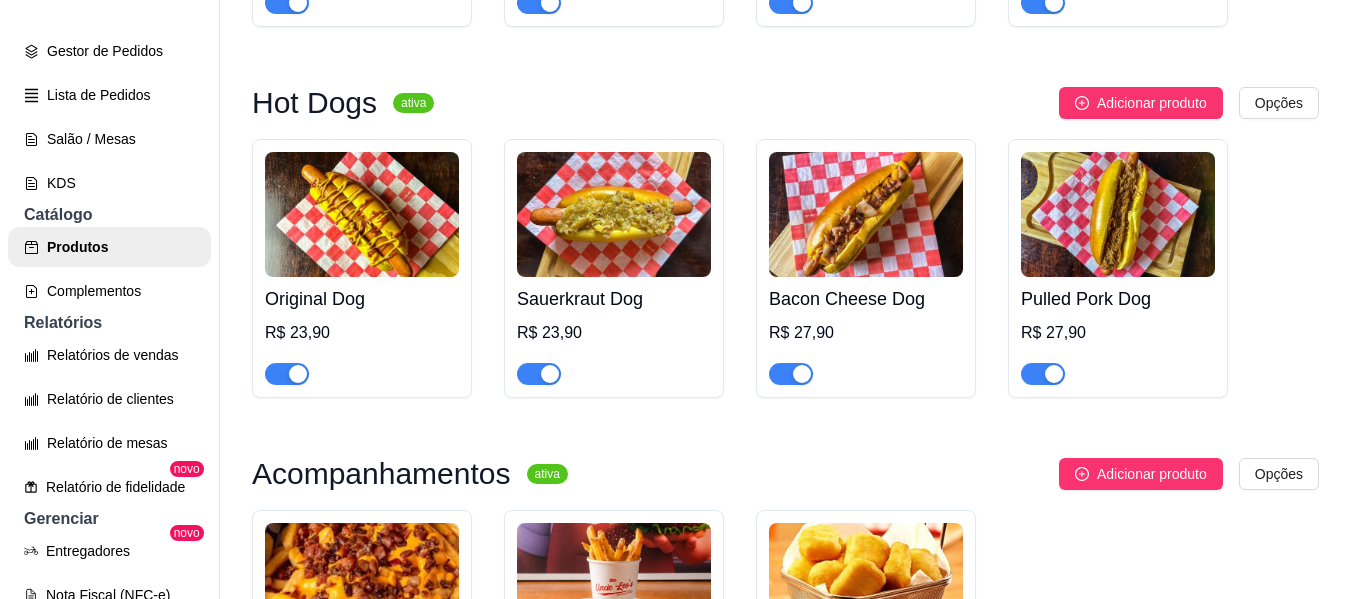 click on "Original Dog   R$ 23,90" at bounding box center (362, 331) 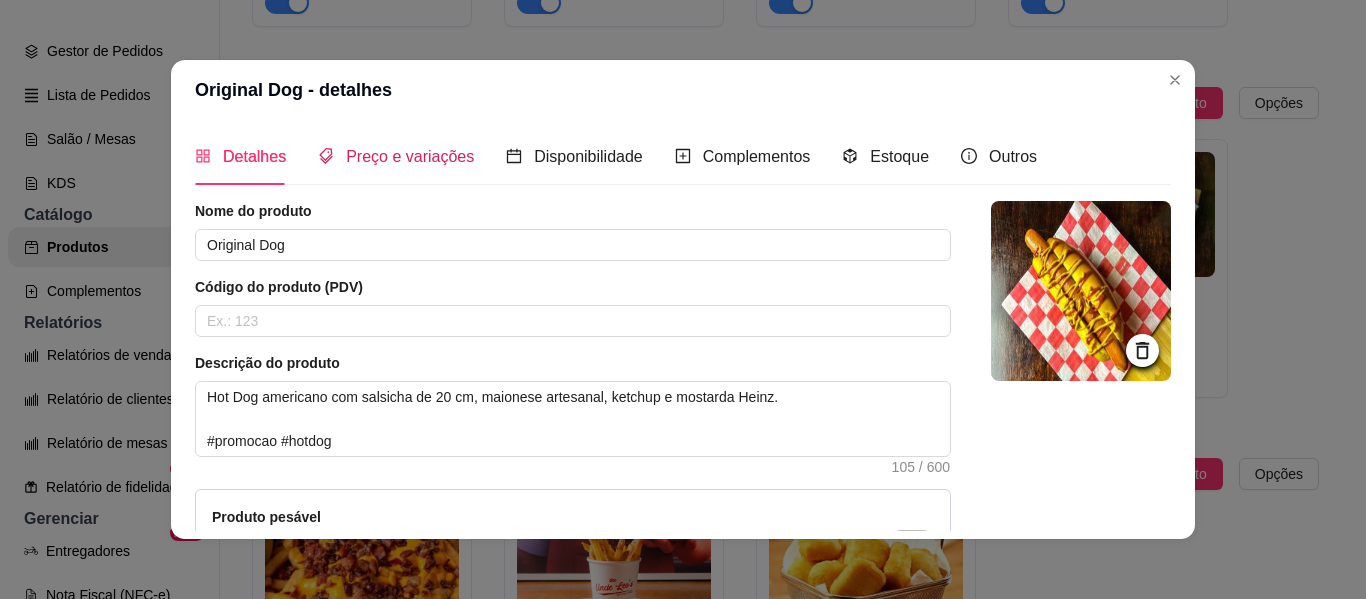 click on "Preço e variações" at bounding box center [410, 156] 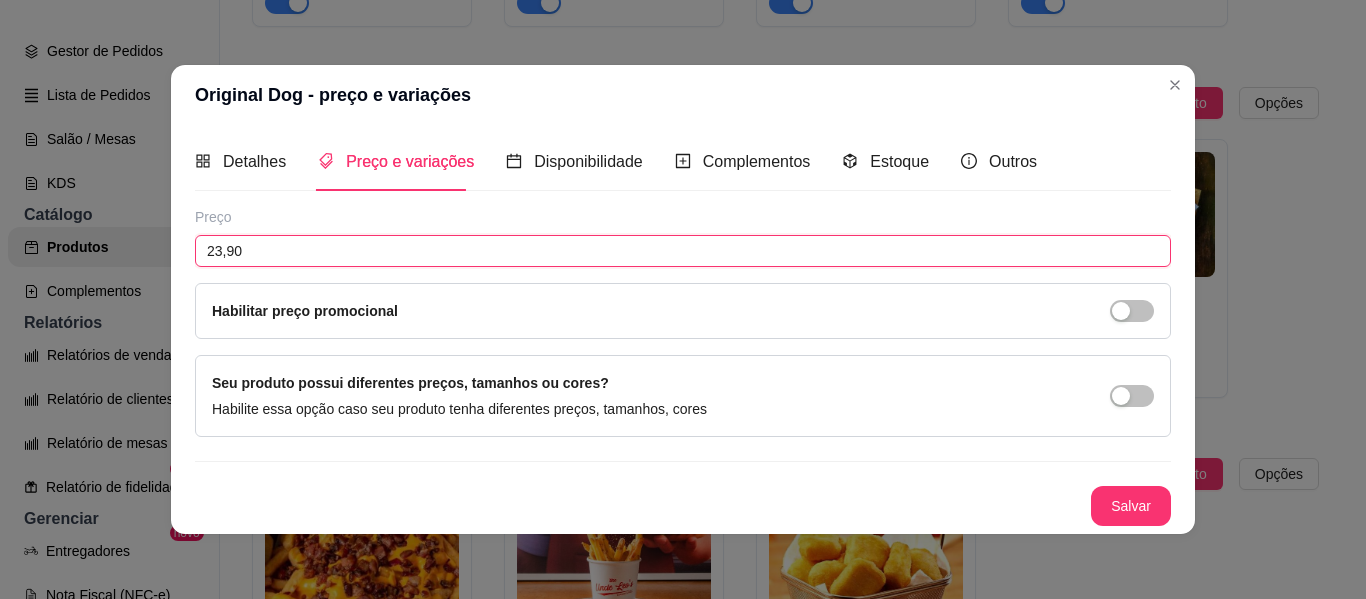 click on "23,90" at bounding box center (683, 251) 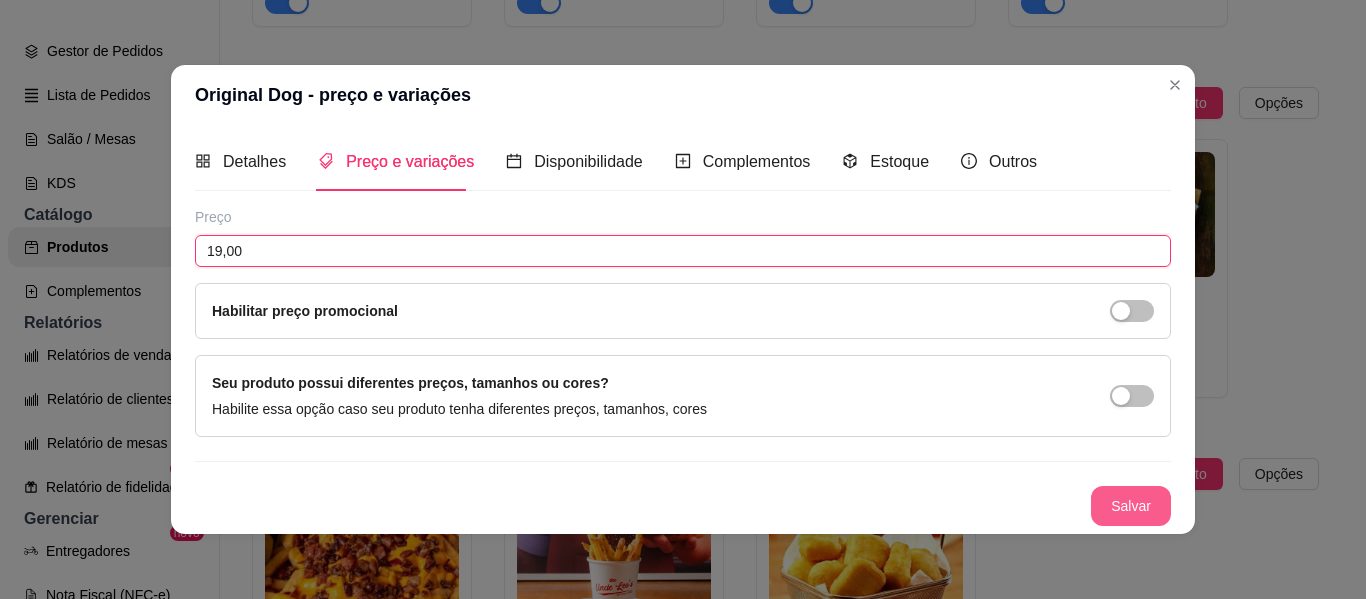 type on "19,00" 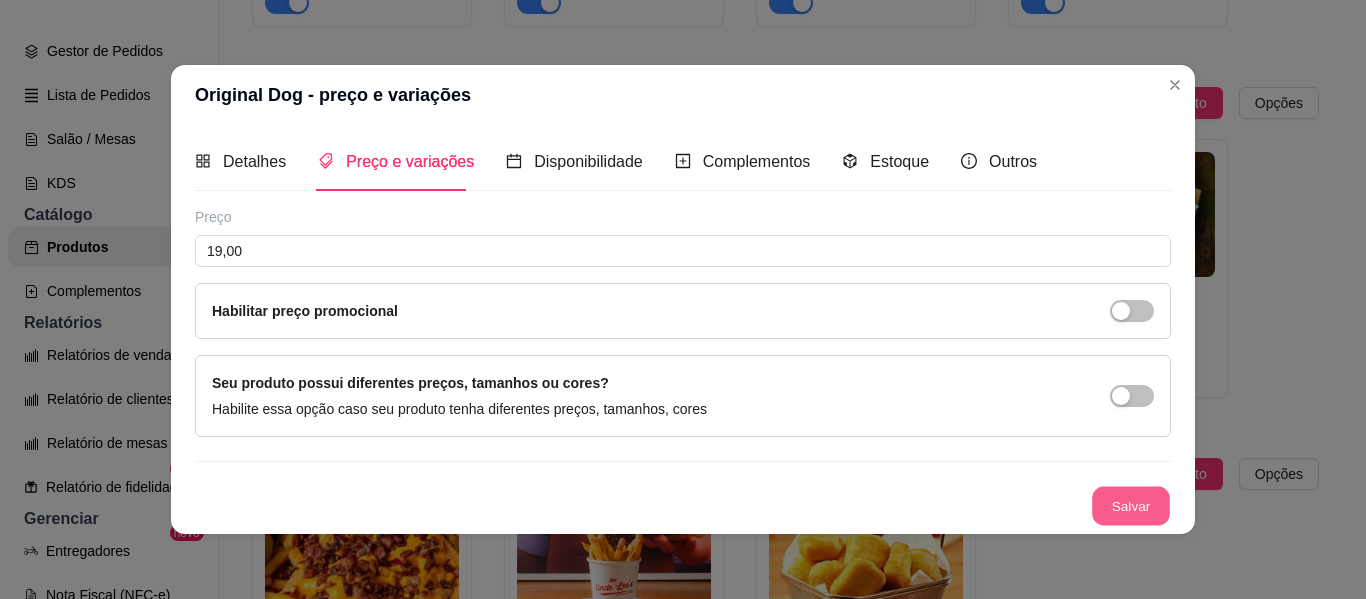 click on "Salvar" at bounding box center (1131, 505) 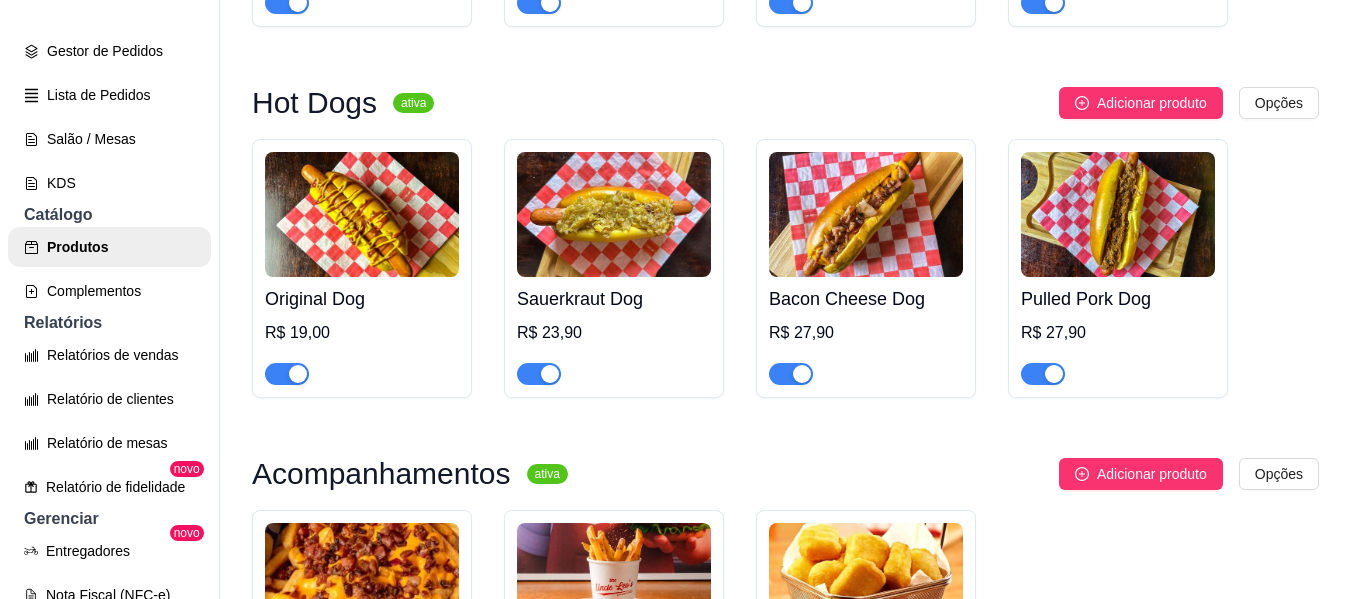 click on "Sauerkraut Dog" at bounding box center [614, 299] 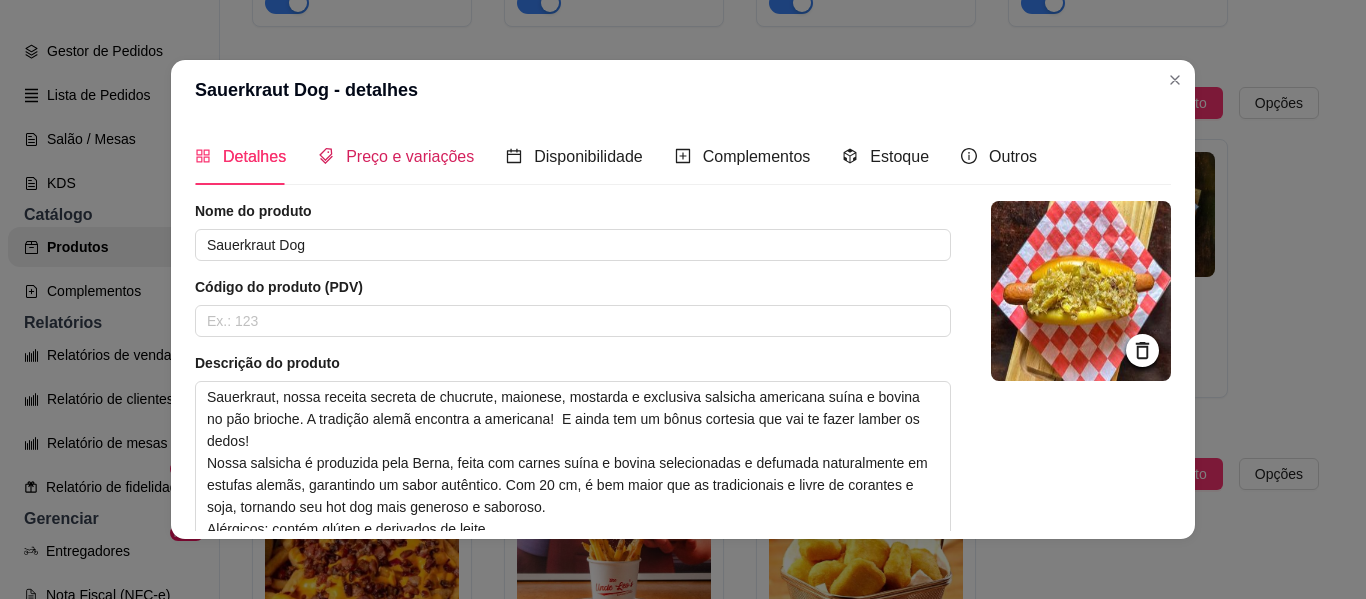 click on "Preço e variações" at bounding box center [410, 156] 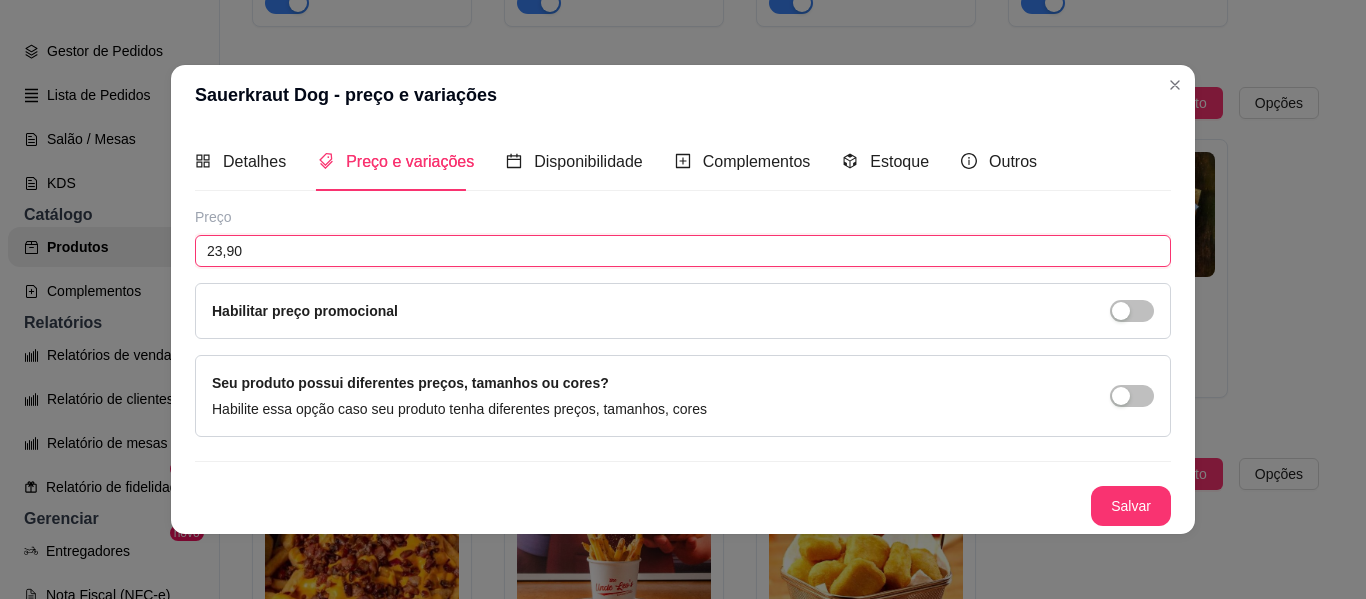 click on "23,90" at bounding box center [683, 251] 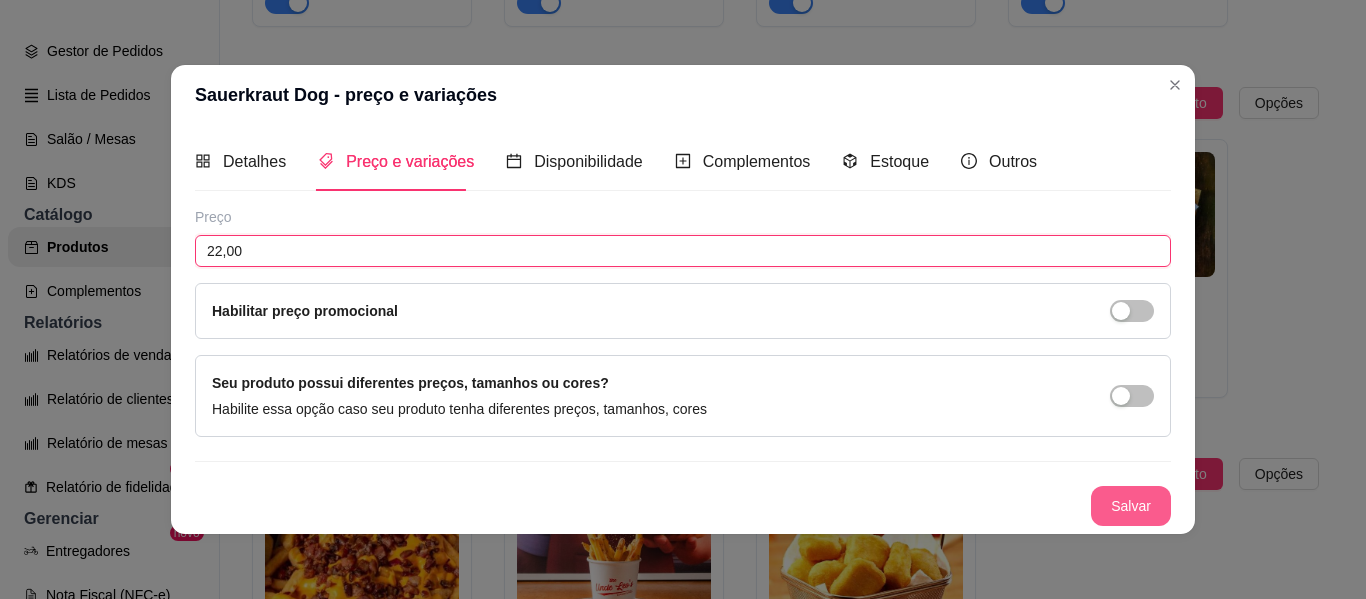 type on "22,00" 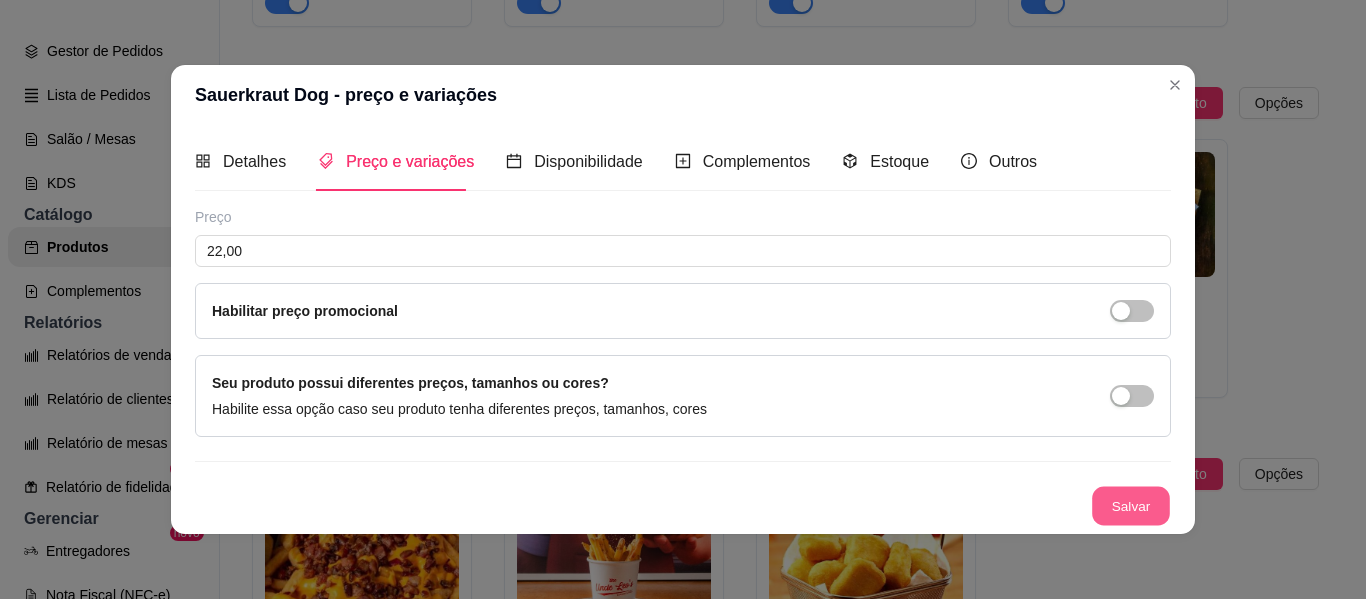 click on "Salvar" at bounding box center (1131, 505) 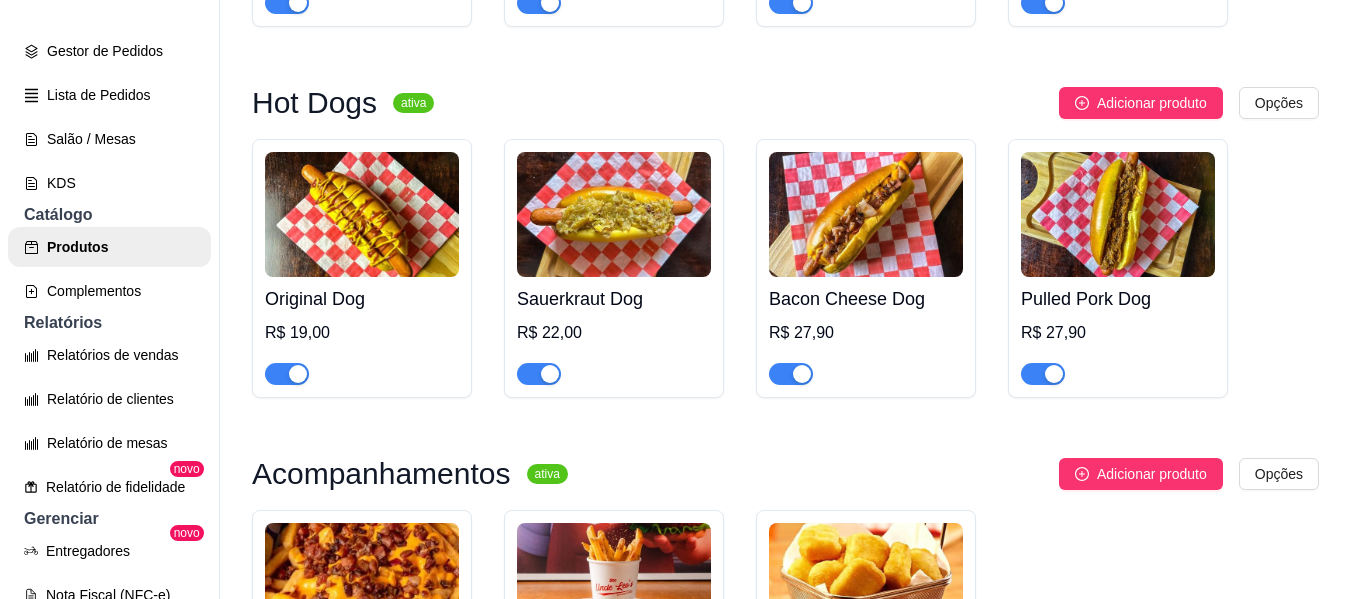 click on "Bacon Cheese Dog" at bounding box center [866, 299] 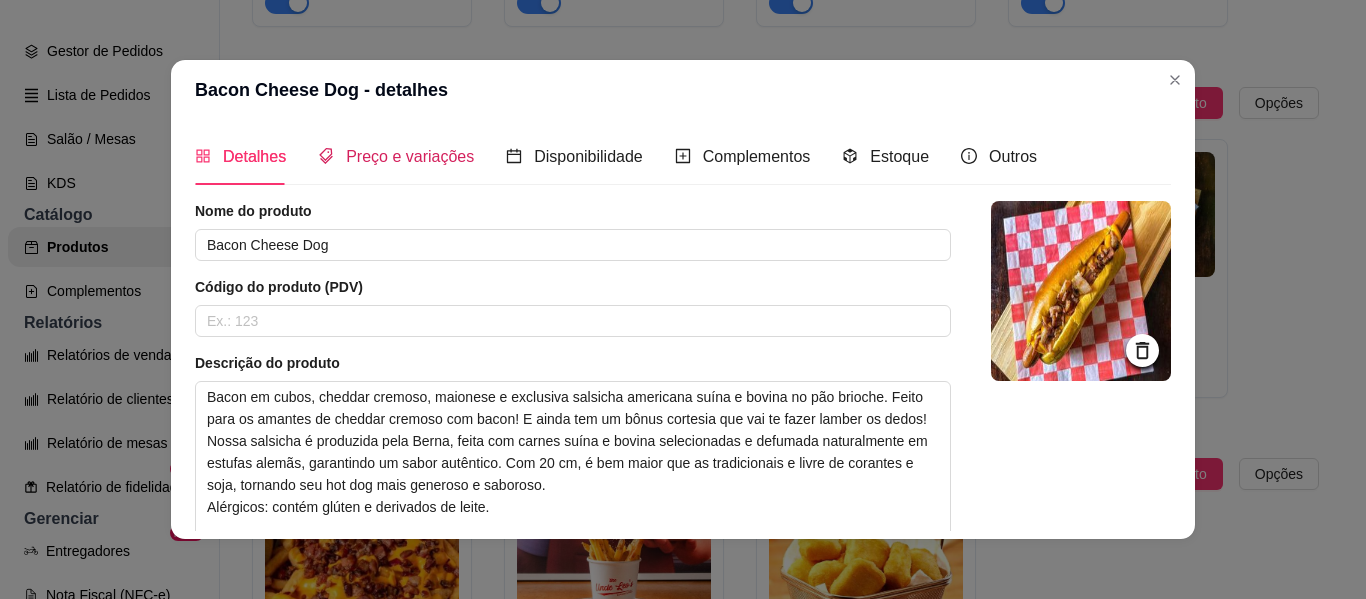 click on "Preço e variações" at bounding box center [396, 156] 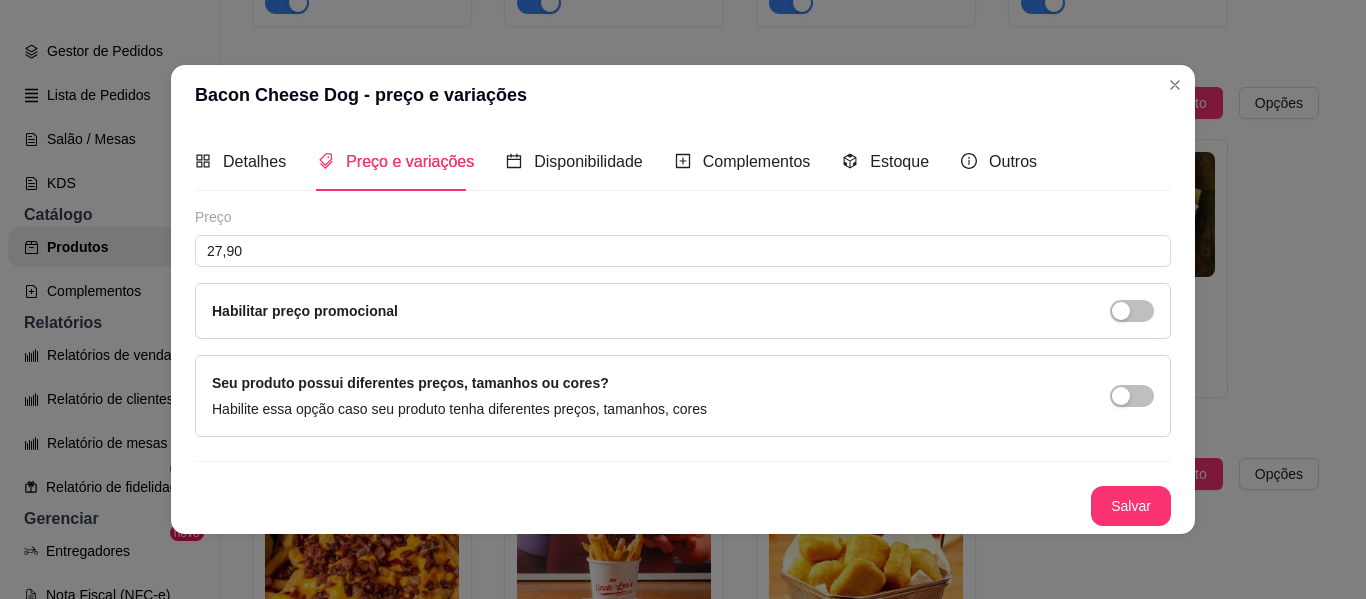 type 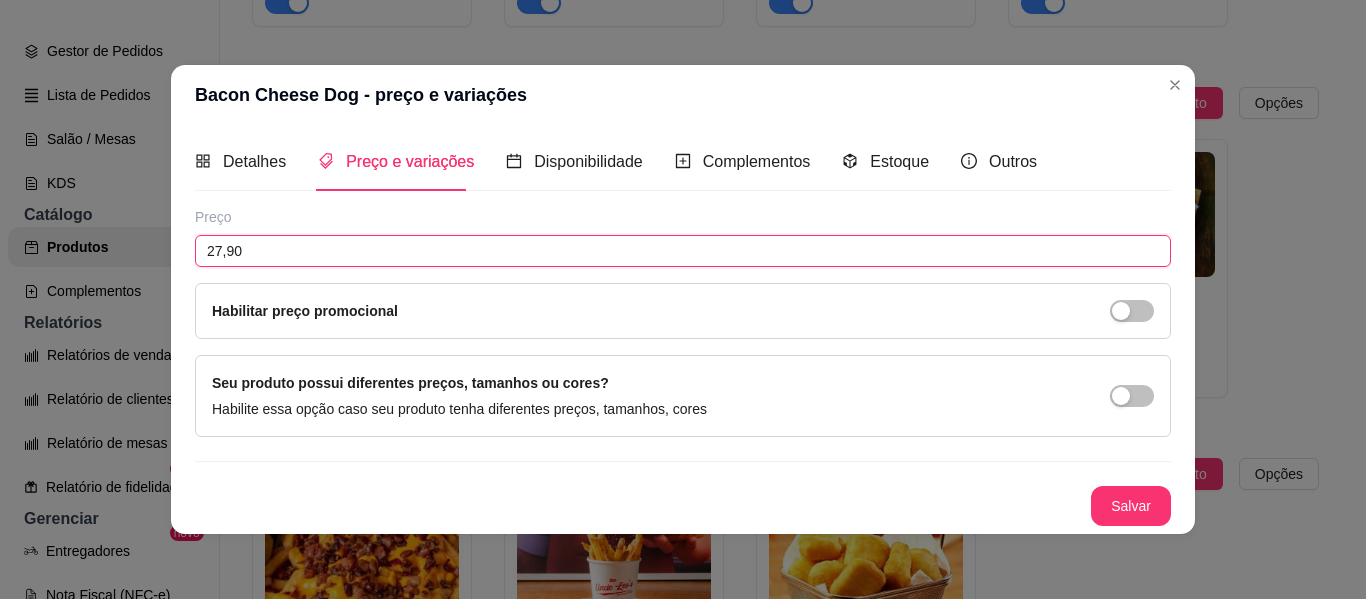 click on "27,90" at bounding box center (683, 251) 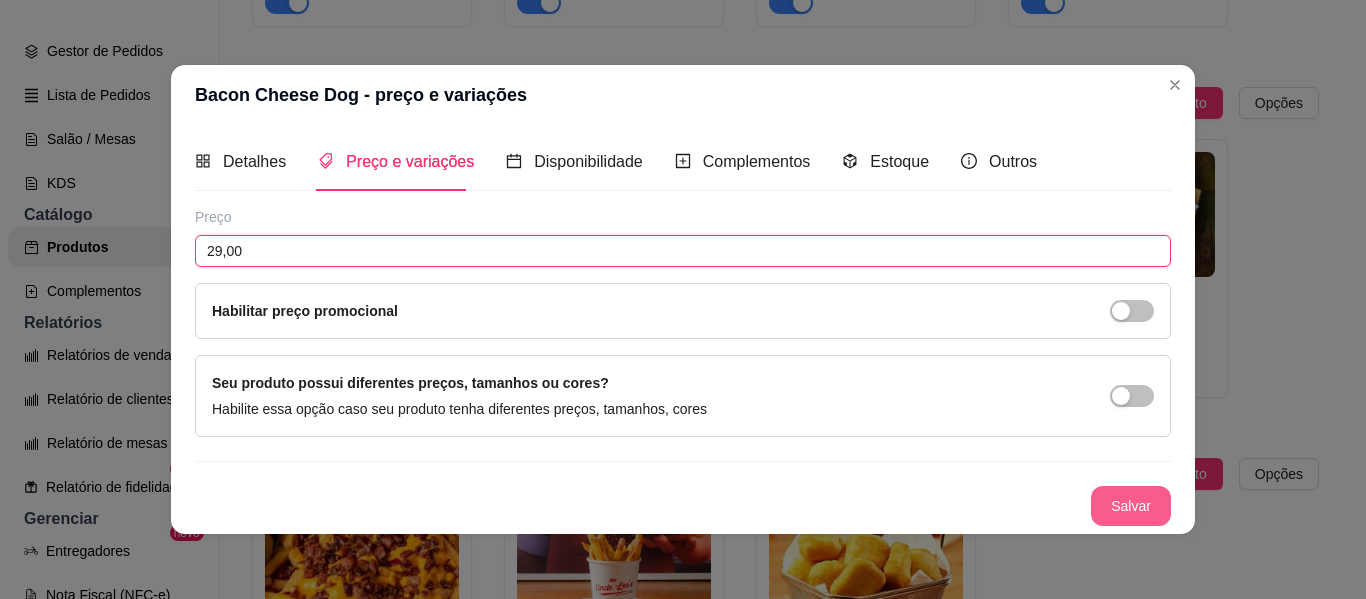 type on "29,00" 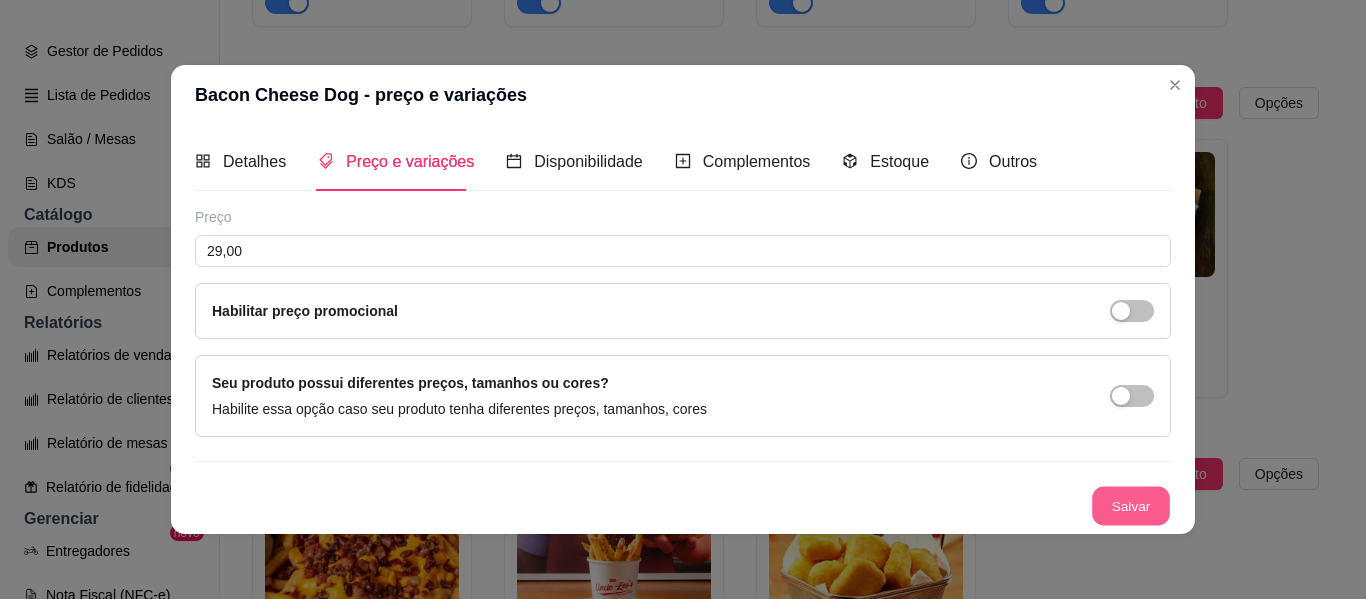 click on "Salvar" at bounding box center (1131, 505) 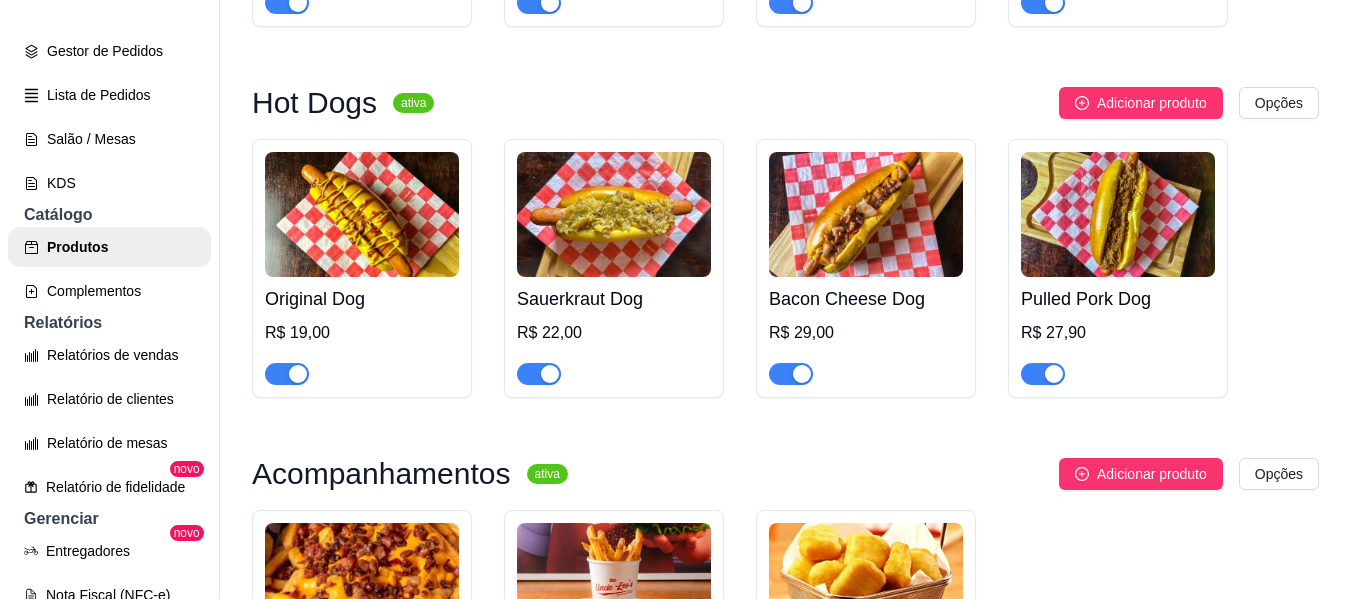 click on "Pulled Pork Dog   R$ 27,90" at bounding box center (1118, 331) 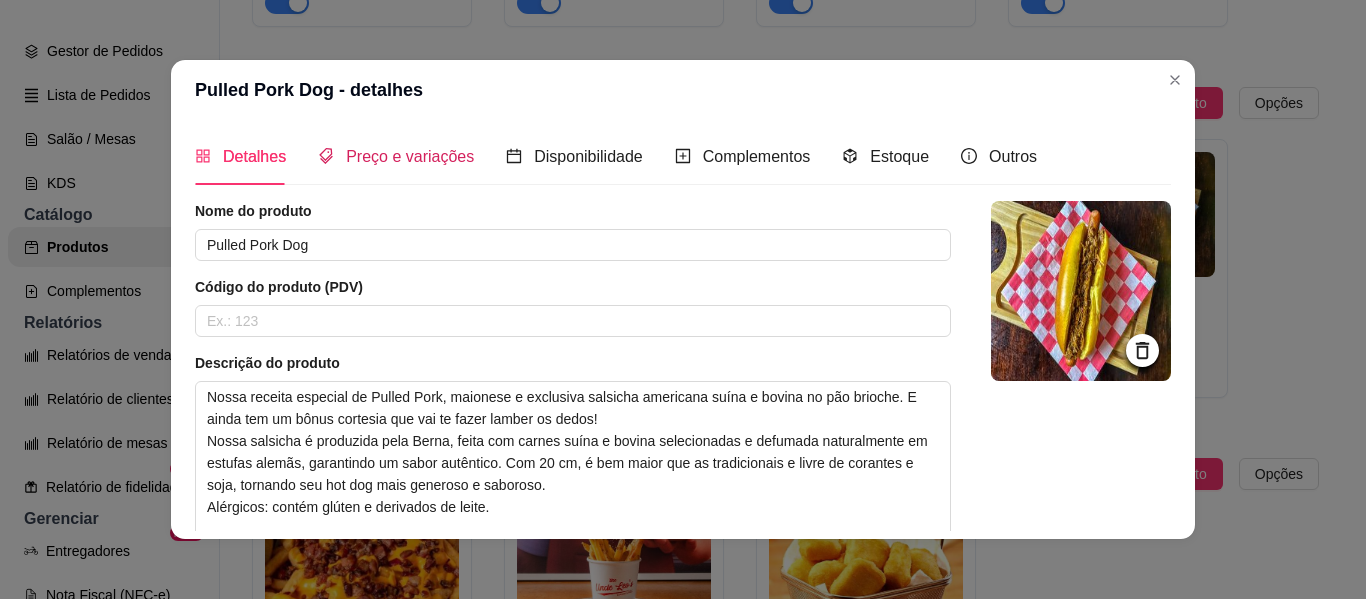 click on "Preço e variações" at bounding box center [410, 156] 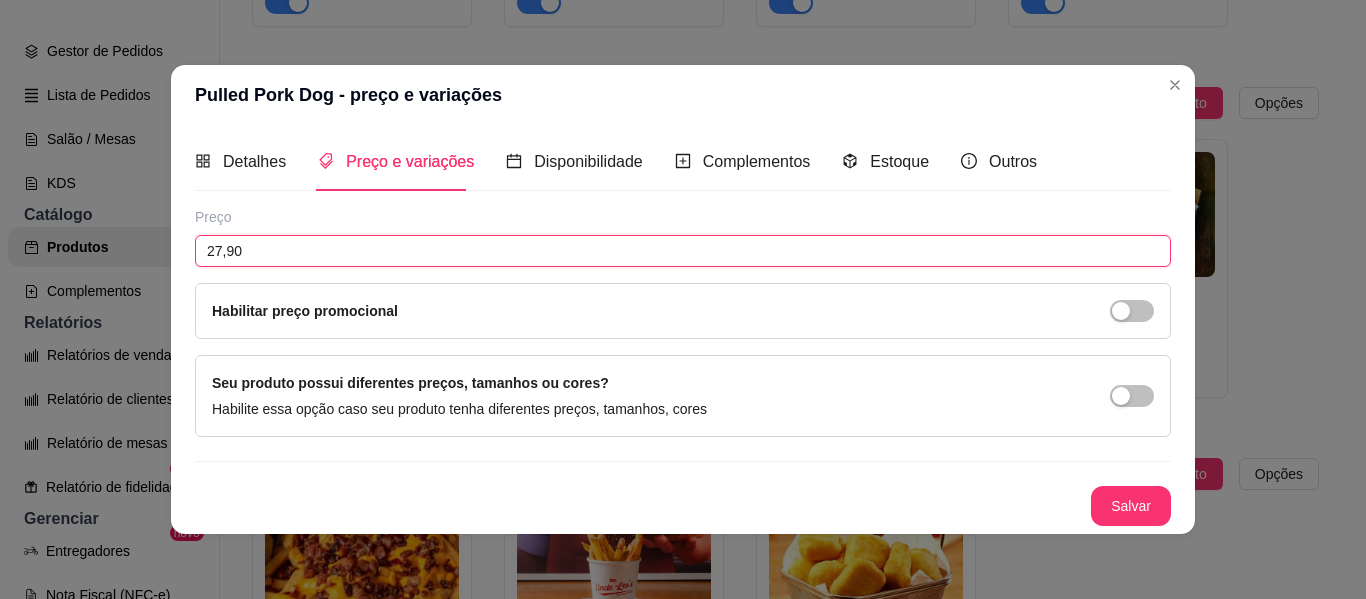 click on "27,90" at bounding box center [683, 251] 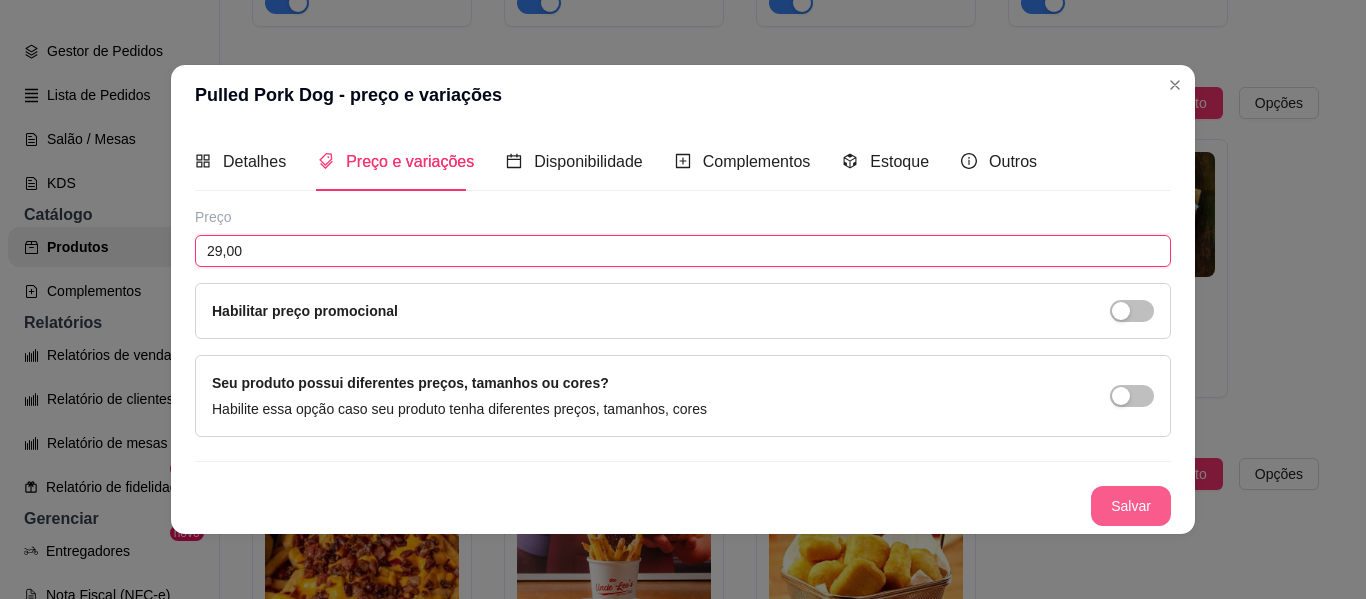 type on "29,00" 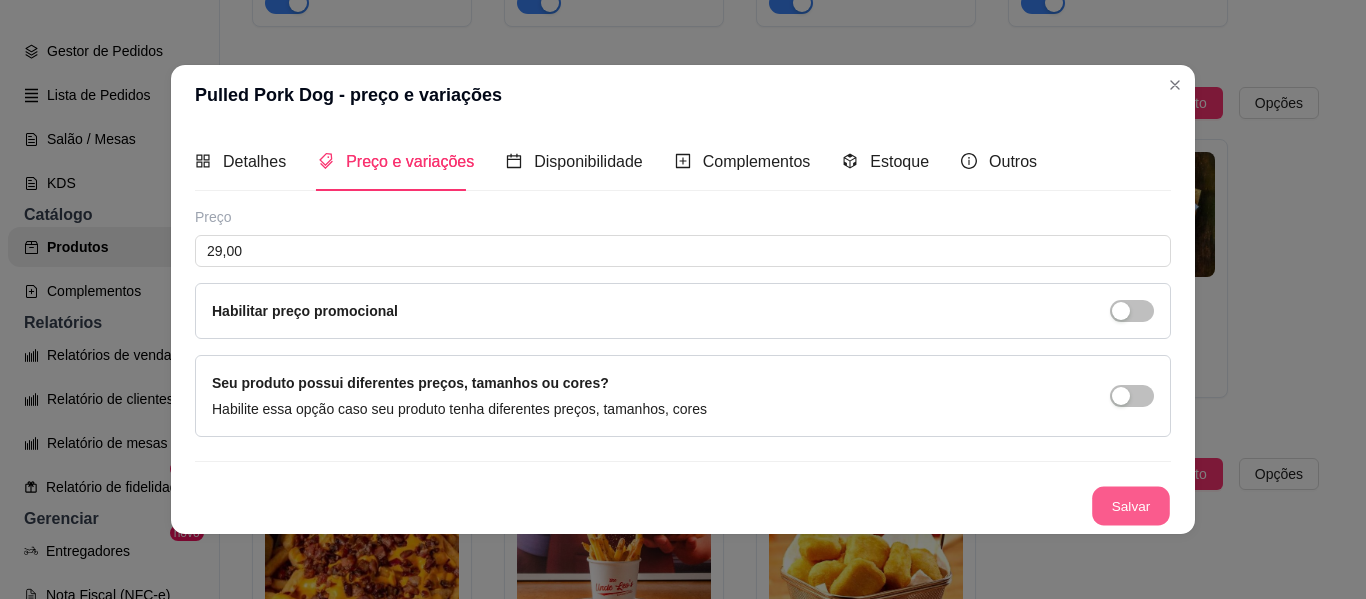 click on "Salvar" at bounding box center (1131, 505) 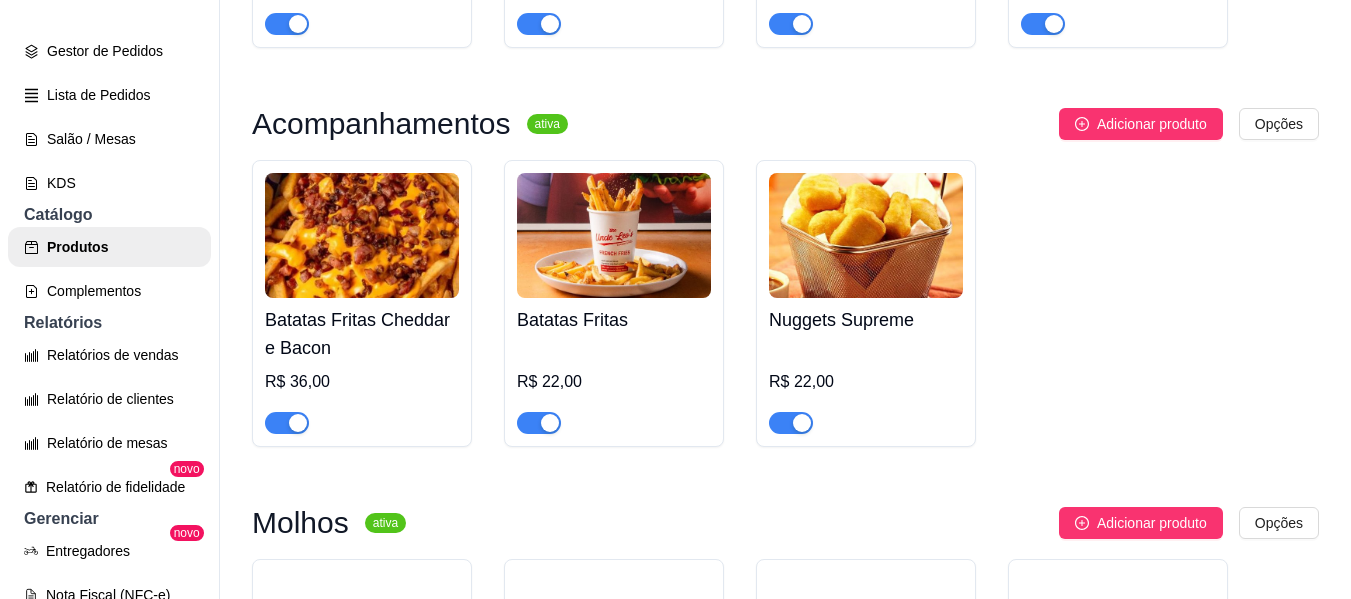 scroll, scrollTop: 2297, scrollLeft: 0, axis: vertical 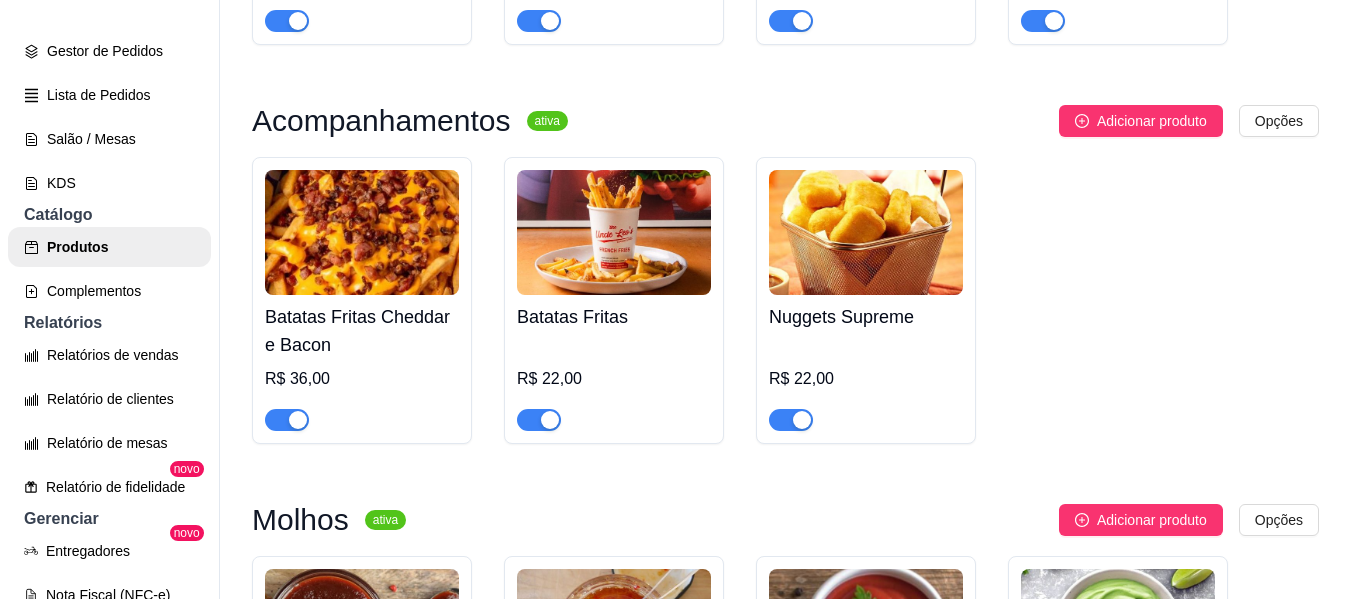 click at bounding box center [362, 232] 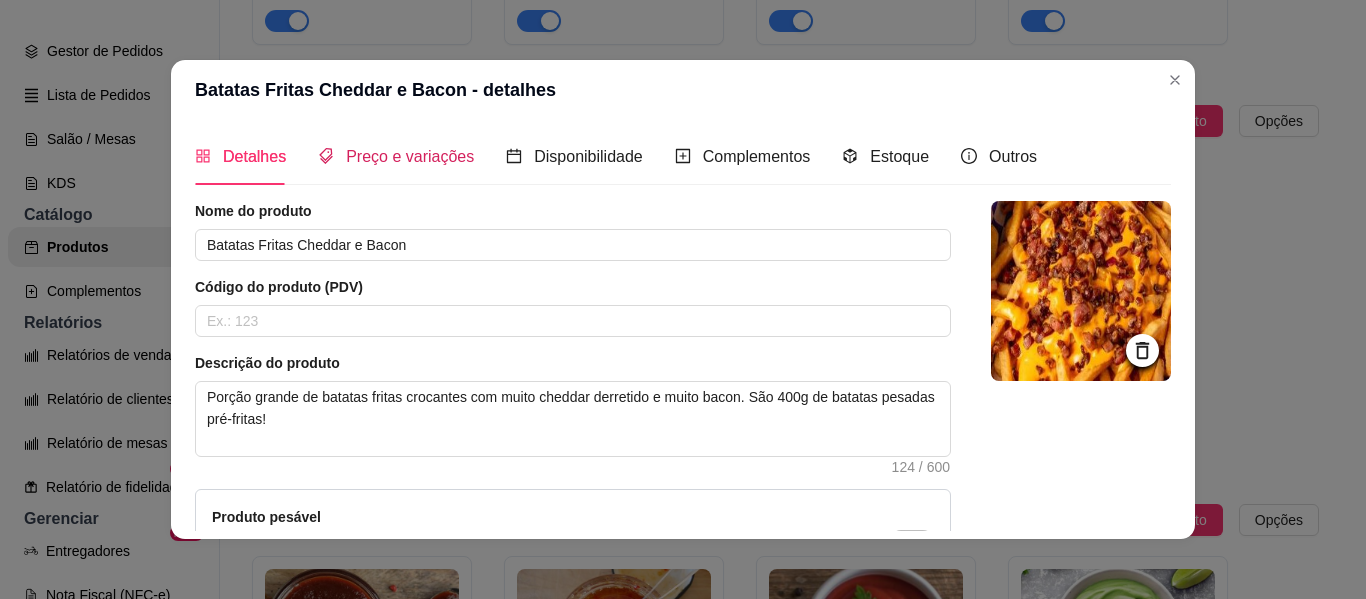 click on "Preço e variações" at bounding box center [410, 156] 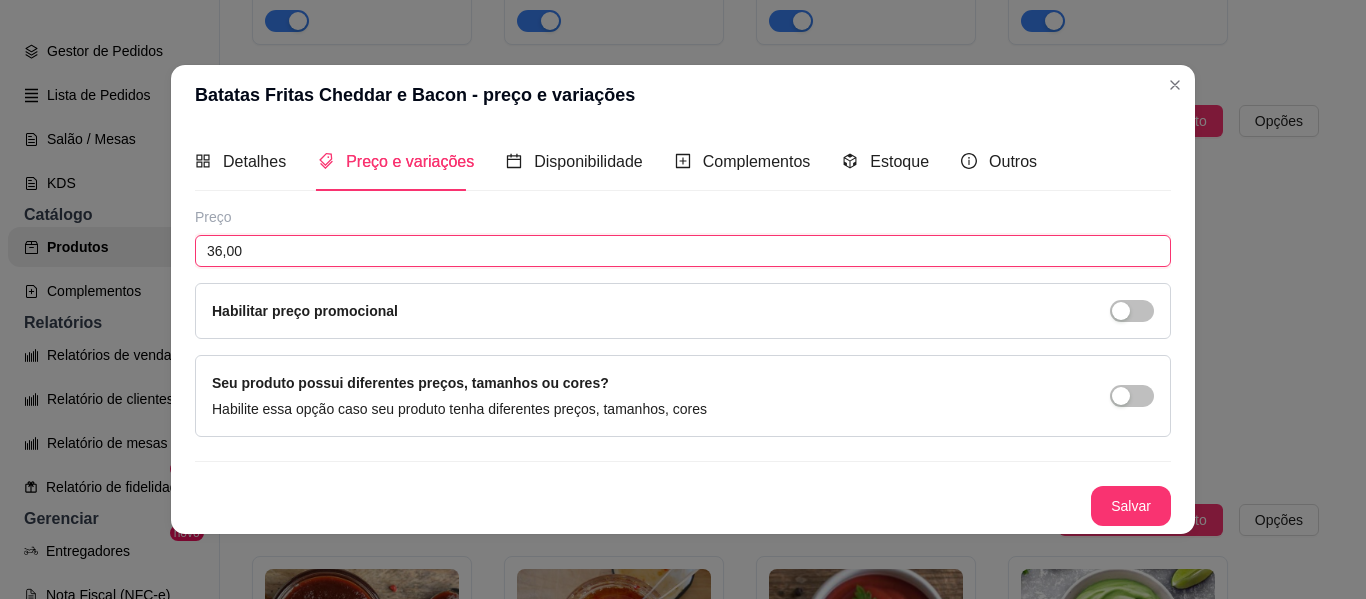 click on "36,00" at bounding box center (683, 251) 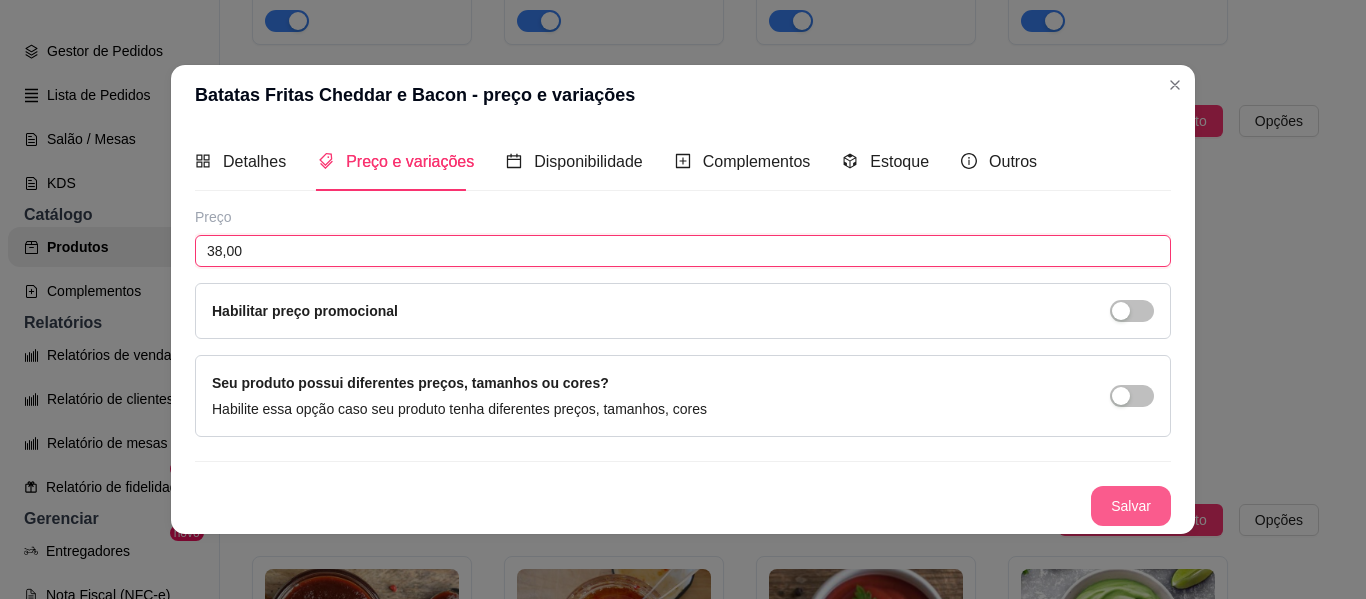 type on "38,00" 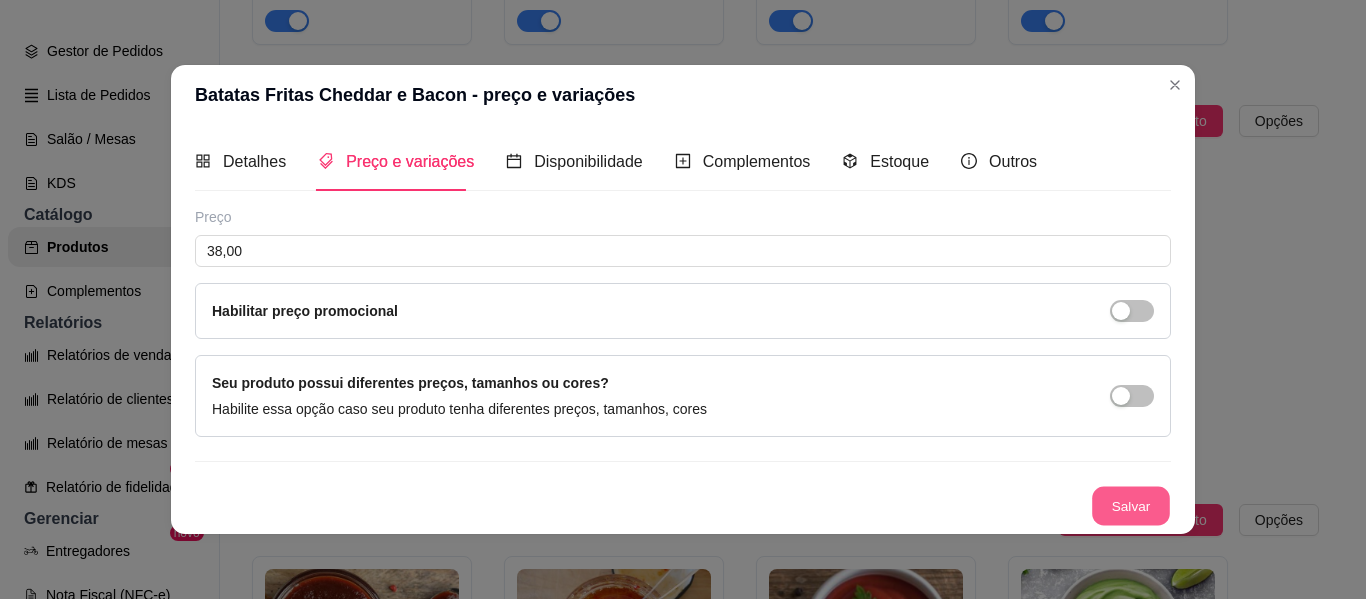 click on "Salvar" at bounding box center (1131, 505) 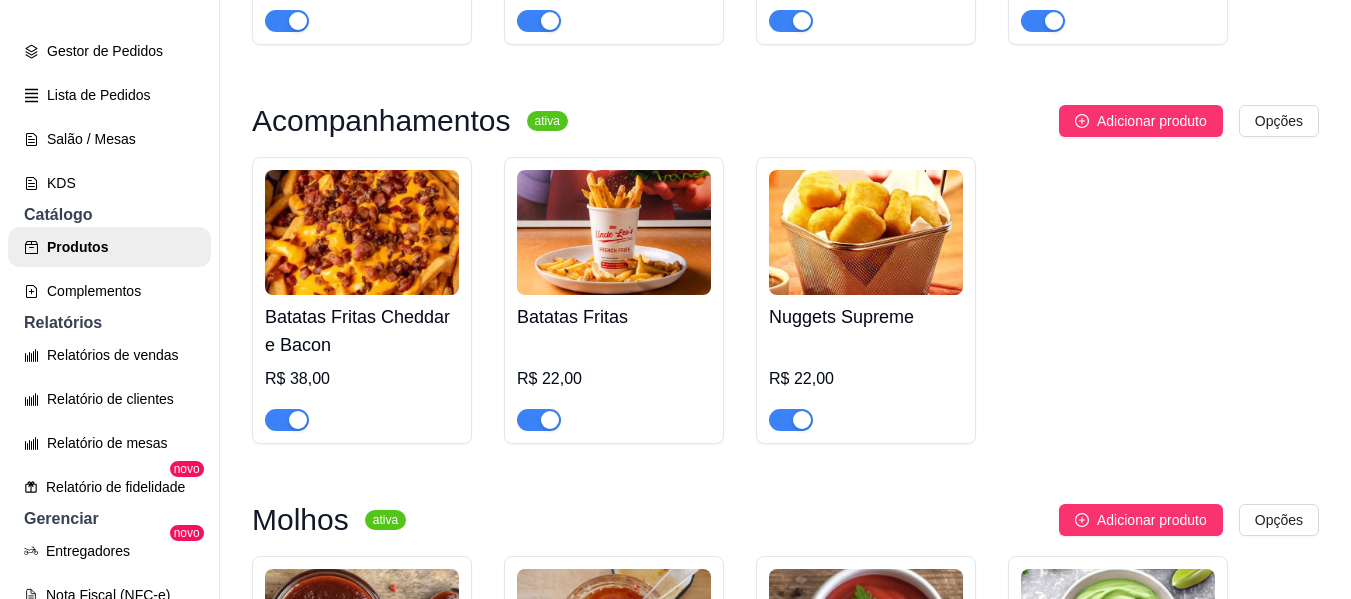 click on "Batatas Fritas   R$ 22,00" at bounding box center (614, 363) 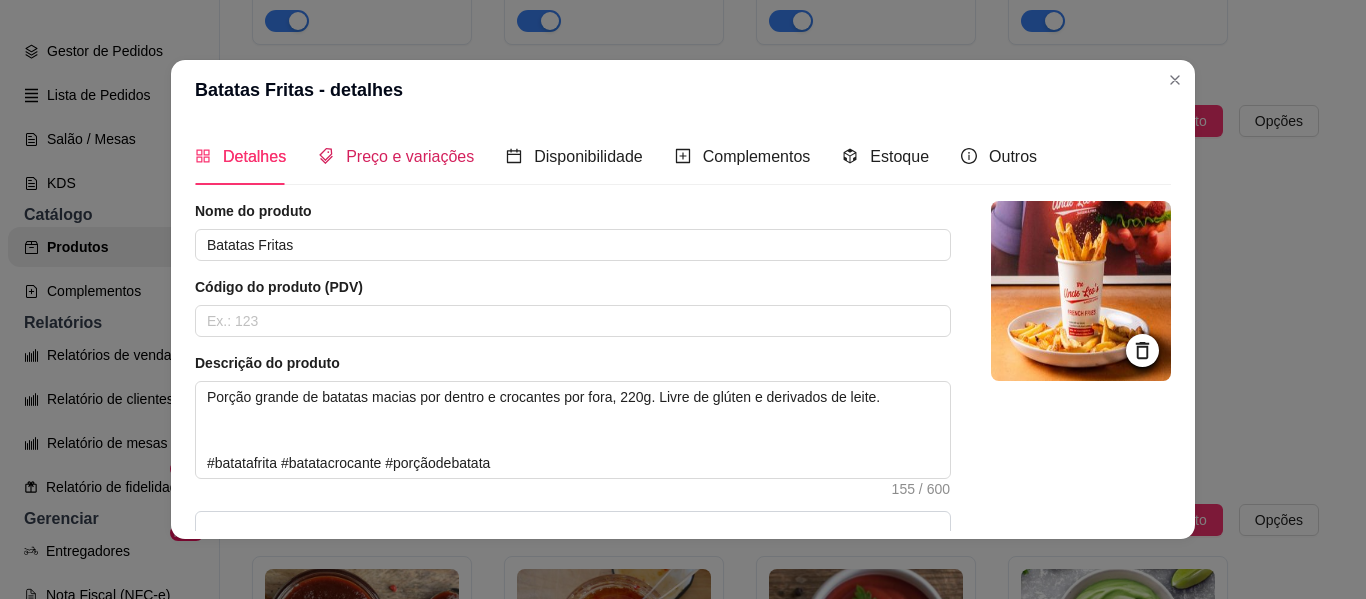 click on "Preço e variações" at bounding box center [410, 156] 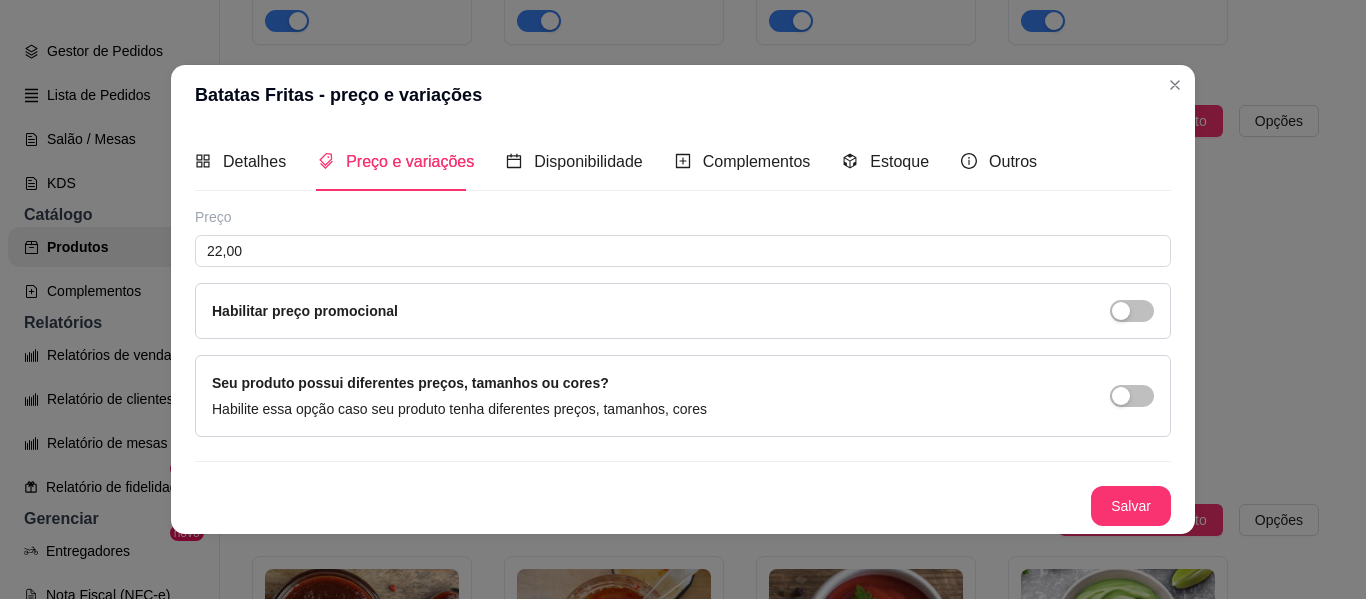 type 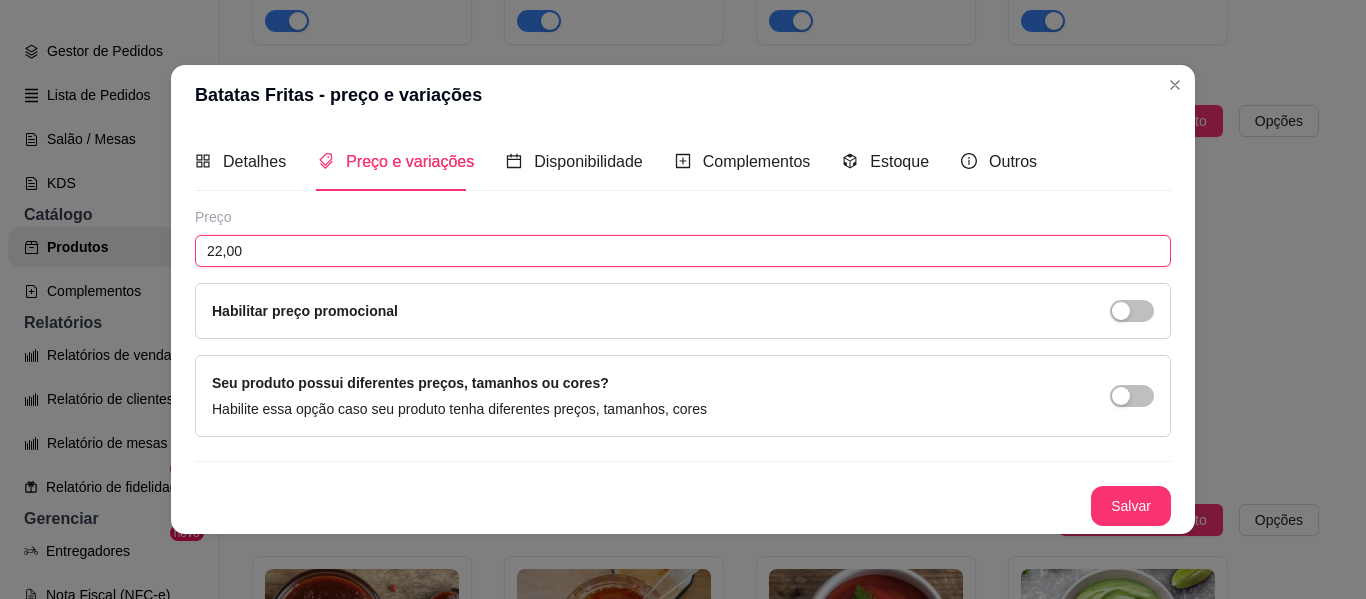 click on "22,00" at bounding box center [683, 251] 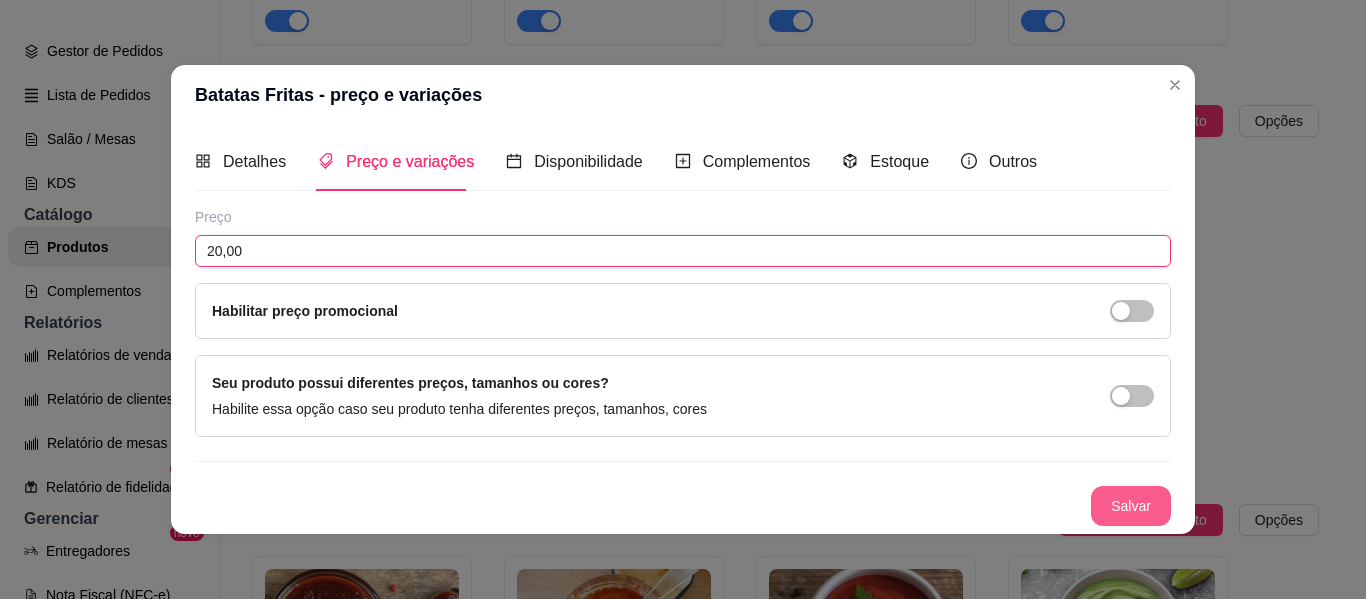 type on "20,00" 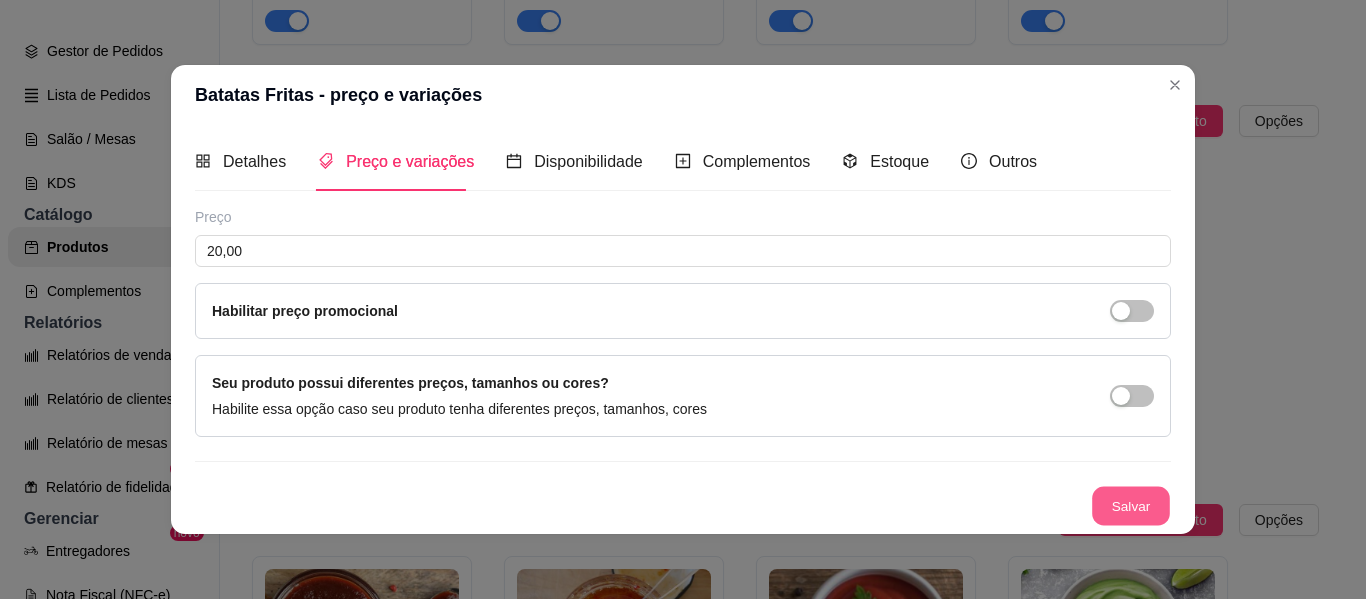 click on "Salvar" at bounding box center (1131, 505) 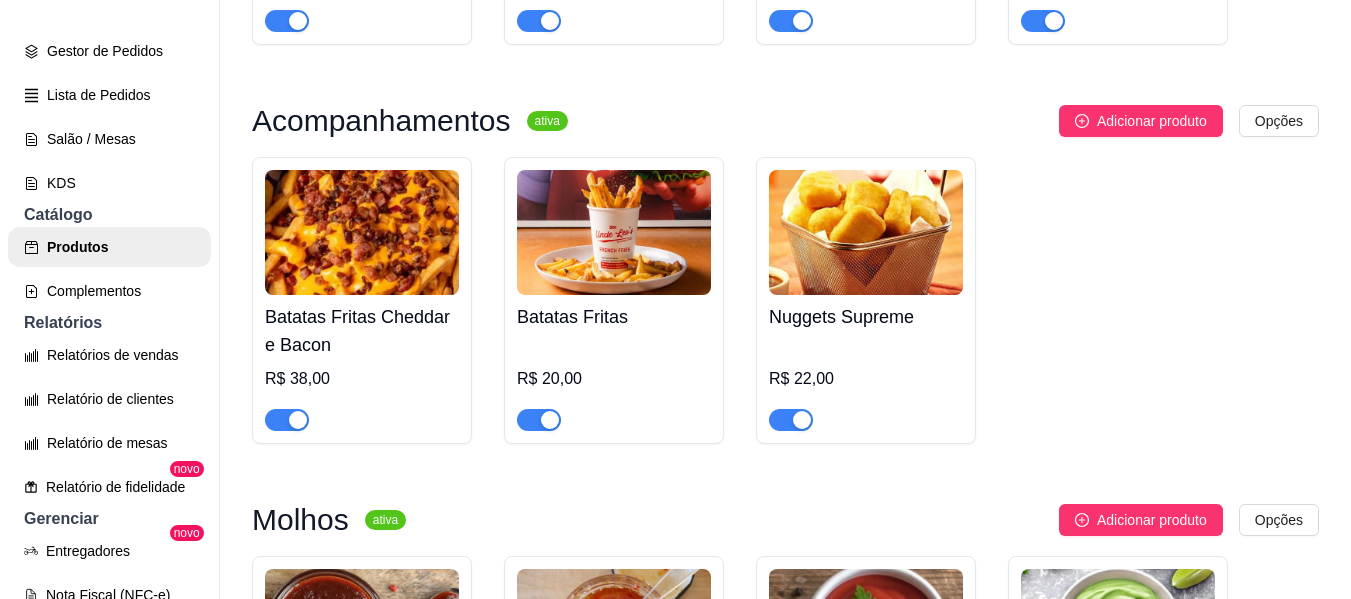 click on "Nuggets Supreme" at bounding box center (866, 317) 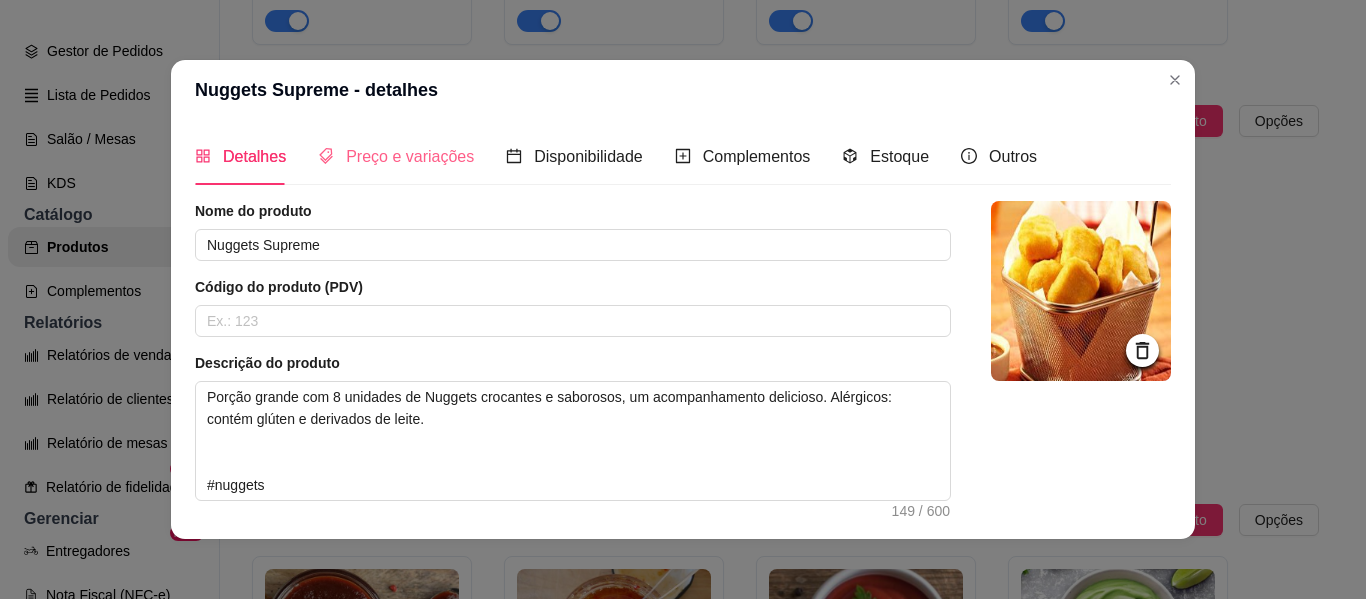 click on "Preço e variações" at bounding box center (396, 156) 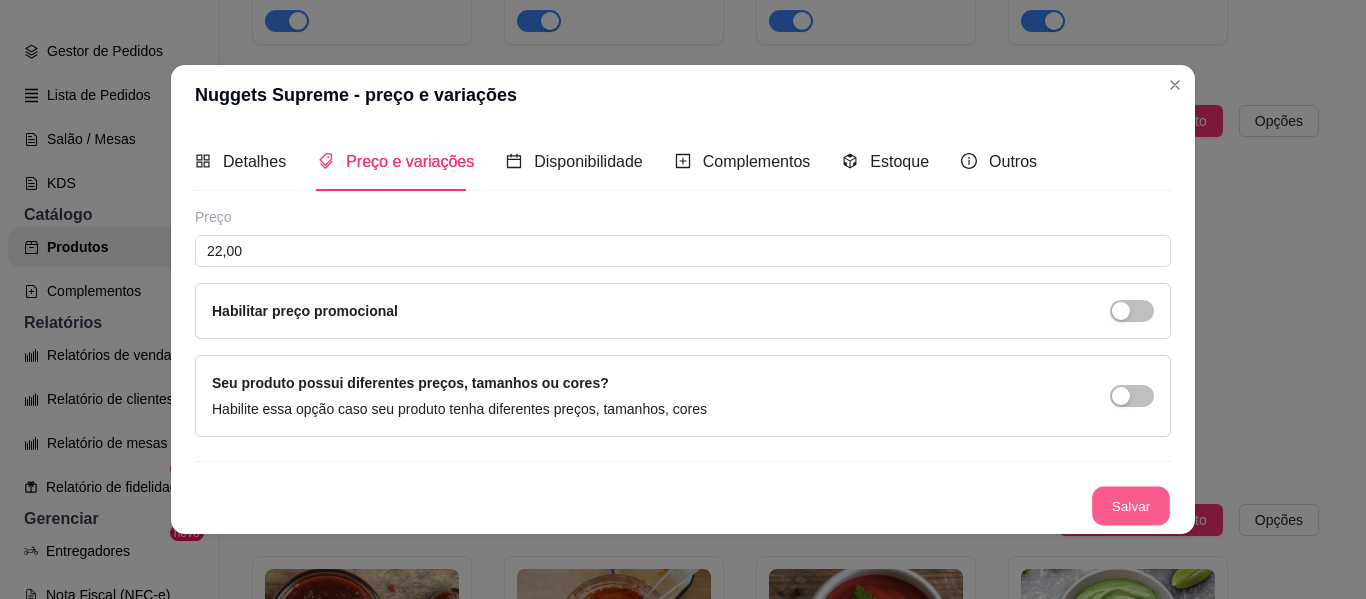 click on "Salvar" at bounding box center (1131, 505) 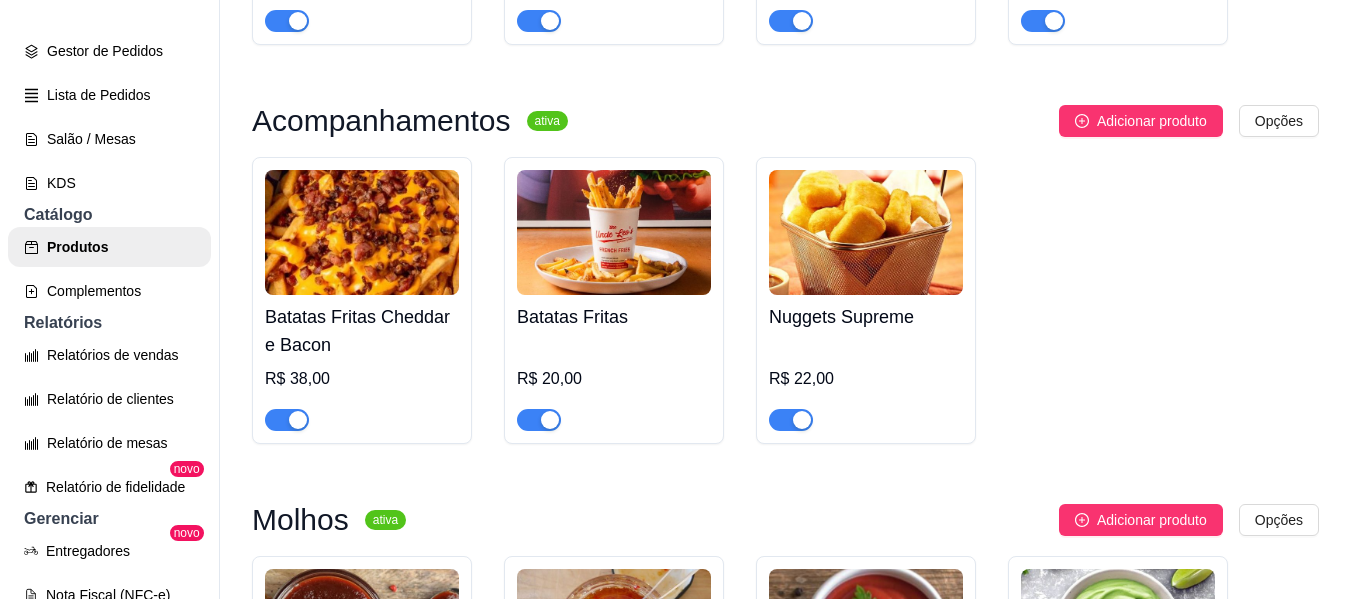 click on "Nuggets Supreme" at bounding box center (866, 317) 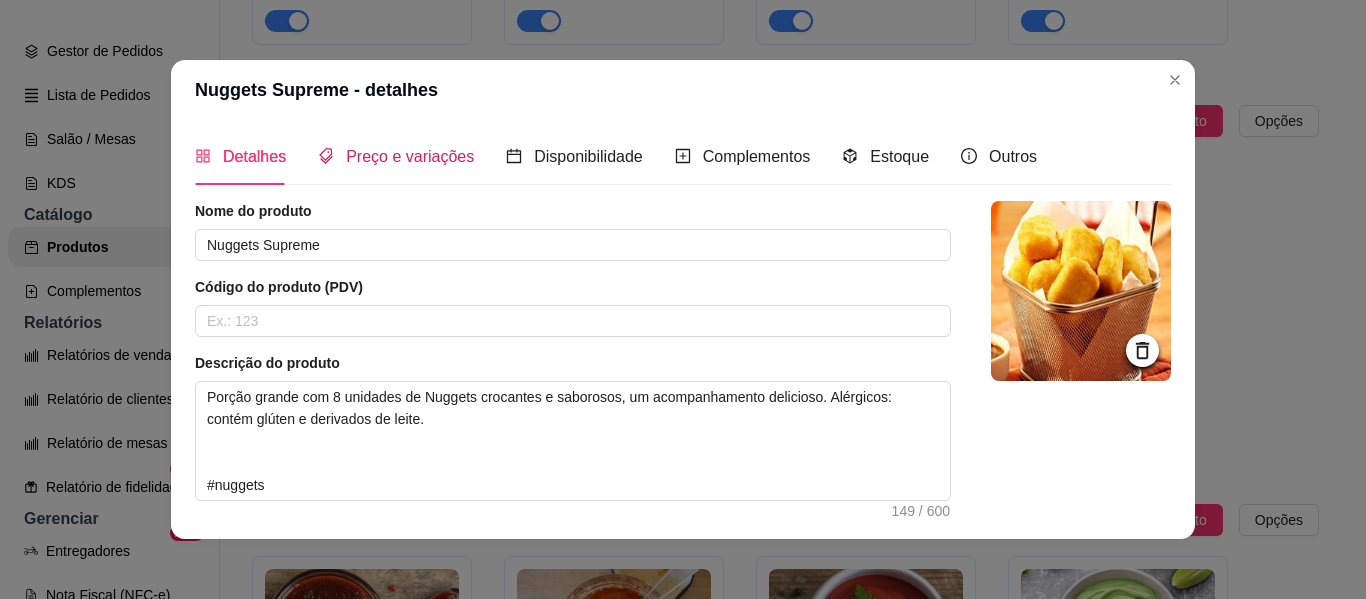 click on "Preço e variações" at bounding box center (410, 156) 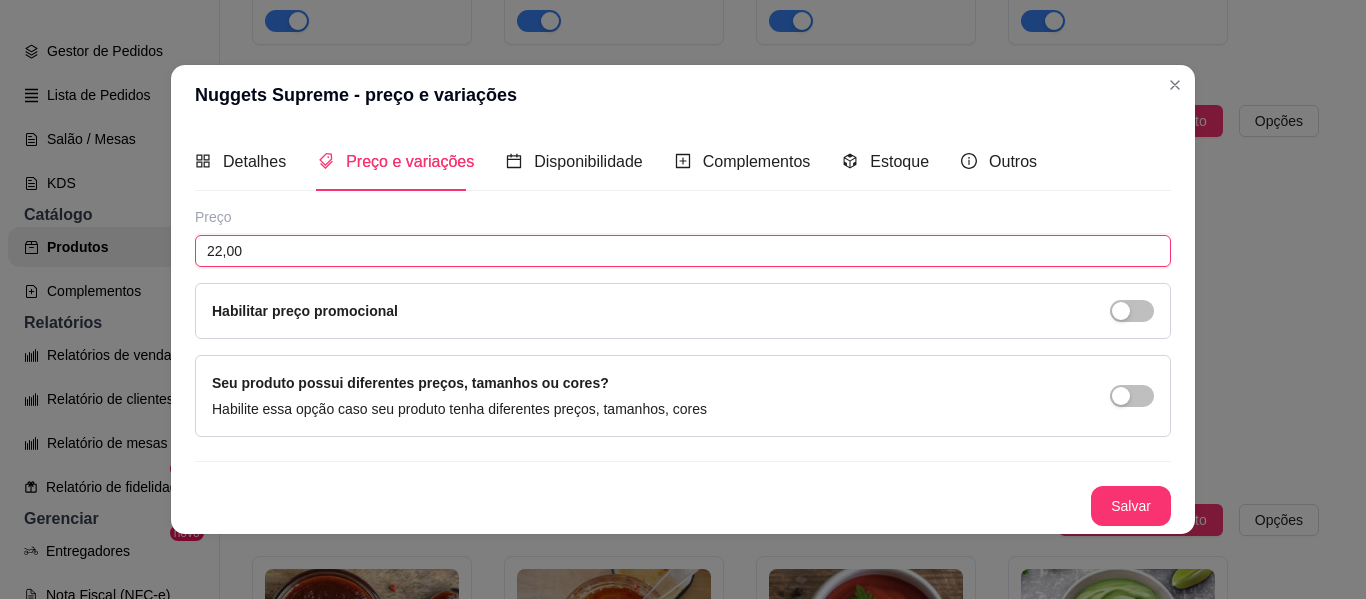 drag, startPoint x: 266, startPoint y: 252, endPoint x: 271, endPoint y: 269, distance: 17.720045 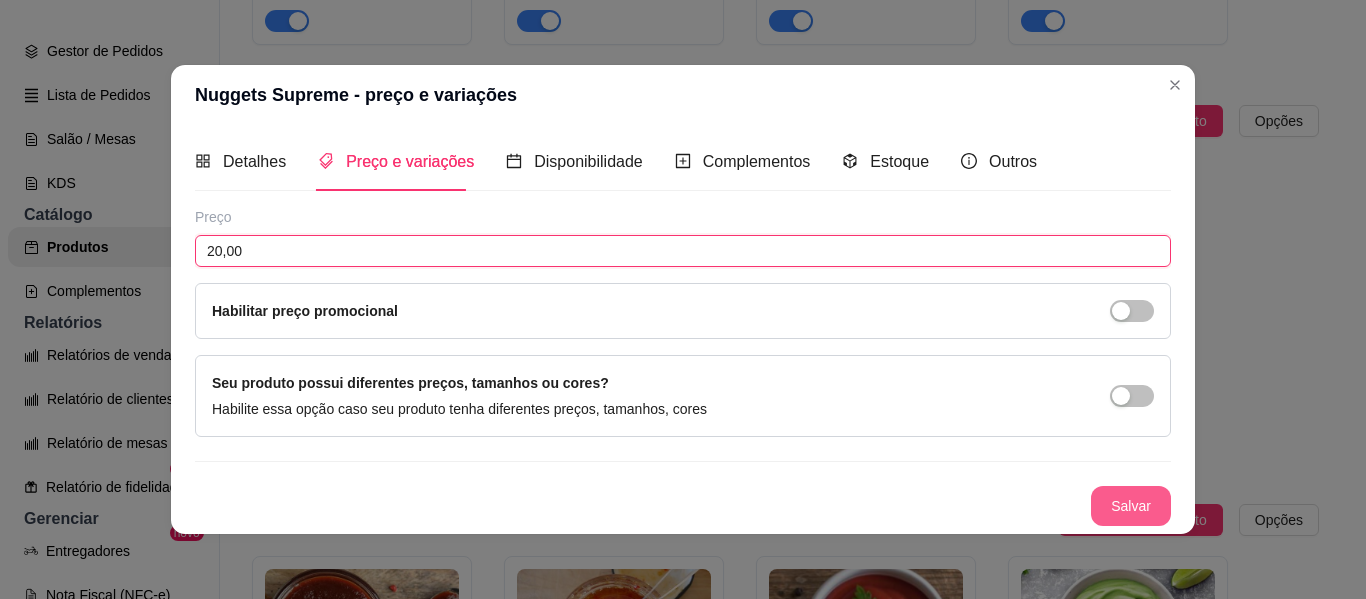 type on "20,00" 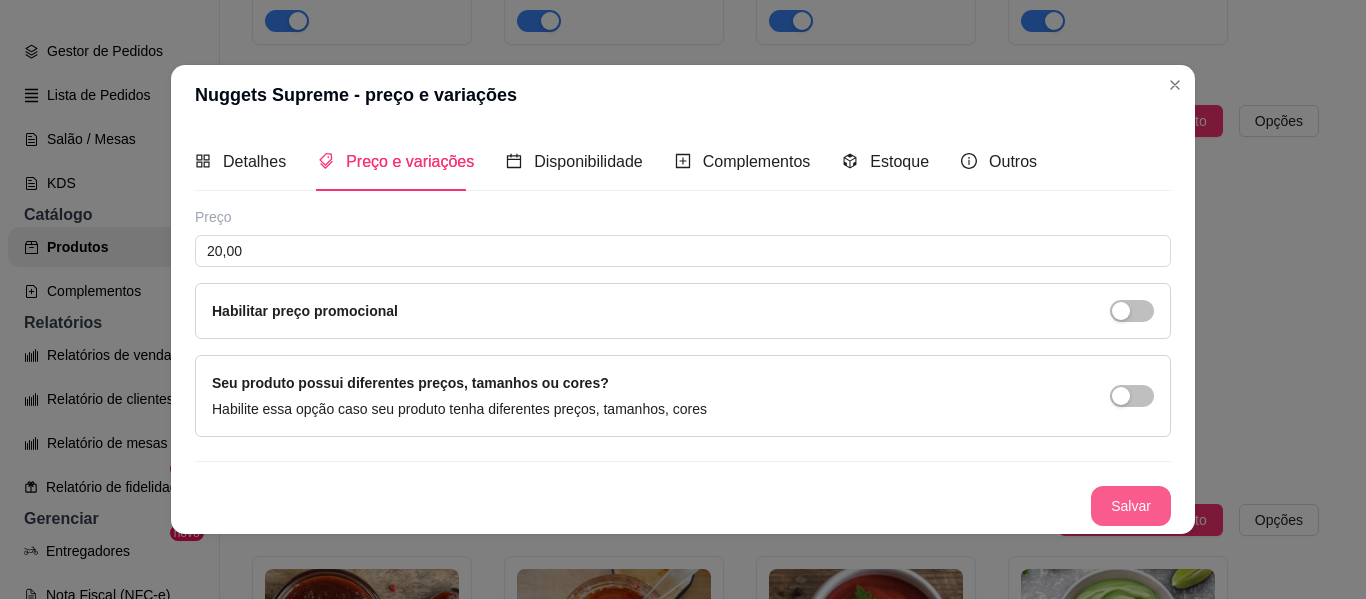 click on "Salvar" at bounding box center [1131, 506] 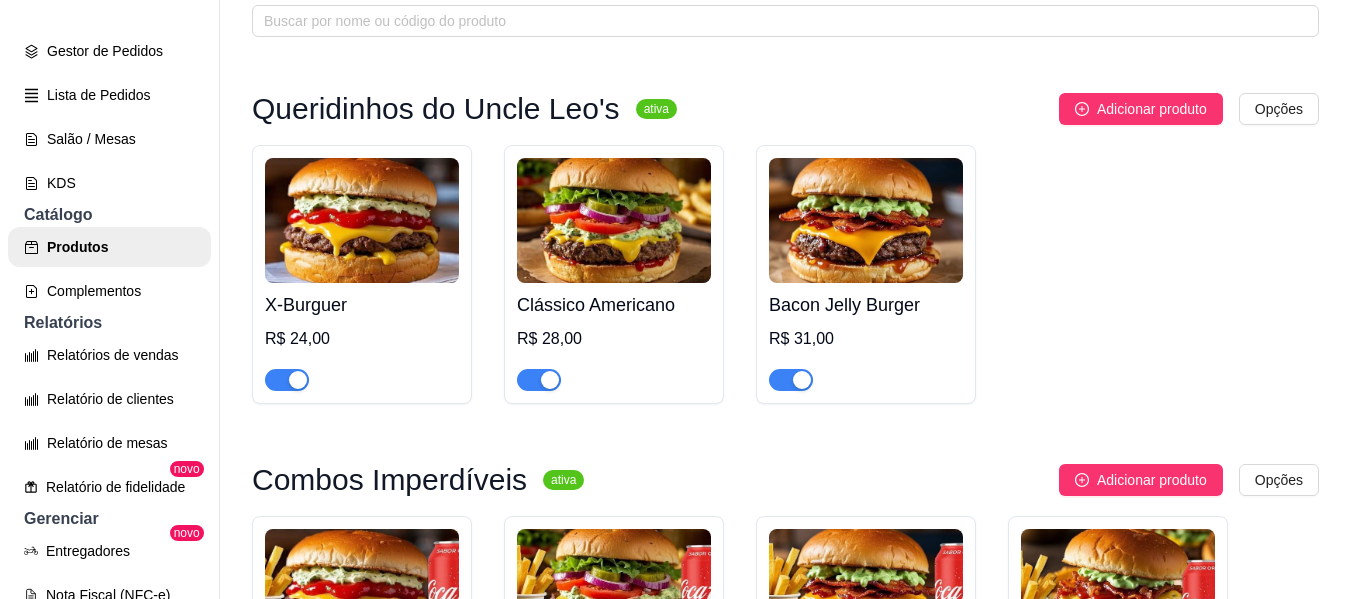 scroll, scrollTop: 0, scrollLeft: 0, axis: both 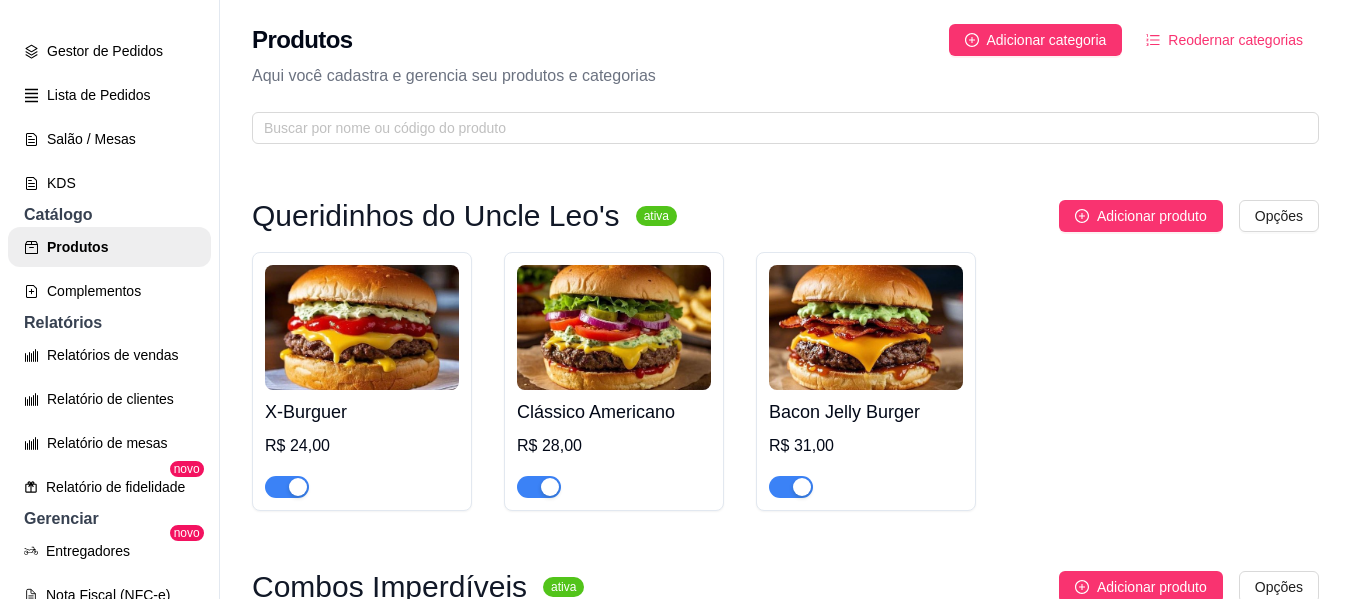 click on "Reodernar categorias" at bounding box center [1235, 40] 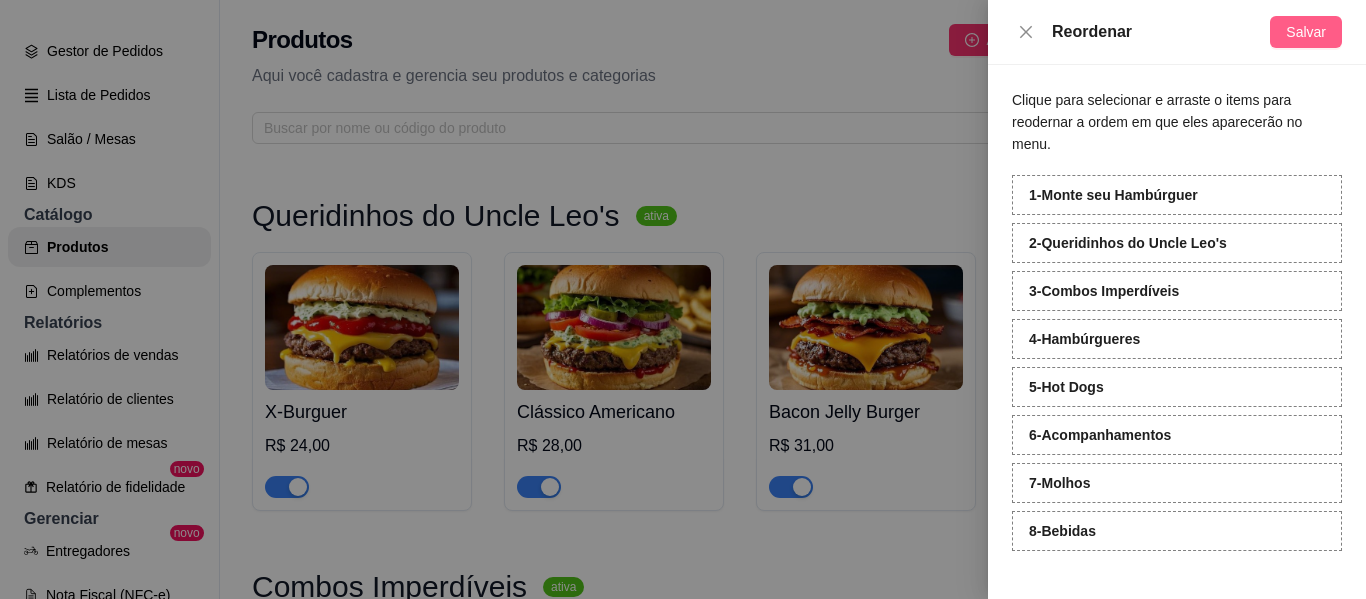click on "Salvar" at bounding box center (1306, 32) 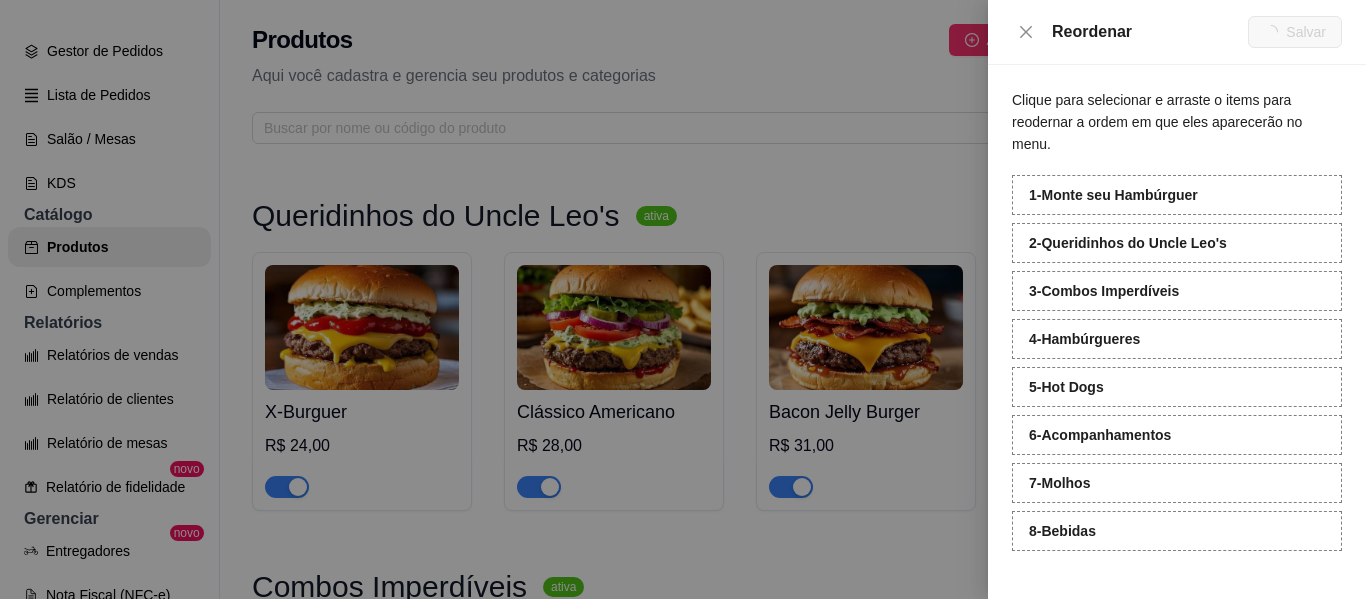 click at bounding box center (683, 299) 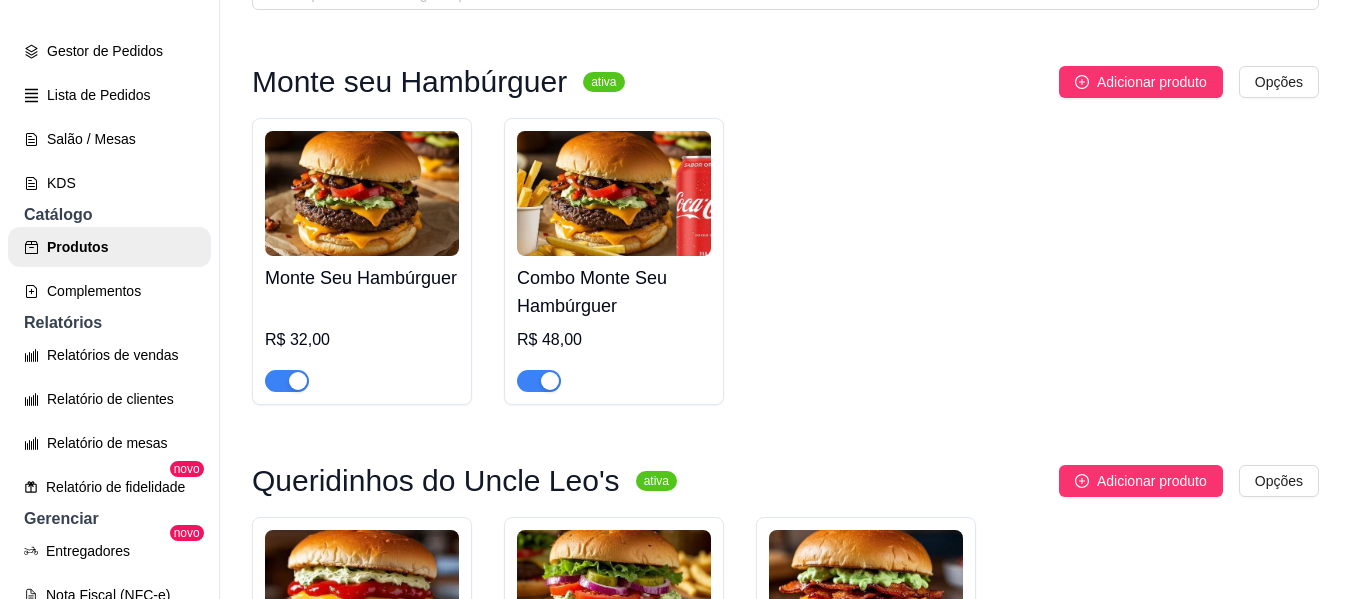 scroll, scrollTop: 0, scrollLeft: 0, axis: both 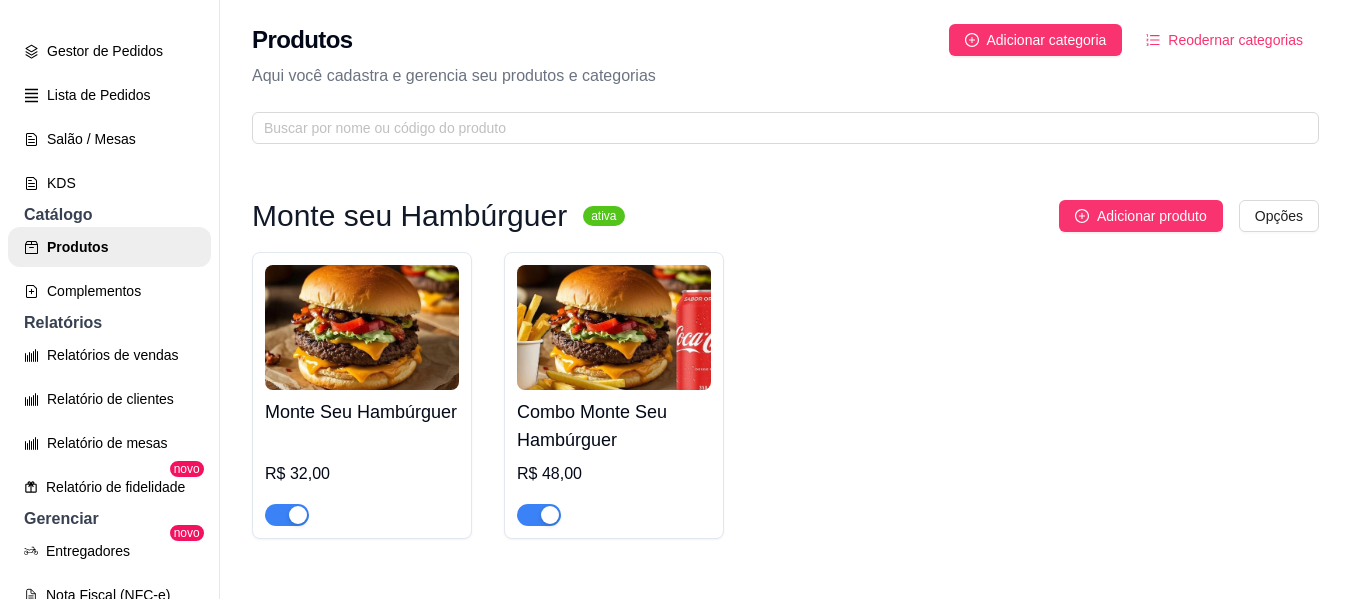 click on "Reodernar categorias" at bounding box center (1235, 40) 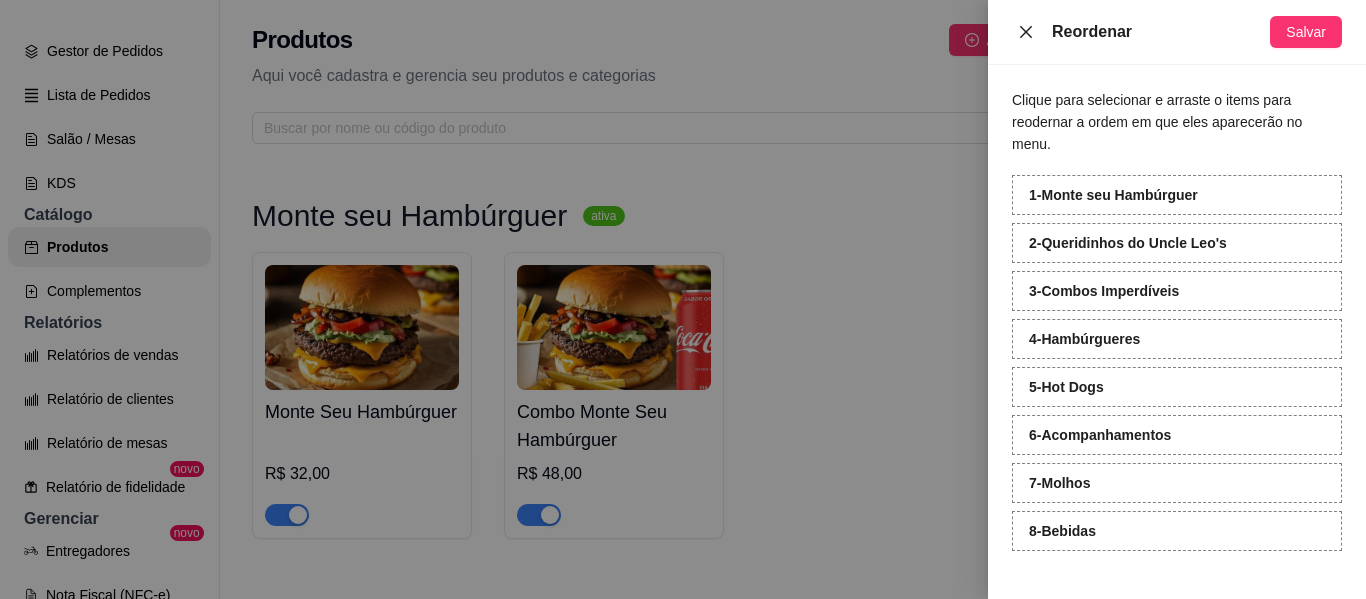 click 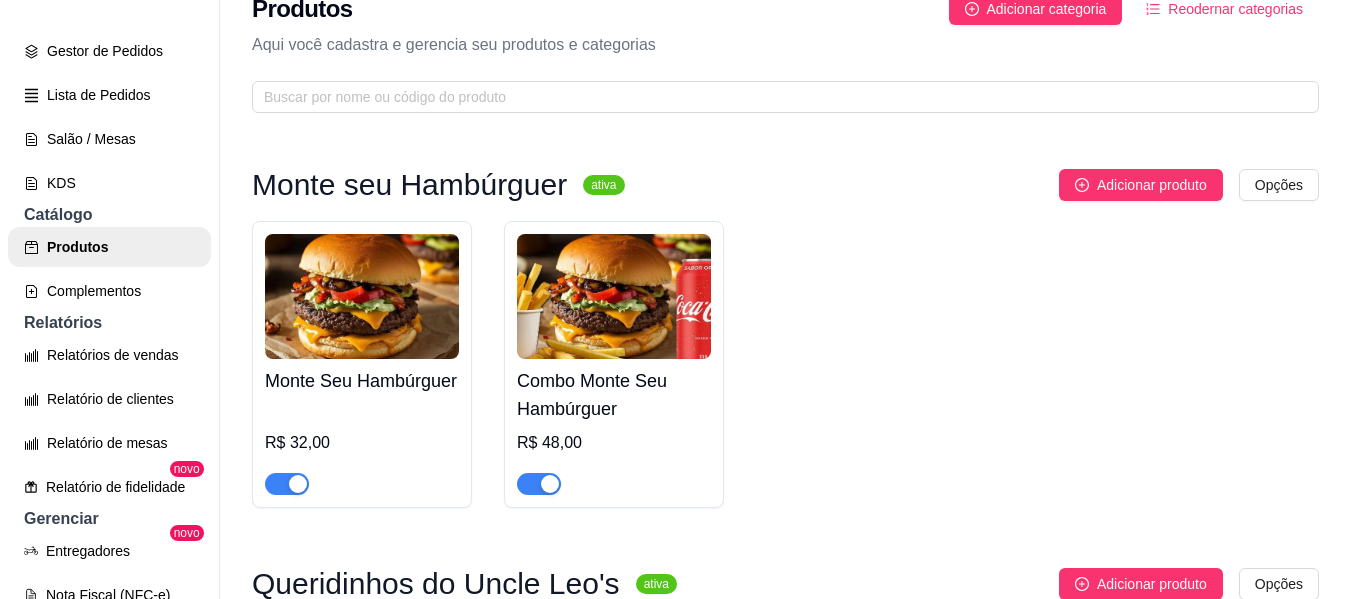 scroll, scrollTop: 29, scrollLeft: 0, axis: vertical 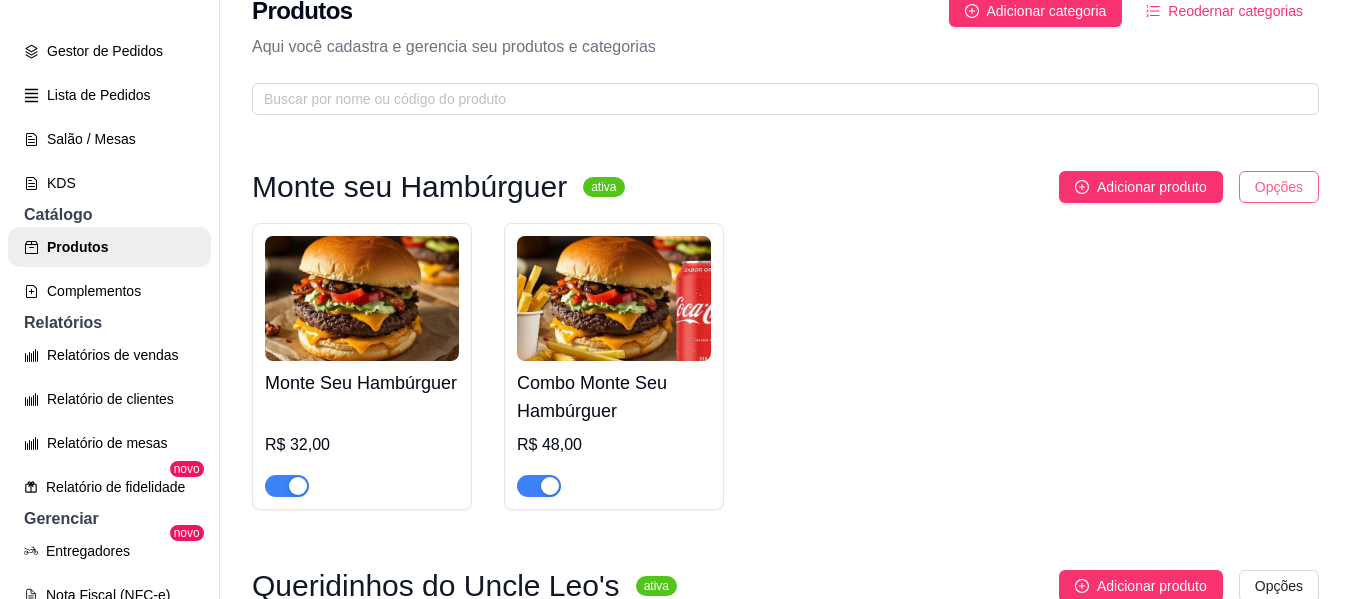 click on "U Uncle Leo’s B ... Loja Aberta Loja Período gratuito até 30/08   Dia a dia Pedidos balcão (PDV) Gestor de Pedidos Lista de Pedidos Salão / Mesas KDS Catálogo Produtos Complementos Relatórios Relatórios de vendas Relatório de clientes Relatório de mesas Relatório de fidelidade novo Gerenciar Entregadores novo Nota Fiscal (NFC-e) Controle de caixa Controle de fiado Cupons Clientes Estoque Configurações Diggy Planos Precisa de ajuda? Sair Produtos Adicionar categoria Reodernar categorias Aqui você cadastra e gerencia seu produtos e categorias Monte seu Hambúrguer ativa Adicionar produto Opções Monte Seu Hambúrguer   R$ 32,00 Combo Monte Seu Hambúrguer   R$ 48,00 Queridinhos do Uncle Leo's ativa Adicionar produto Opções X-Burguer   R$ 24,00 Clássico Americano   R$ 28,00 Bacon Jelly Burger   R$ 31,00 Combos Imperdíveis ativa Adicionar produto Opções Combo X-Burguer   R$ 40,00 Combo Clássico Americano   R$ 44,00 Combo Bacon Jelly Burger   R$ 47,00 Combo X-Bacon   R$ 44,00" at bounding box center [675, 299] 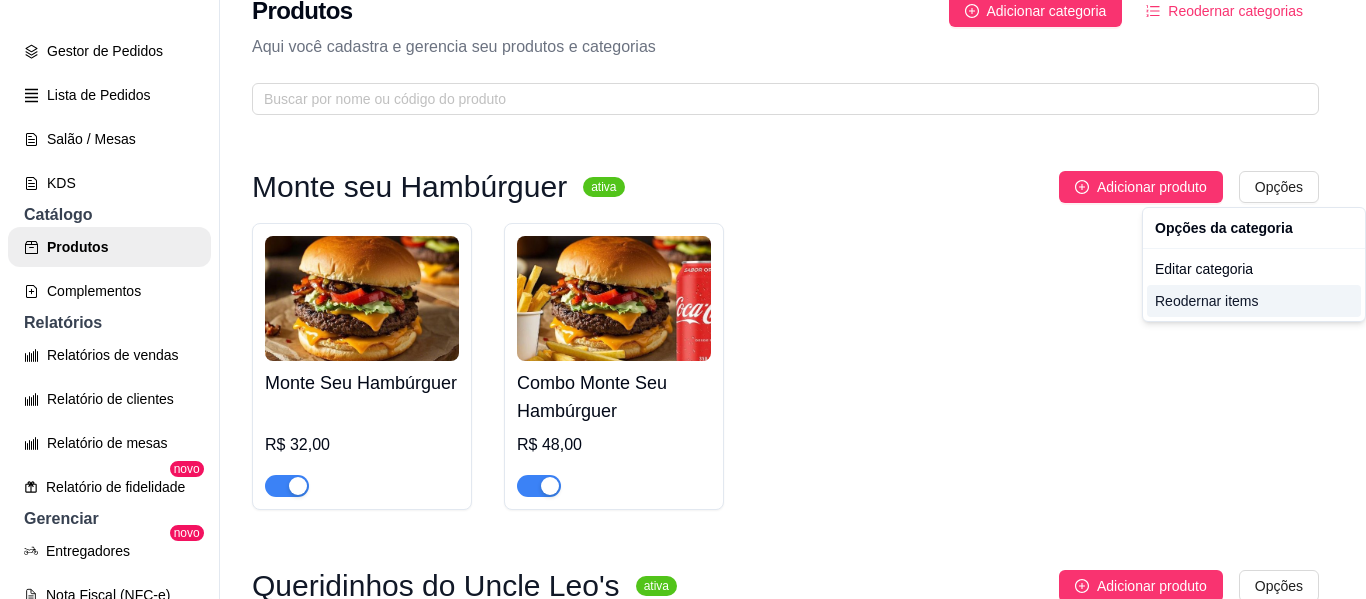 click on "Reodernar items" at bounding box center [1254, 301] 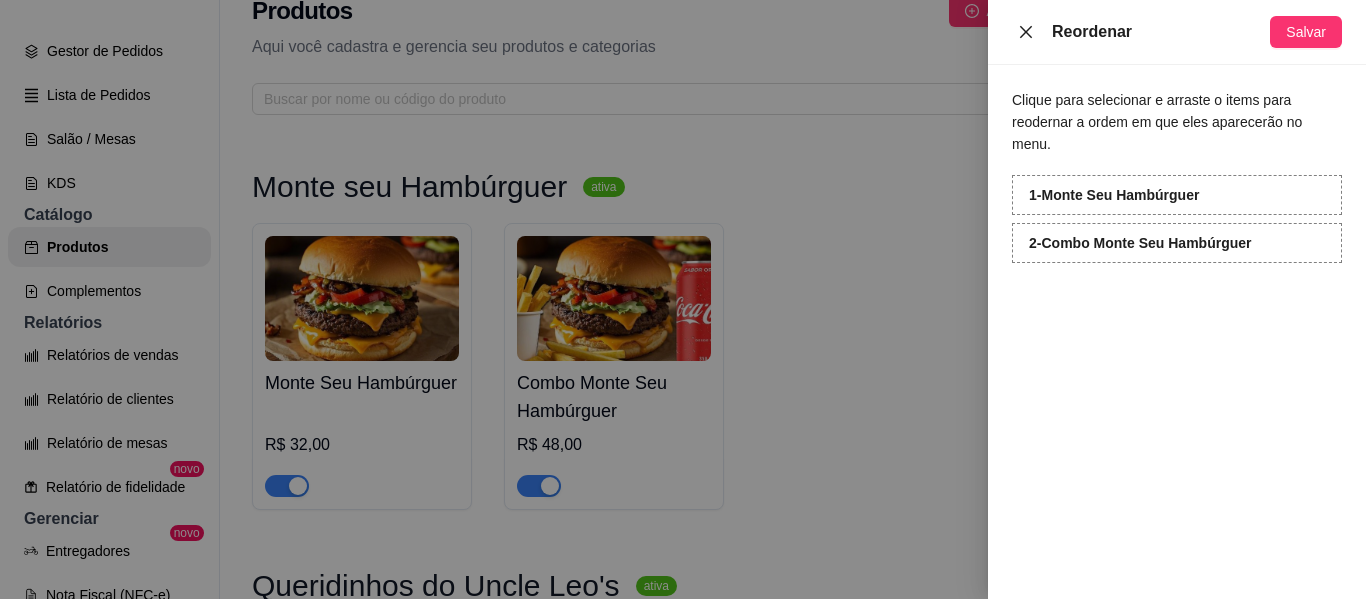 click 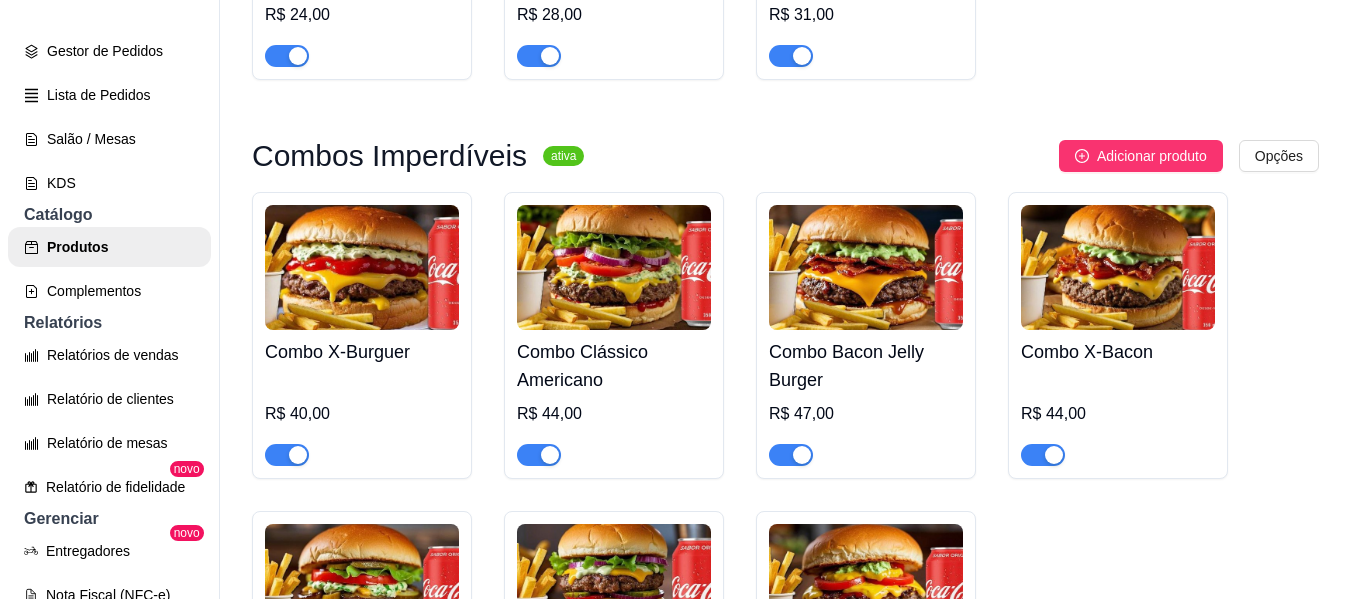 scroll, scrollTop: 831, scrollLeft: 0, axis: vertical 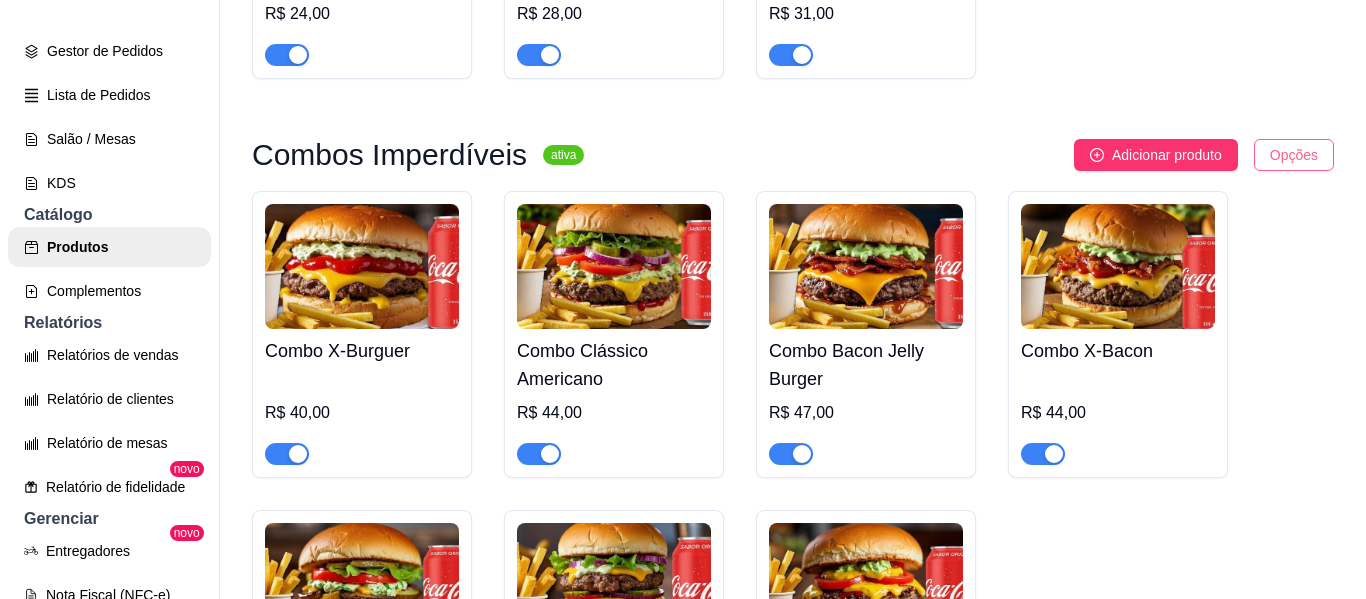 click on "U Uncle Leo’s B ... Loja Aberta Loja Período gratuito até 30/08   Dia a dia Pedidos balcão (PDV) Gestor de Pedidos Lista de Pedidos Salão / Mesas KDS Catálogo Produtos Complementos Relatórios Relatórios de vendas Relatório de clientes Relatório de mesas Relatório de fidelidade novo Gerenciar Entregadores novo Nota Fiscal (NFC-e) Controle de caixa Controle de fiado Cupons Clientes Estoque Configurações Diggy Planos Precisa de ajuda? Sair Produtos Adicionar categoria Reodernar categorias Aqui você cadastra e gerencia seu produtos e categorias Monte seu Hambúrguer ativa Adicionar produto Opções Monte Seu Hambúrguer   R$ 32,00 Combo Monte Seu Hambúrguer   R$ 48,00 Queridinhos do Uncle Leo's ativa Adicionar produto Opções X-Burguer   R$ 24,00 Clássico Americano   R$ 28,00 Bacon Jelly Burger   R$ 31,00 Combos Imperdíveis ativa Adicionar produto Opções Combo X-Burguer   R$ 40,00 Combo Clássico Americano   R$ 44,00 Combo Bacon Jelly Burger   R$ 47,00 Combo X-Bacon   R$ 44,00" at bounding box center [683, 299] 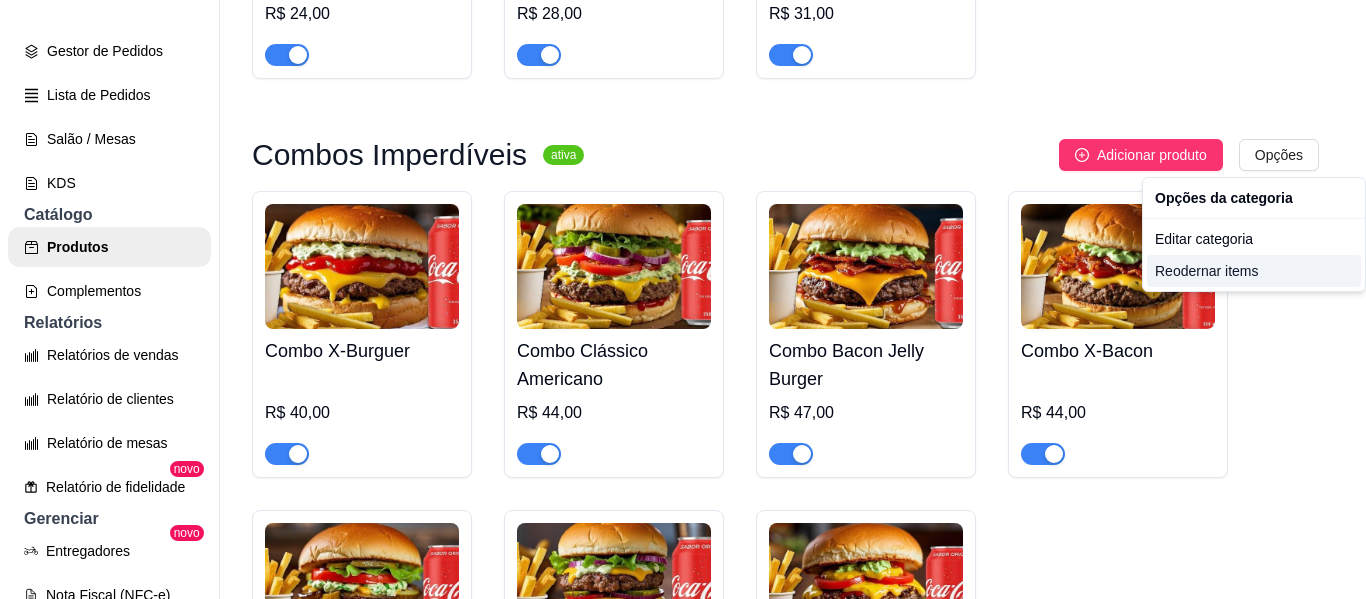 click on "Reodernar items" at bounding box center [1254, 271] 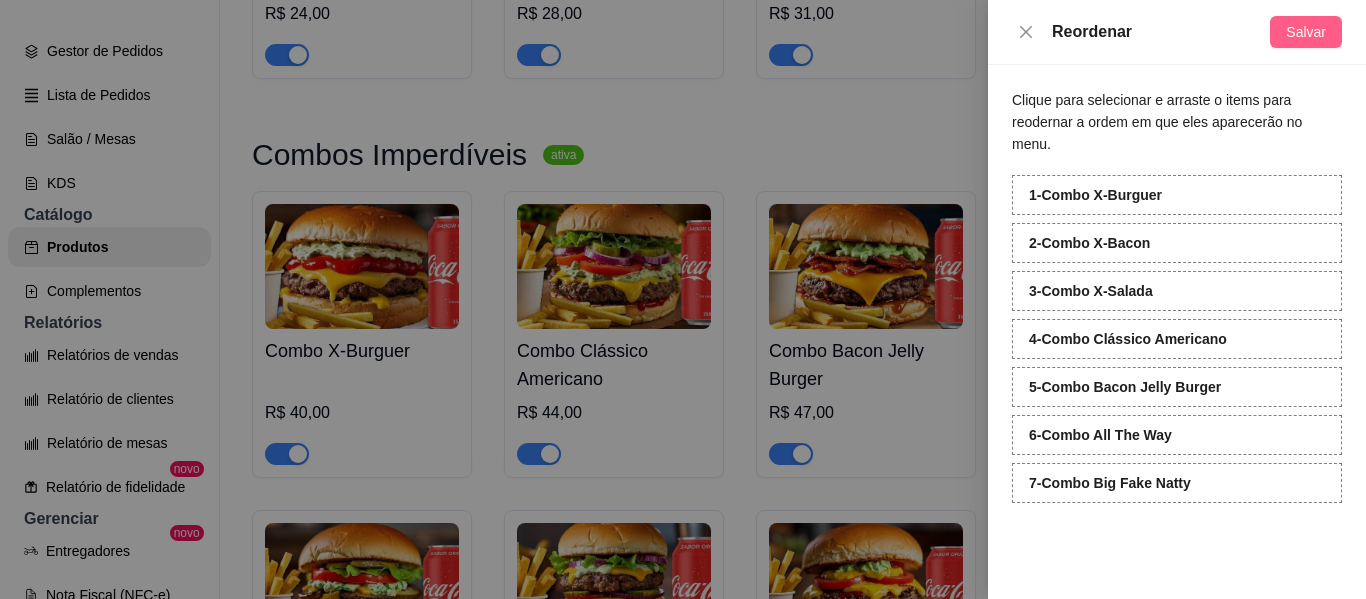 click on "Salvar" at bounding box center [1306, 32] 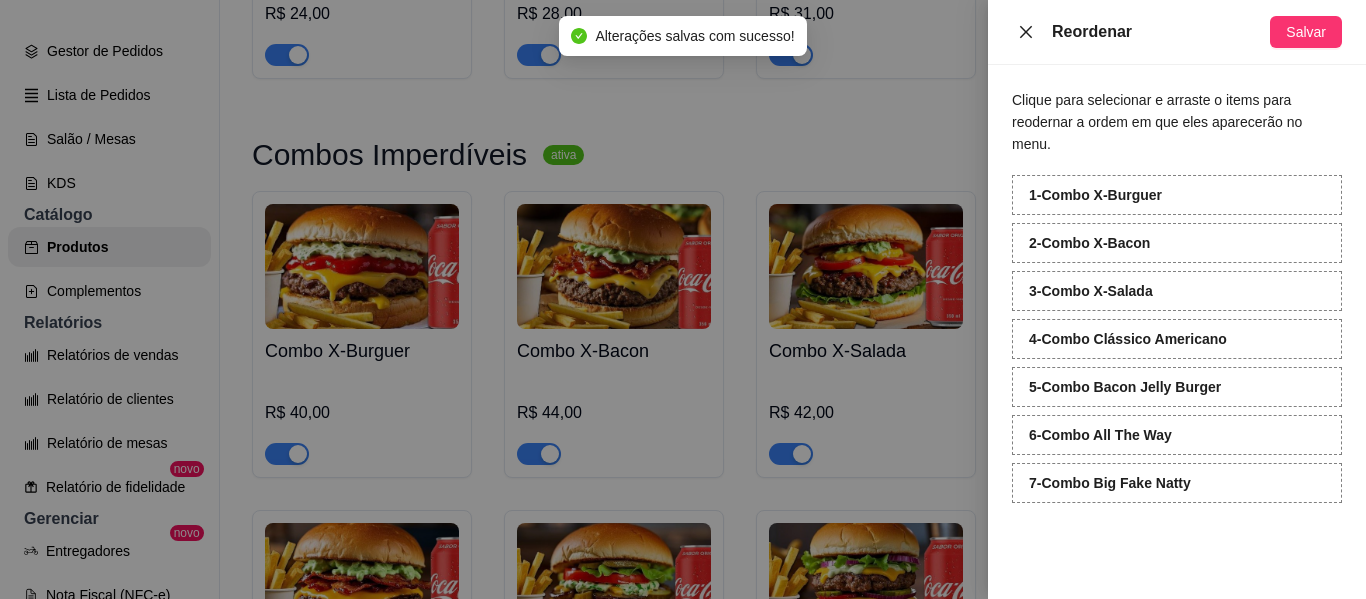 click 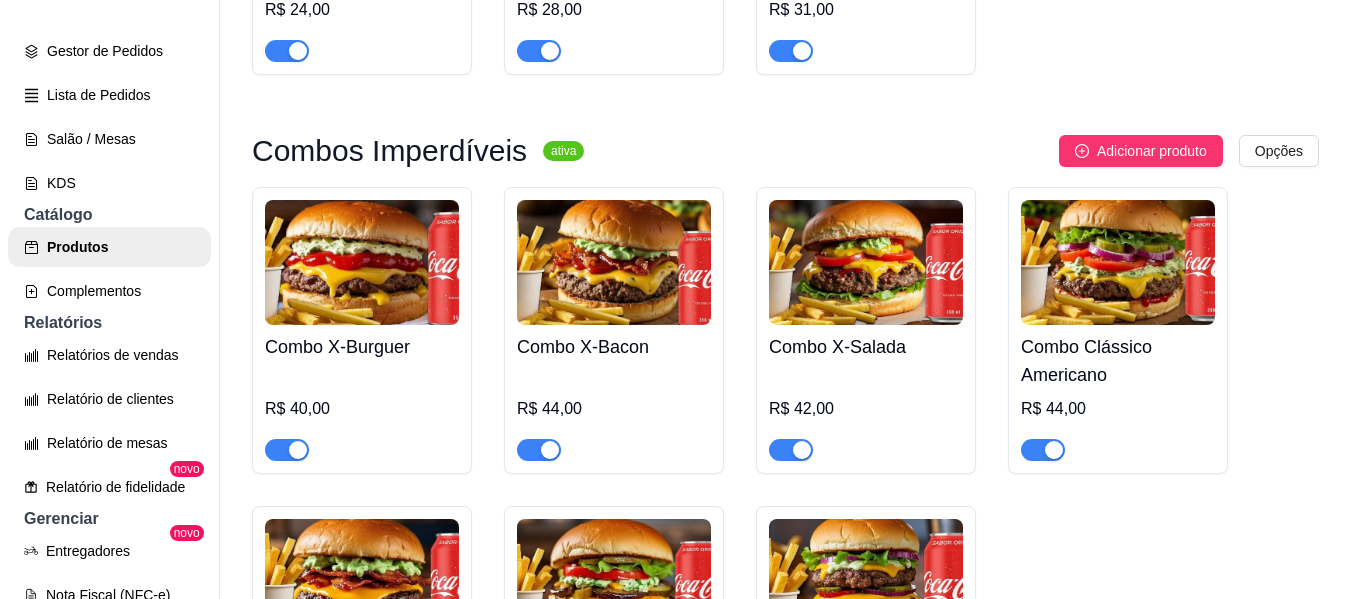scroll, scrollTop: 833, scrollLeft: 0, axis: vertical 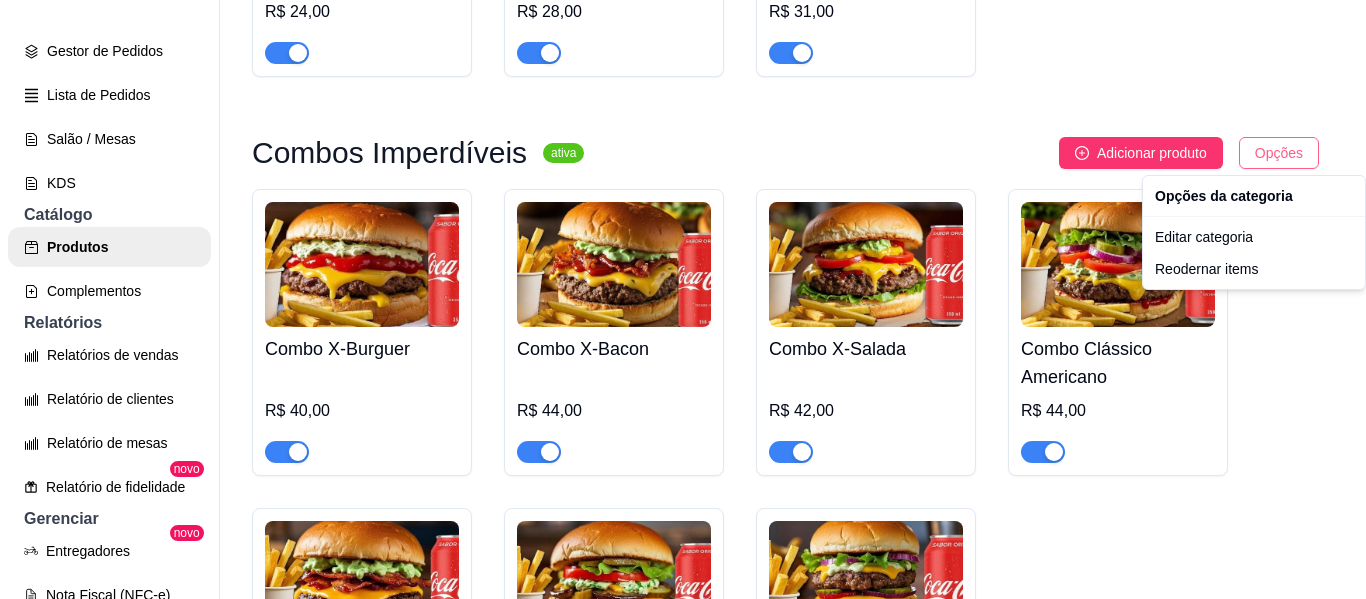 click on "U Uncle Leo’s B ... Loja Aberta Loja Período gratuito até 30/08   Dia a dia Pedidos balcão (PDV) Gestor de Pedidos Lista de Pedidos Salão / Mesas KDS Catálogo Produtos Complementos Relatórios Relatórios de vendas Relatório de clientes Relatório de mesas Relatório de fidelidade novo Gerenciar Entregadores novo Nota Fiscal (NFC-e) Controle de caixa Controle de fiado Cupons Clientes Estoque Configurações Diggy Planos Precisa de ajuda? Sair Produtos Adicionar categoria Reodernar categorias Aqui você cadastra e gerencia seu produtos e categorias Monte seu Hambúrguer ativa Adicionar produto Opções Monte Seu Hambúrguer   R$ 32,00 Combo Monte Seu Hambúrguer   R$ 48,00 Queridinhos do Uncle Leo's ativa Adicionar produto Opções X-Burguer   R$ 24,00 Clássico Americano   R$ 28,00 Bacon Jelly Burger   R$ 31,00 Combos Imperdíveis ativa Adicionar produto Opções Combo X-Burguer   R$ 40,00 Combo X-Bacon   R$ 44,00 Combo X-Salada   R$ 42,00 Combo Clássico Americano   R$ 44,00   R$ 47,00" at bounding box center (683, 299) 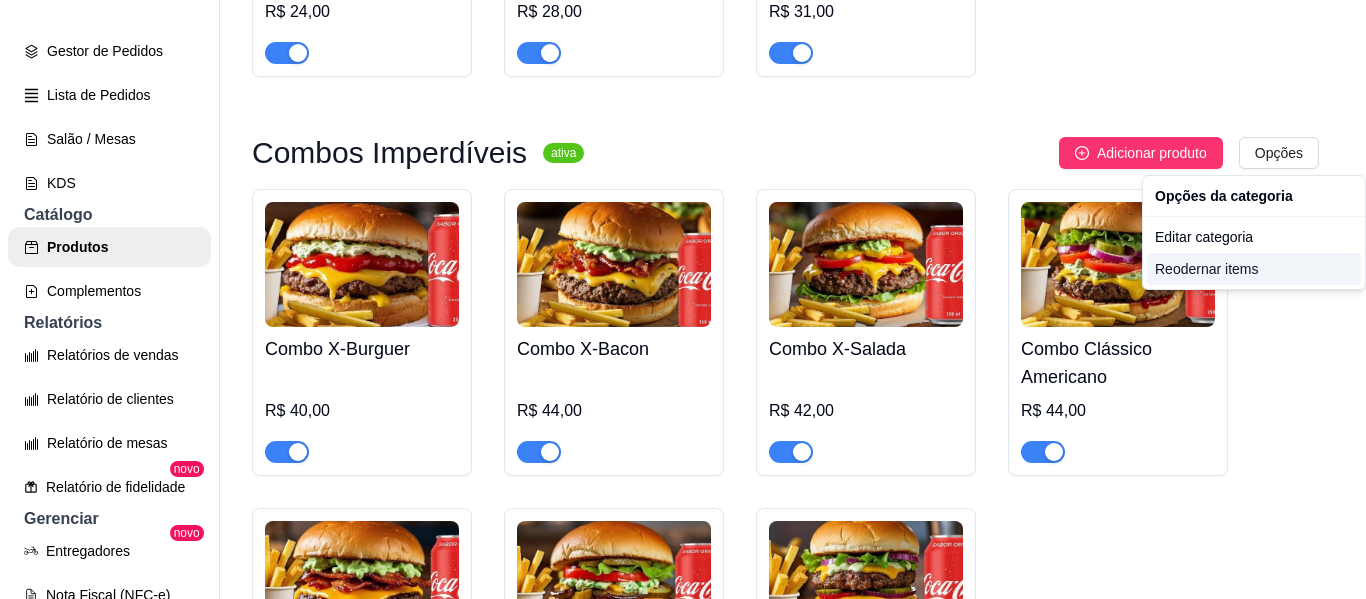 click on "Reodernar items" at bounding box center [1254, 269] 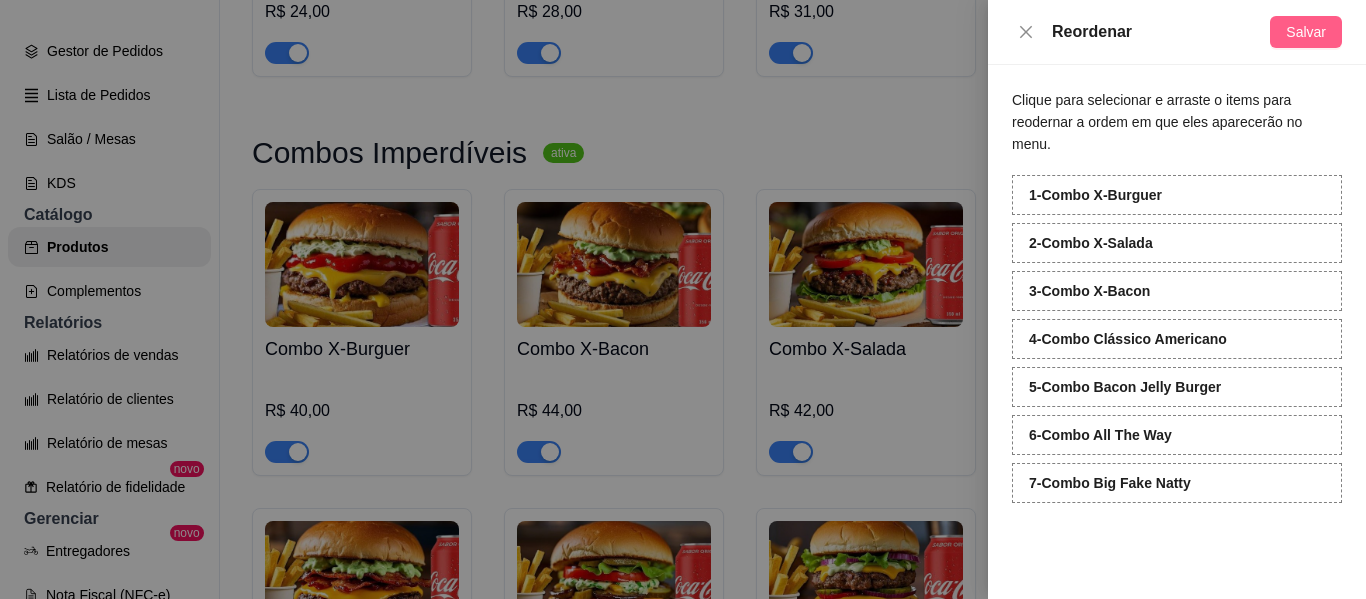 click on "Salvar" at bounding box center (1306, 32) 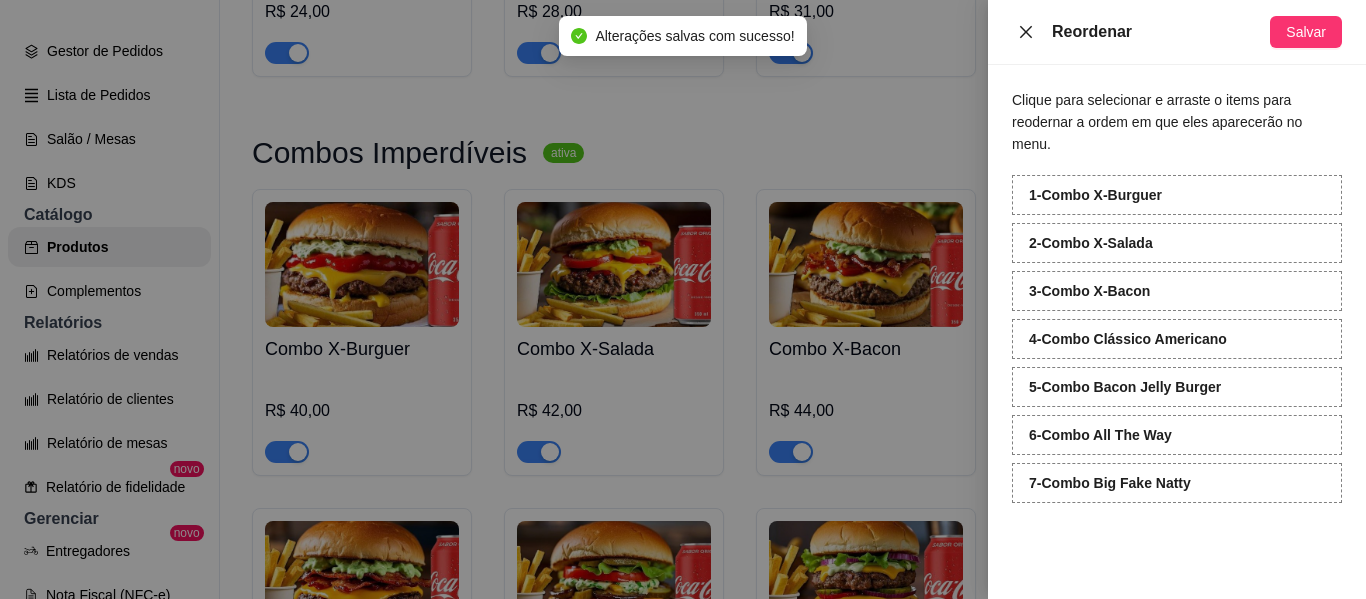 click 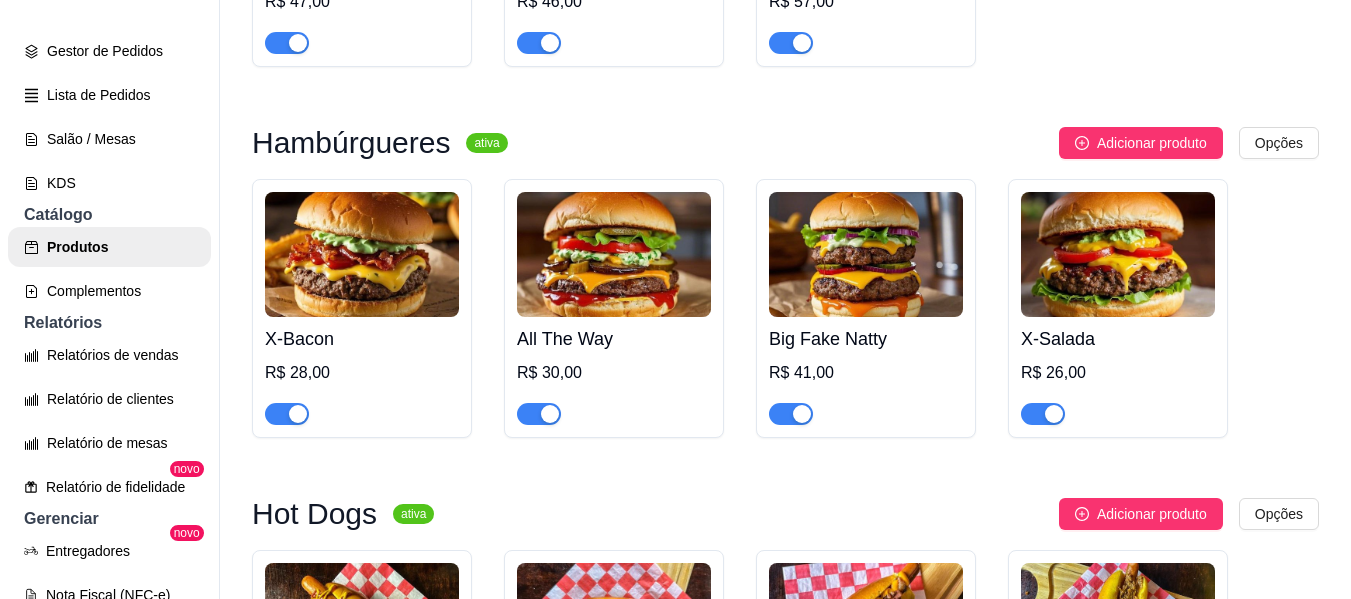 scroll, scrollTop: 1564, scrollLeft: 0, axis: vertical 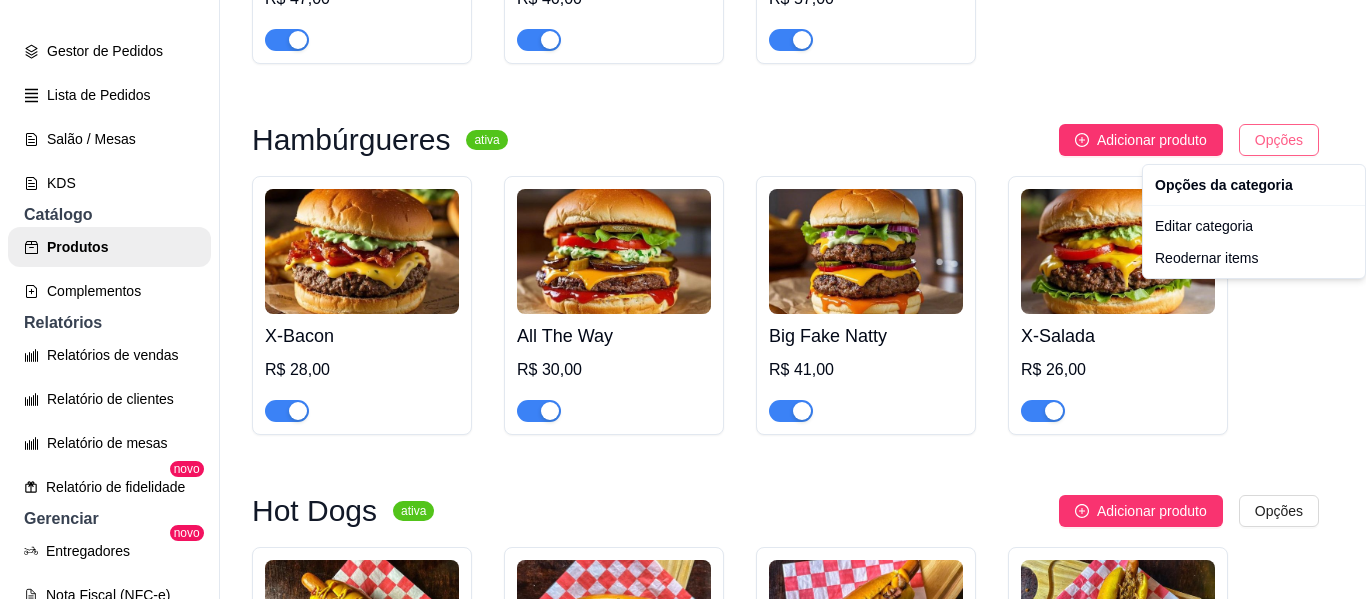 click on "U Uncle Leo’s B ... Loja Aberta Loja Período gratuito até [DATE]  Dia a dia Pedidos balcão (PDV) Gestor de Pedidos Lista de Pedidos Salão / Mesas KDS Catálogo Produtos Complementos Relatórios Relatórios de vendas Relatório de clientes Relatório de mesas Relatório de fidelidade novo Gerenciar Entregadores novo Nota Fiscal (NFC-e) Controle de caixa Controle de fiado Cupons Clientes Estoque Configurações Diggy Planos Precisa de ajuda? Sair Produtos Adicionar categoria Reodernar categorias Aqui você cadastra e gerencia seu produtos e categorias Monte seu Hambúrguer ativa Adicionar produto Opções Monte Seu Hambúrguer   R$ 32,00 Combo Monte Seu Hambúrguer   R$ 48,00 Queridinhos do Uncle Leo's ativa Adicionar produto Opções X-Burguer   R$ 24,00 Clássico Americano   R$ 28,00 Bacon Jelly Burger   R$ 31,00 Combos Imperdíveis ativa Adicionar produto Opções Combo X-Burguer   R$ 40,00 Combo X-Salada   R$ 42,00 Combo X-Bacon   R$ 44,00 Combo Clássico Americano   R$ 44,00   R$ 47,00" at bounding box center [683, 299] 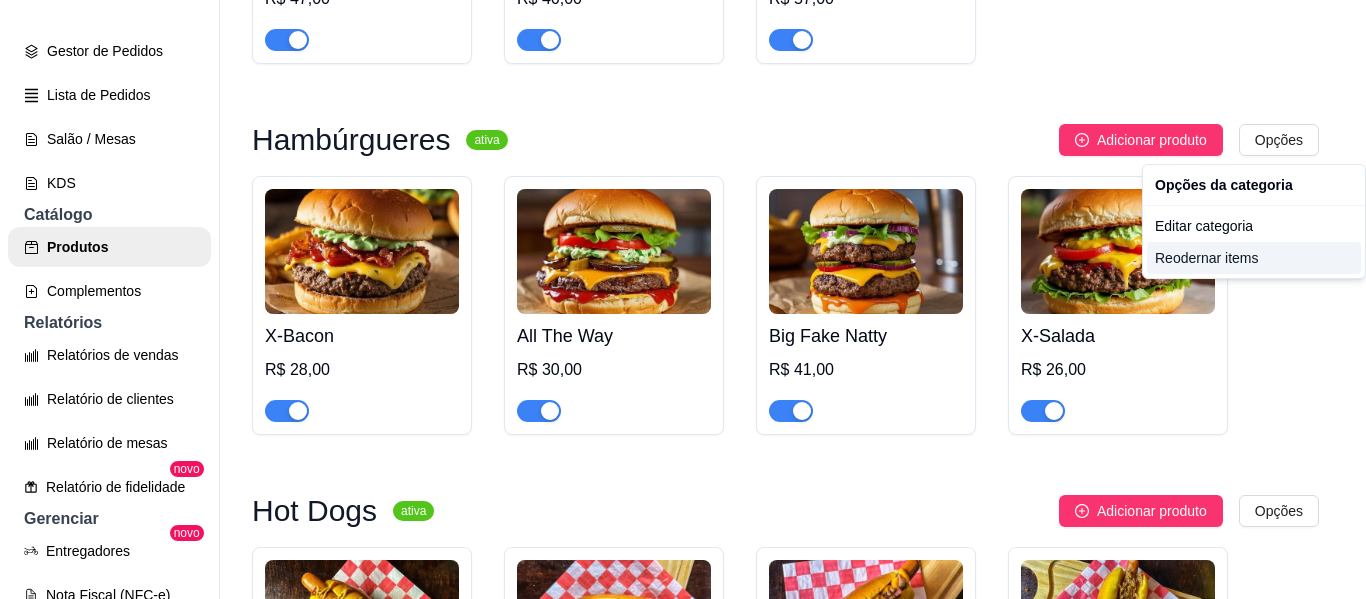 click on "Reodernar items" at bounding box center [1254, 258] 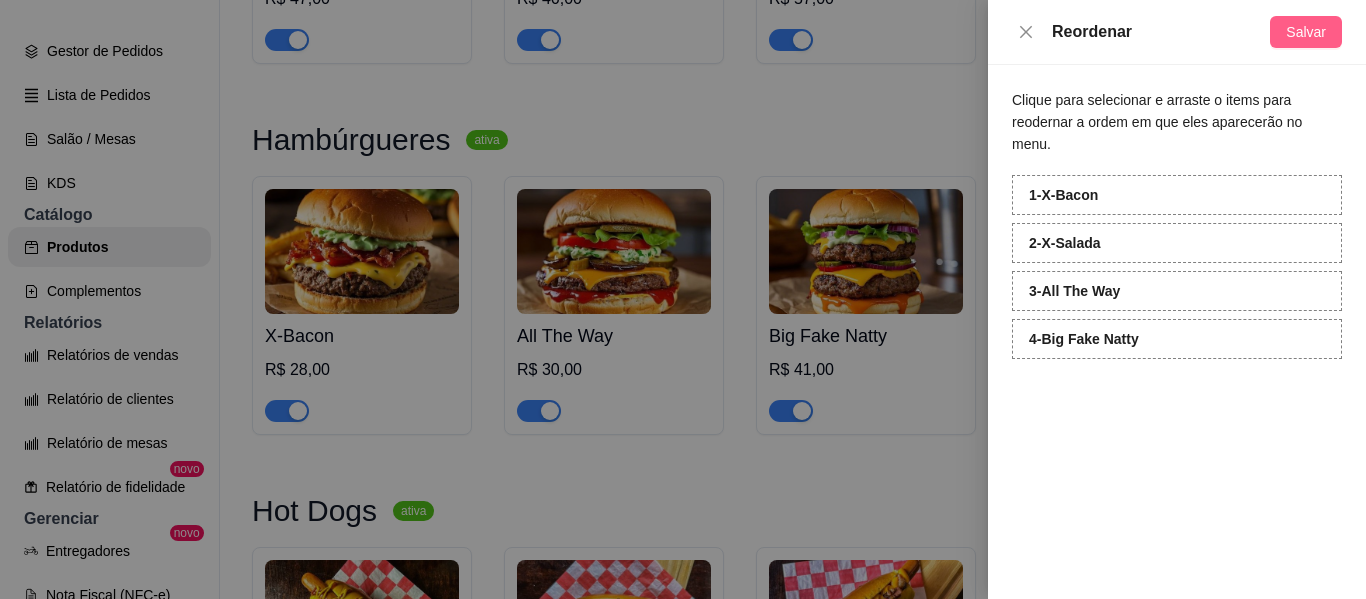 click on "Salvar" at bounding box center (1306, 32) 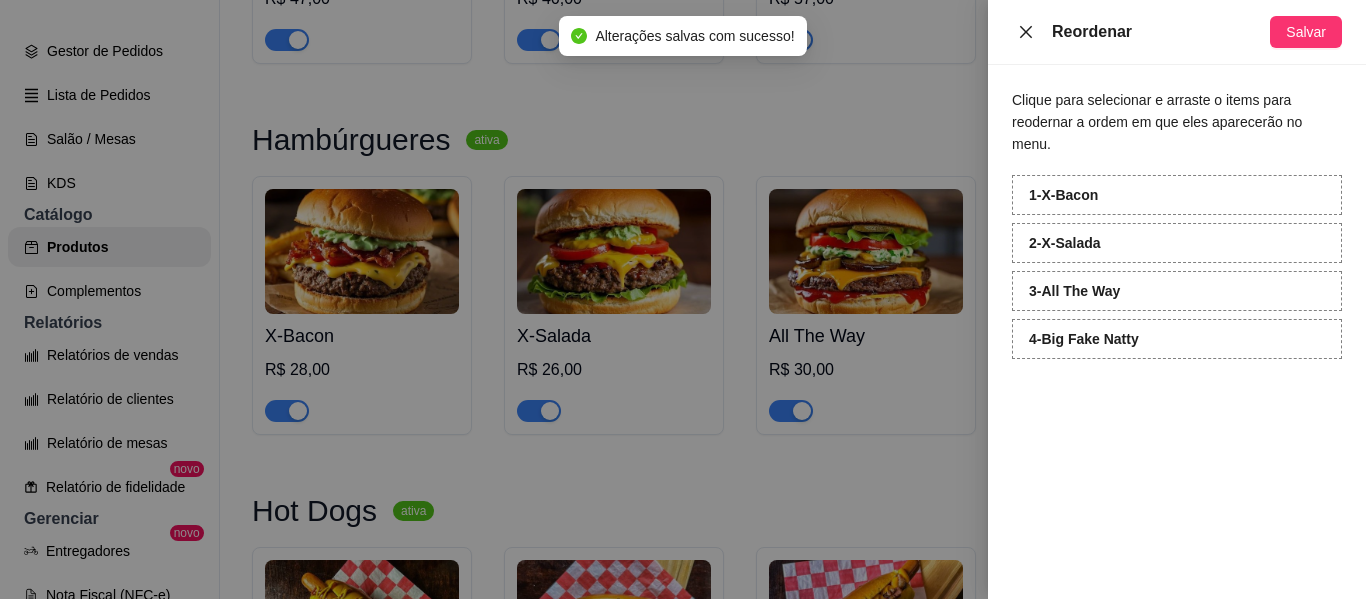 click 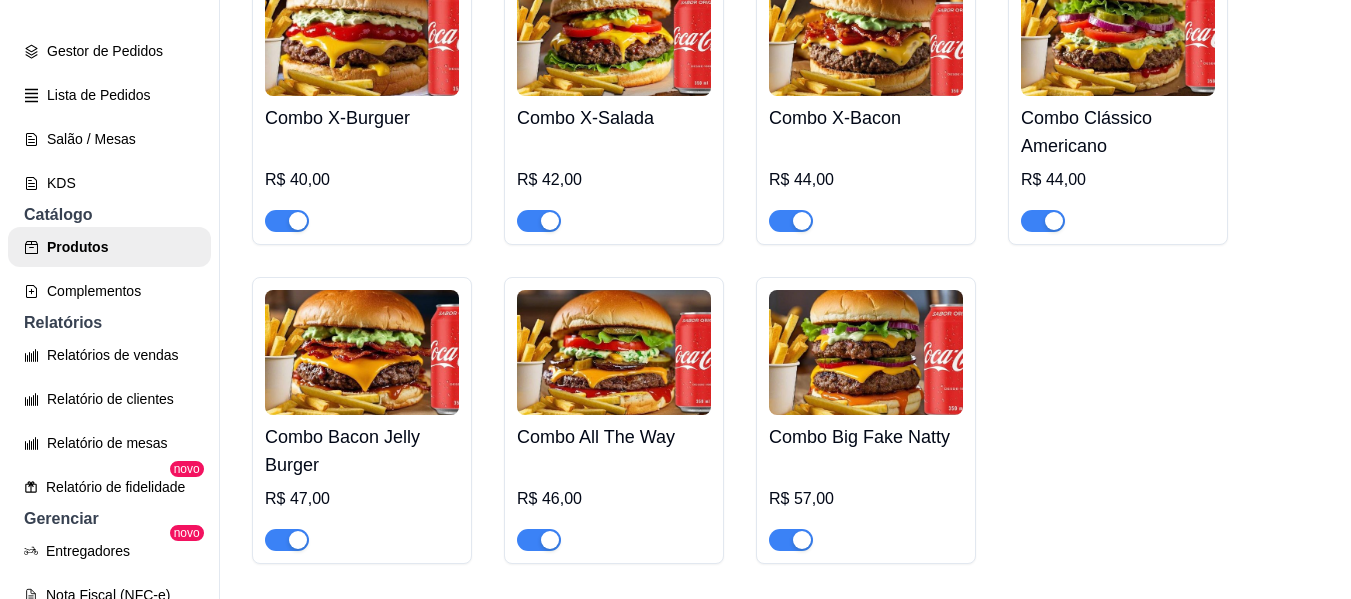 scroll, scrollTop: 1067, scrollLeft: 0, axis: vertical 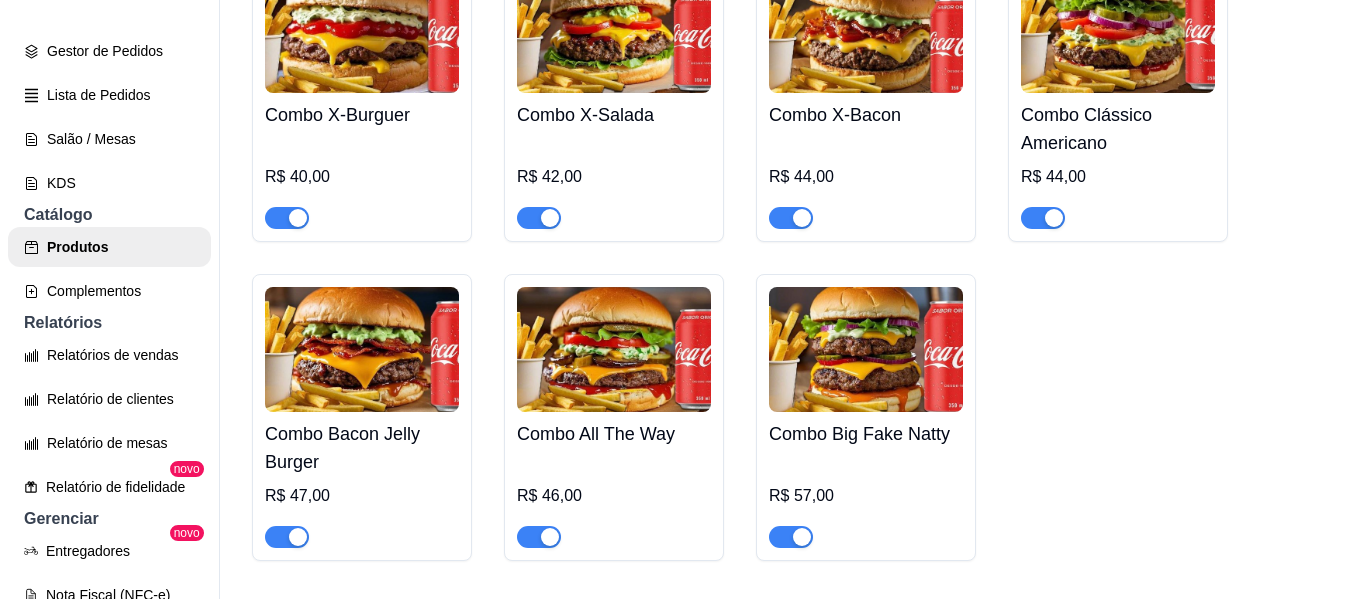 drag, startPoint x: 992, startPoint y: 479, endPoint x: 1126, endPoint y: 436, distance: 140.73024 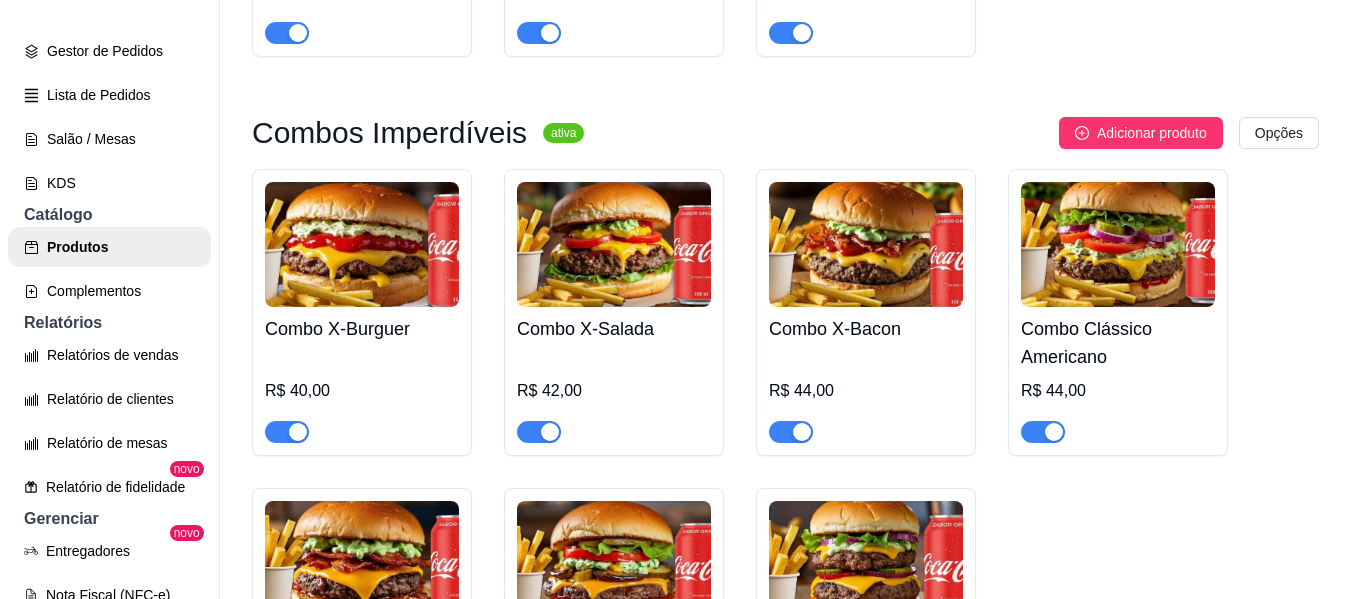 scroll, scrollTop: 839, scrollLeft: 0, axis: vertical 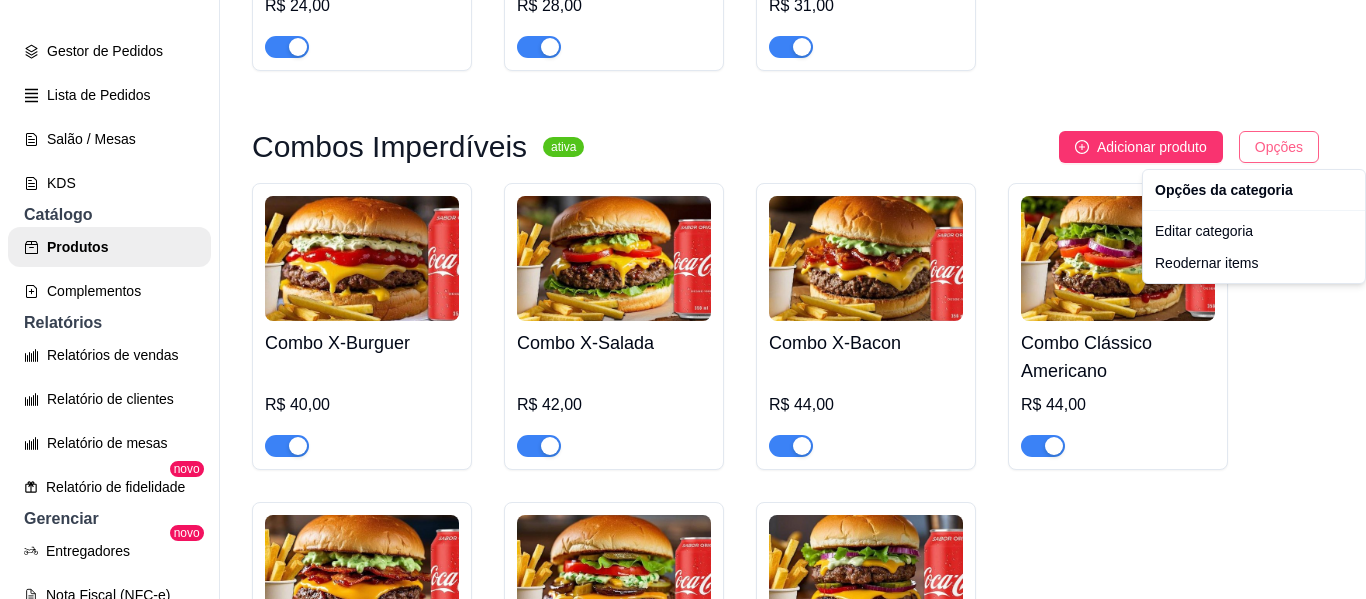 click on "U Uncle Leo’s B ... Loja Aberta Loja Período gratuito até [DATE]  Dia a dia Pedidos balcão (PDV) Gestor de Pedidos Lista de Pedidos Salão / Mesas KDS Catálogo Produtos Complementos Relatórios Relatórios de vendas Relatório de clientes Relatório de mesas Relatório de fidelidade novo Gerenciar Entregadores novo Nota Fiscal (NFC-e) Controle de caixa Controle de fiado Cupons Clientes Estoque Configurações Diggy Planos Precisa de ajuda? Sair Produtos Adicionar categoria Reodernar categorias Aqui você cadastra e gerencia seu produtos e categorias Monte seu Hambúrguer ativa Adicionar produto Opções Monte Seu Hambúrguer   R$ 32,00 Combo Monte Seu Hambúrguer   R$ 48,00 Queridinhos do Uncle Leo's ativa Adicionar produto Opções X-Burguer   R$ 24,00 Clássico Americano   R$ 28,00 Bacon Jelly Burger   R$ 31,00 Combos Imperdíveis ativa Adicionar produto Opções Combo X-Burguer   R$ 40,00 Combo X-Salada   R$ 42,00 Combo X-Bacon   R$ 44,00 Combo Clássico Americano   R$ 44,00   R$ 47,00" at bounding box center [683, 299] 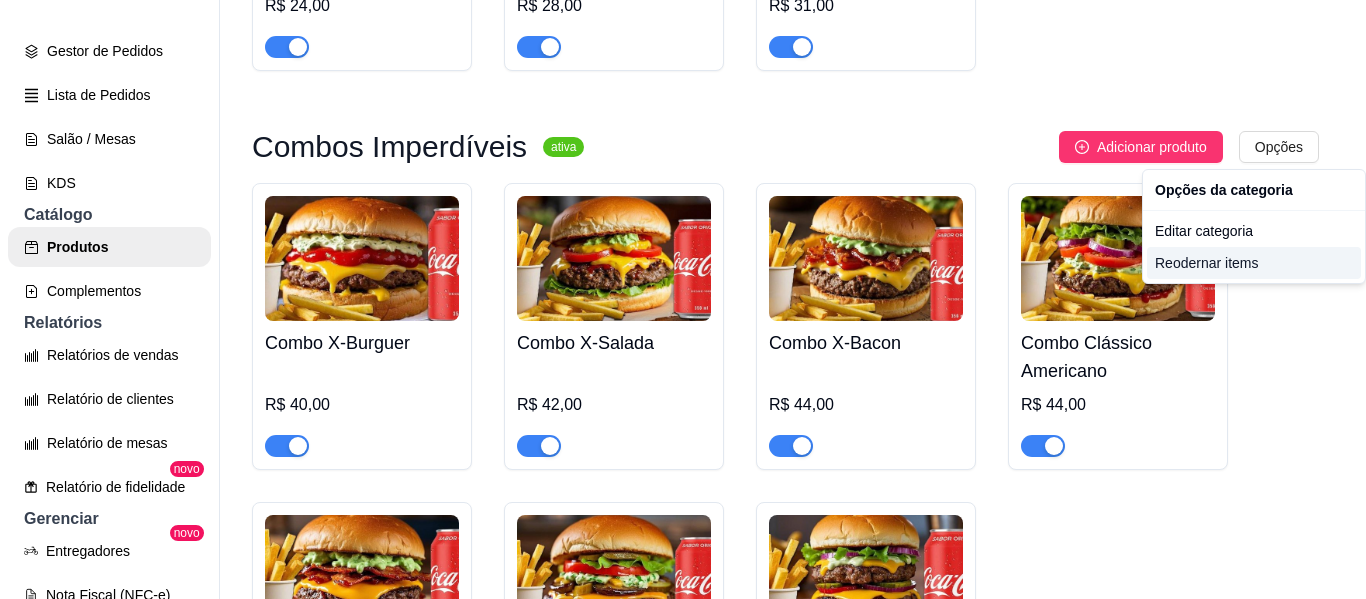 click on "Reodernar items" at bounding box center (1254, 263) 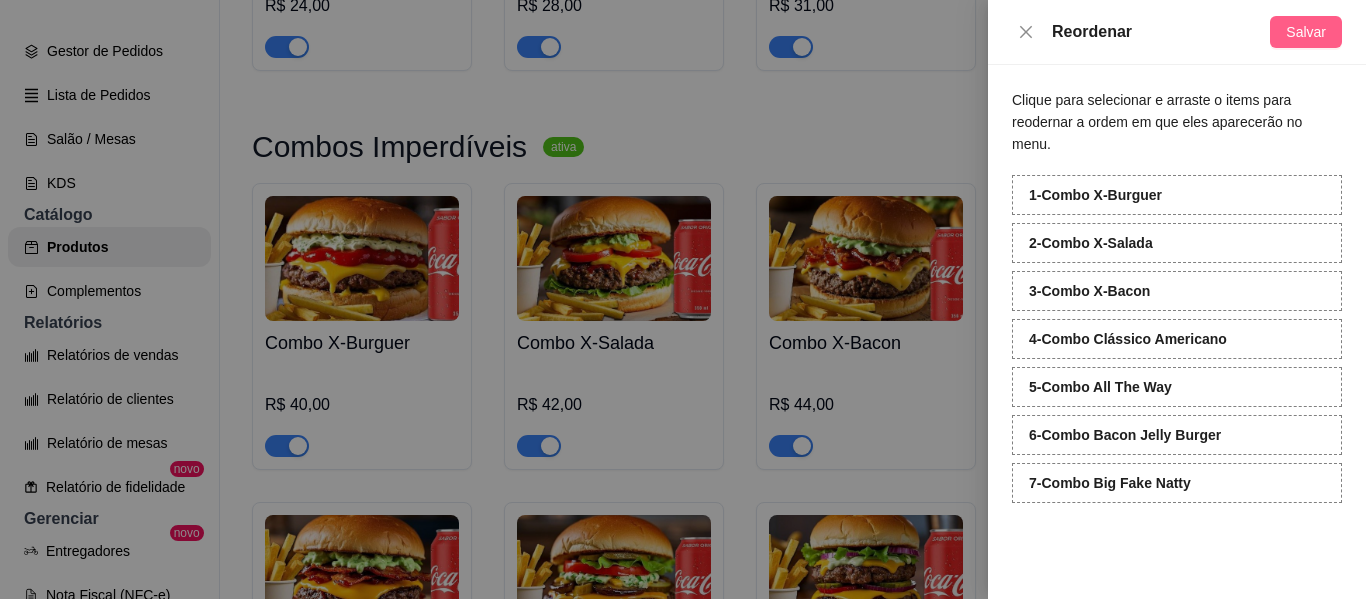 click on "Salvar" at bounding box center (1306, 32) 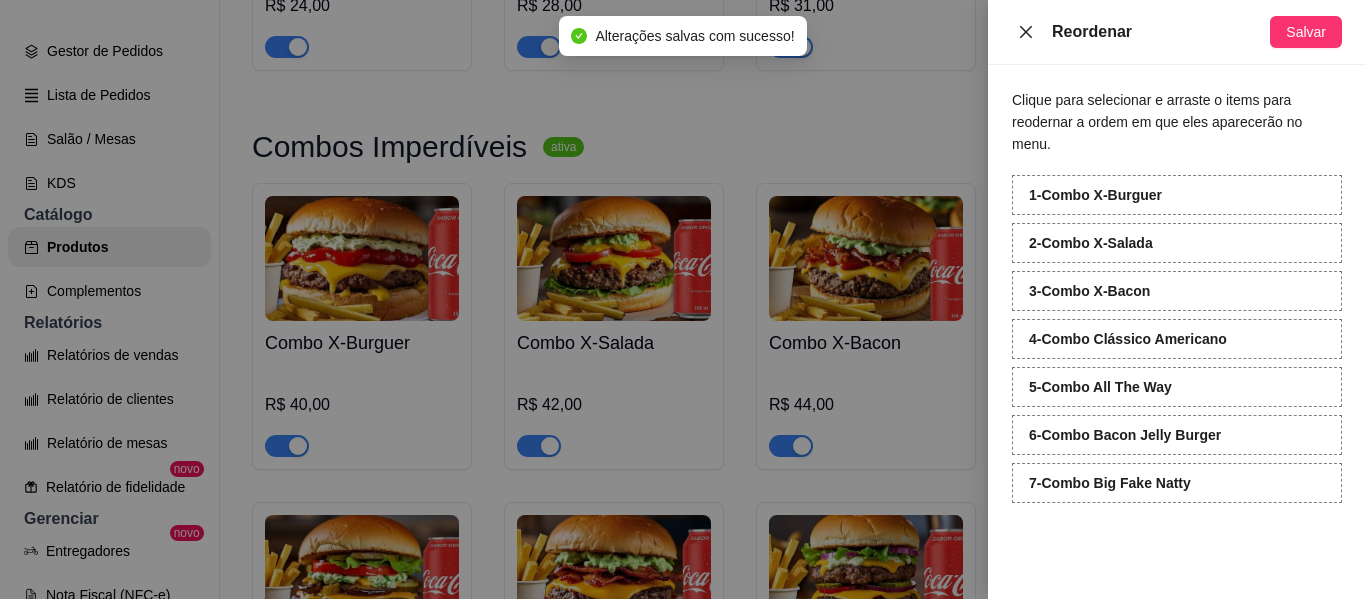 click 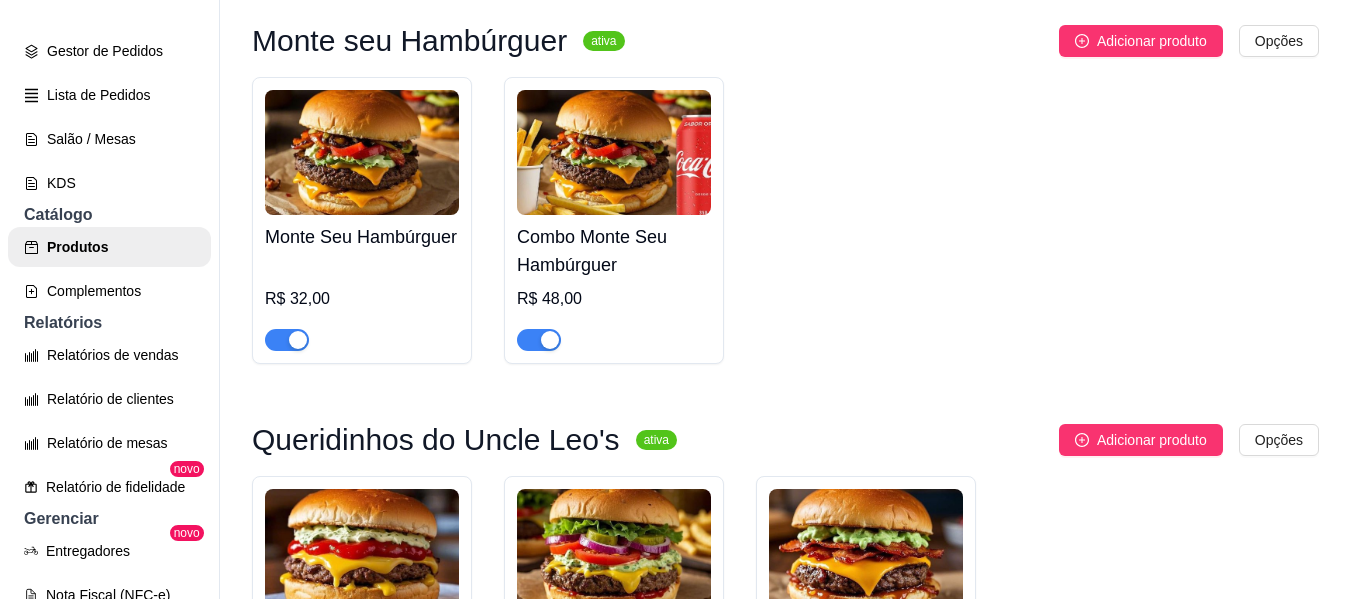 scroll, scrollTop: 0, scrollLeft: 0, axis: both 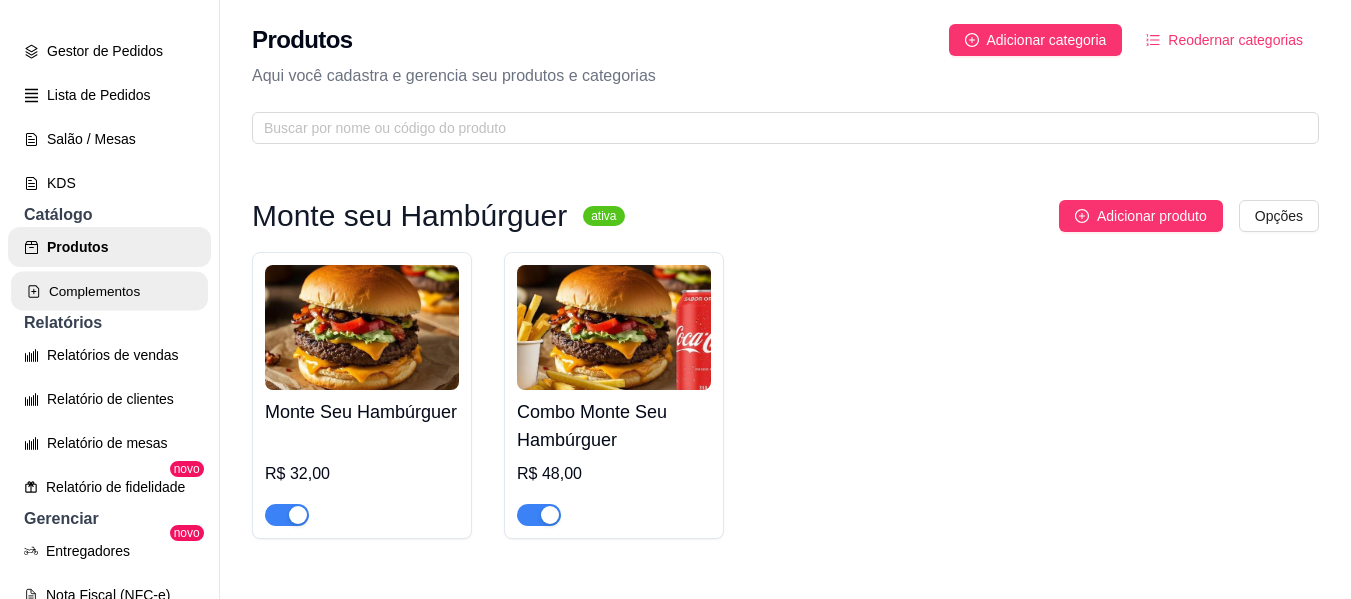 click on "Complementos" at bounding box center (109, 291) 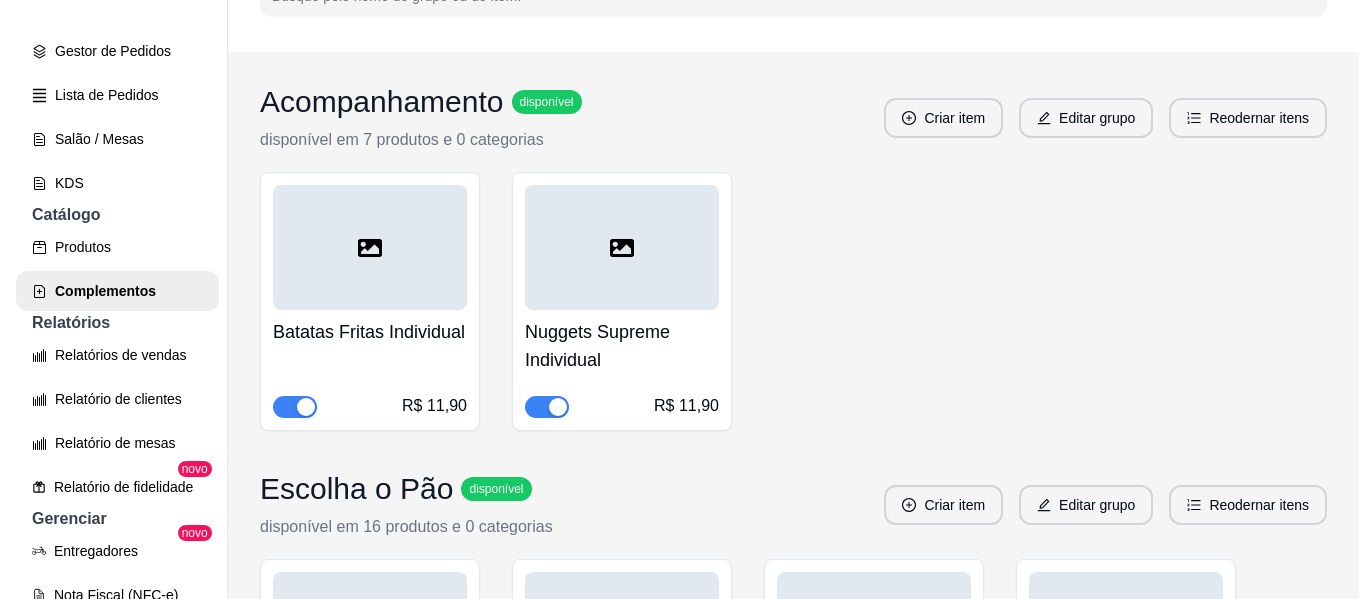 scroll, scrollTop: 211, scrollLeft: 0, axis: vertical 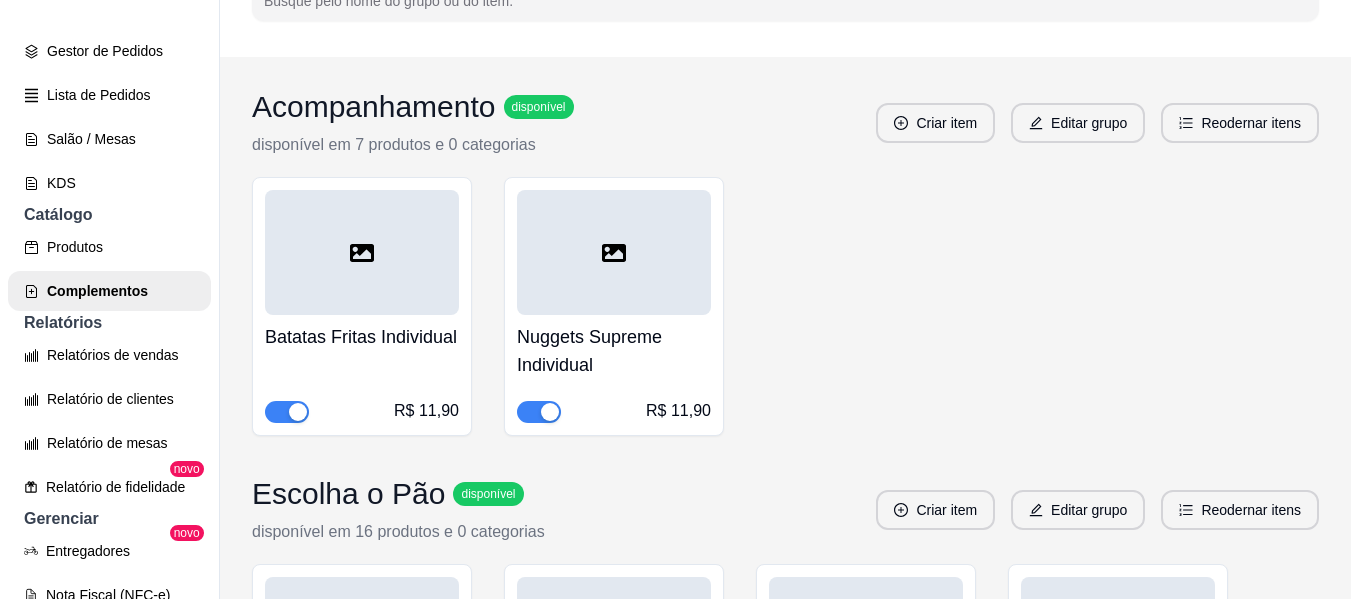 click on "Batatas Fritas Individual" at bounding box center (362, 337) 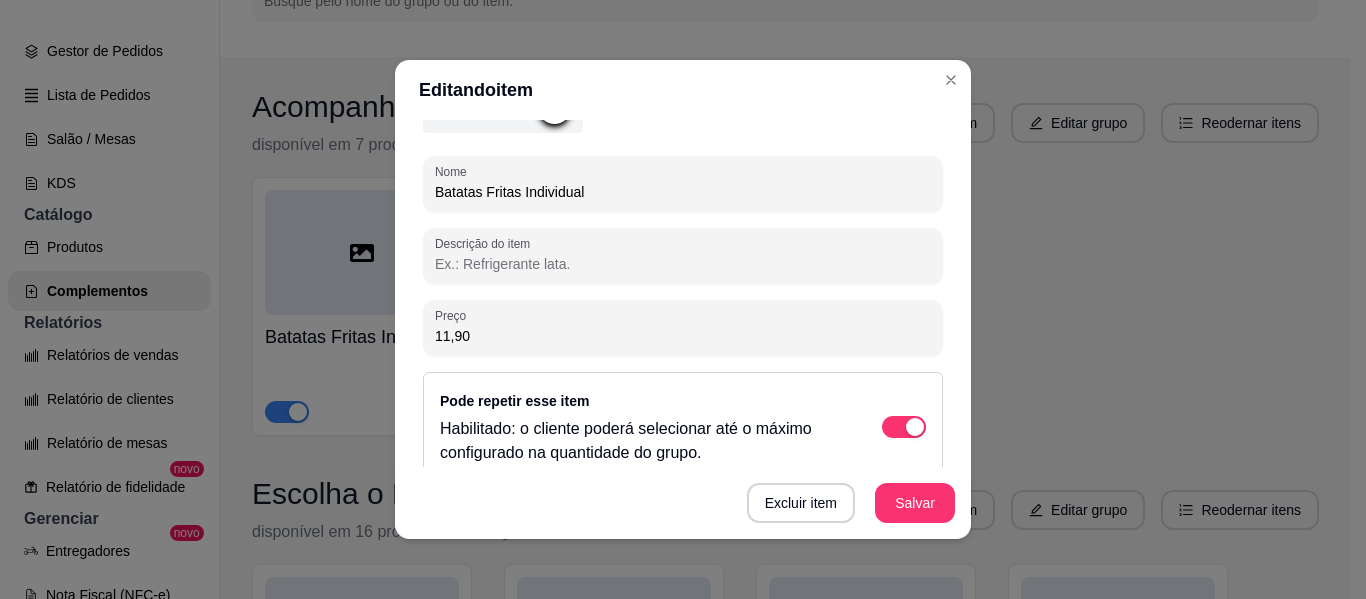 scroll, scrollTop: 227, scrollLeft: 0, axis: vertical 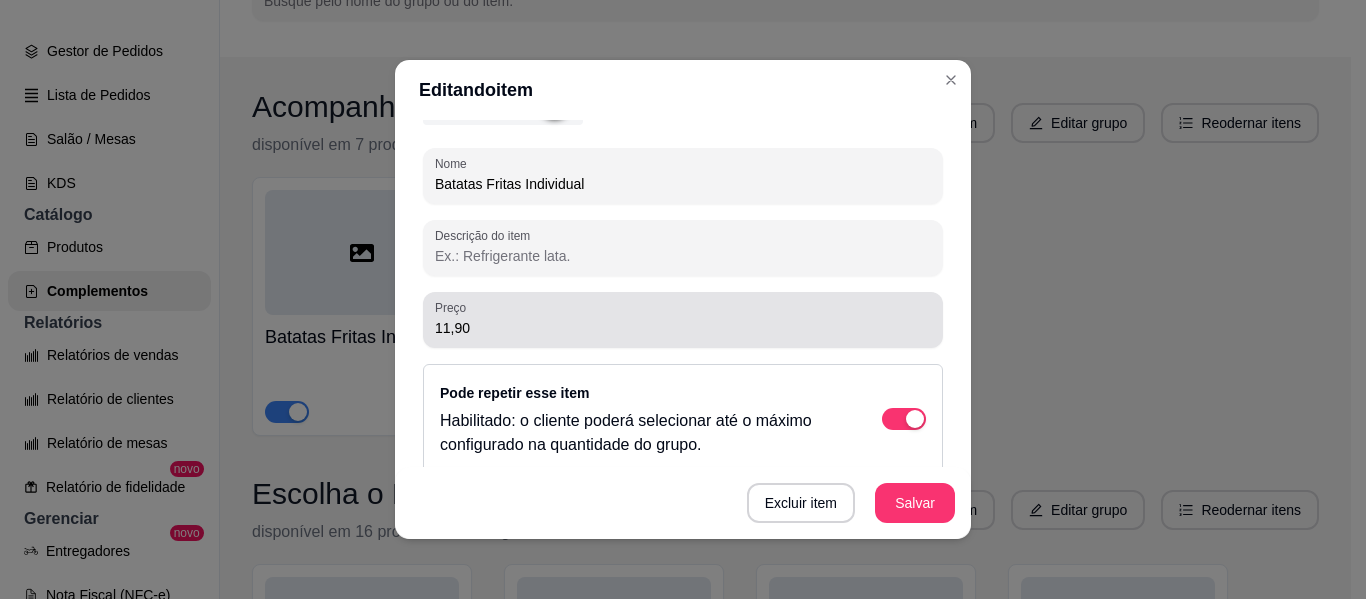 click on "11,90" at bounding box center (683, 328) 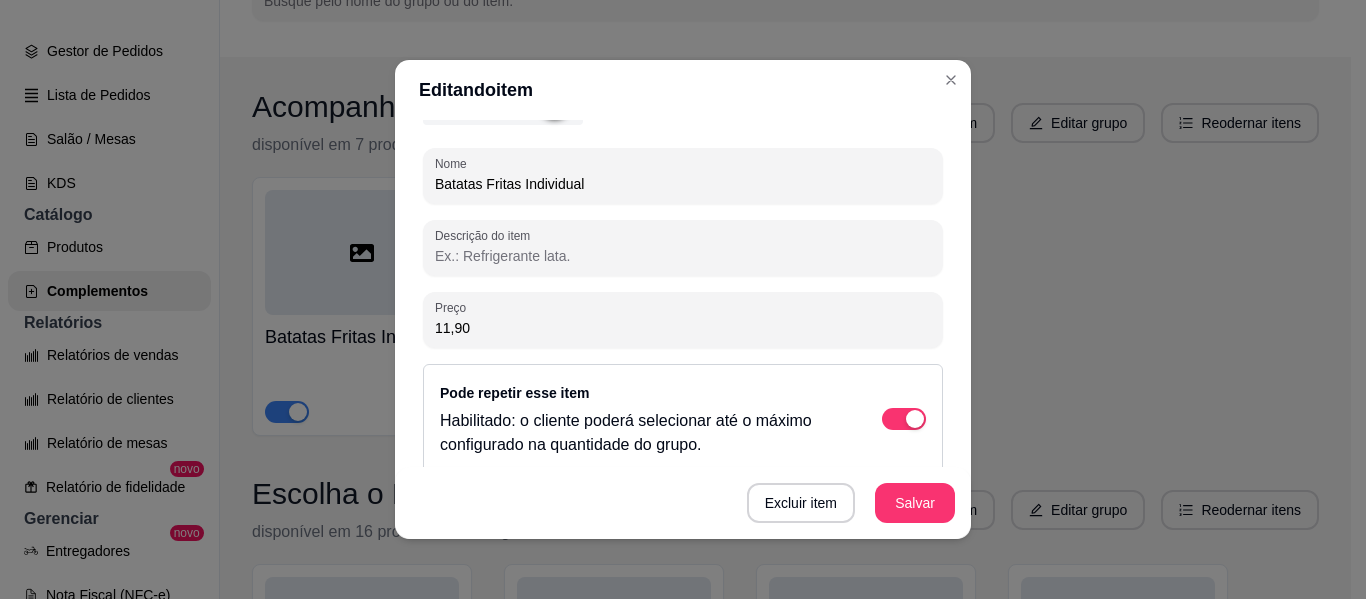 click on "11,90" at bounding box center (683, 328) 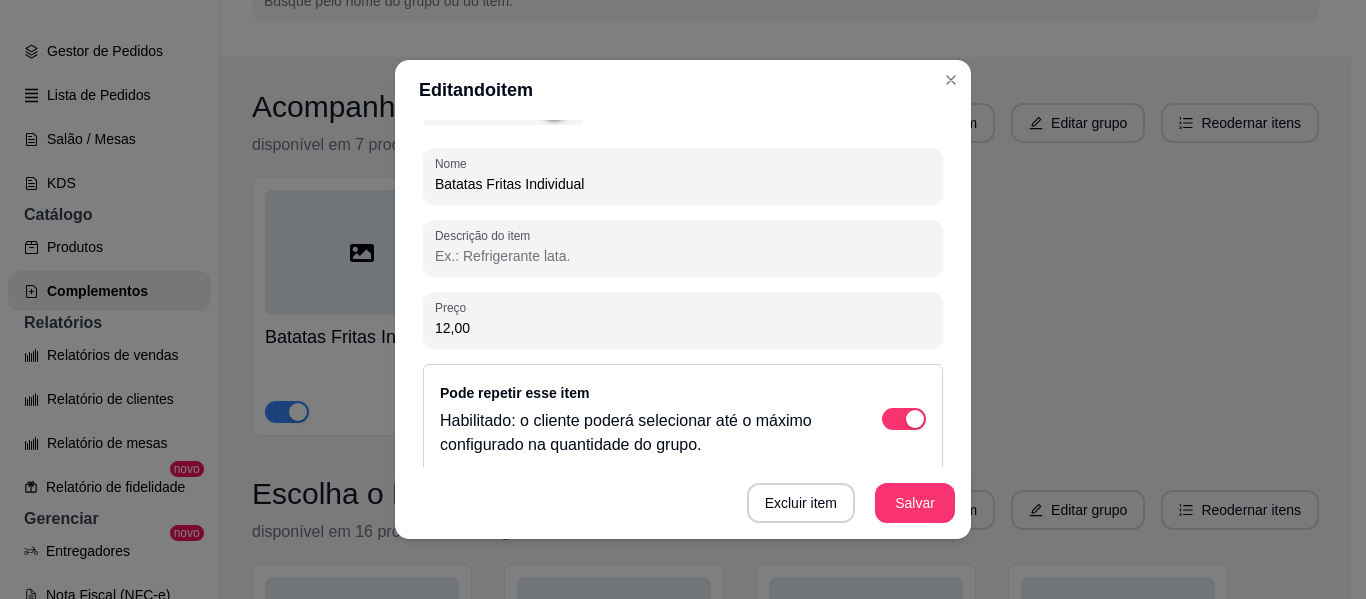 type on "12,00" 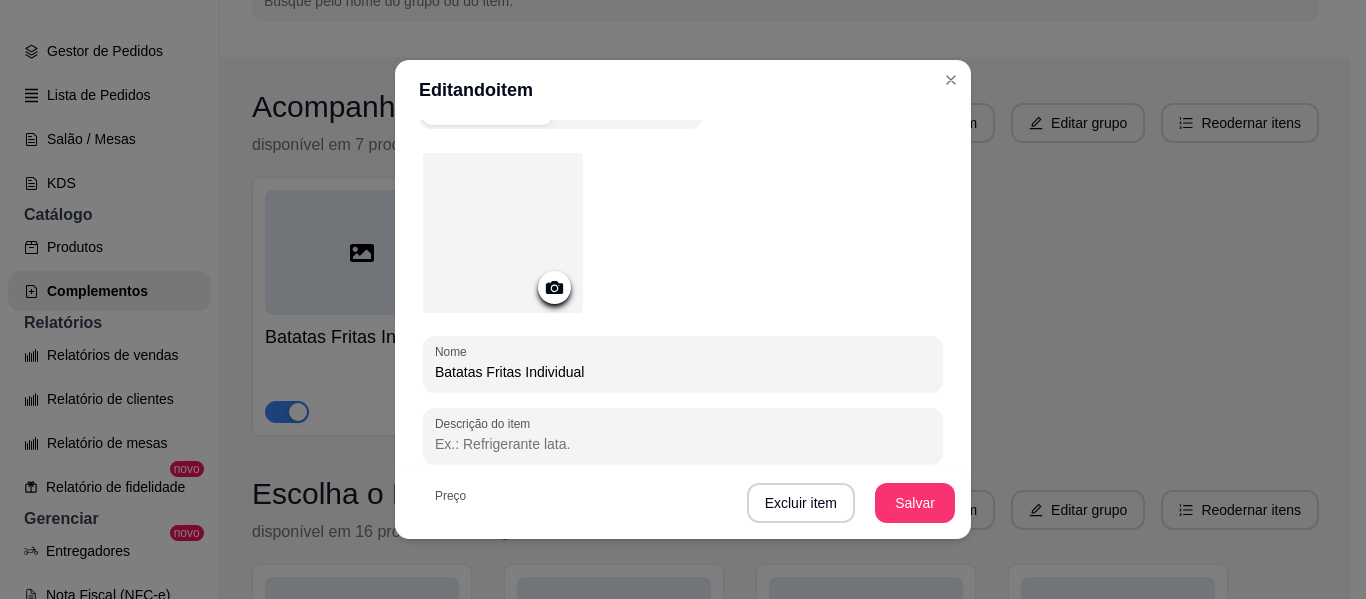 scroll, scrollTop: 0, scrollLeft: 0, axis: both 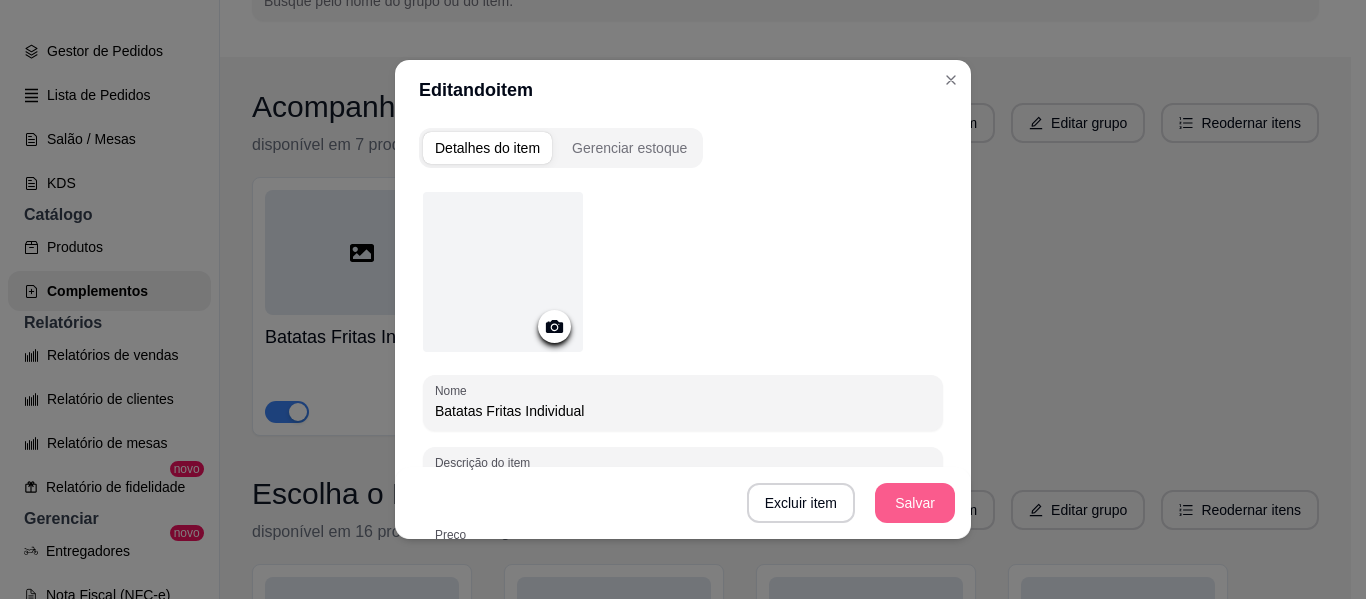 click on "Salvar" at bounding box center [915, 503] 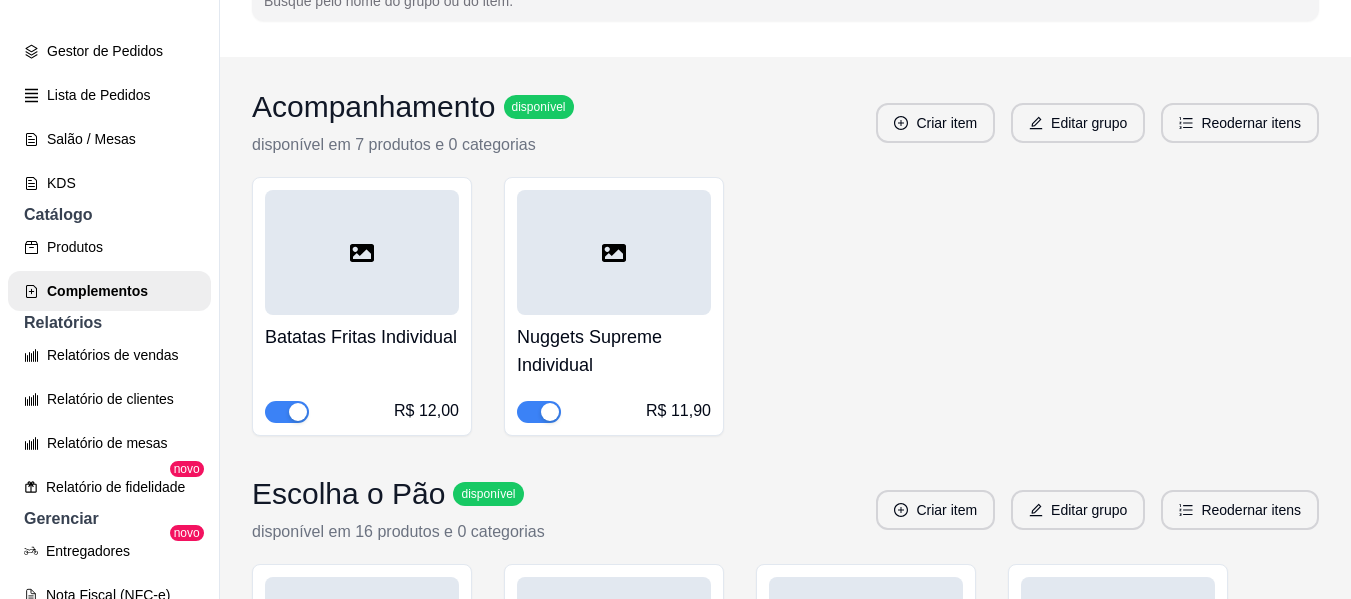 click on "Nuggets Supreme Individual" at bounding box center [614, 351] 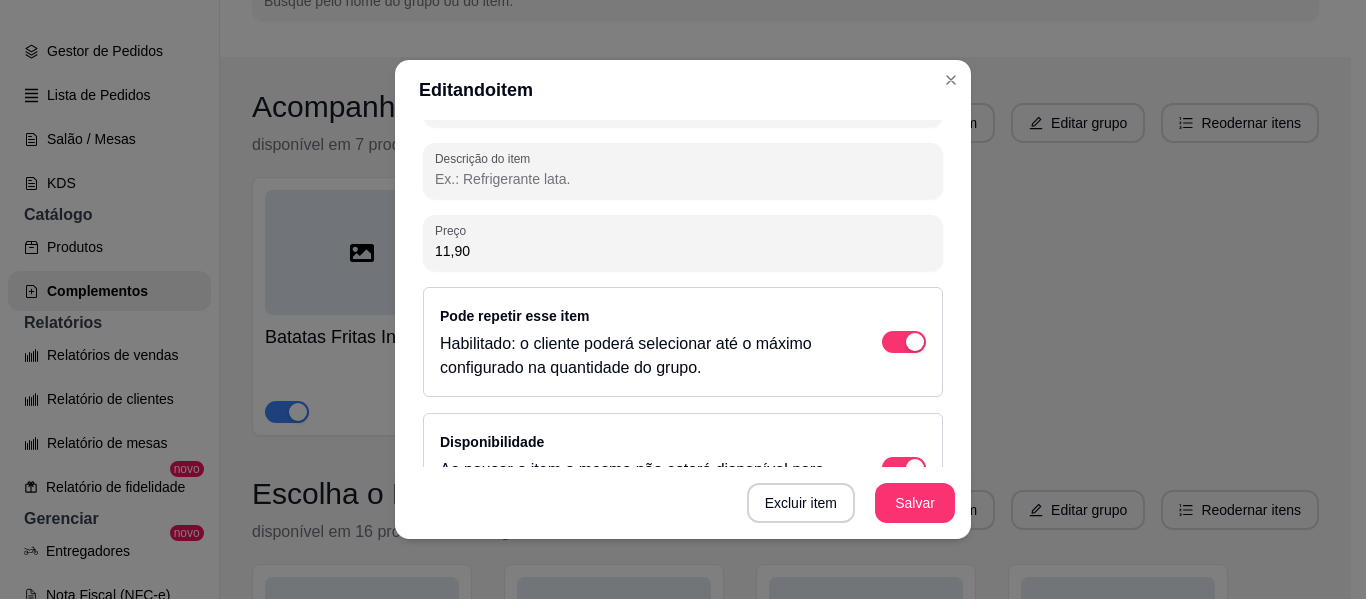 scroll, scrollTop: 308, scrollLeft: 0, axis: vertical 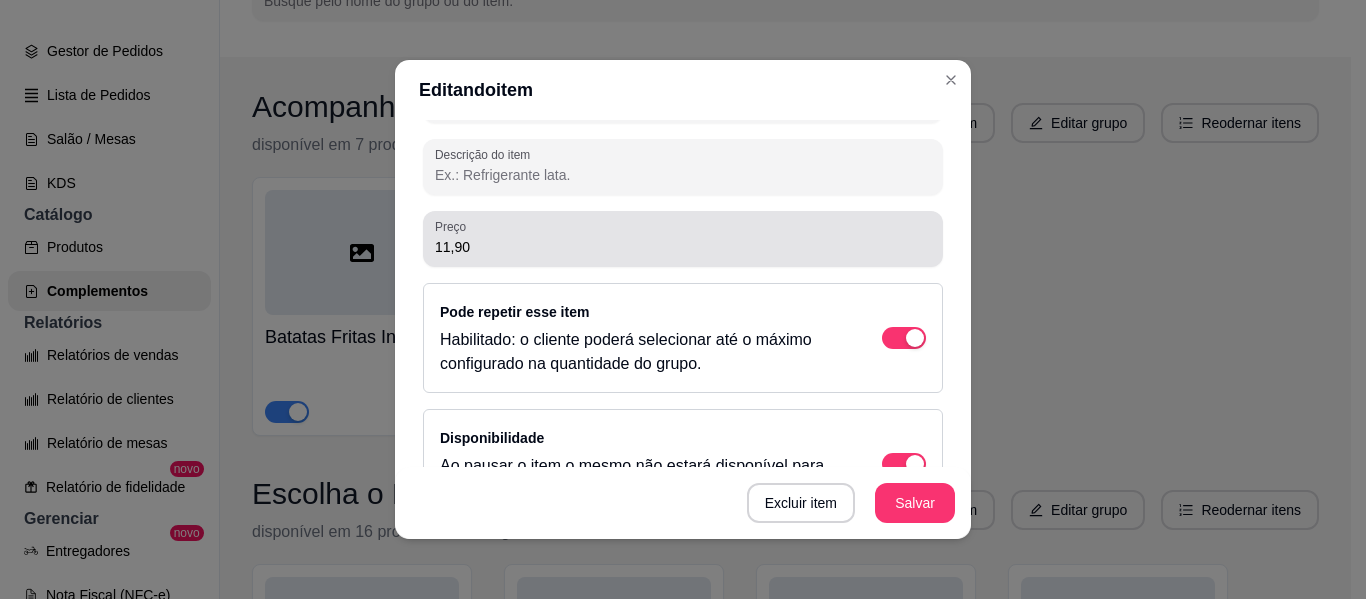click on "11,90" at bounding box center [683, 247] 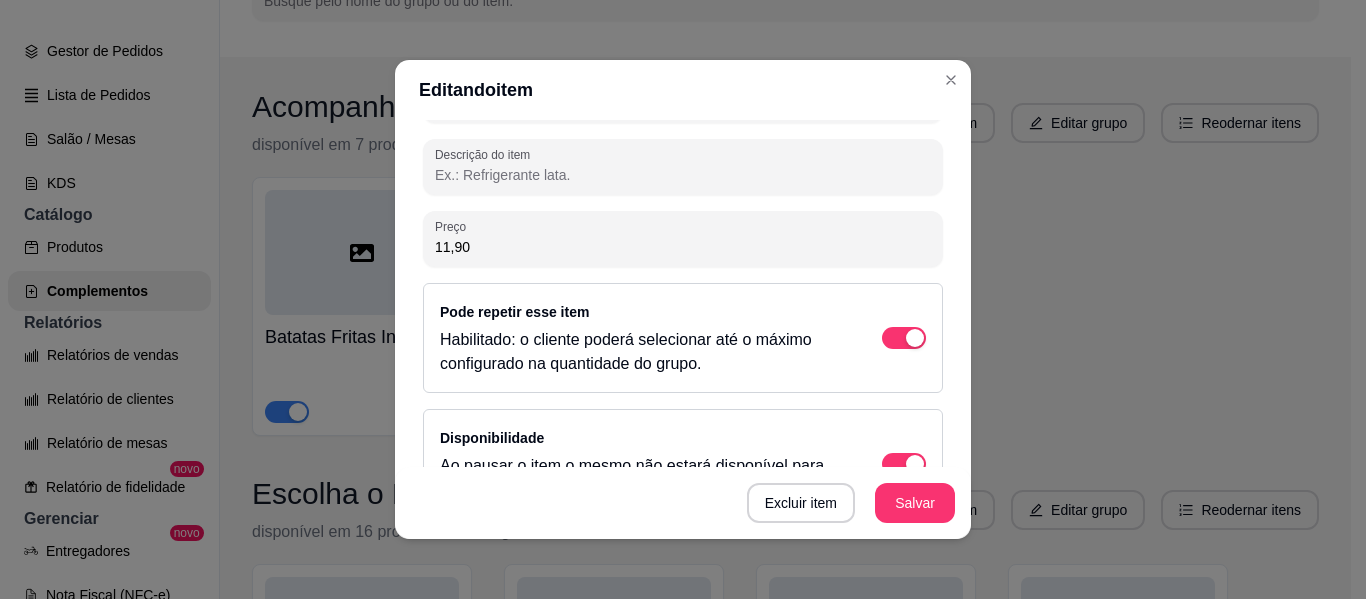 click on "11,90" at bounding box center (683, 247) 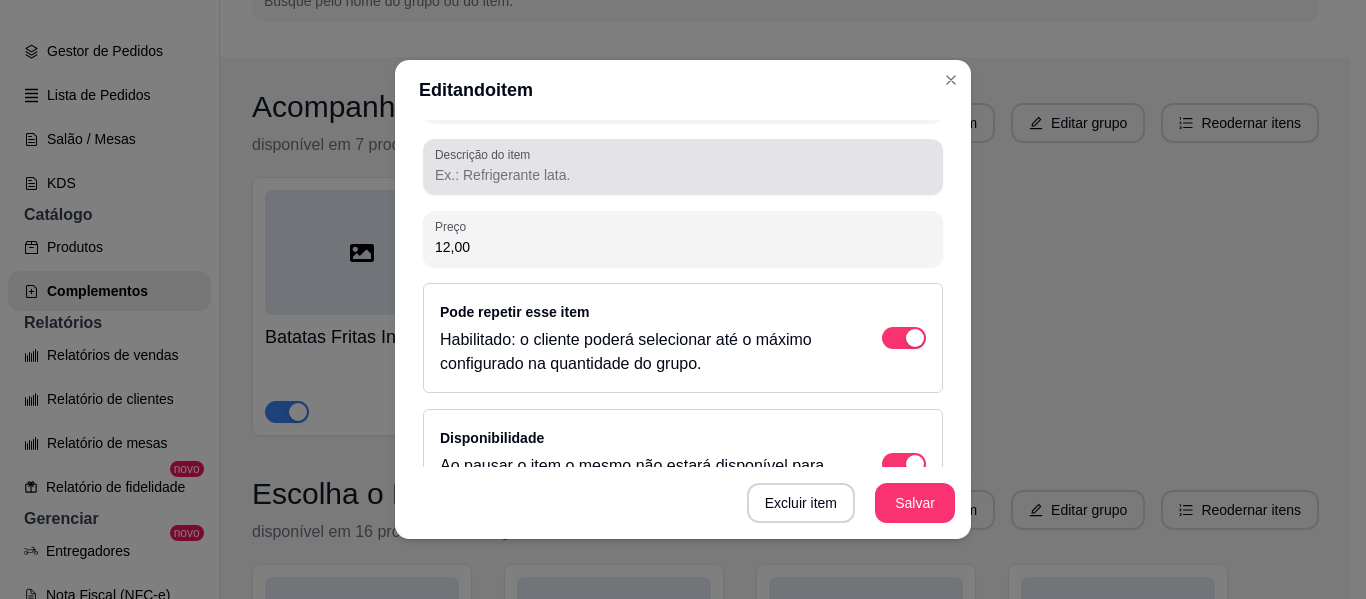 type on "12,00" 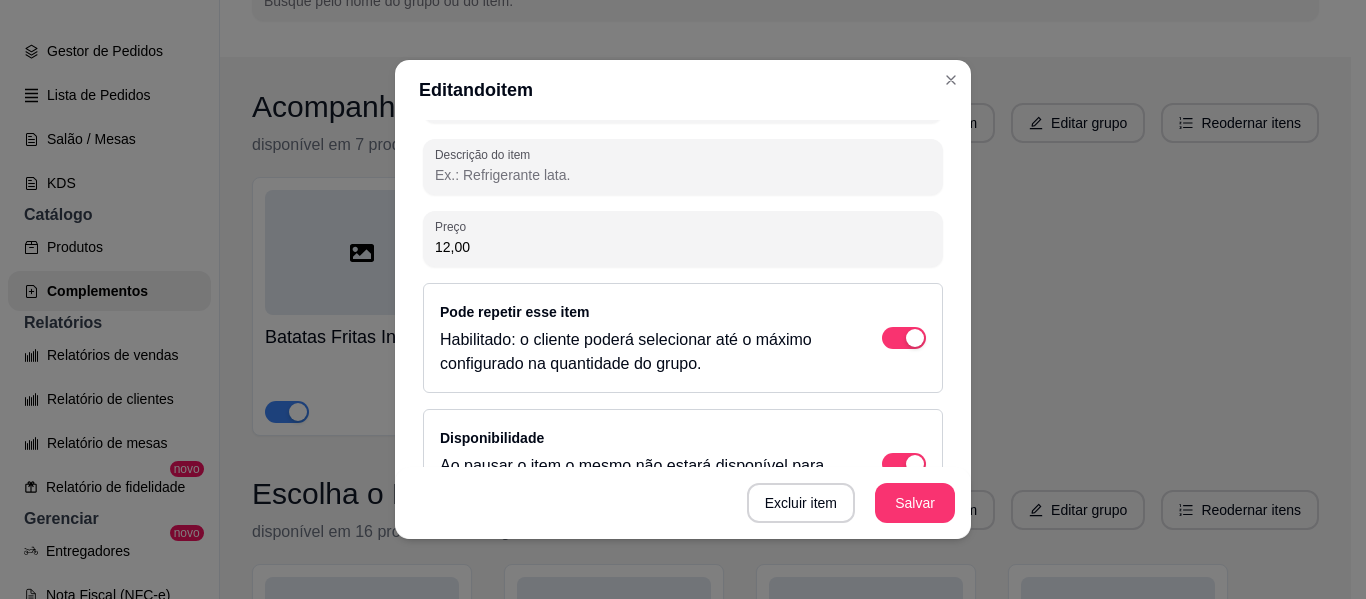 click on "Descrição do item" at bounding box center (683, 175) 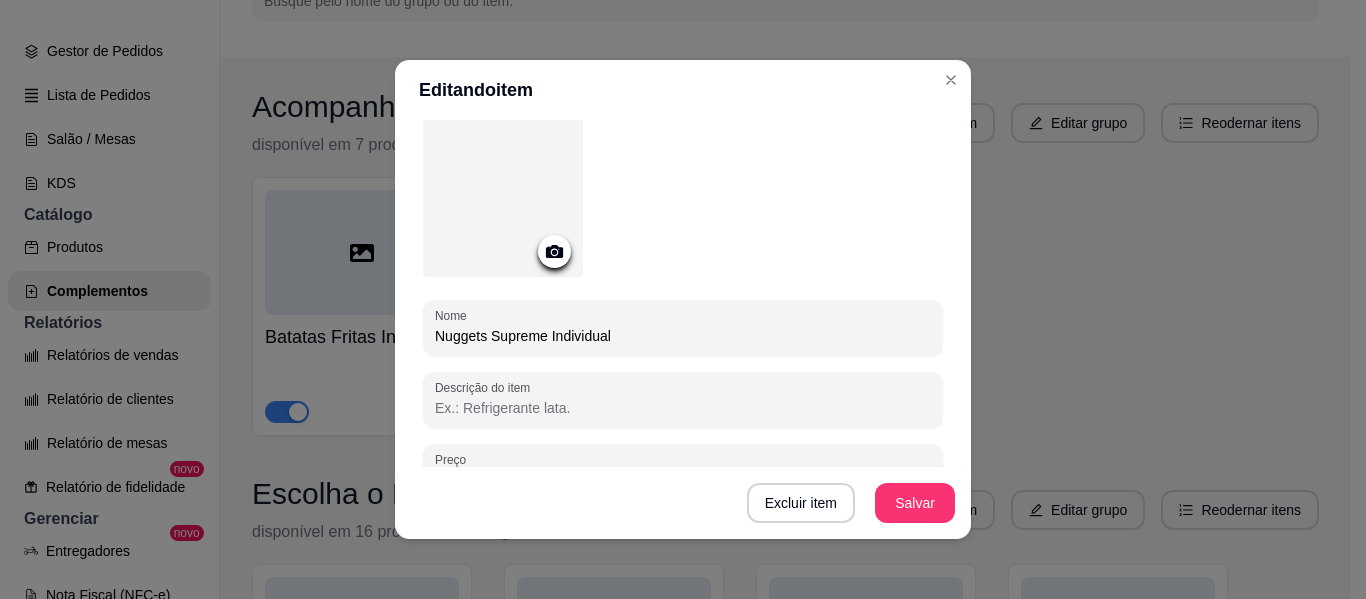 scroll, scrollTop: 74, scrollLeft: 0, axis: vertical 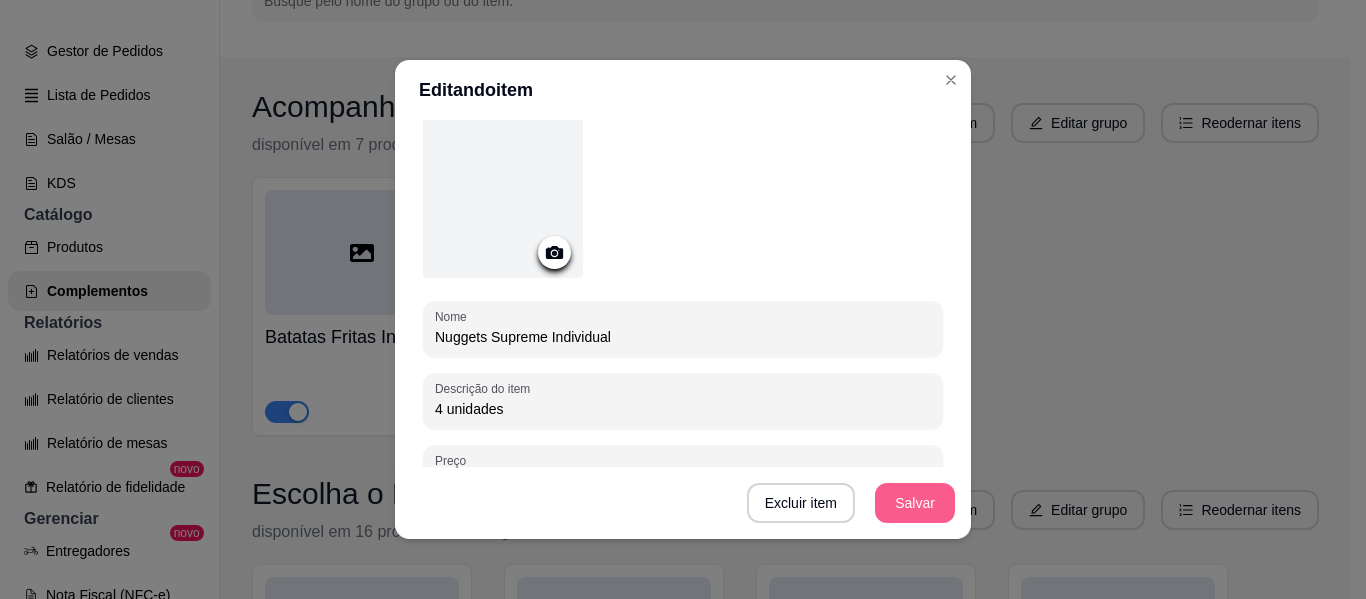 type on "4 unidades" 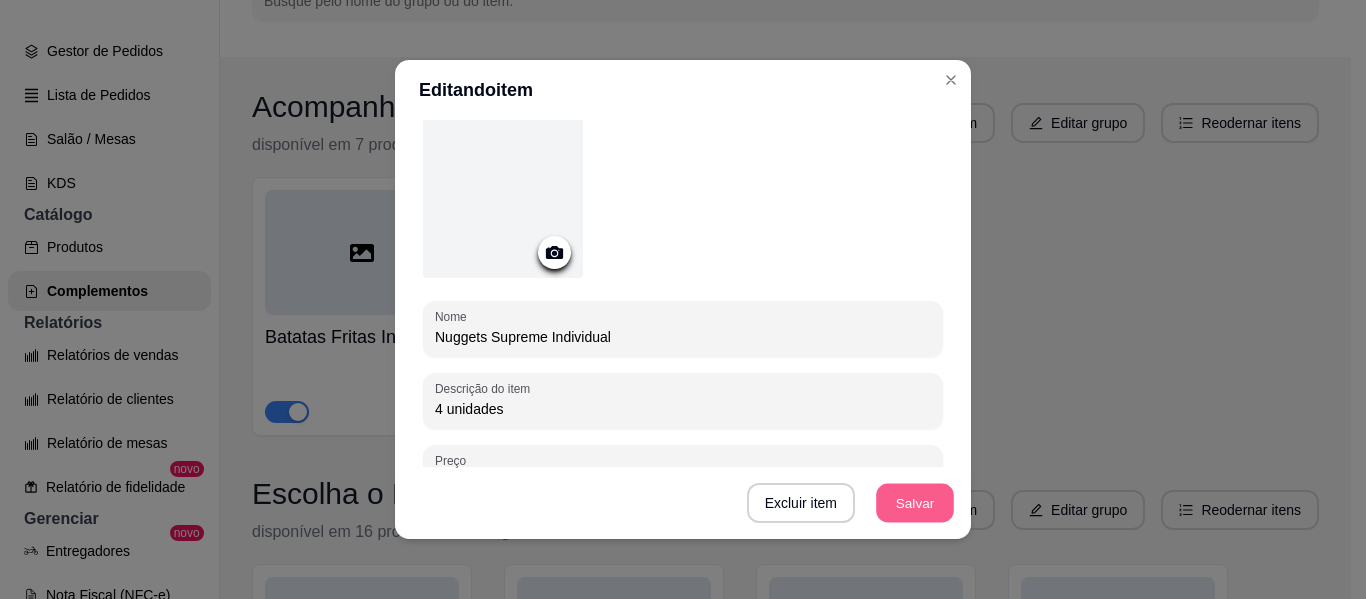 click on "Salvar" at bounding box center [915, 503] 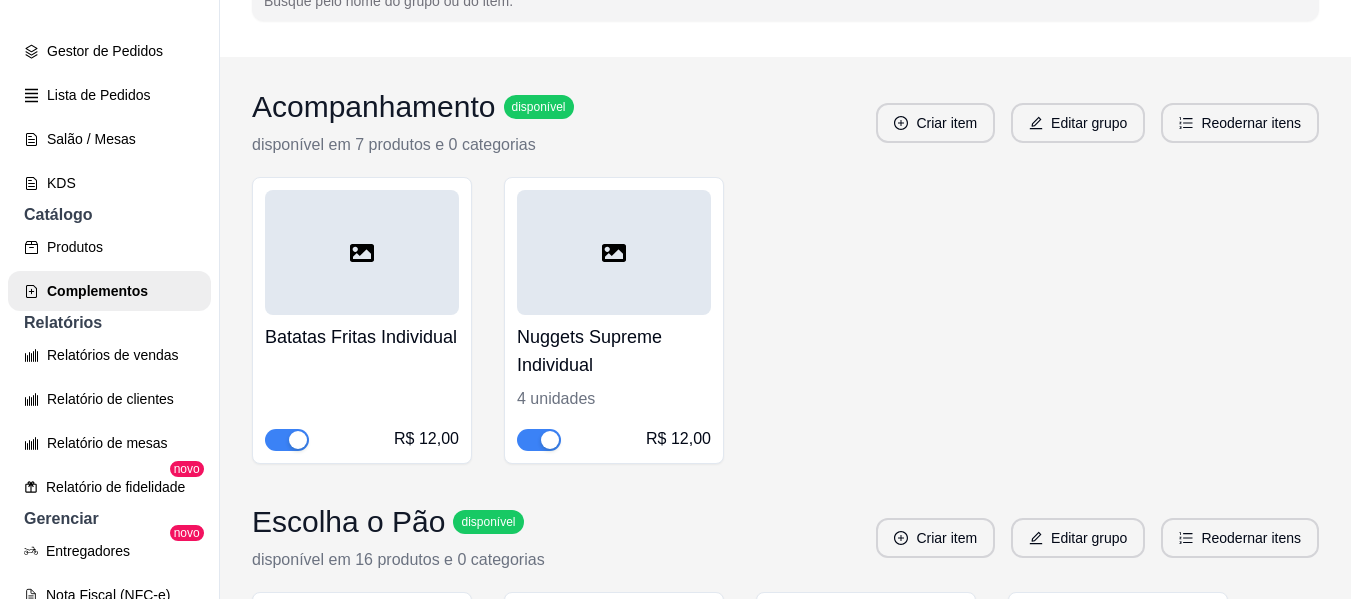 click on "Batatas Fritas Individual" at bounding box center [362, 337] 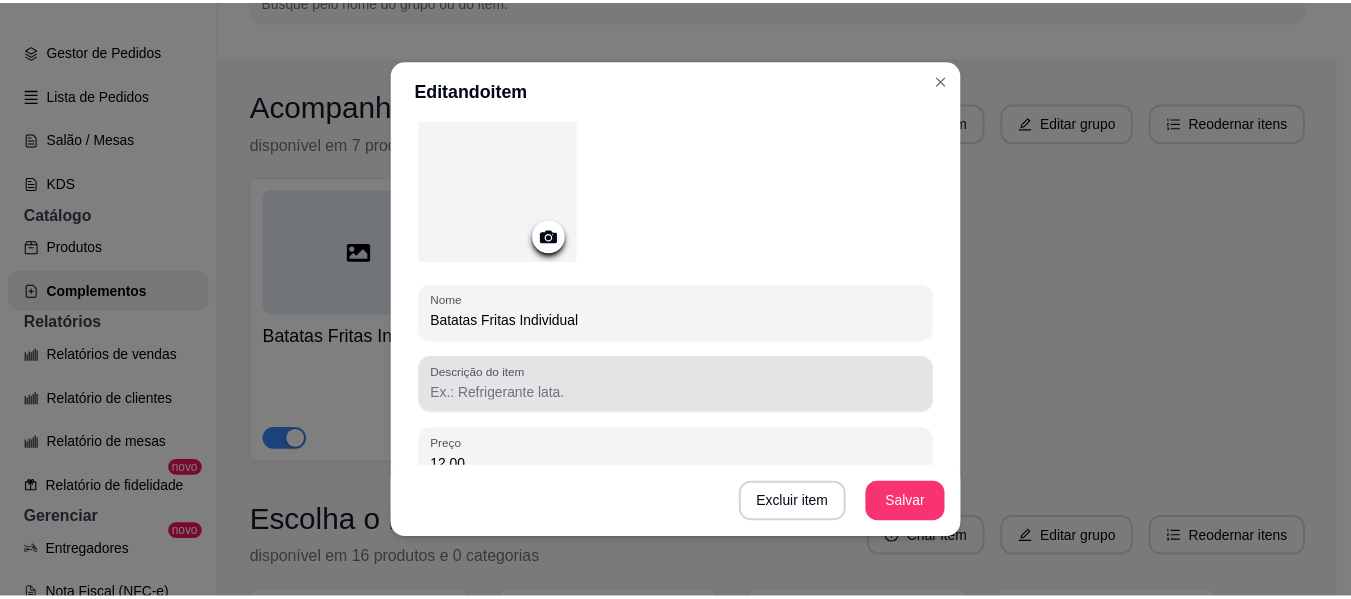 scroll, scrollTop: 91, scrollLeft: 0, axis: vertical 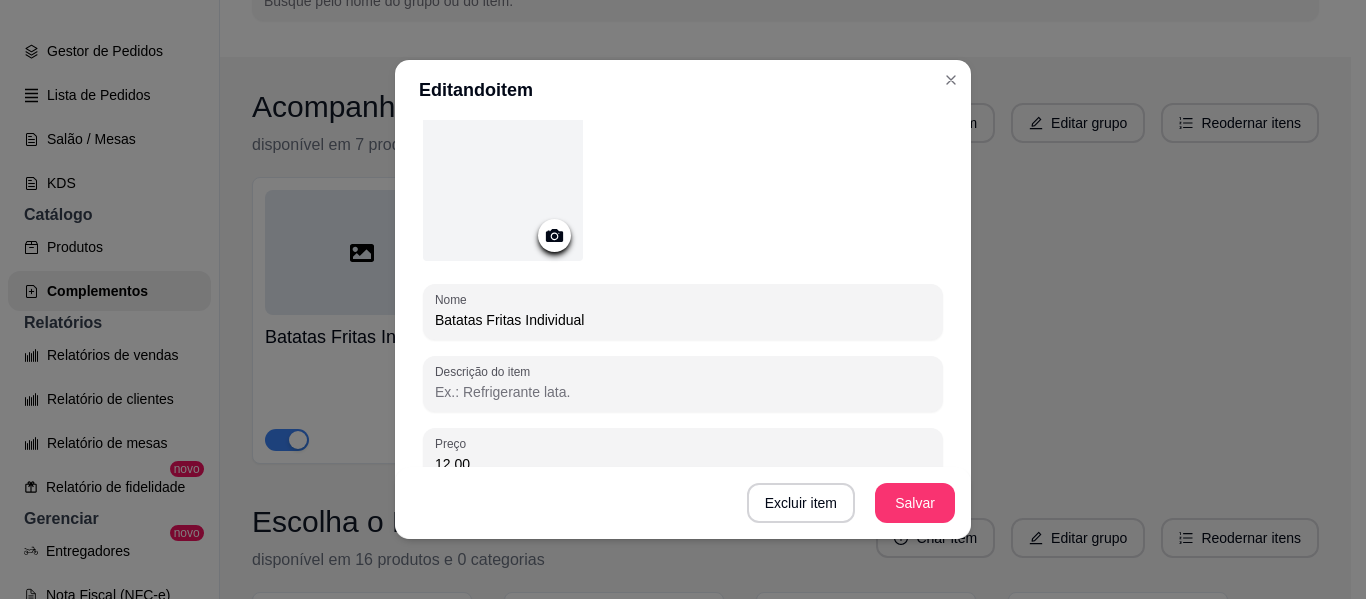 click on "Descrição do item" at bounding box center [683, 392] 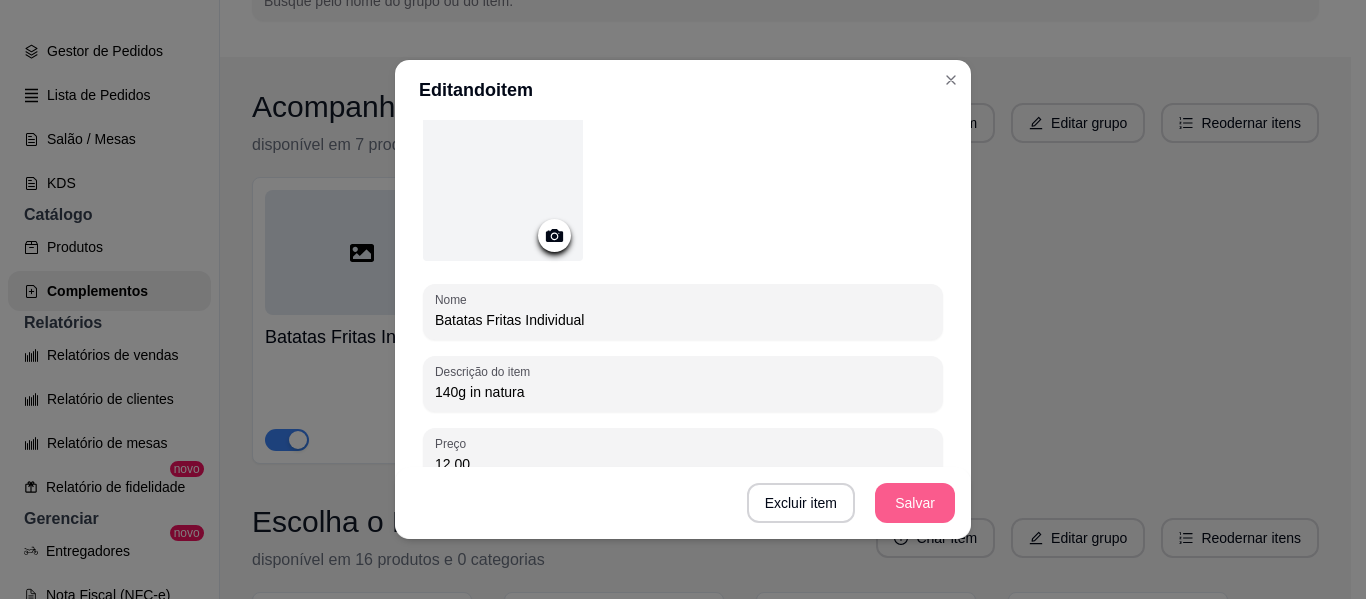 type on "140g in natura" 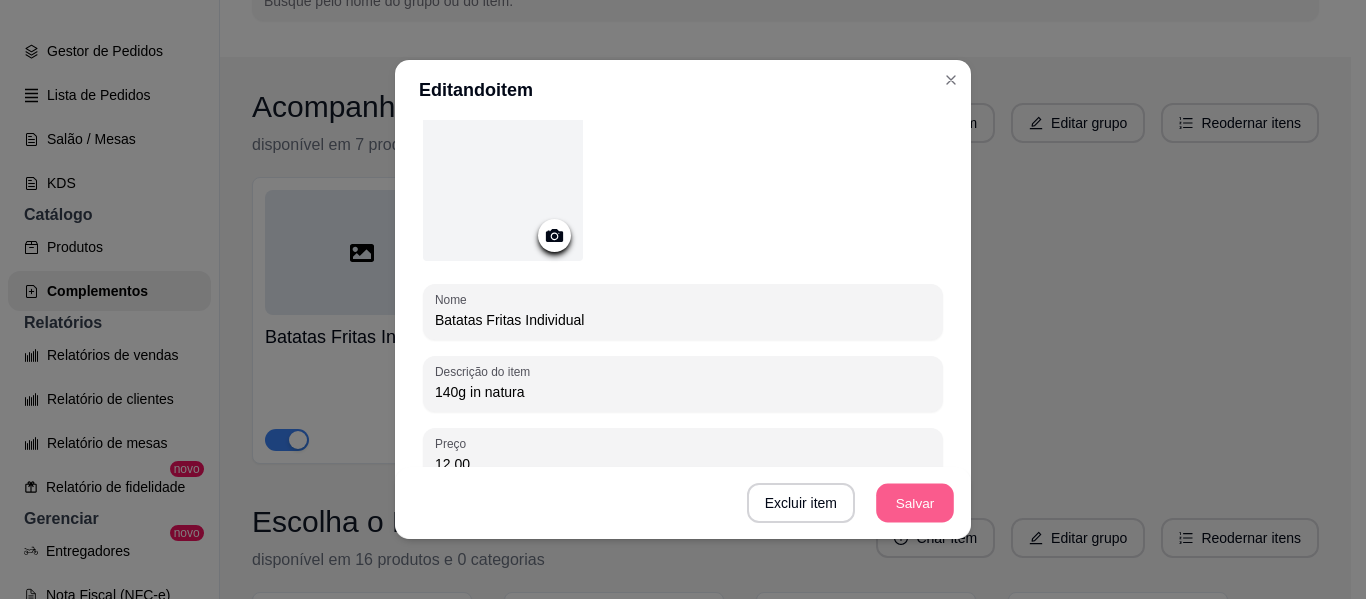 click on "Salvar" at bounding box center (915, 503) 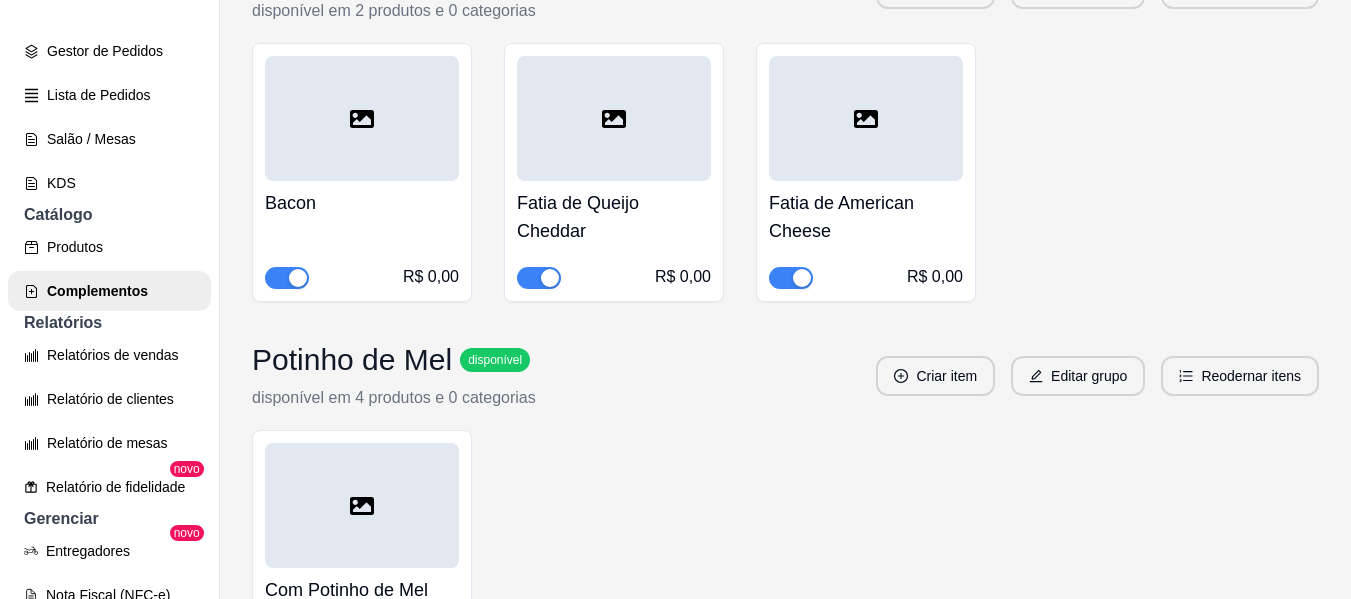 scroll, scrollTop: 7648, scrollLeft: 0, axis: vertical 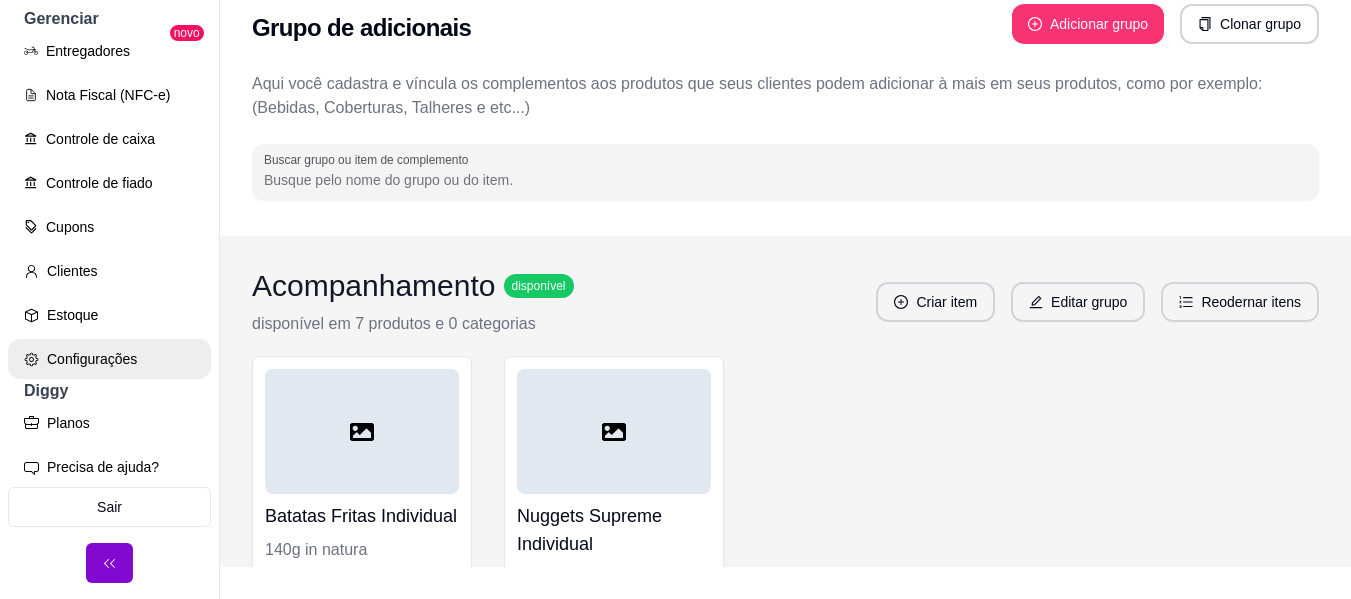 click on "Configurações" at bounding box center [109, 359] 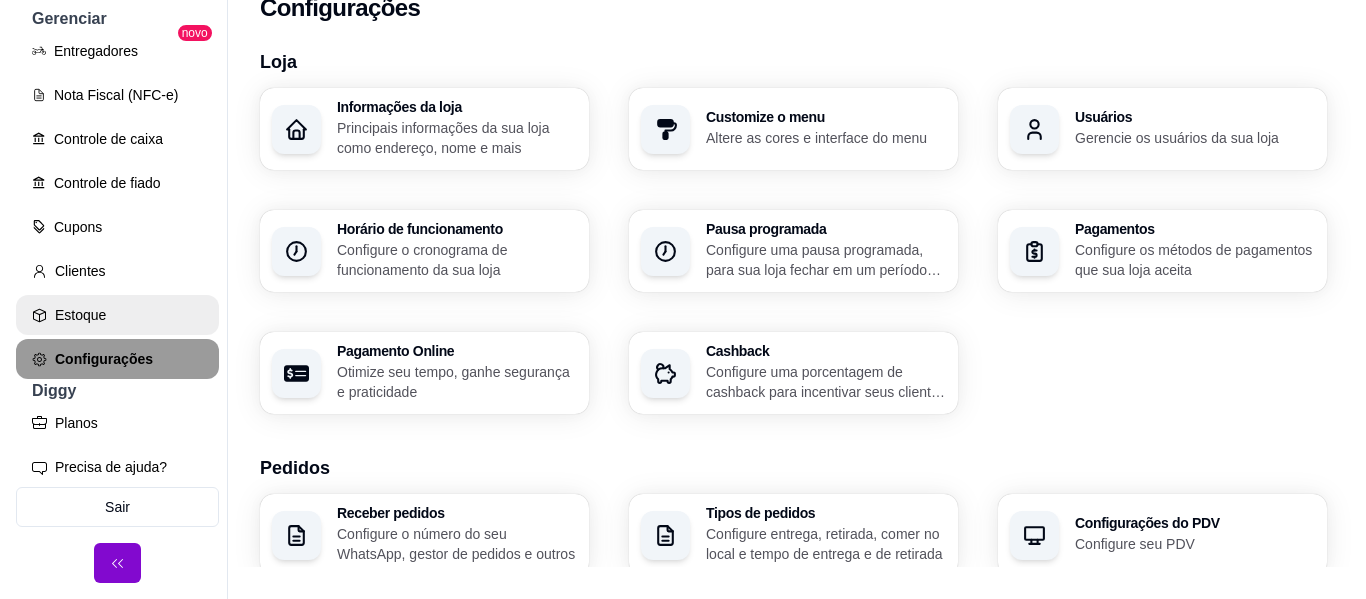 scroll, scrollTop: 0, scrollLeft: 0, axis: both 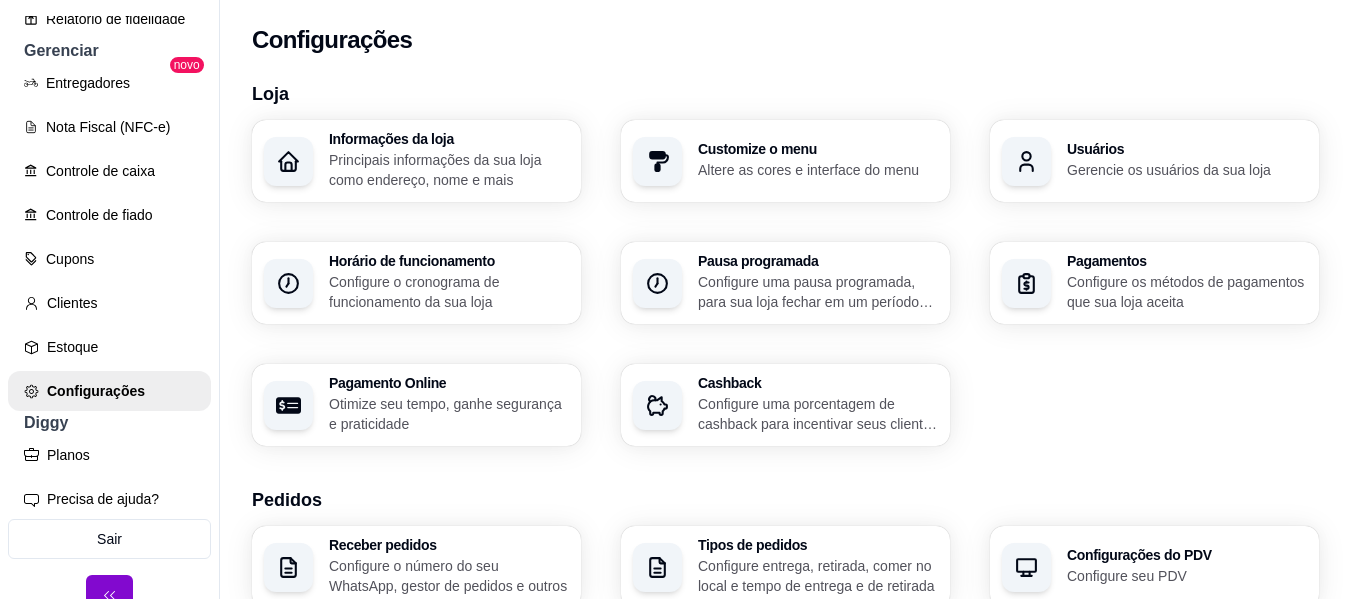 click on "Principais informações da sua loja como endereço, nome e mais" at bounding box center [449, 170] 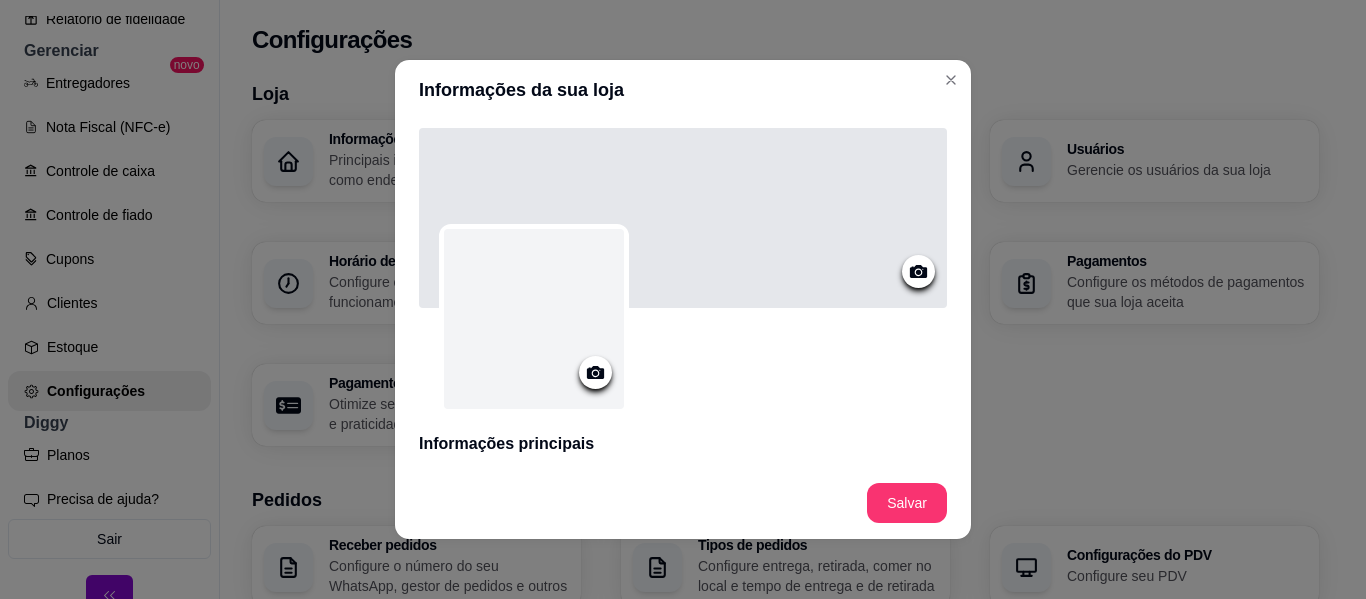 click 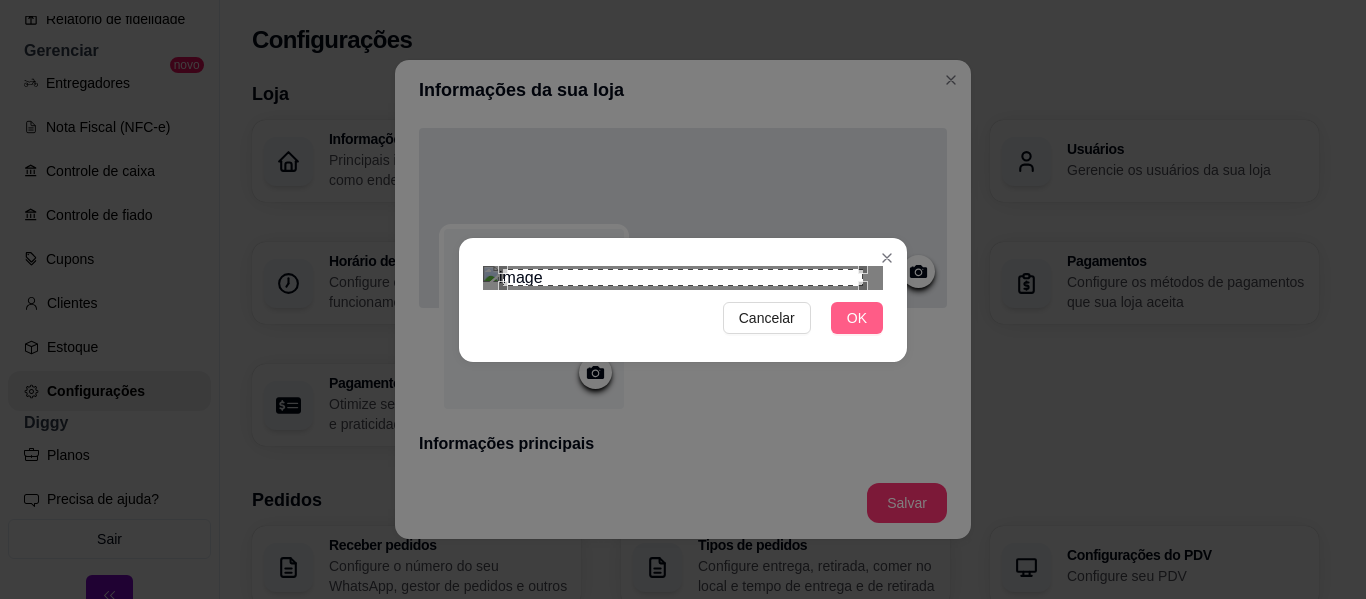 click on "OK" at bounding box center [857, 318] 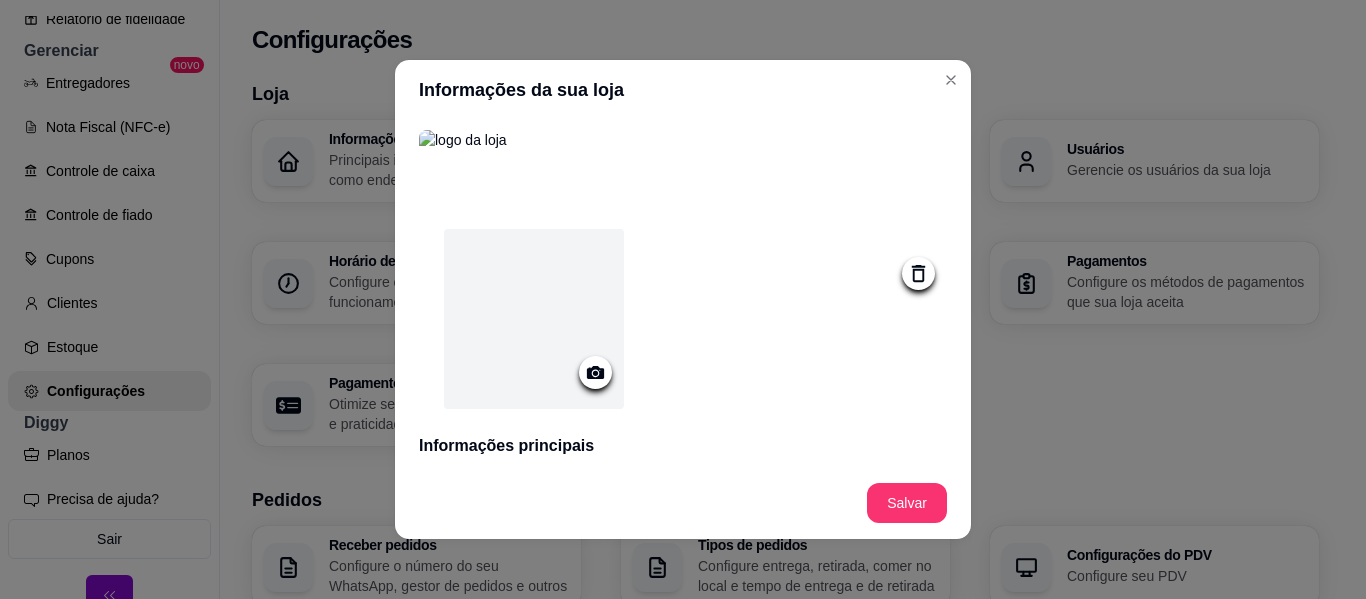 click 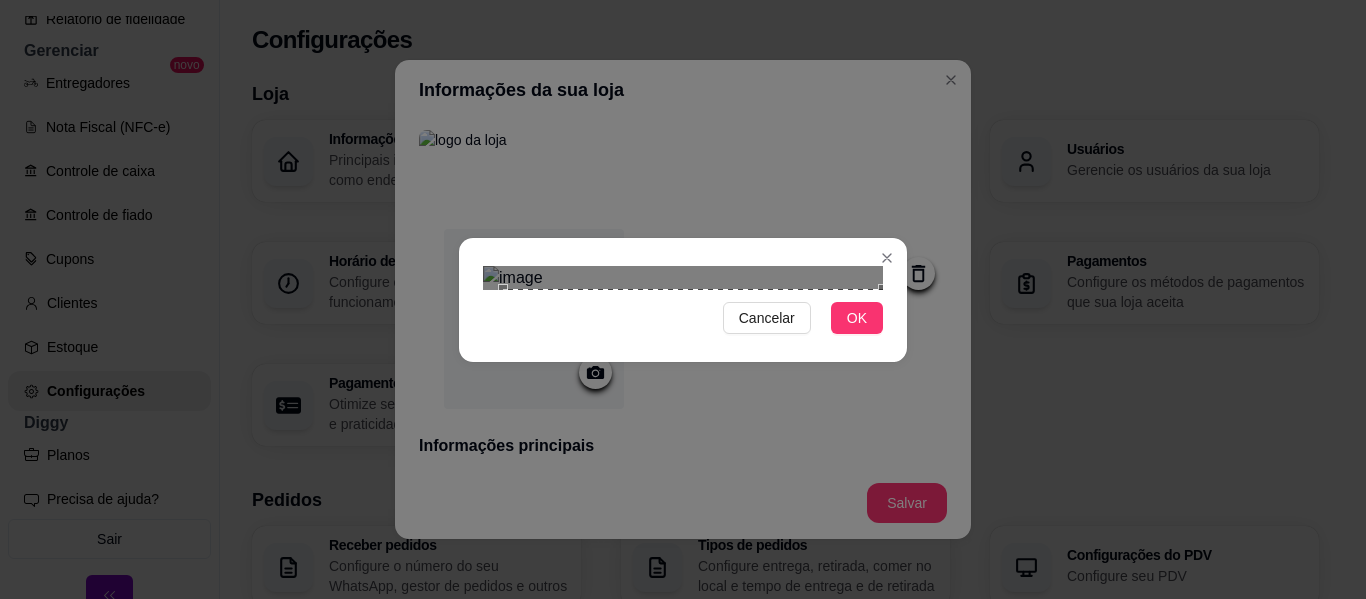 click on "Cancelar OK" at bounding box center [683, 300] 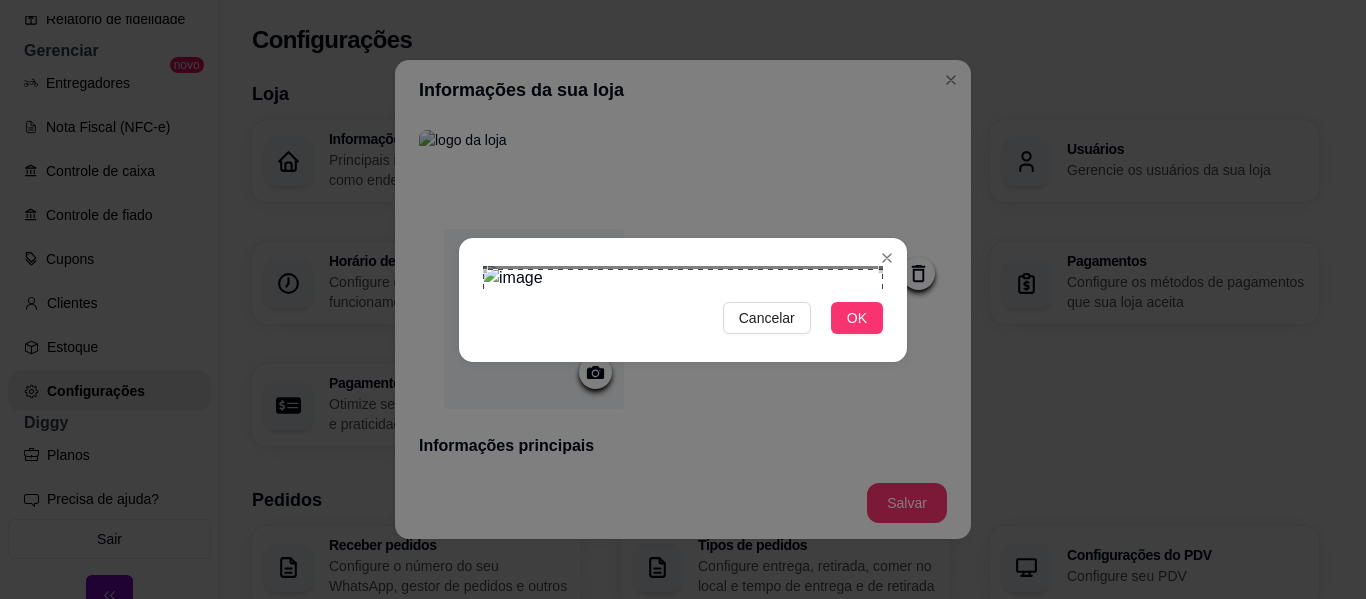 click on "Cancelar OK" at bounding box center (683, 300) 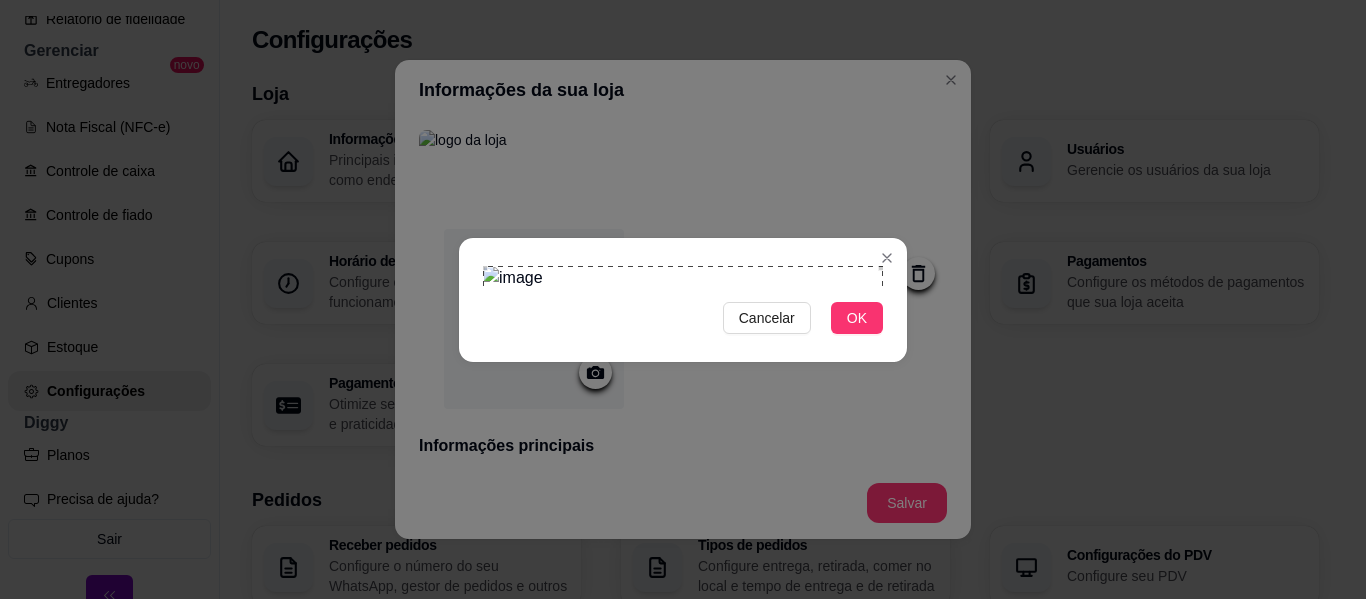 click on "Cancelar OK" at bounding box center [683, 300] 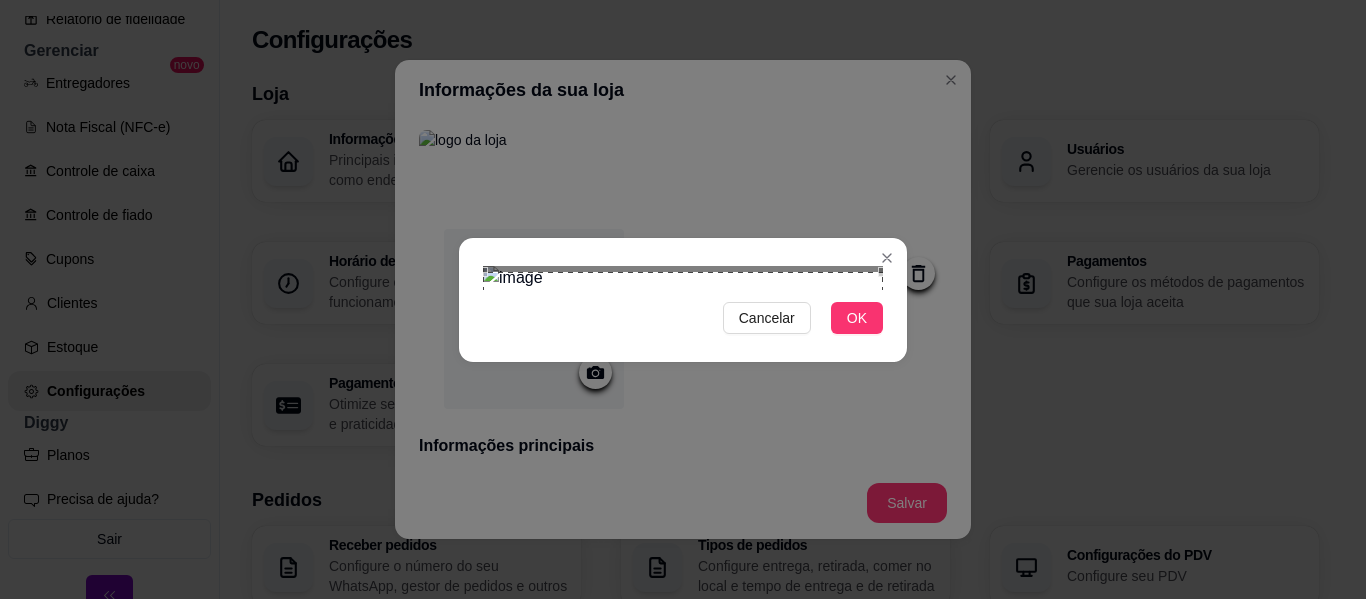click at bounding box center (683, 472) 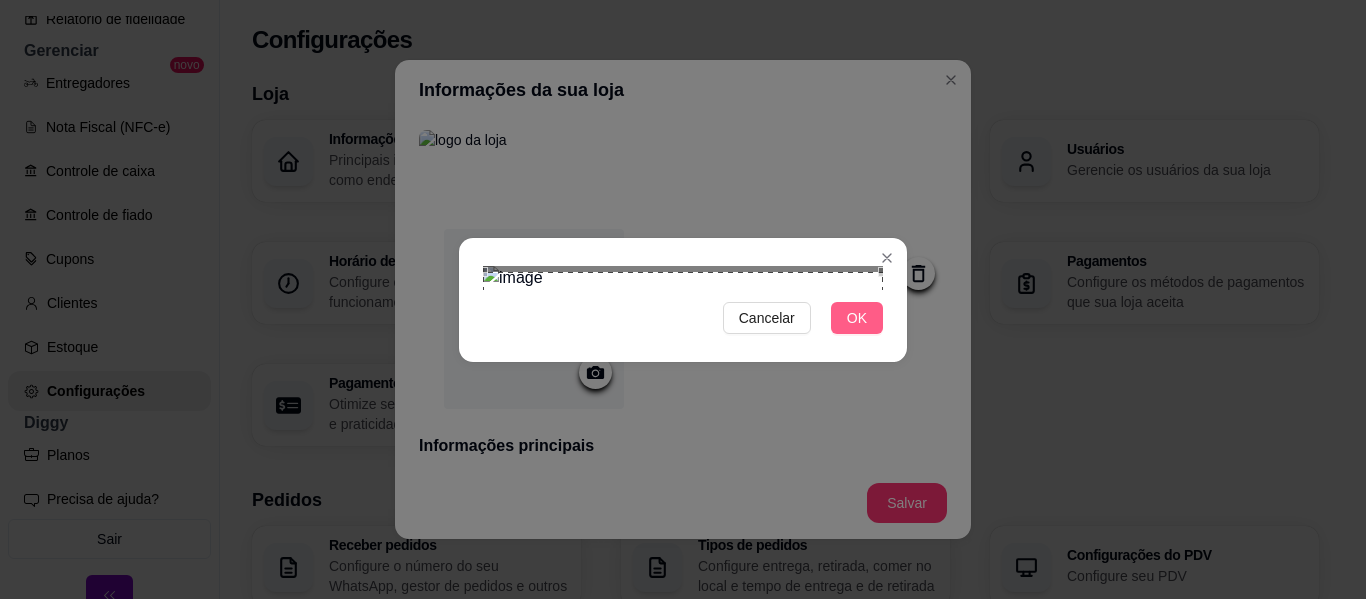 click on "OK" at bounding box center [857, 318] 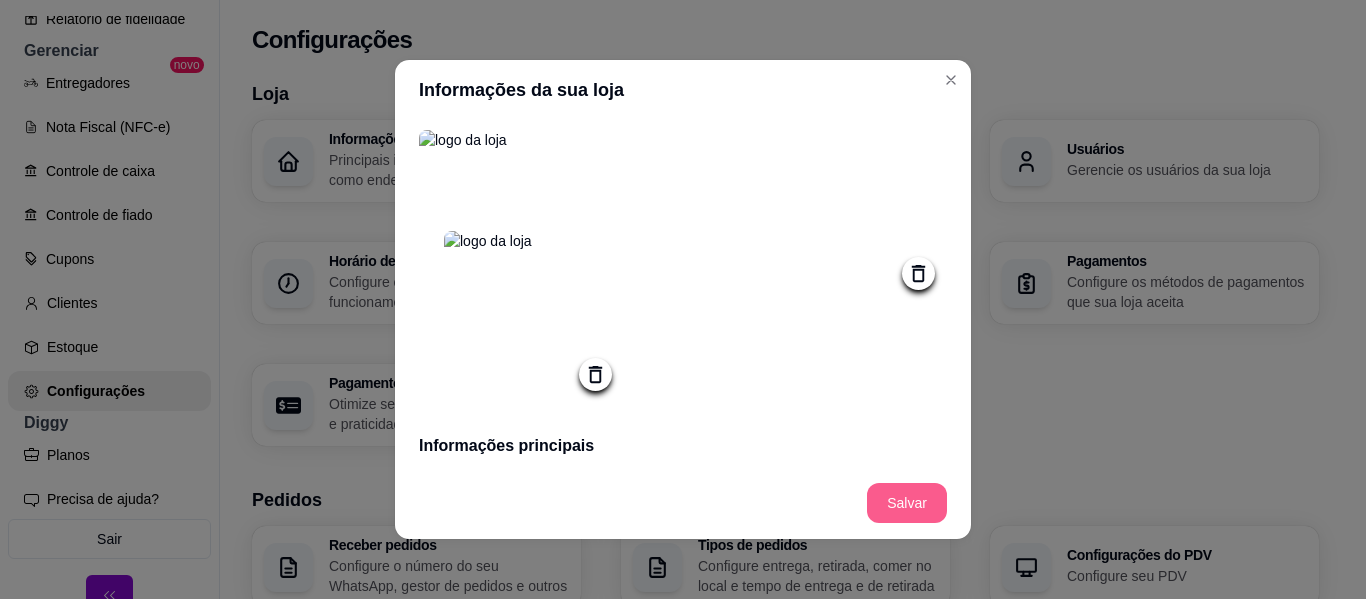 click on "Salvar" at bounding box center (907, 503) 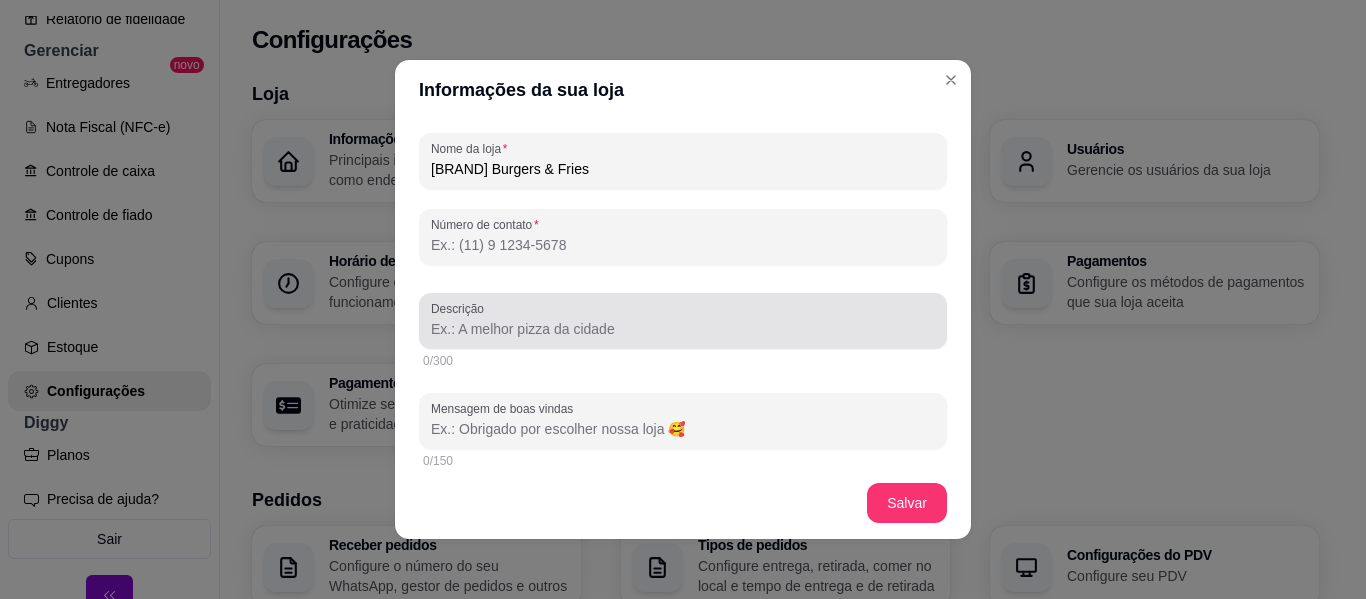 scroll, scrollTop: 338, scrollLeft: 0, axis: vertical 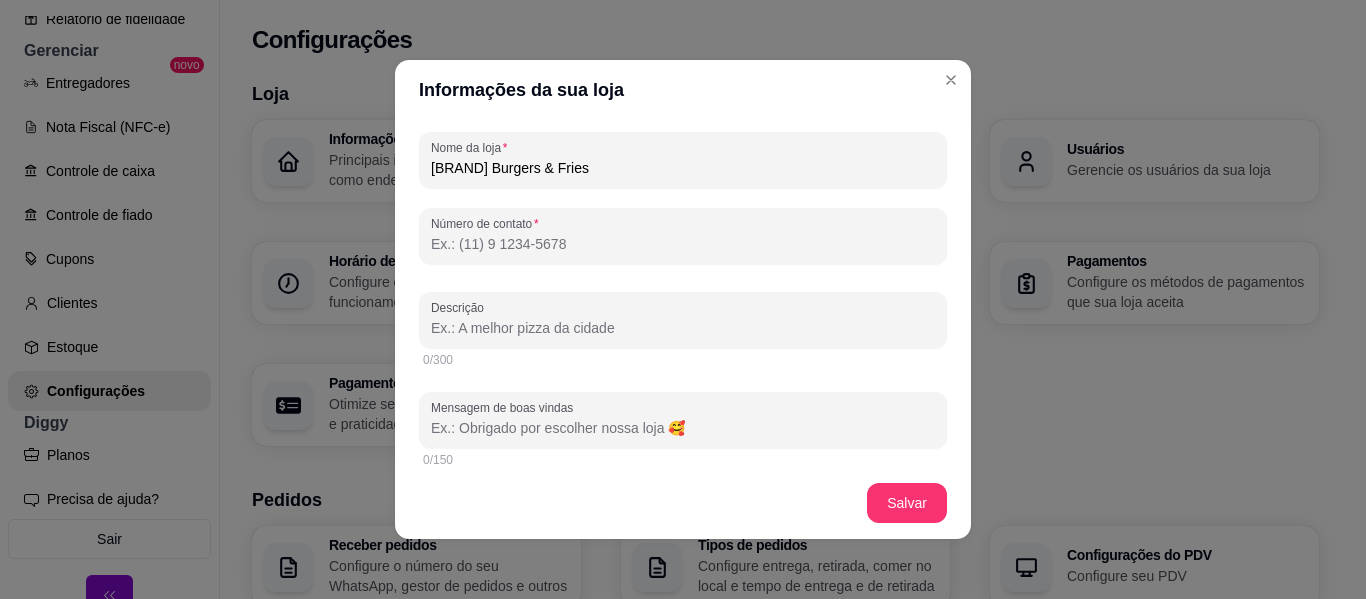 type 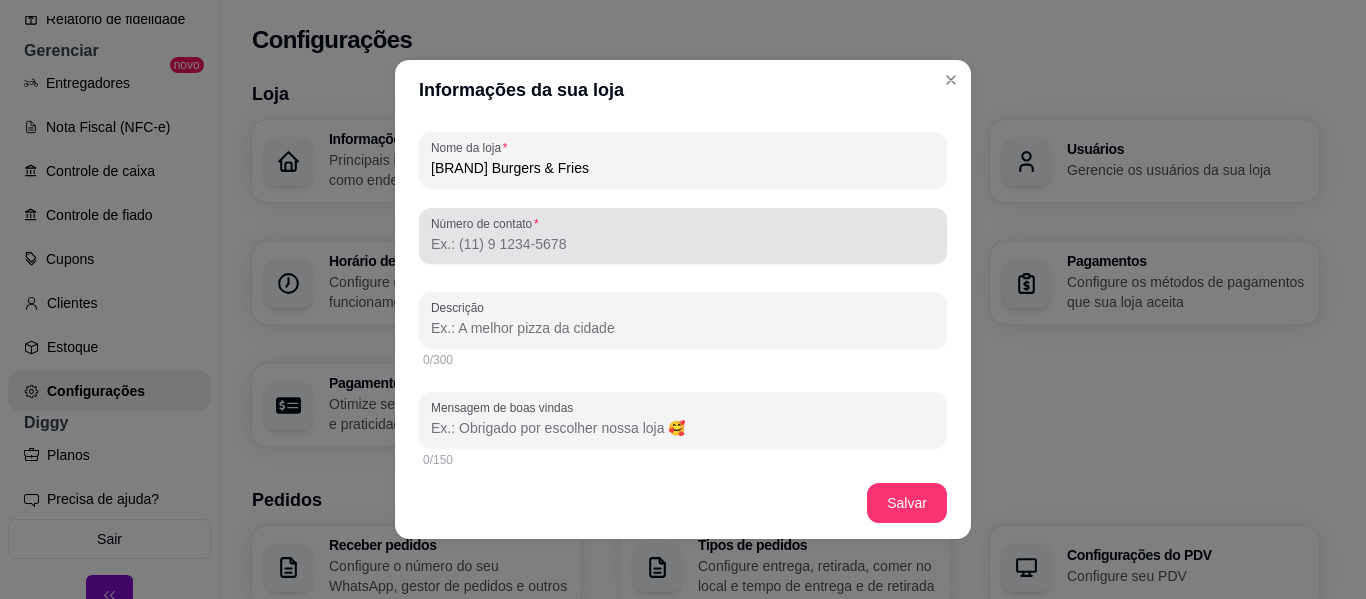 click at bounding box center [683, 236] 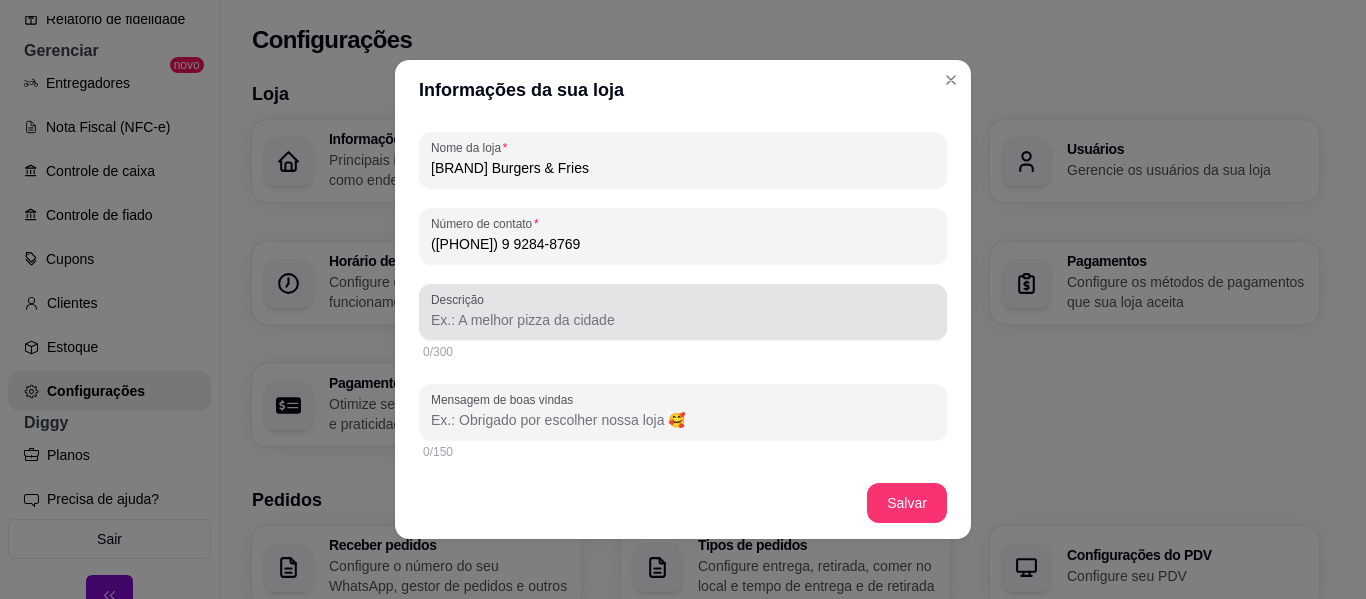 type on "([PHONE]) 9 9284-8769" 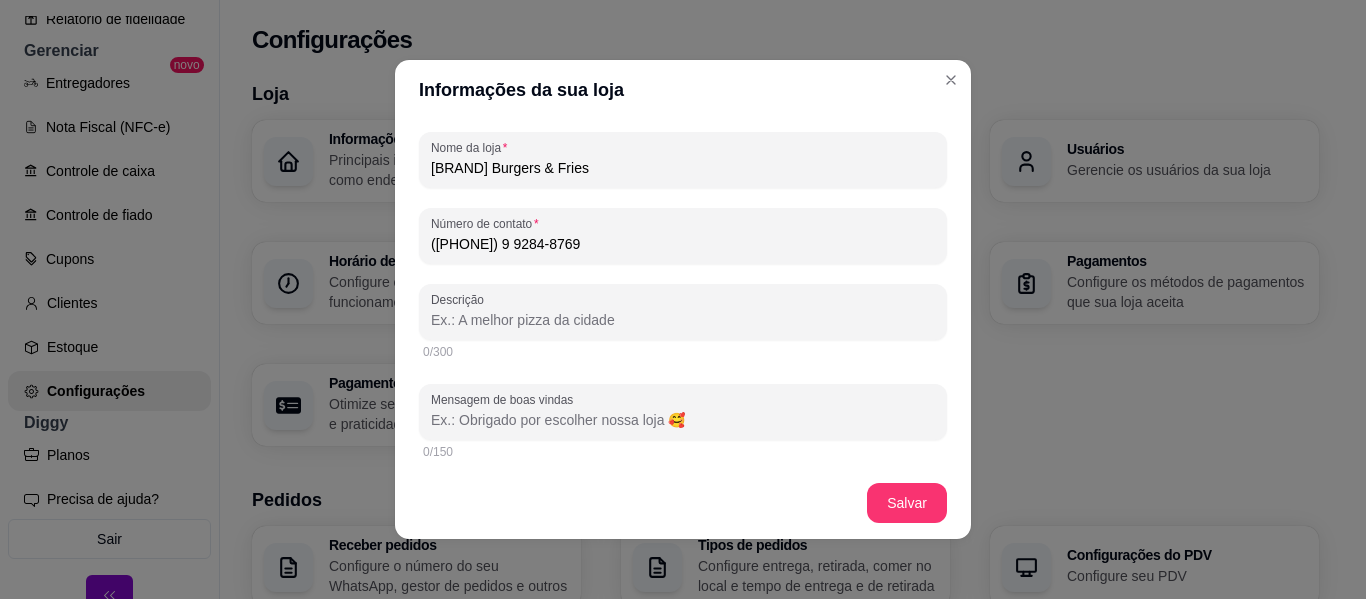 click on "Descrição" at bounding box center (683, 320) 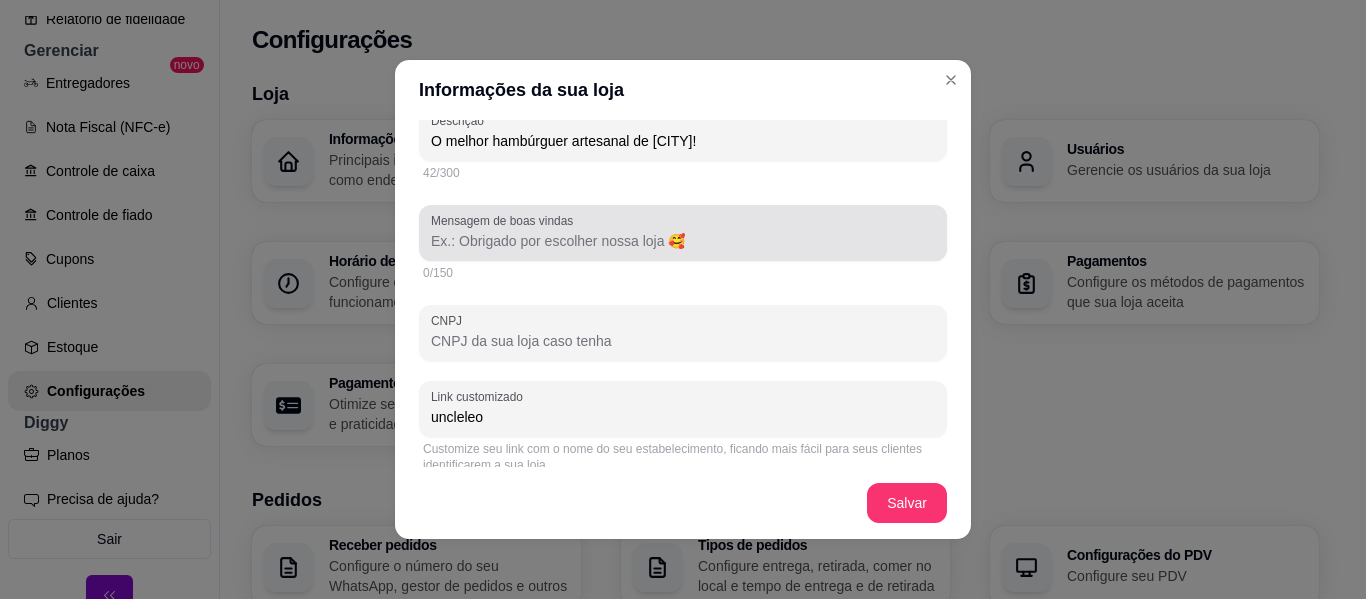 scroll, scrollTop: 520, scrollLeft: 0, axis: vertical 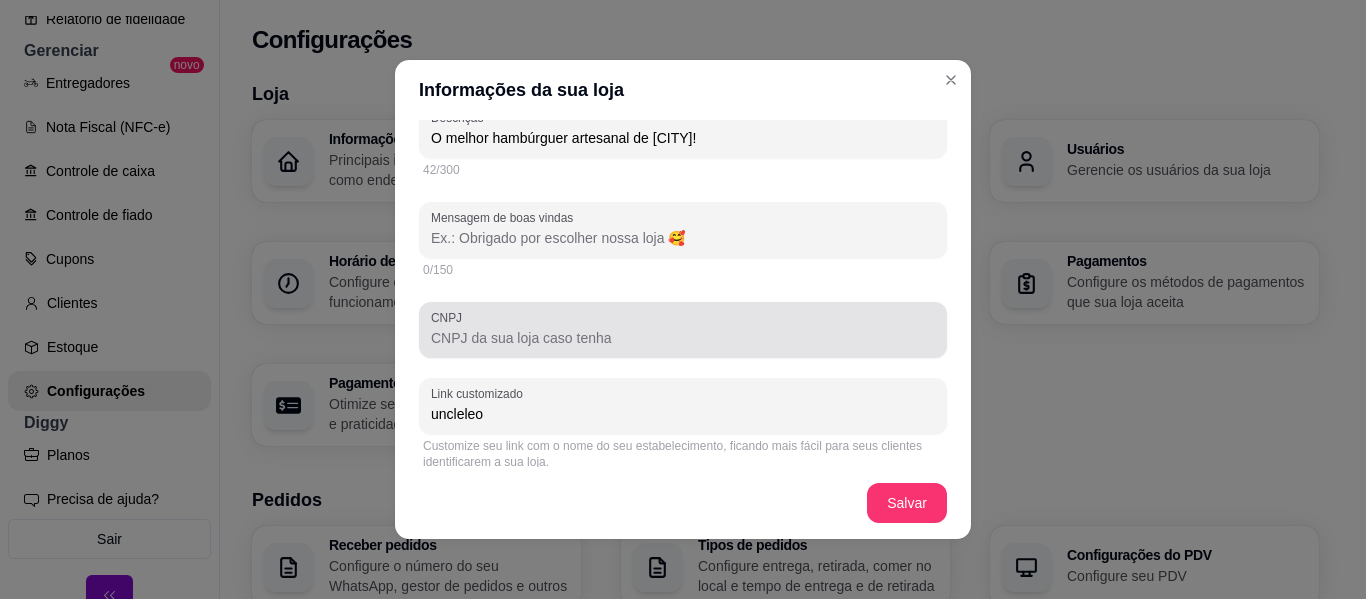 type on "O melhor hambúrguer artesanal de [CITY]!" 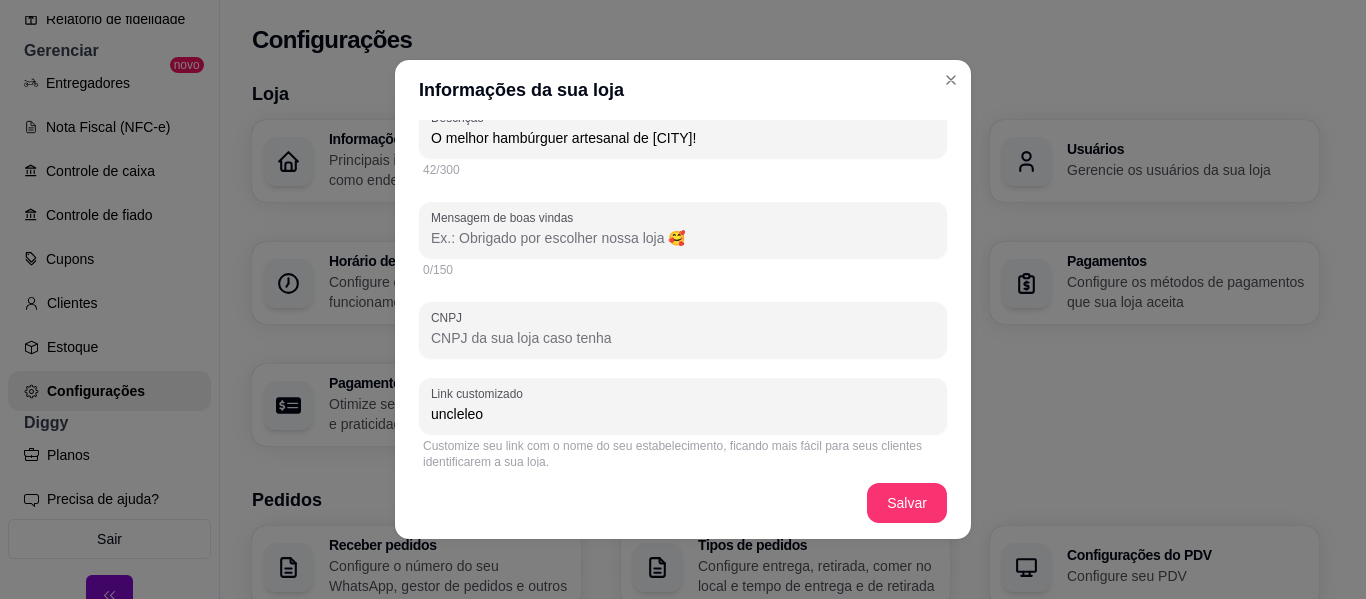 click on "CNPJ" at bounding box center (683, 338) 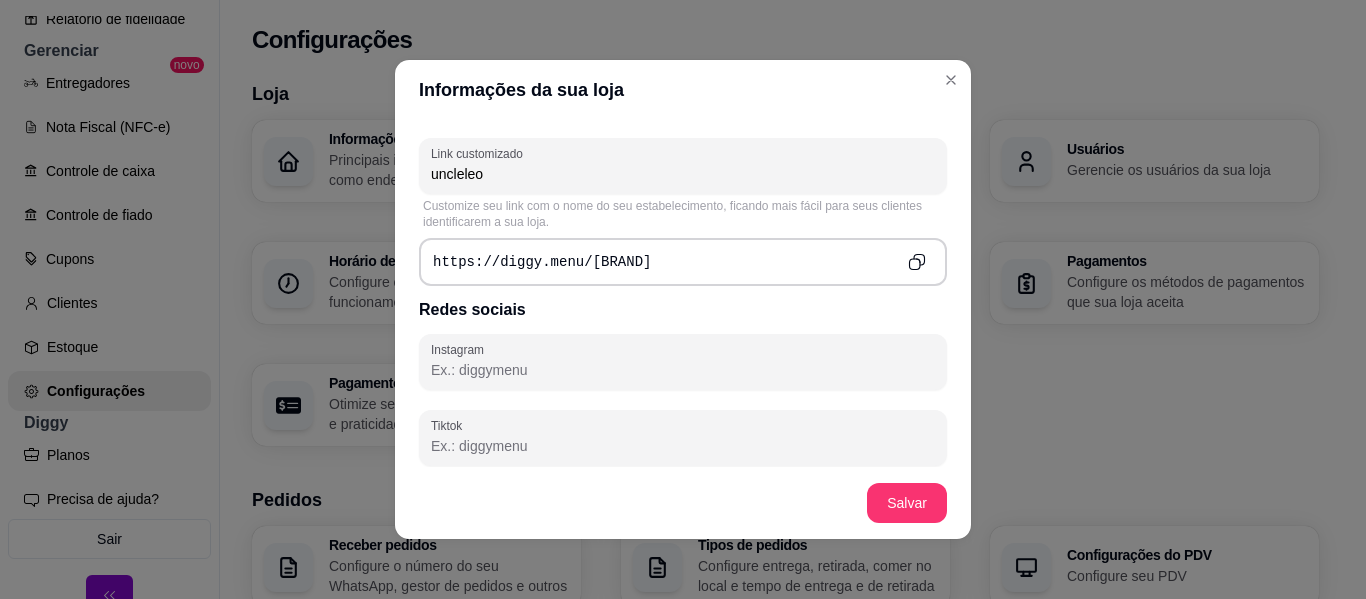 scroll, scrollTop: 764, scrollLeft: 0, axis: vertical 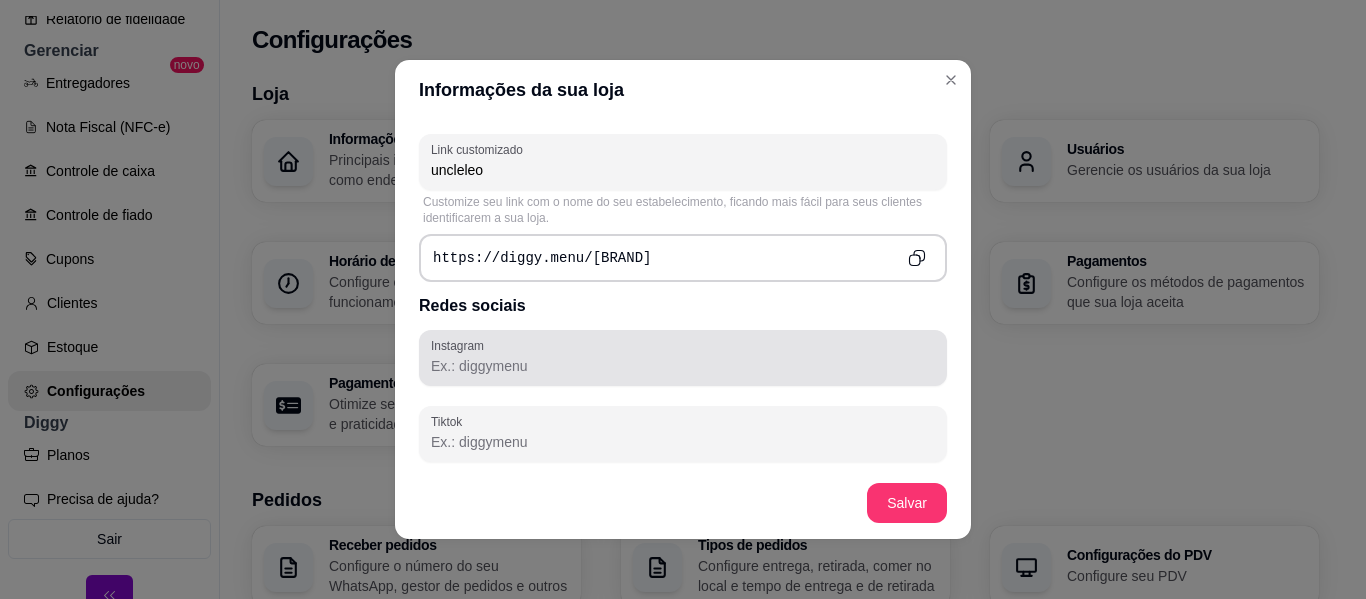 type on "[CNPJ]" 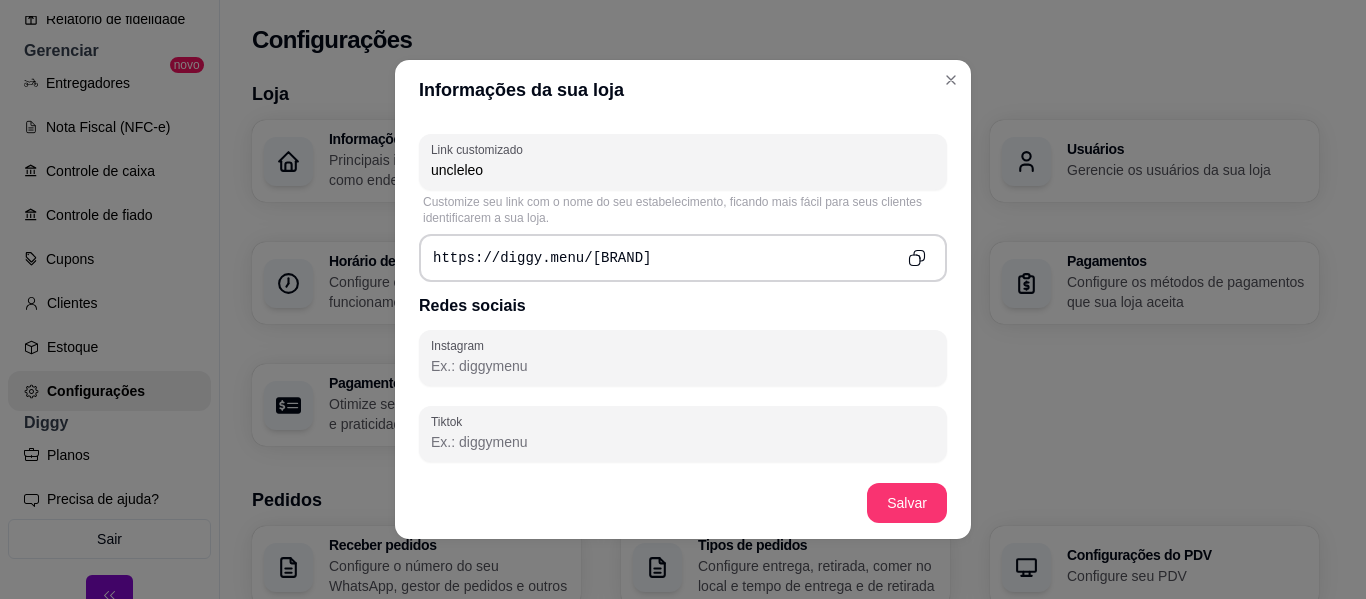 click on "Instagram" at bounding box center (683, 366) 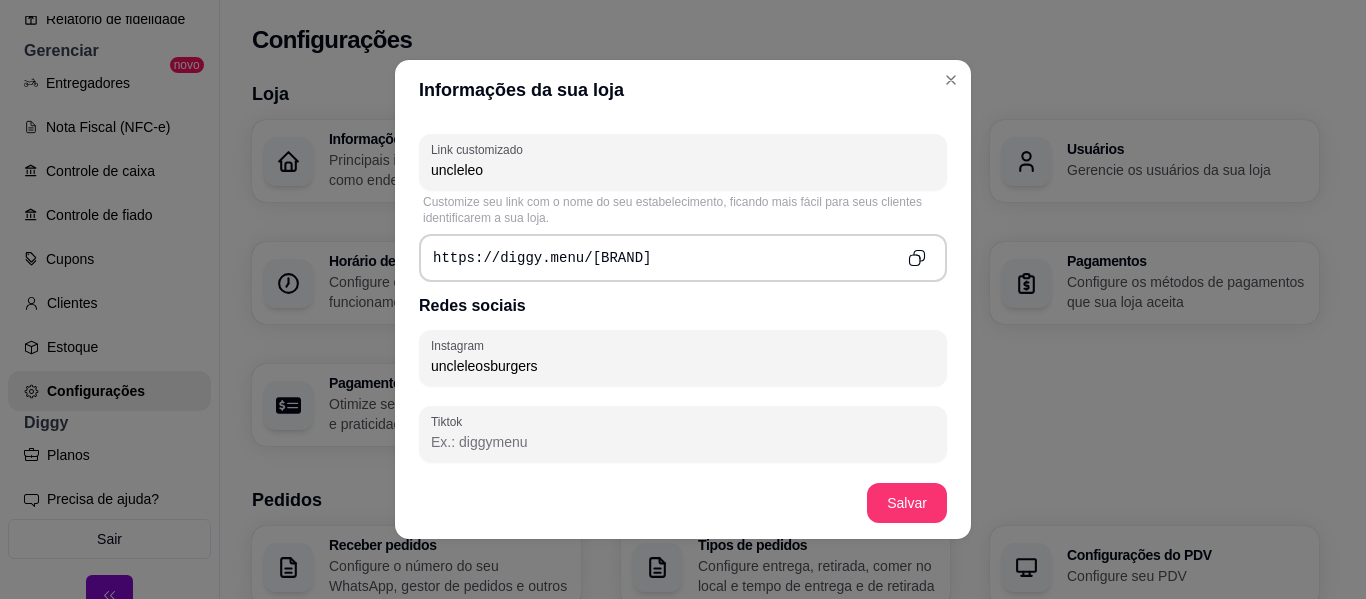 type on "uncleleosburgers" 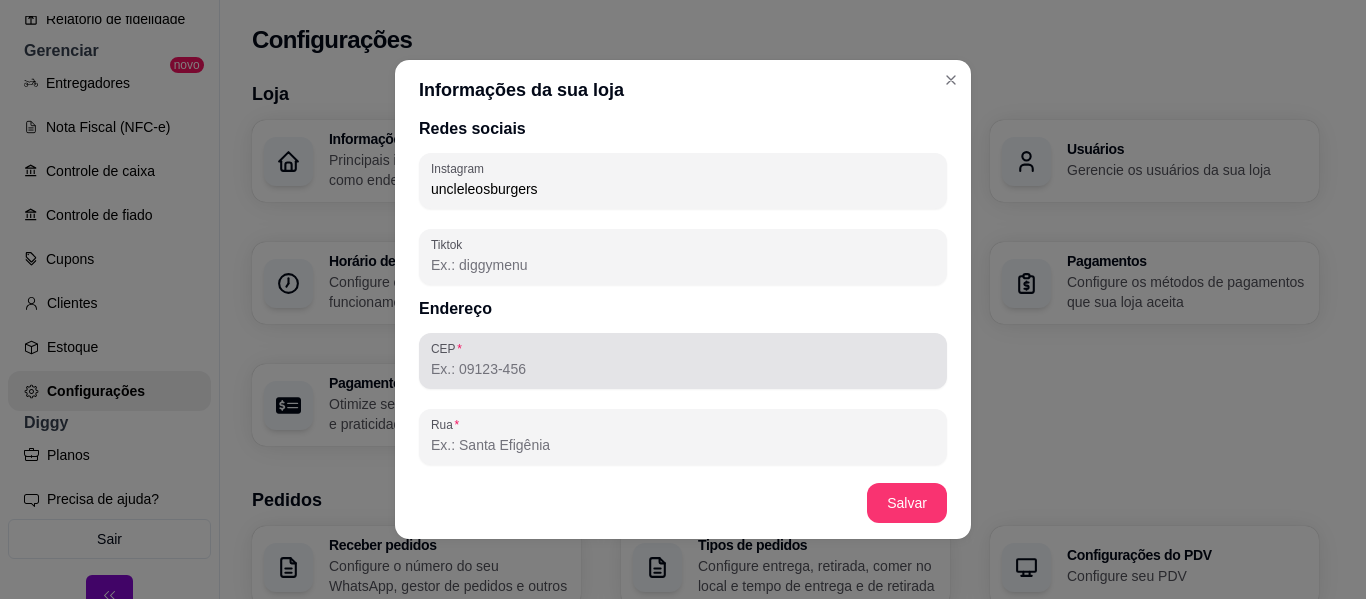 scroll, scrollTop: 944, scrollLeft: 0, axis: vertical 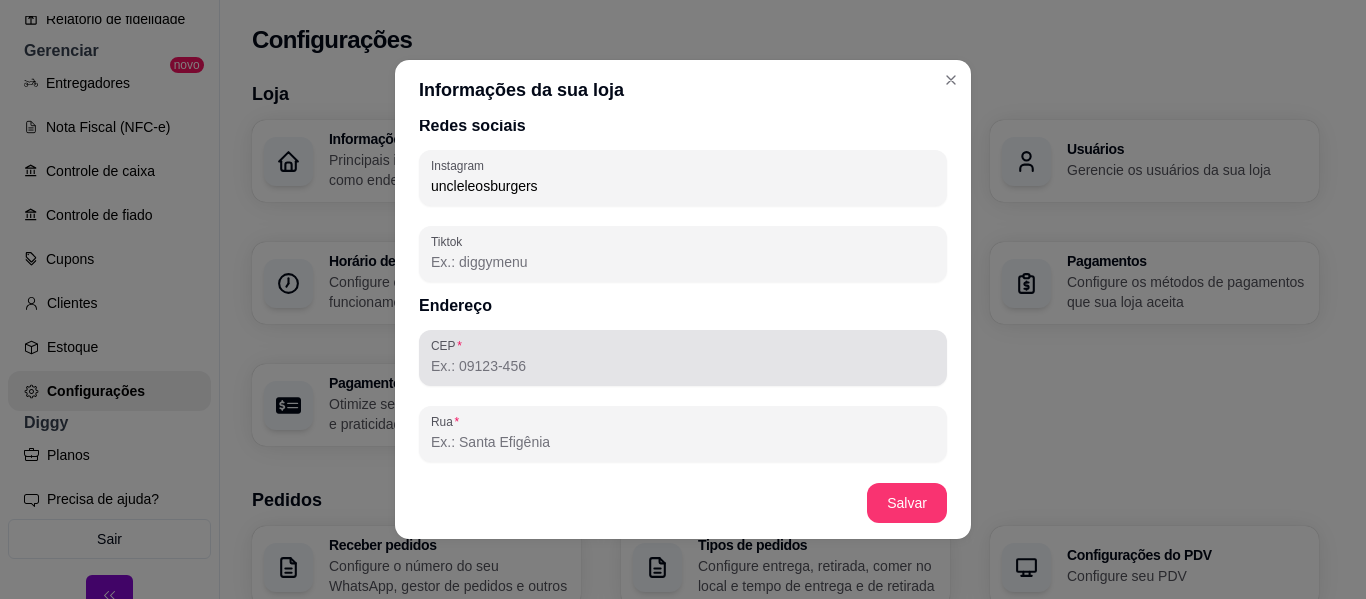 click at bounding box center (683, 358) 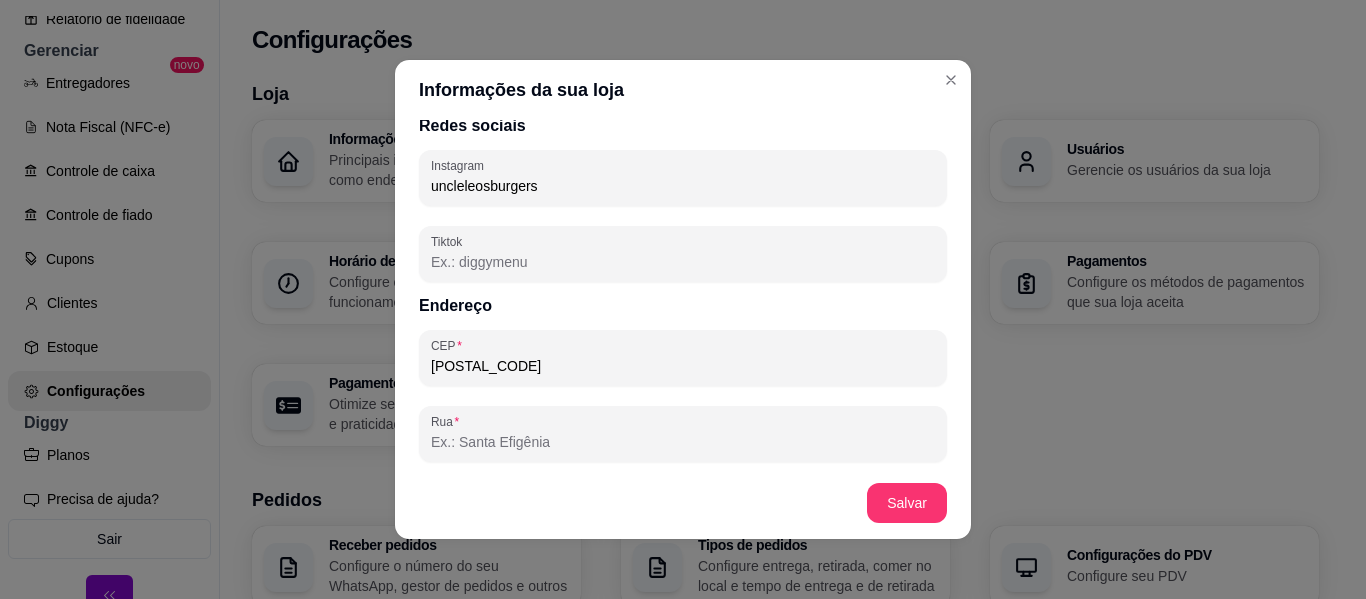 type on "[POSTAL_CODE]" 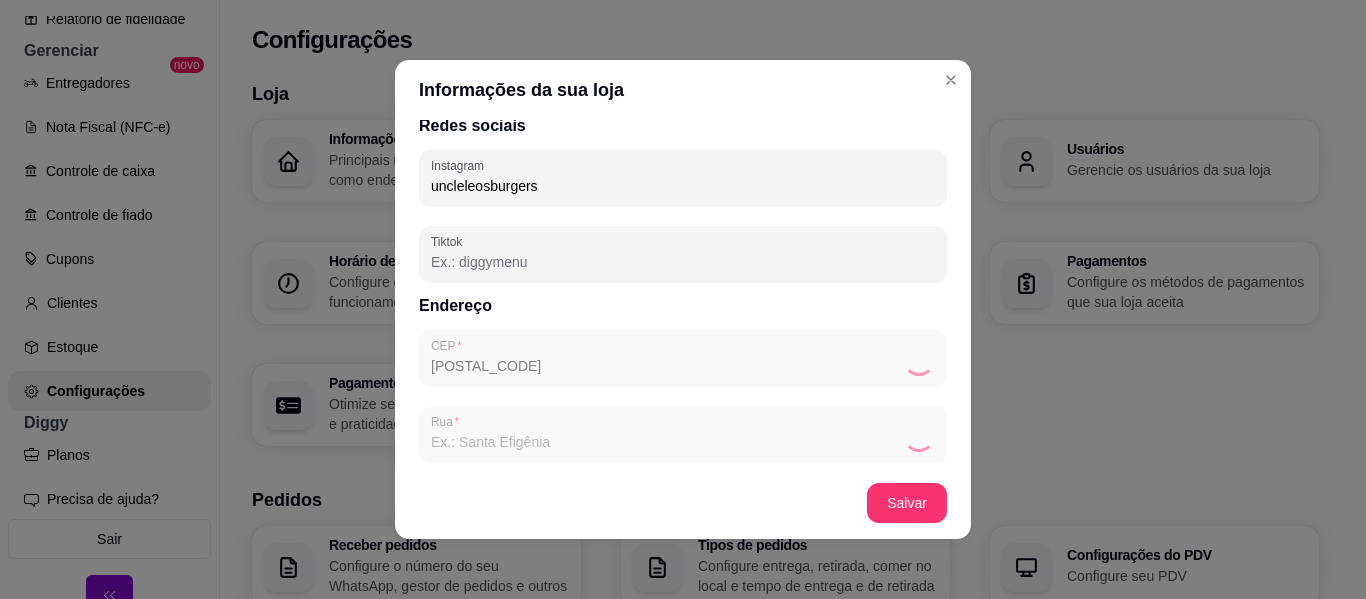 type on "Rua da Penha" 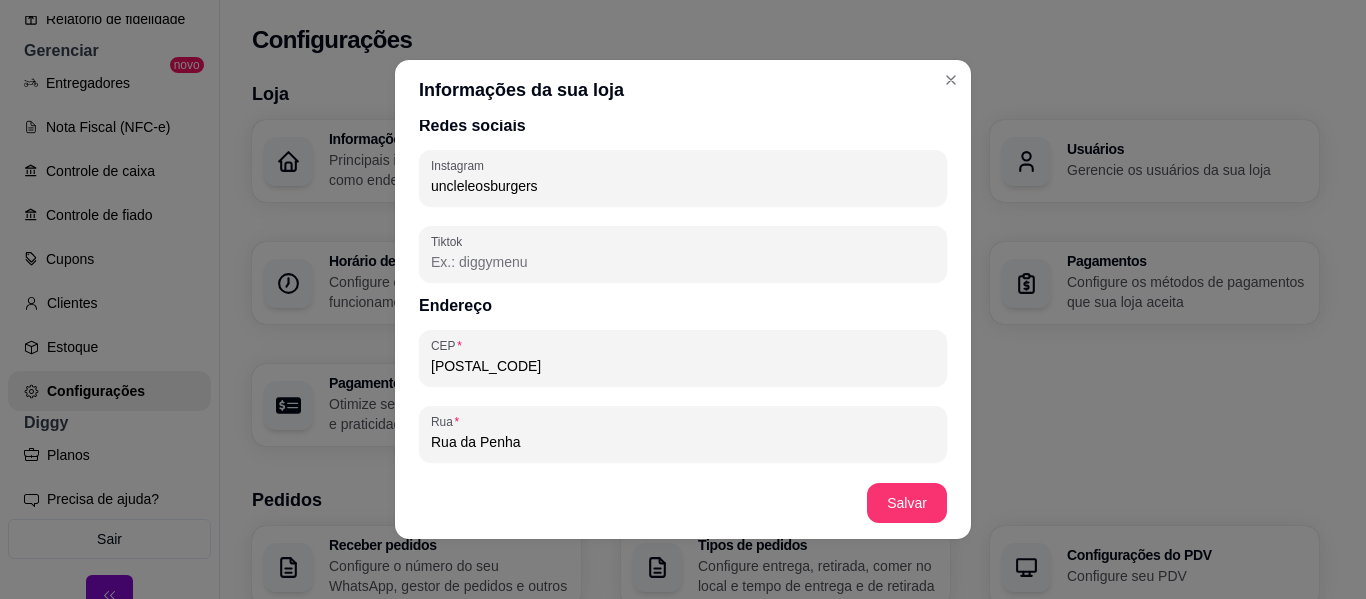 scroll, scrollTop: 1173, scrollLeft: 0, axis: vertical 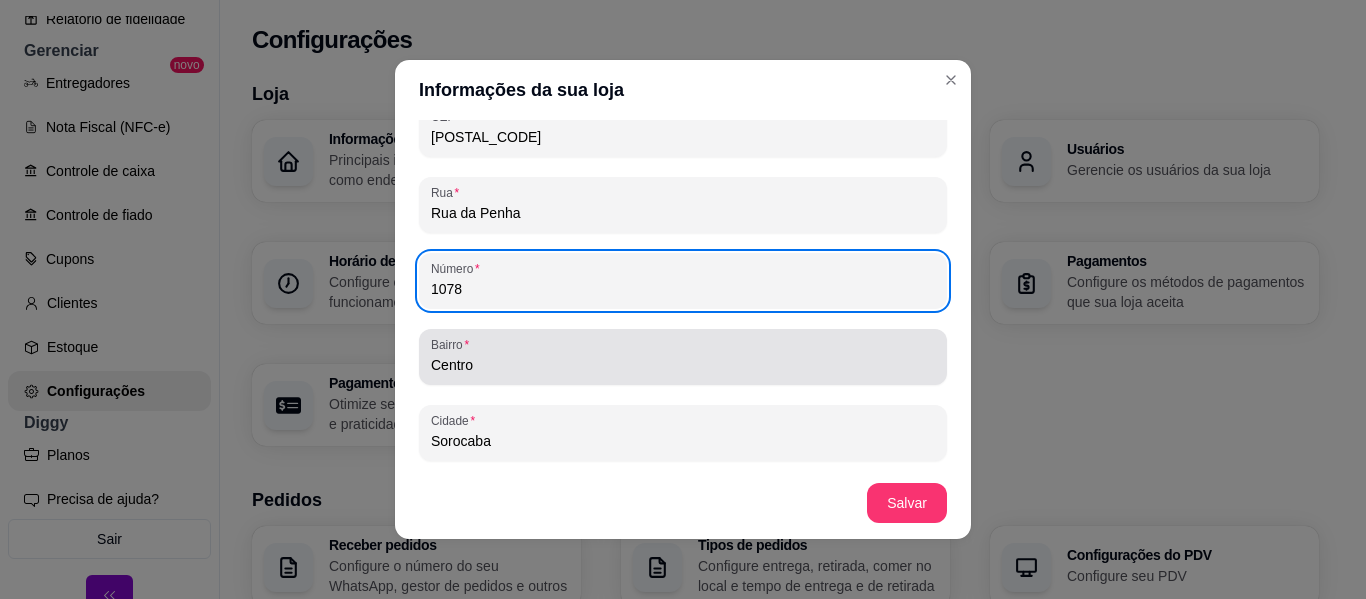 type on "1078" 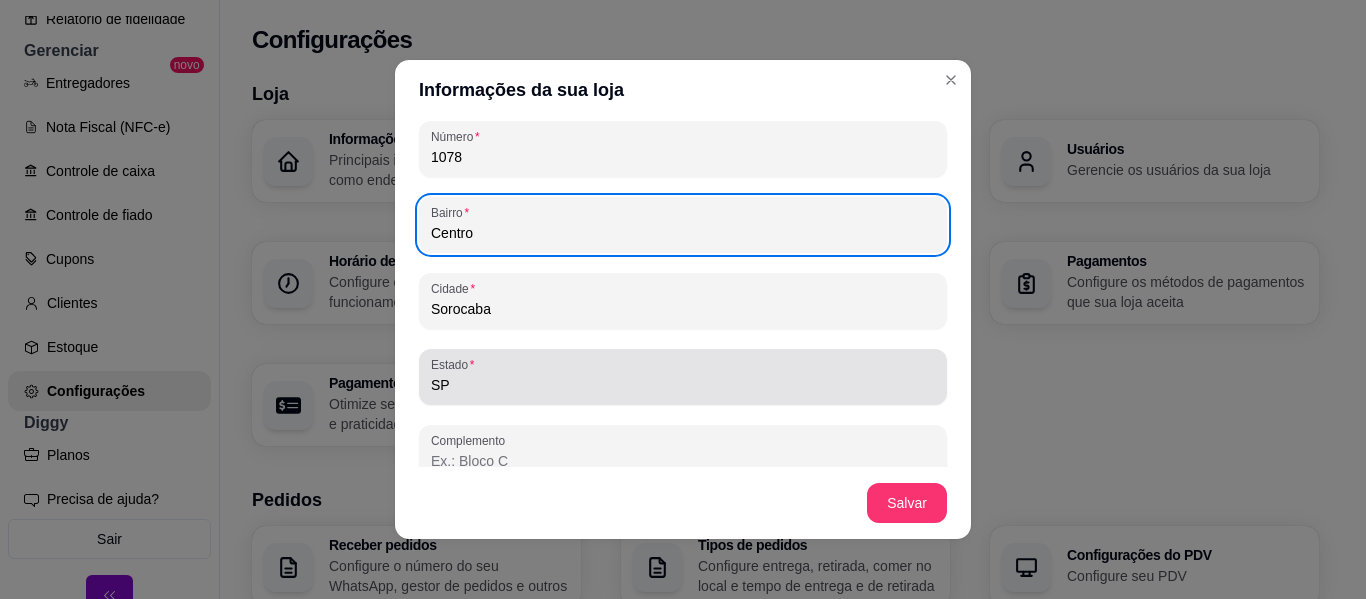 scroll, scrollTop: 1331, scrollLeft: 0, axis: vertical 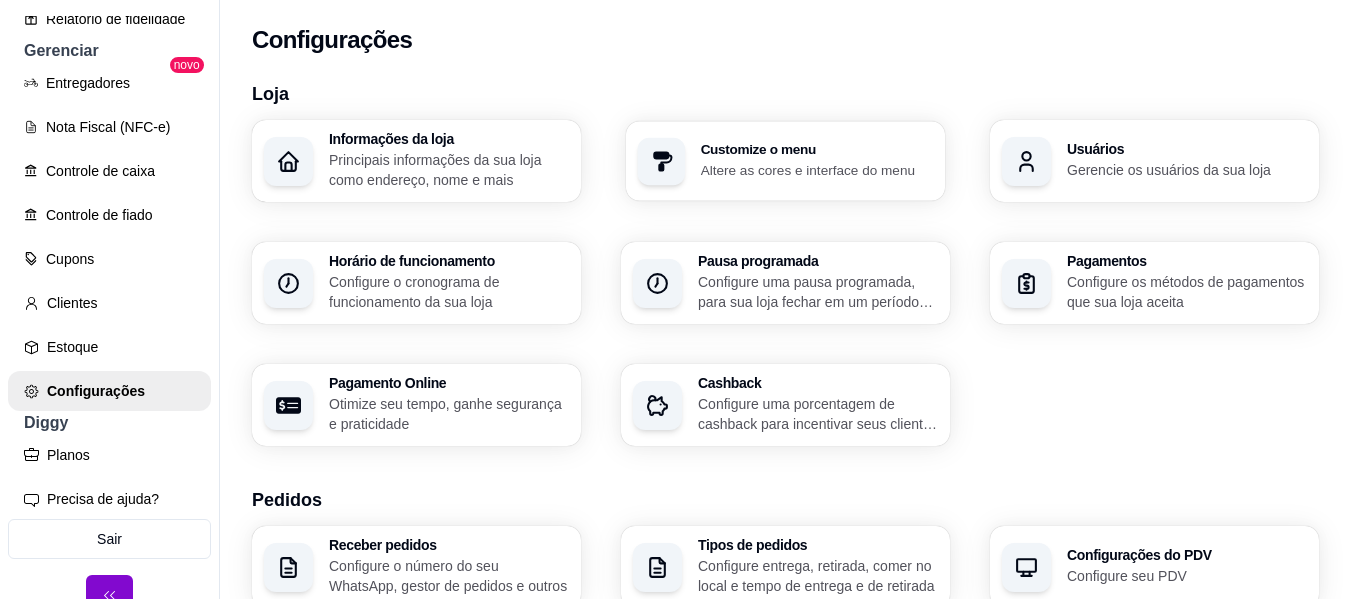 click on "Altere as cores e interface do menu" at bounding box center [817, 169] 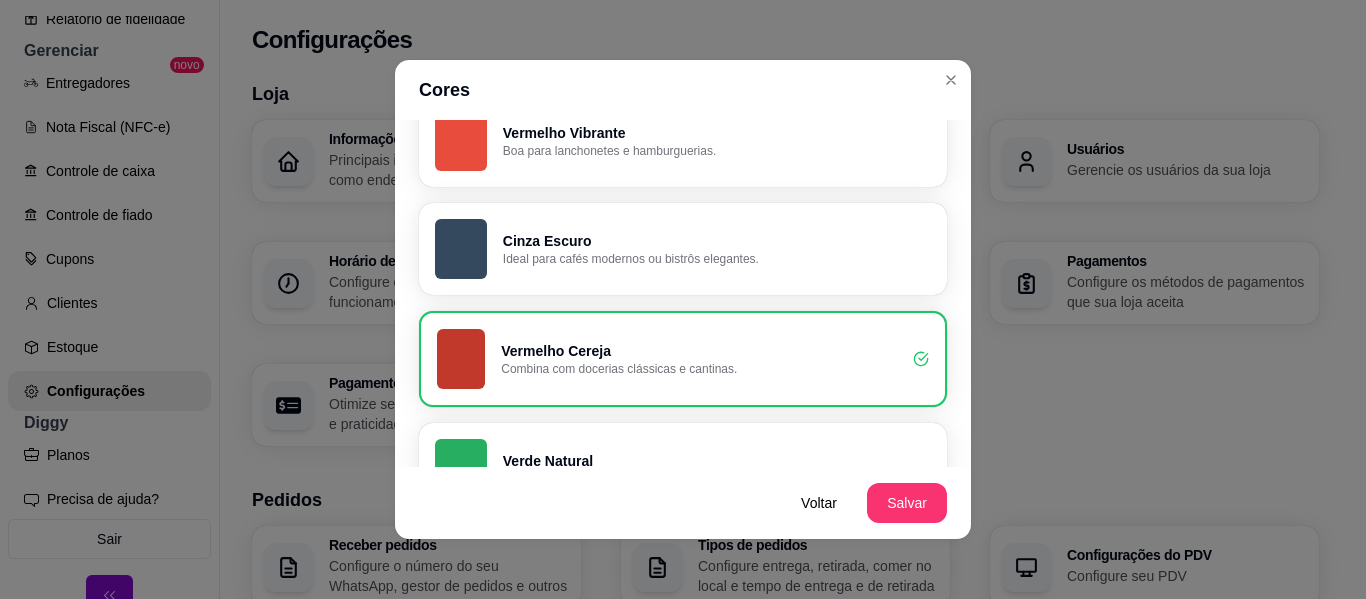 scroll, scrollTop: 321, scrollLeft: 0, axis: vertical 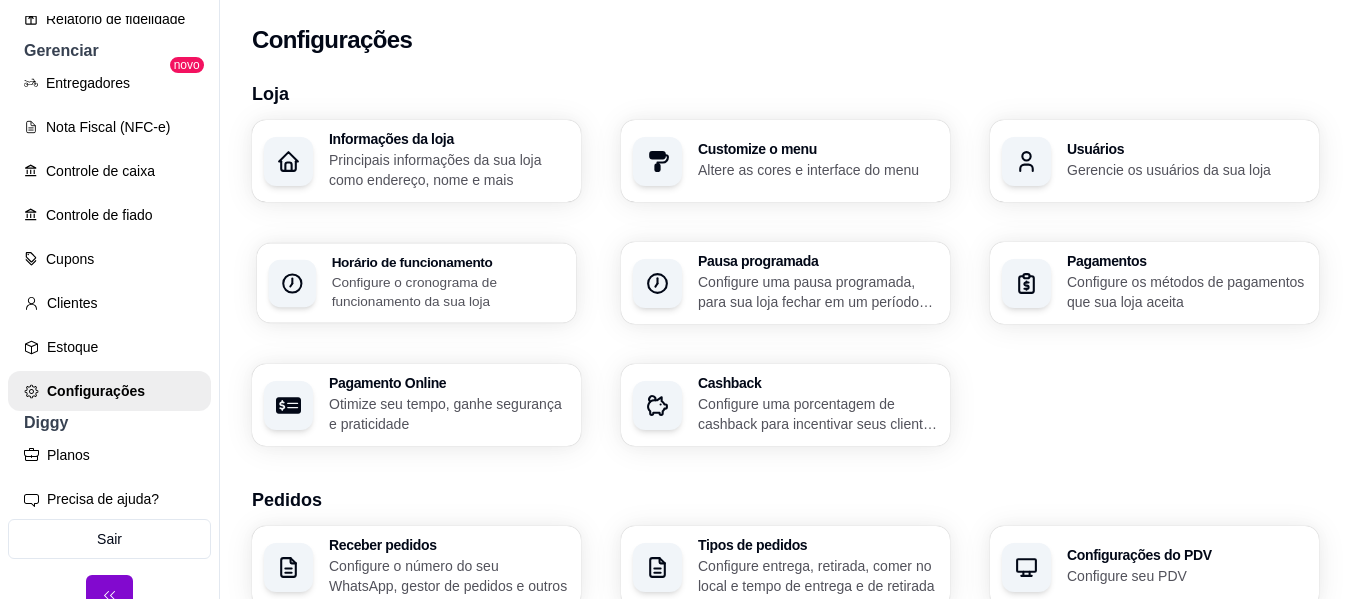 click on "Configure o cronograma de funcionamento da sua loja" at bounding box center (448, 291) 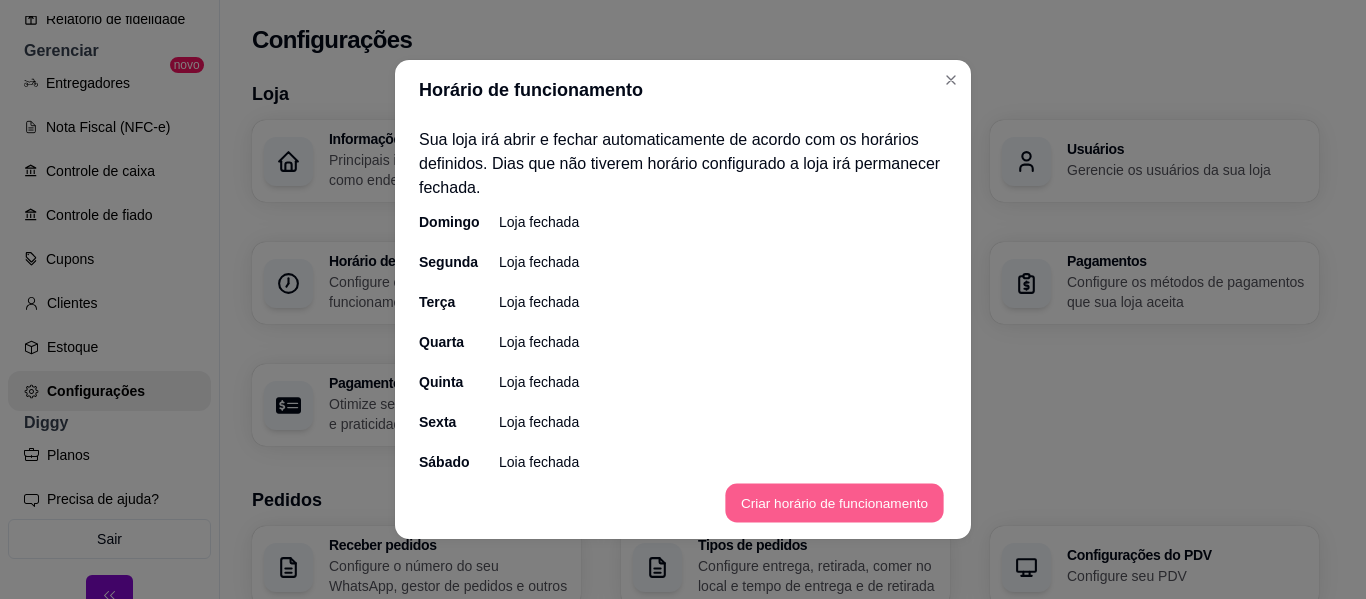 click on "Criar horário de funcionamento" at bounding box center (834, 503) 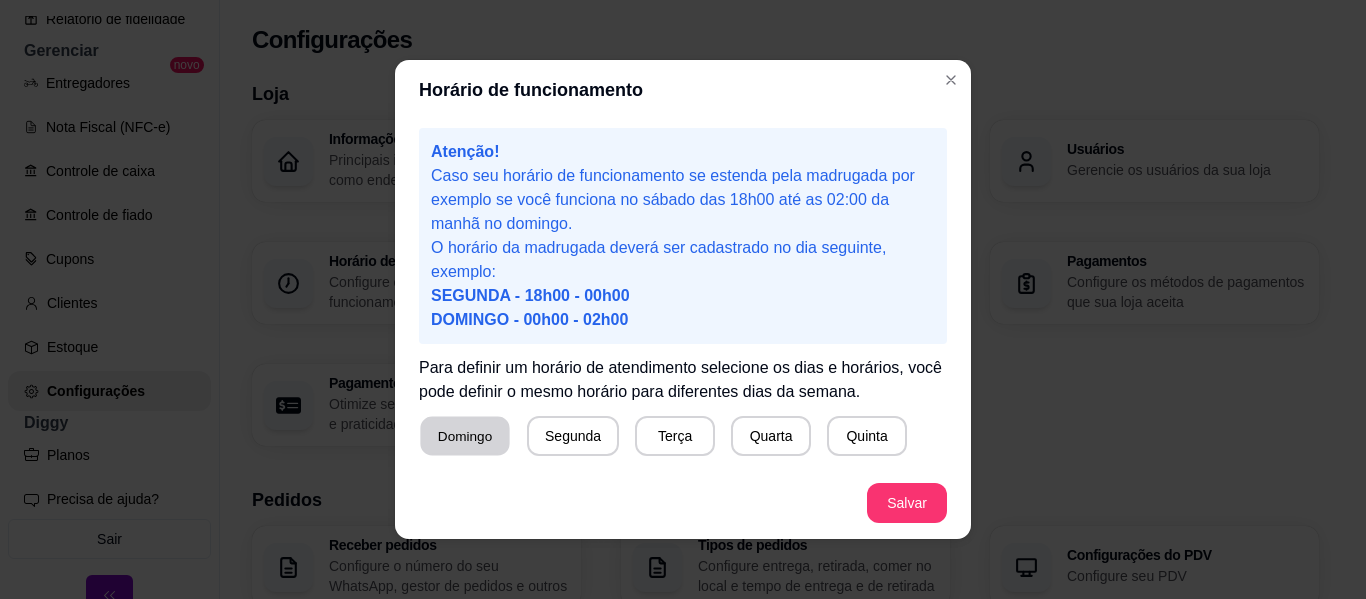 click on "Domingo" at bounding box center [464, 436] 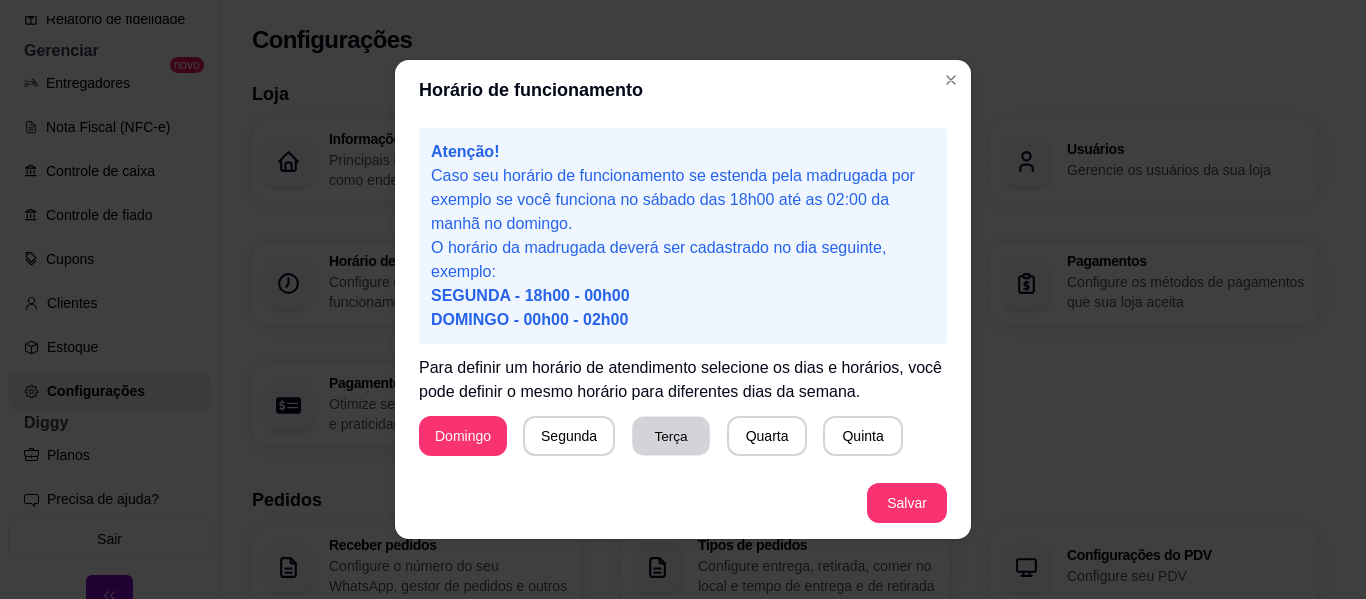 click on "Terça" at bounding box center [671, 436] 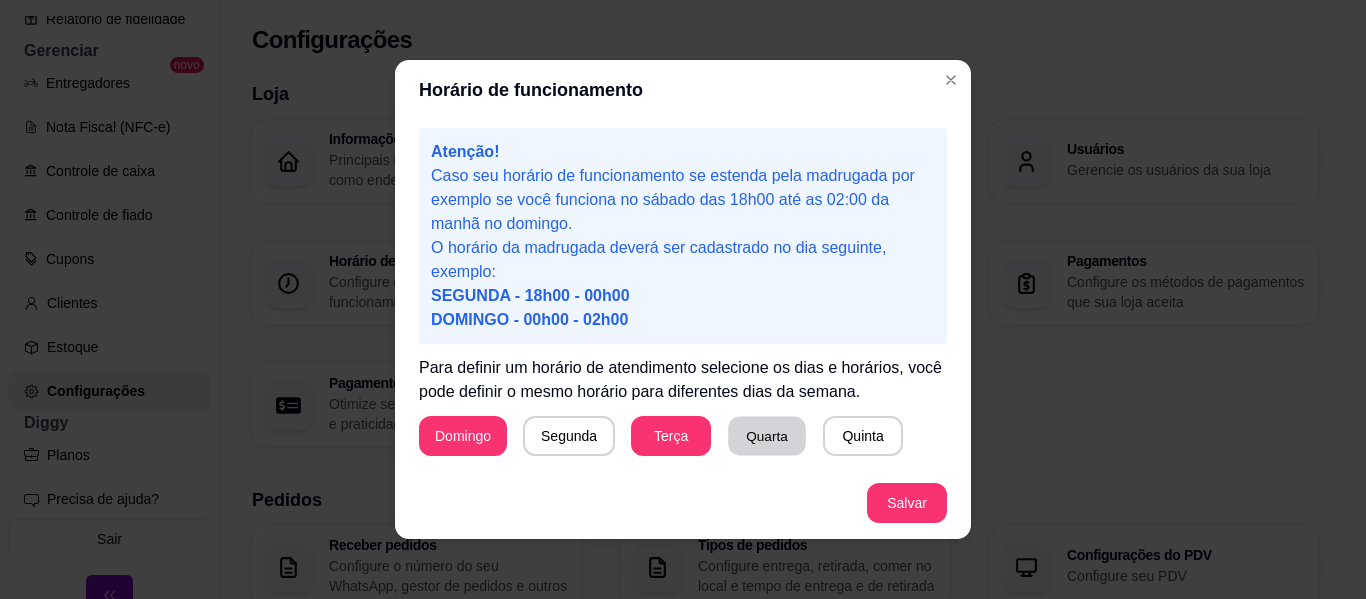 click on "Quarta" at bounding box center [767, 436] 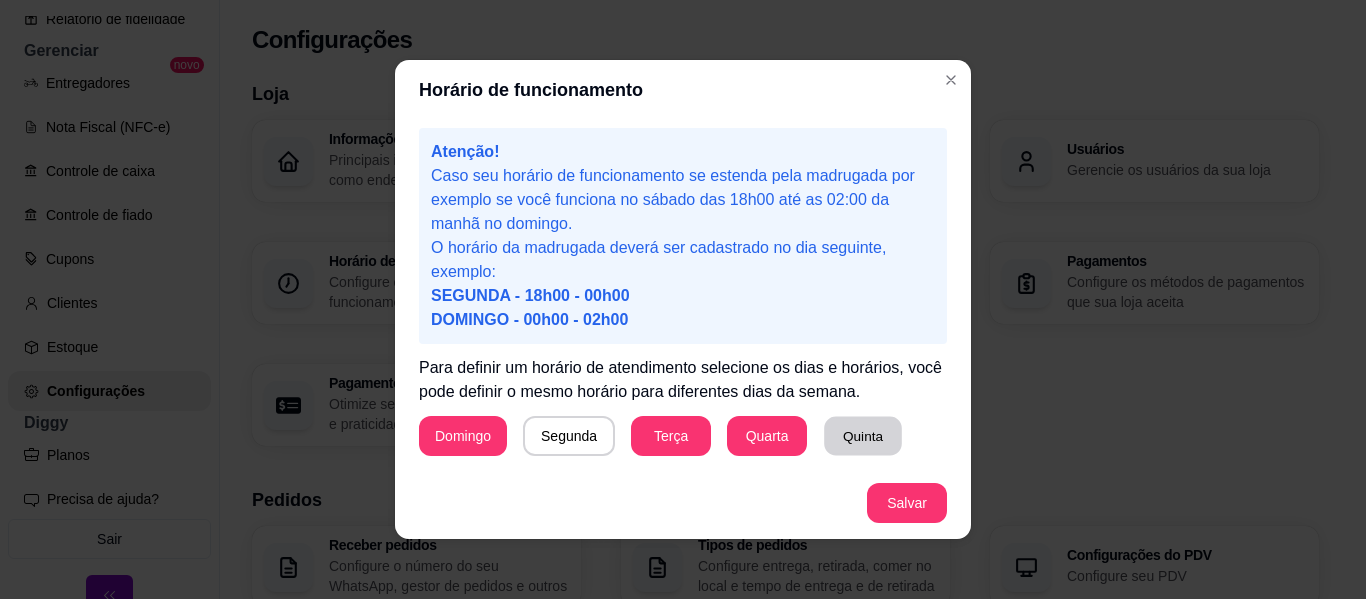 click on "Atenção! Caso seu horário de funcionamento se estenda pela madrugada por exemplo se você funciona no sábado das 18h00 até as 02:00 da manhã no domingo. O horário da madrugada deverá ser cadastrado no dia seguinte, exemplo:  SEGUNDA - 18h00 - 00h00 DOMINGO - 00h00 - 02h00 Para definir um horário de atendimento selecione os dias e horários, você pode definir o mesmo horário para diferentes dias da semana. Domingo Segunda Terça Quarta Quinta Sexta Sábado Horário de abertura 12 : 44 Horário de fechamento 12 : 44" at bounding box center (683, 293) 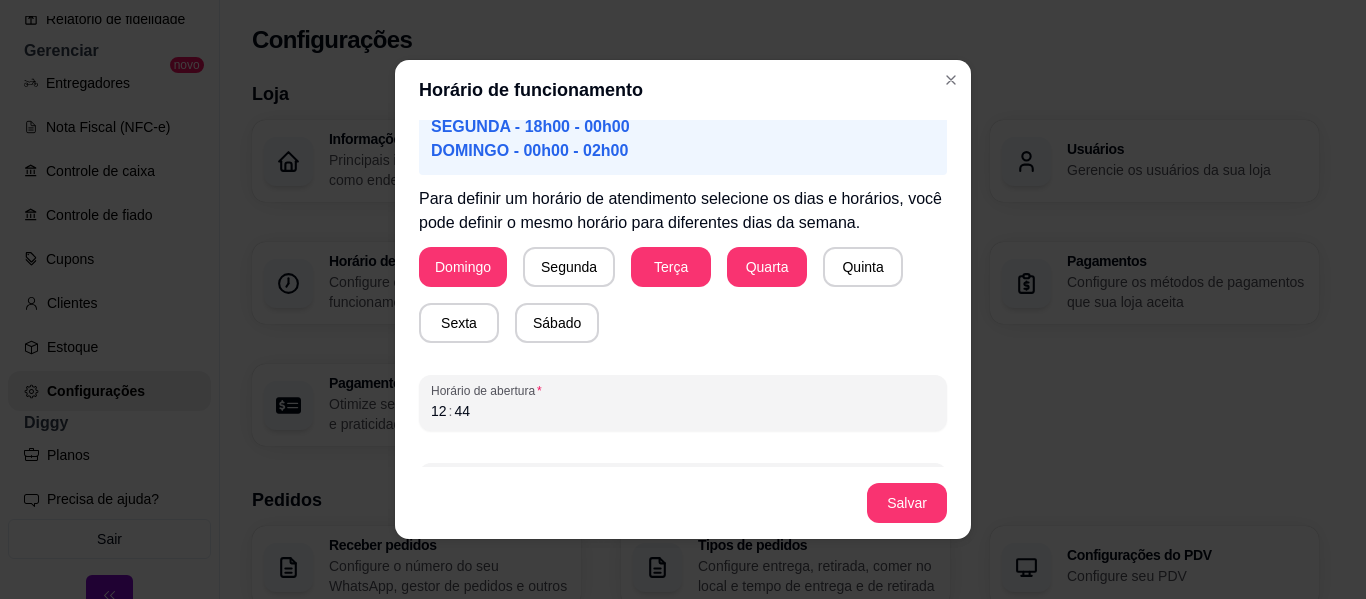 scroll, scrollTop: 170, scrollLeft: 0, axis: vertical 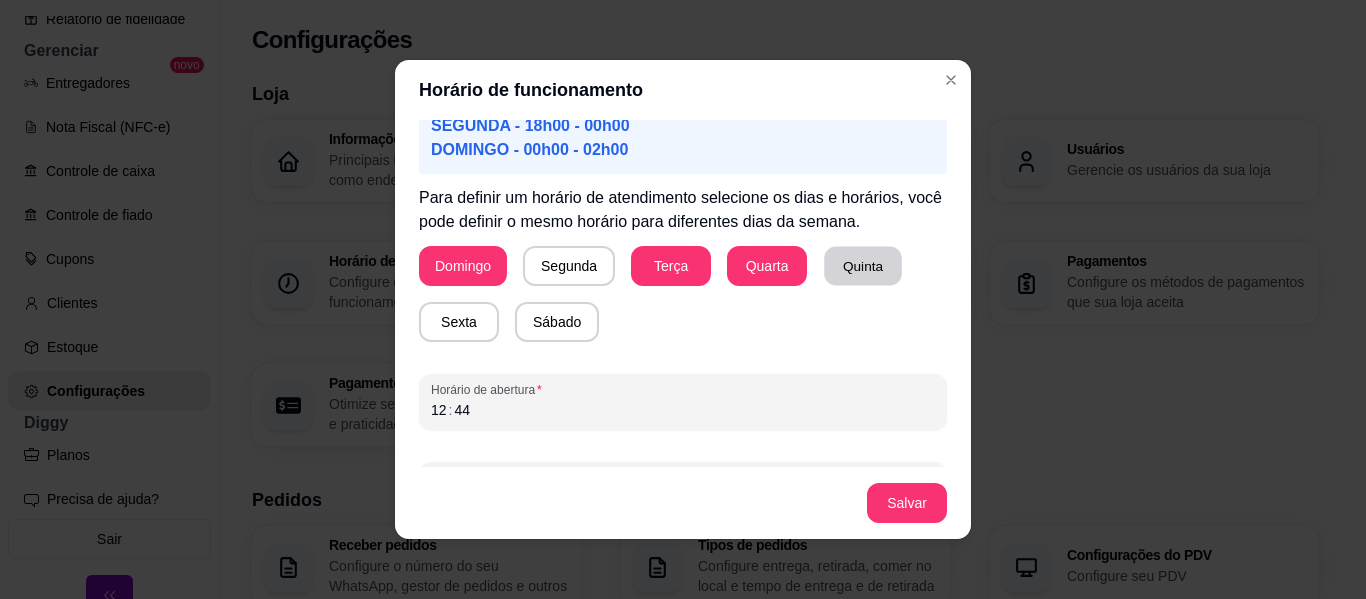 click on "Quinta" at bounding box center [863, 266] 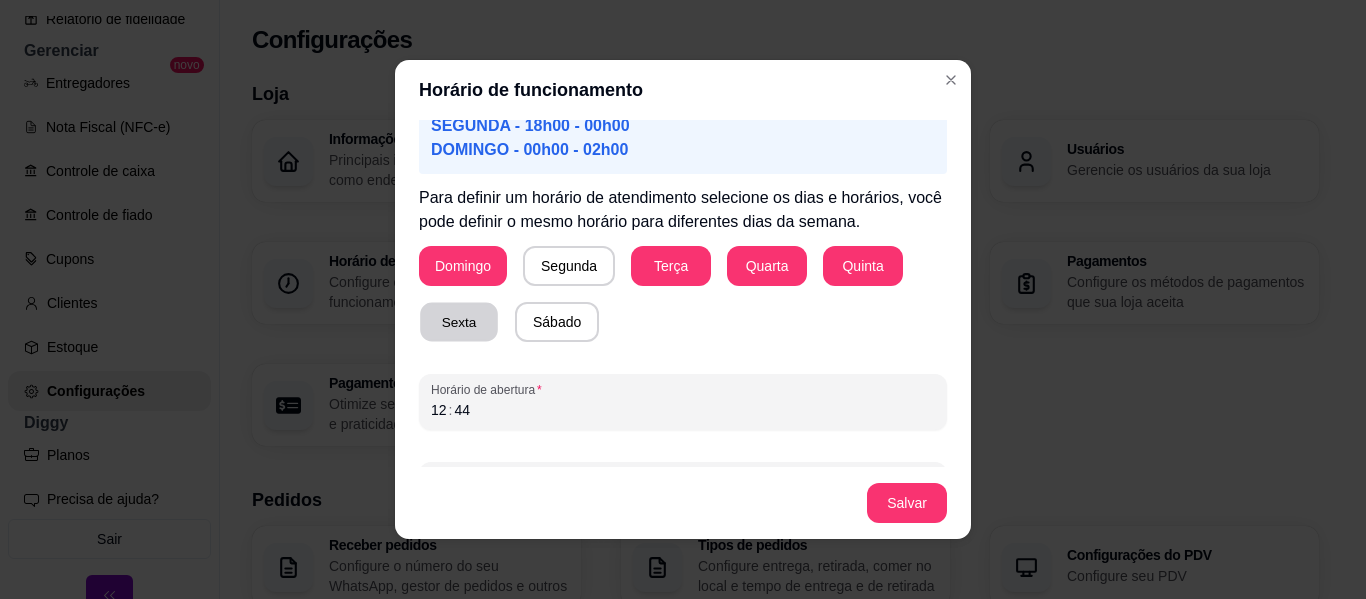 click on "Sexta" at bounding box center (459, 322) 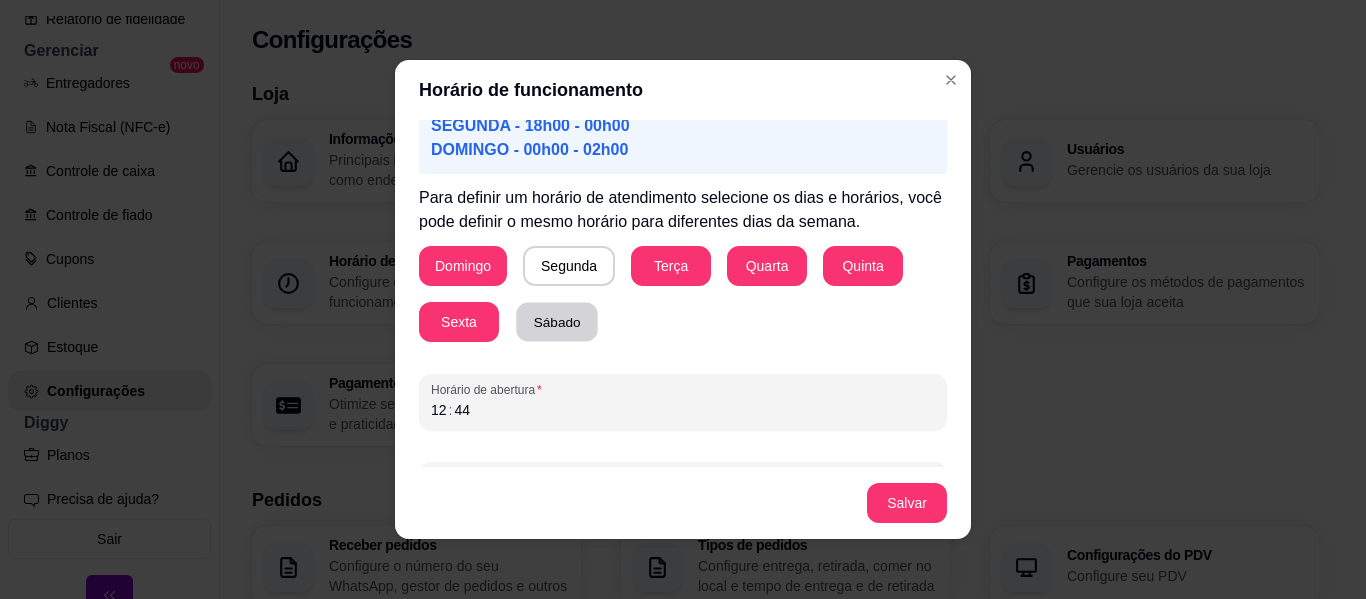 click on "Sábado" at bounding box center [557, 322] 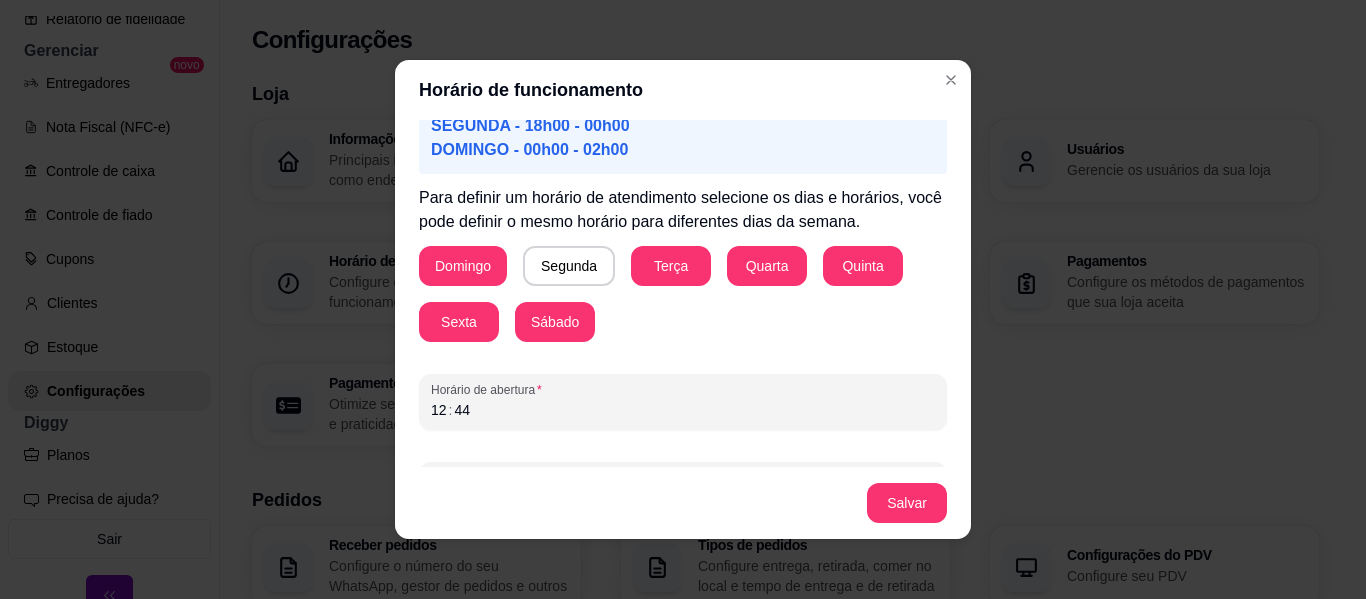 scroll, scrollTop: 229, scrollLeft: 0, axis: vertical 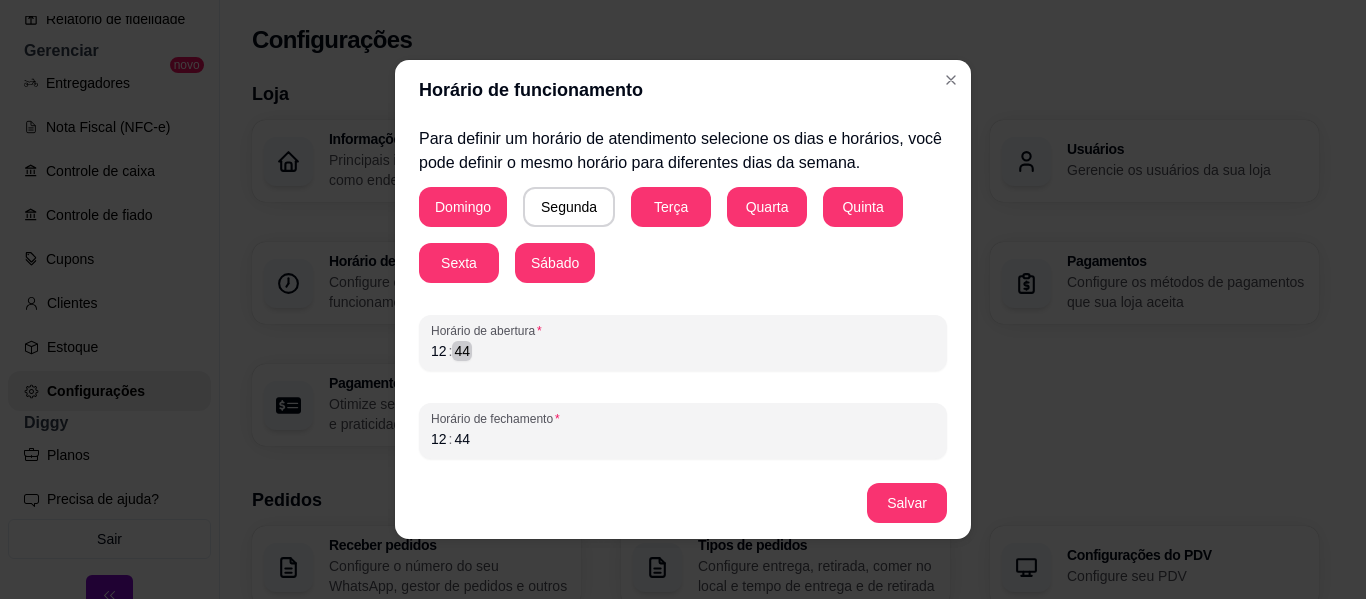 click on "12 : 44" at bounding box center (683, 351) 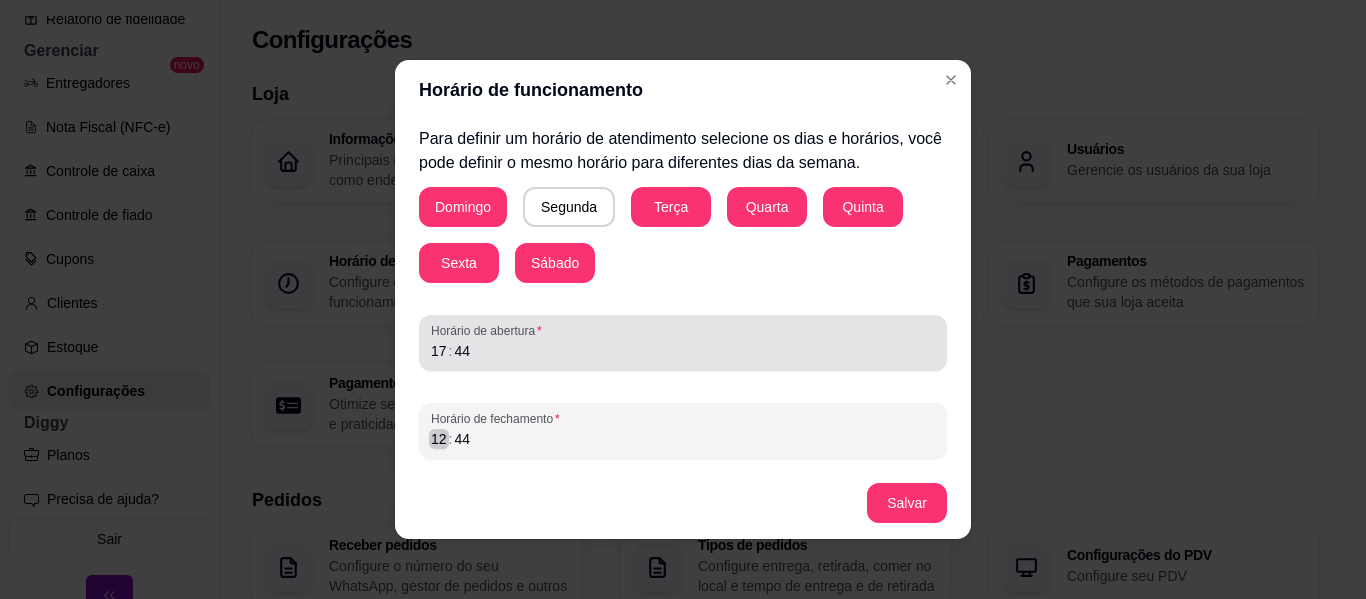 scroll, scrollTop: 4, scrollLeft: 0, axis: vertical 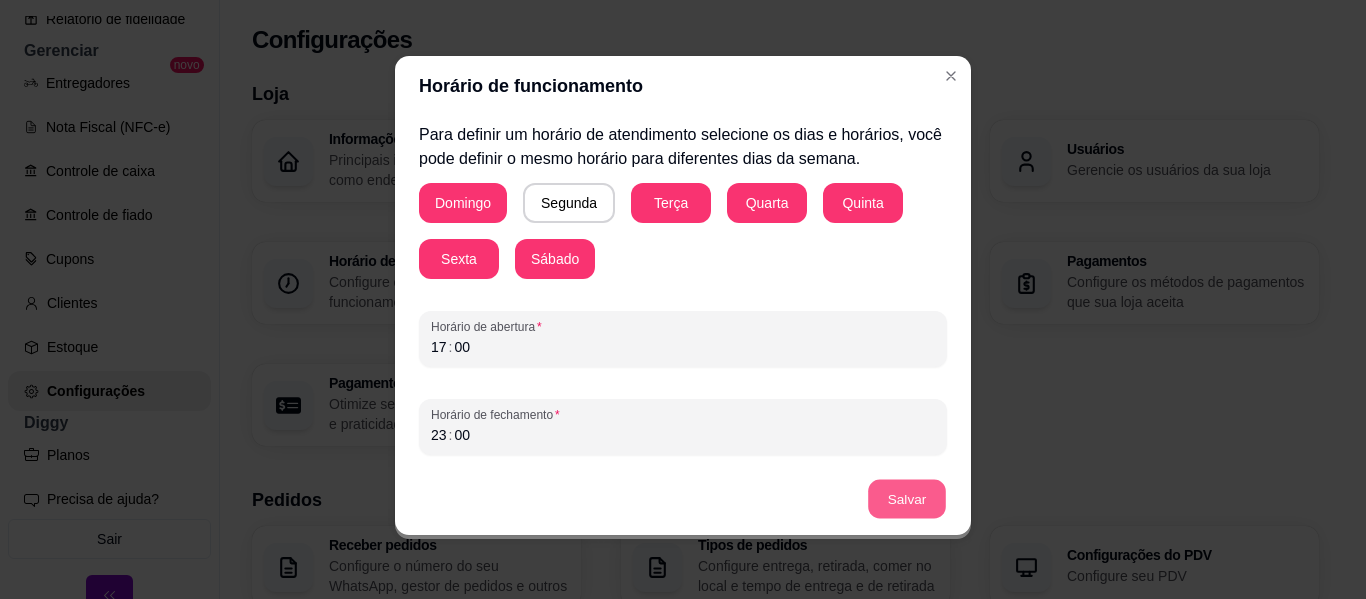 click on "Salvar" at bounding box center [907, 499] 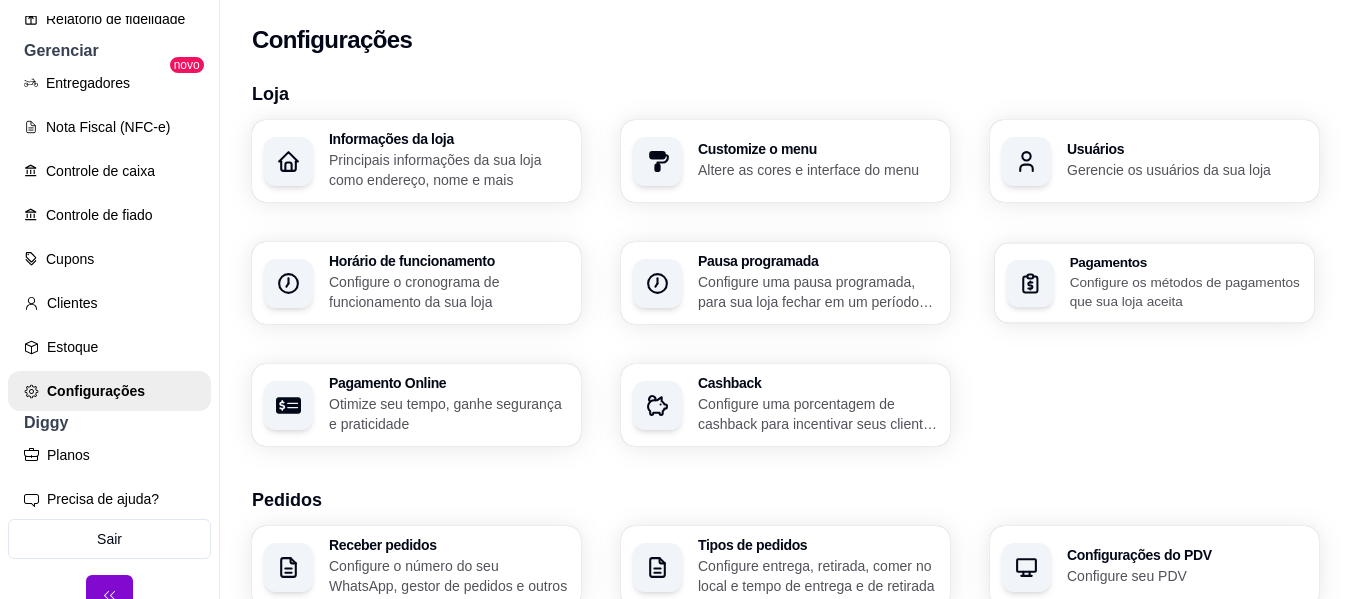 click on "Configure os métodos de pagamentos que sua loja aceita" at bounding box center (1186, 291) 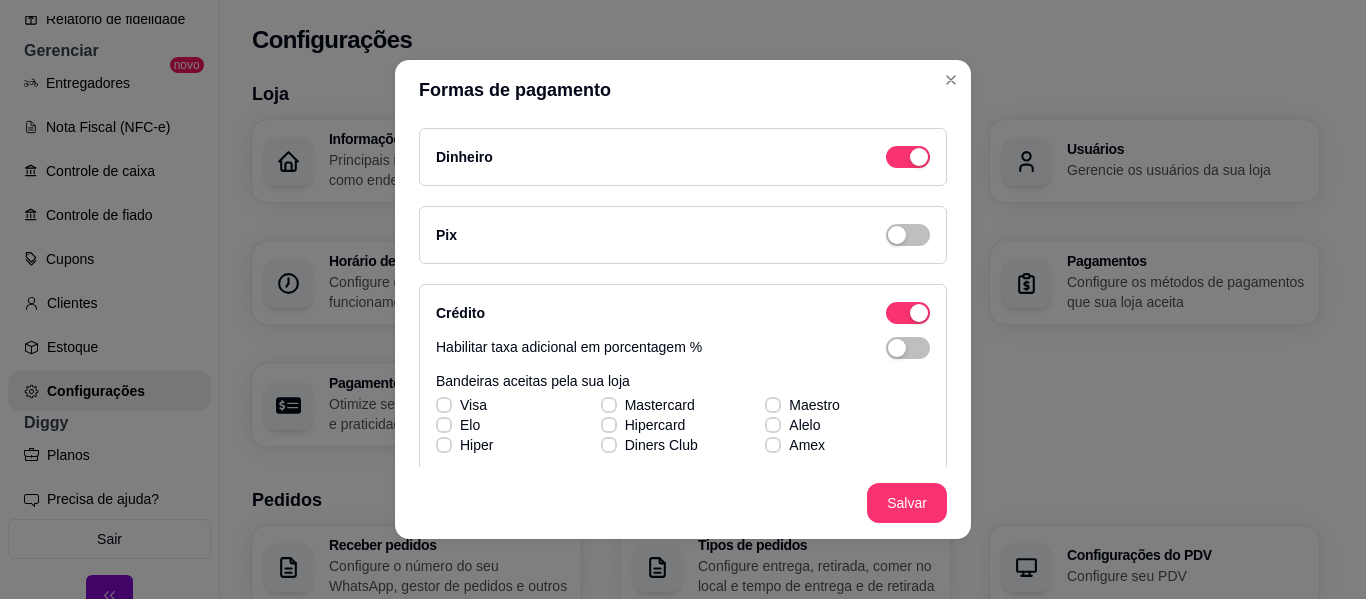 scroll, scrollTop: 2, scrollLeft: 0, axis: vertical 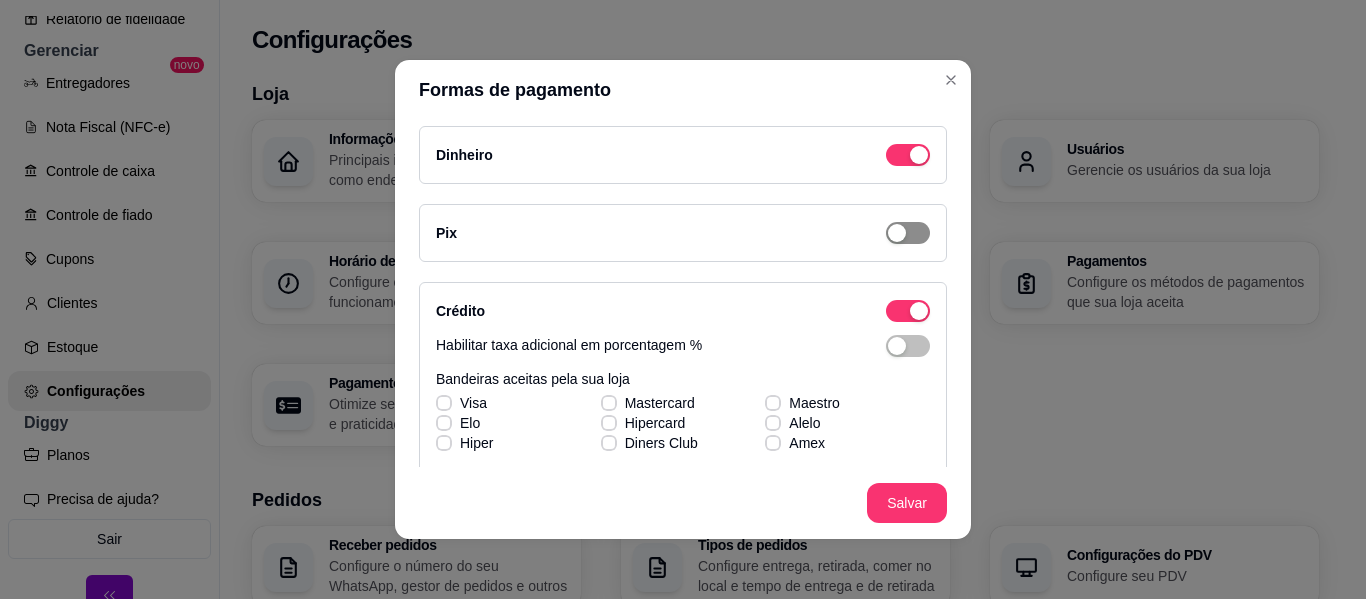 click at bounding box center (908, 155) 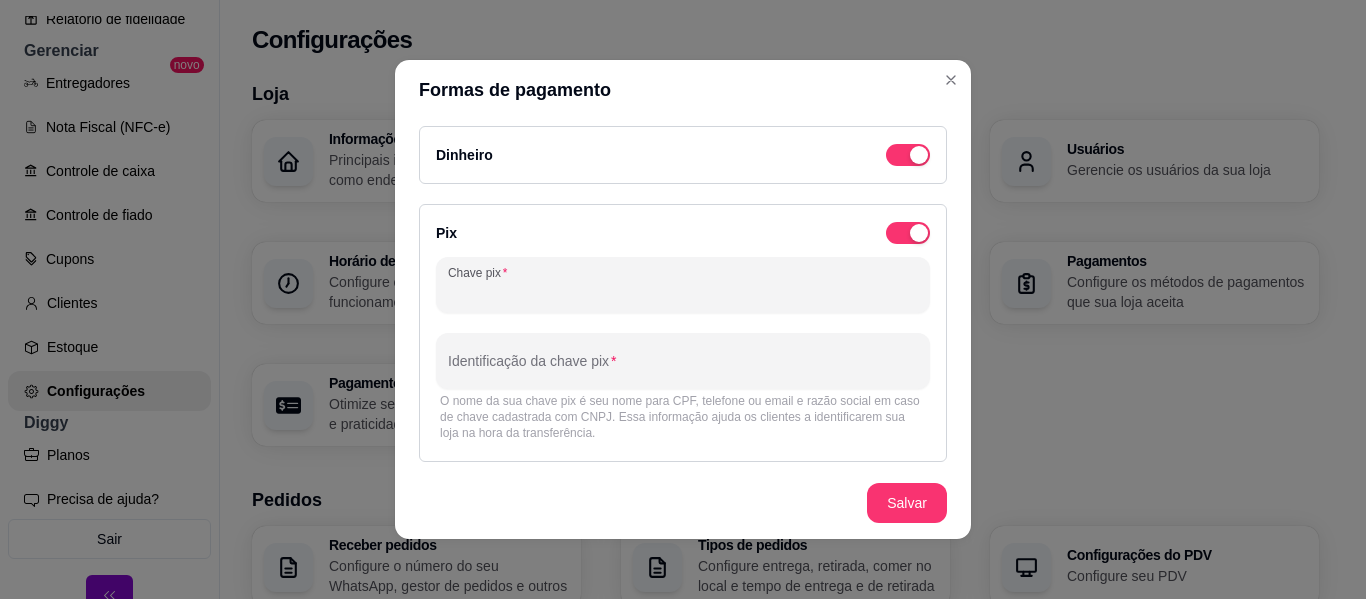 click on "Chave pix" at bounding box center [683, 293] 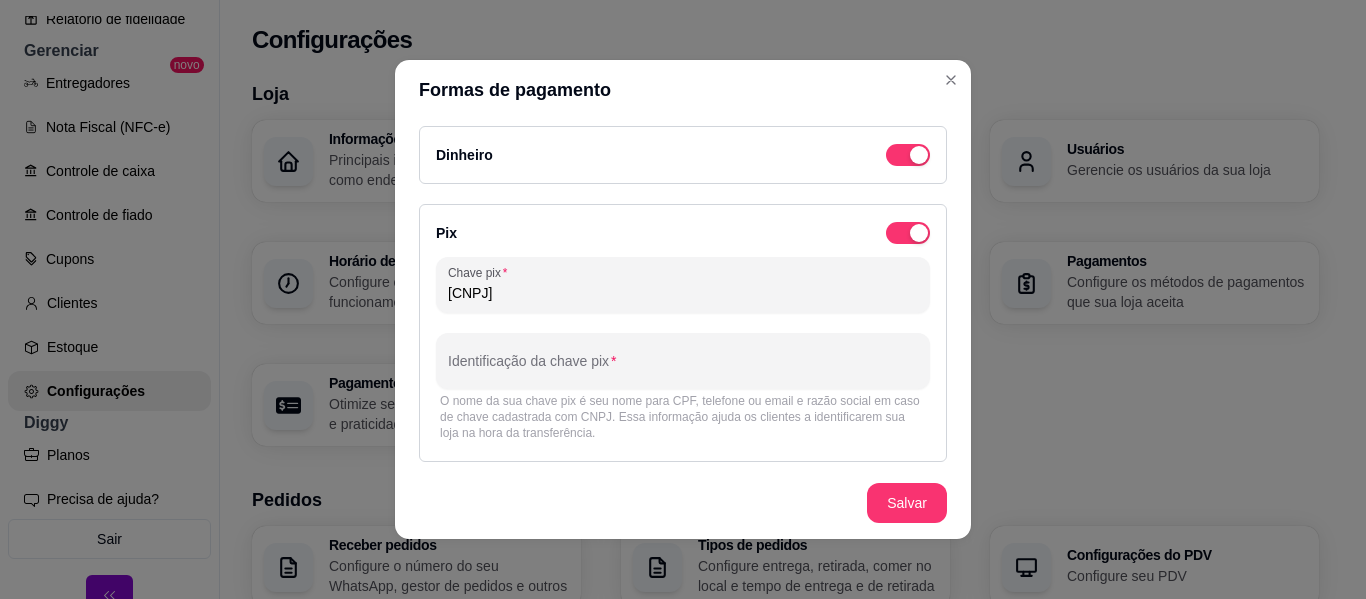 type on "[CNPJ]" 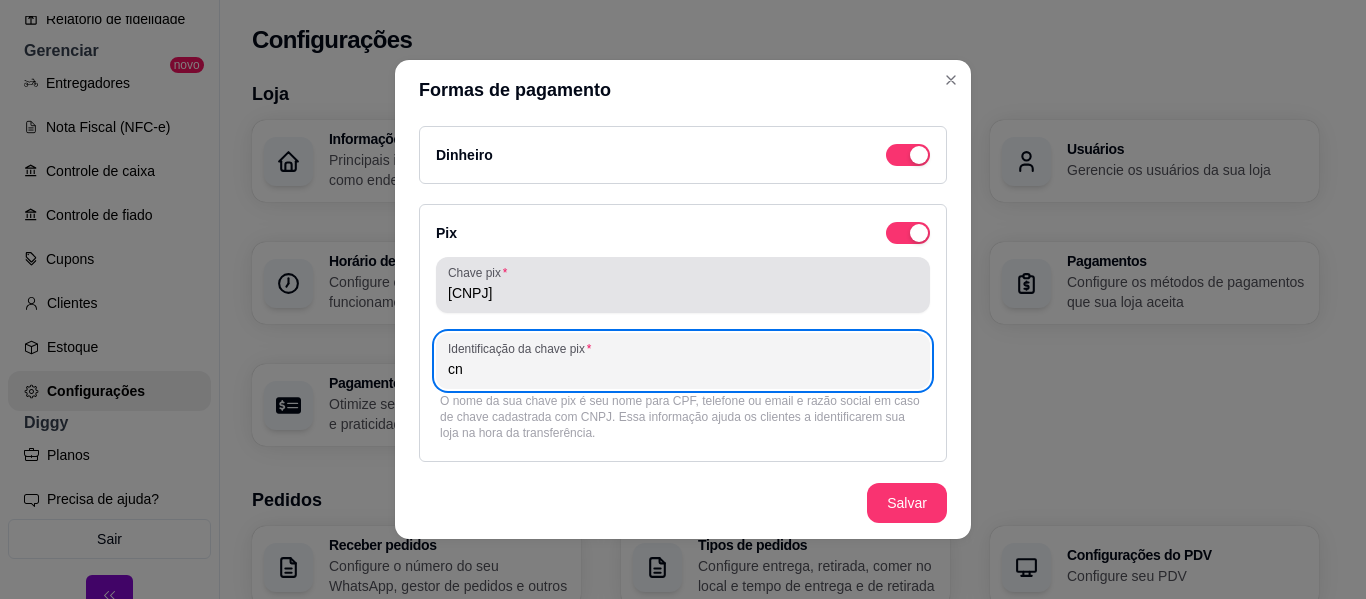 type on "c" 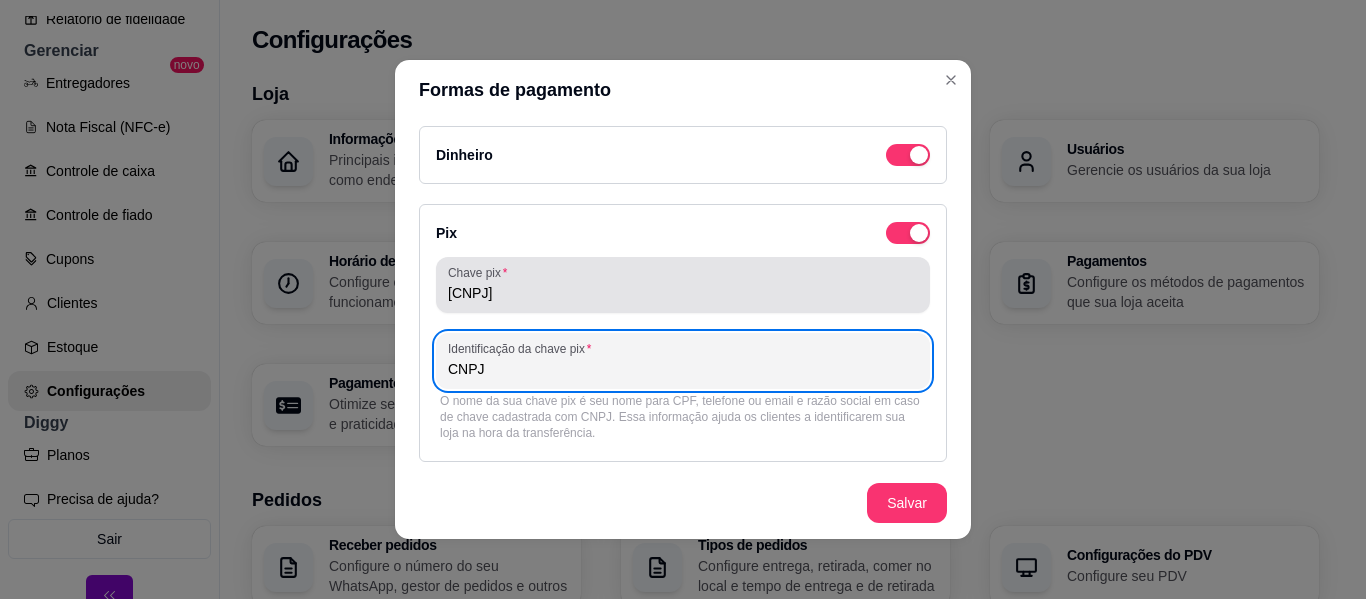 type on "CNPJ" 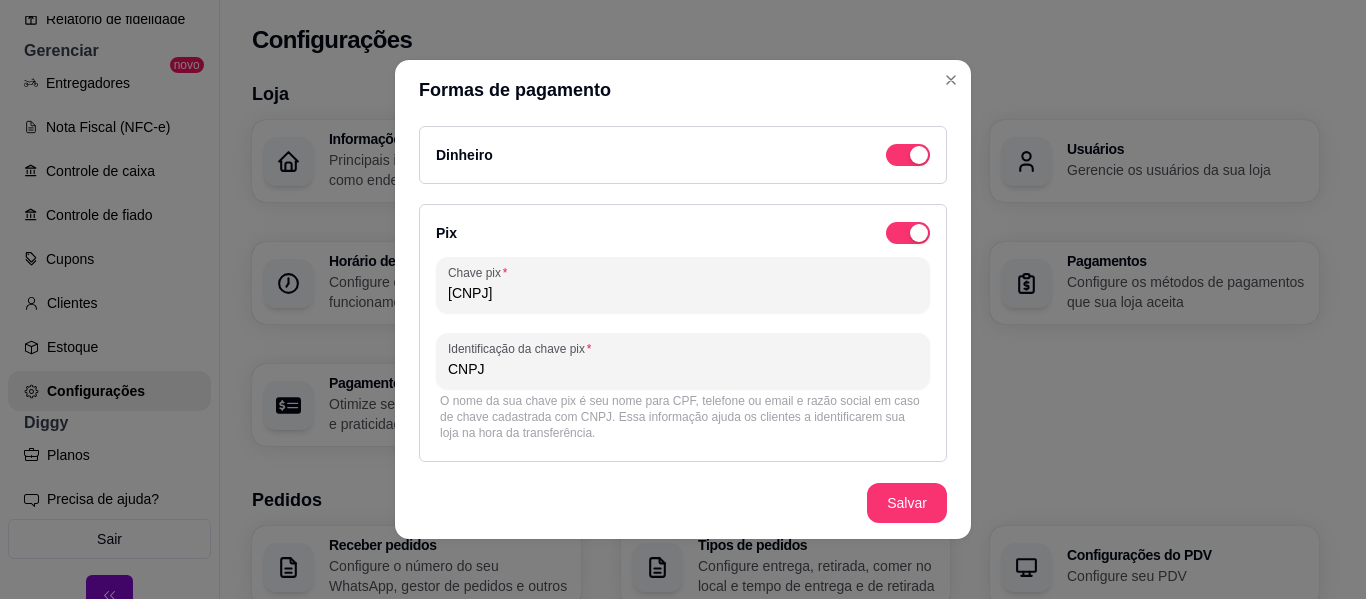 scroll, scrollTop: 220, scrollLeft: 0, axis: vertical 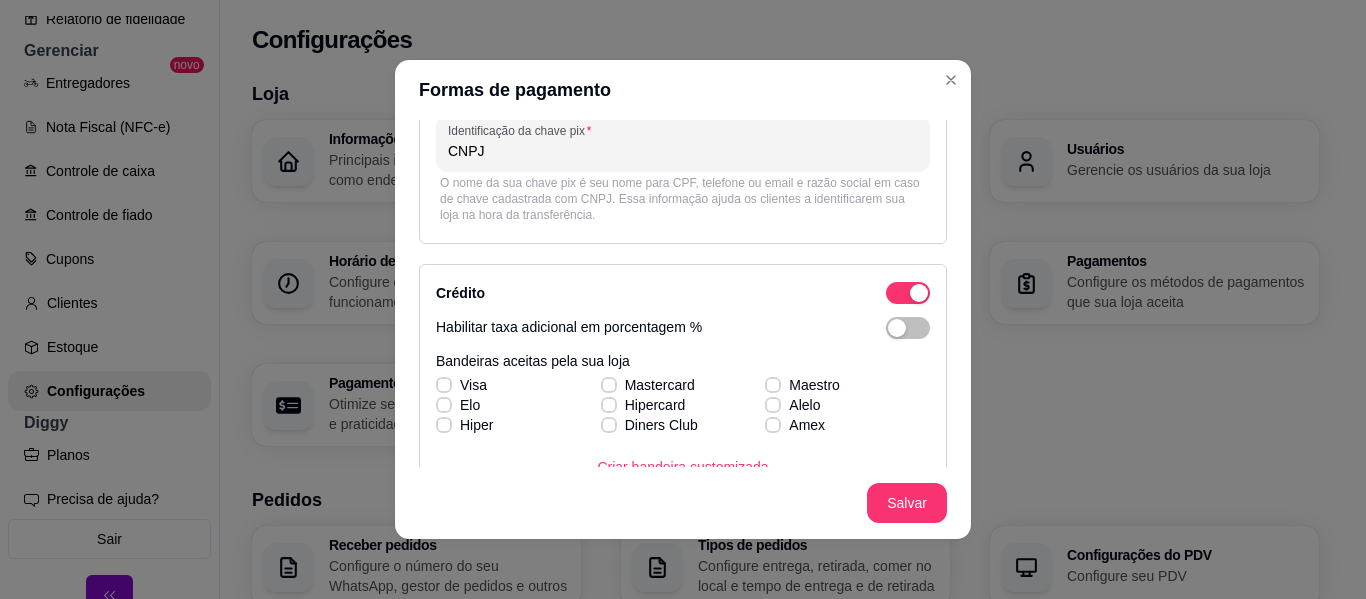 type 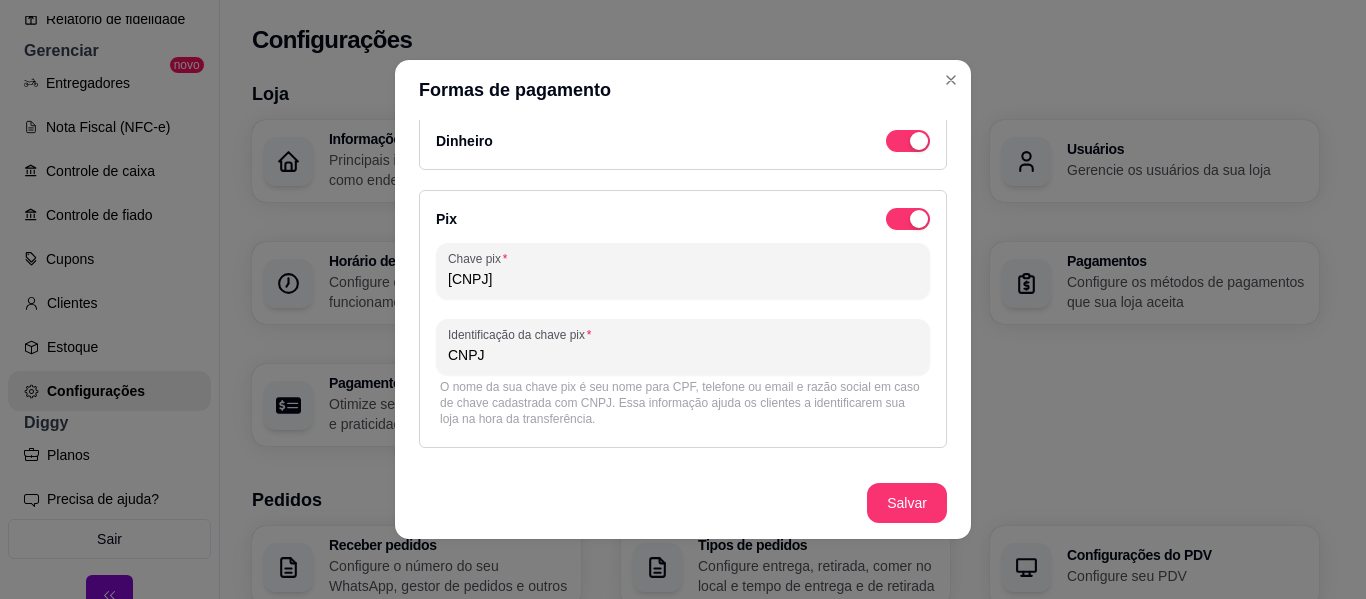 scroll, scrollTop: 15, scrollLeft: 0, axis: vertical 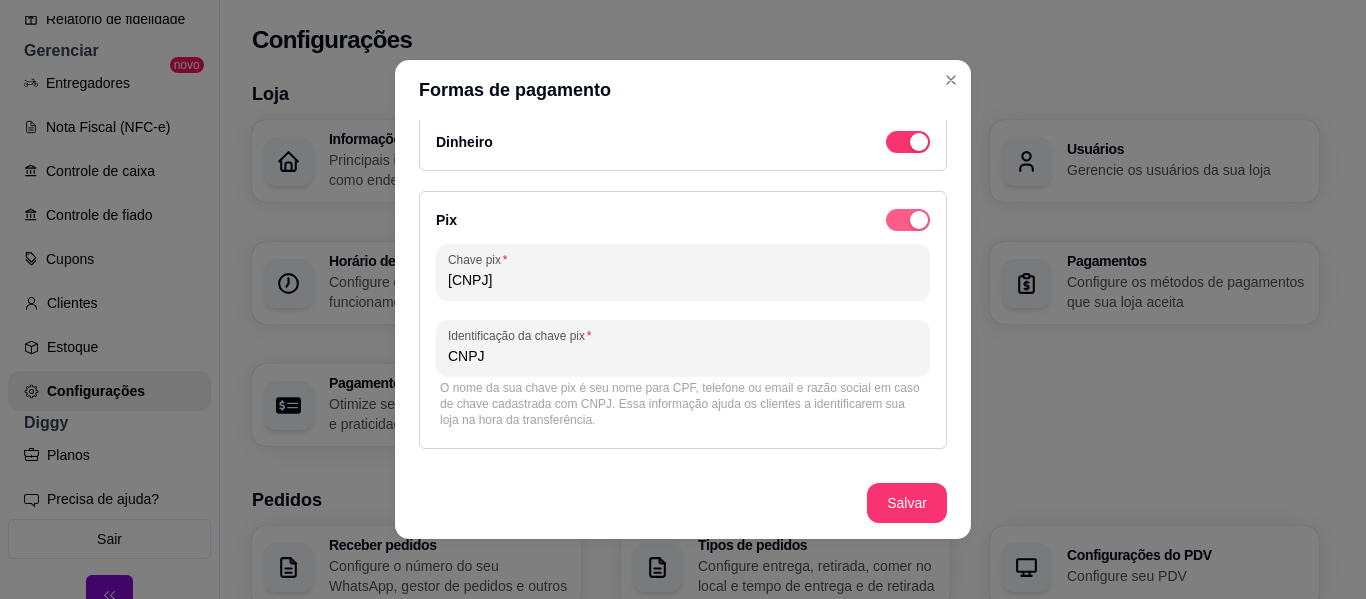 click at bounding box center (908, 142) 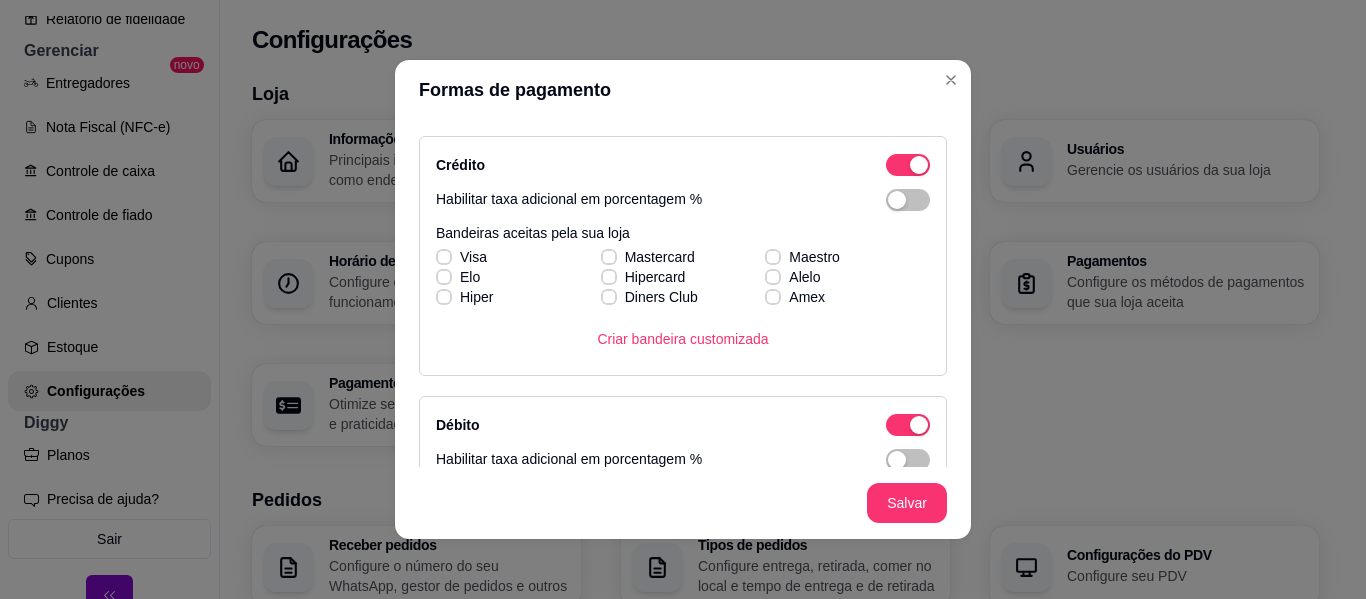 scroll, scrollTop: 149, scrollLeft: 0, axis: vertical 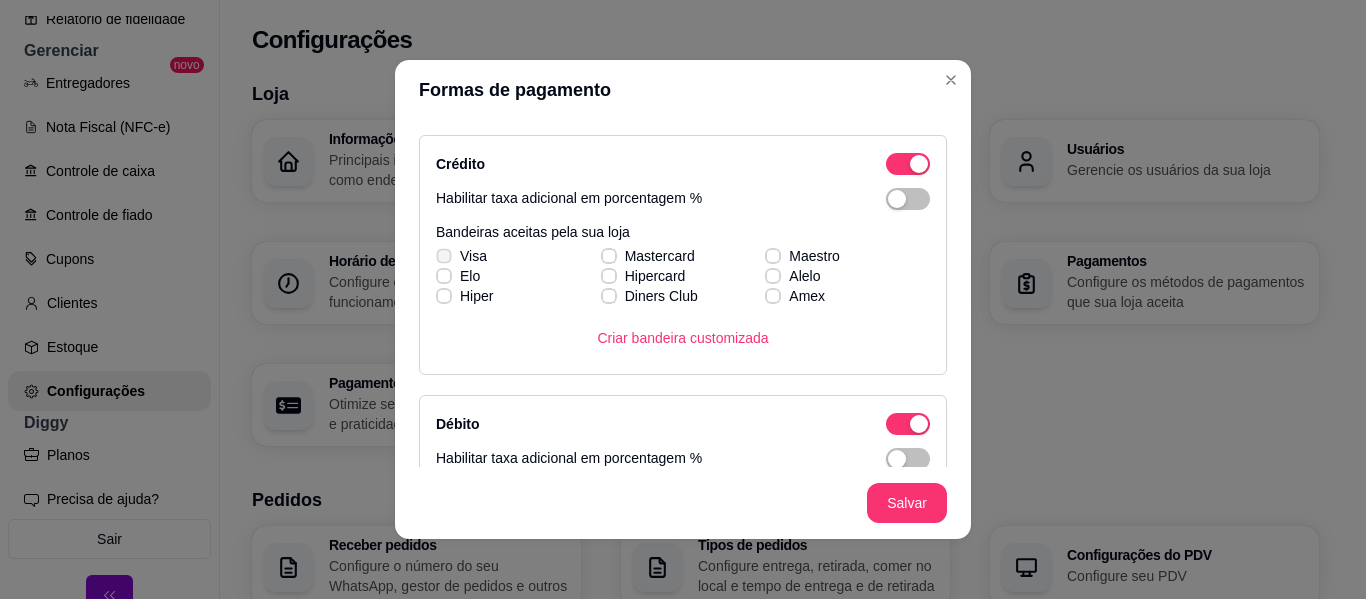 click 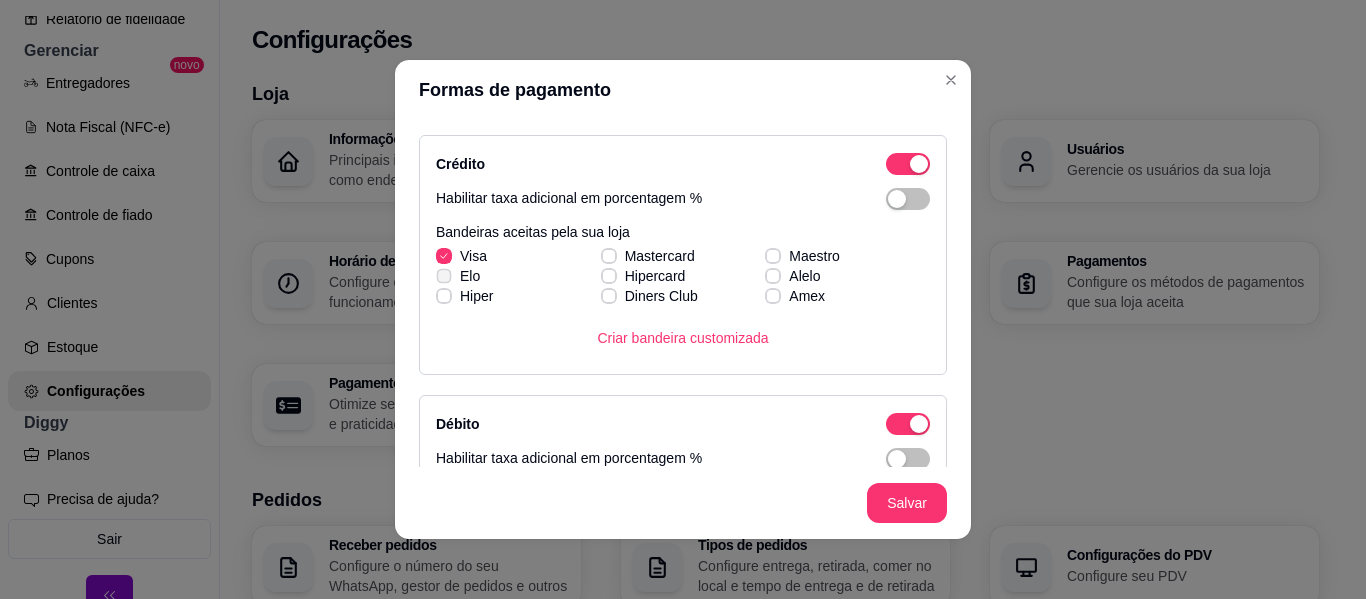 click at bounding box center (443, 275) 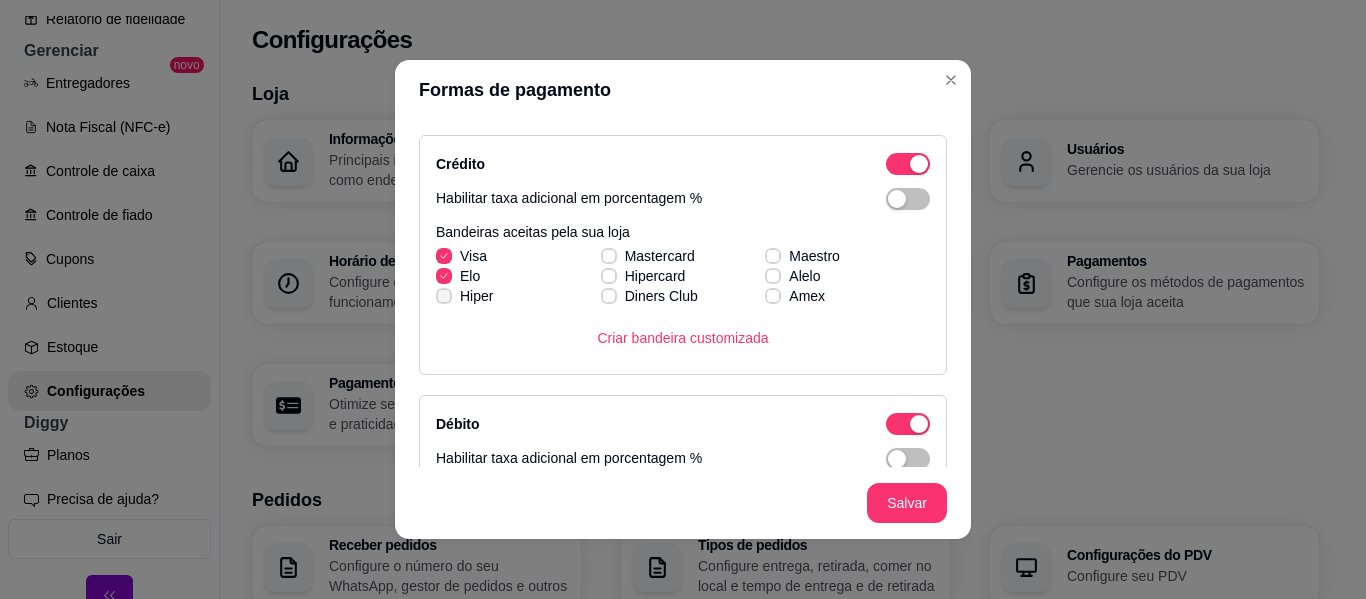 click at bounding box center (444, 296) 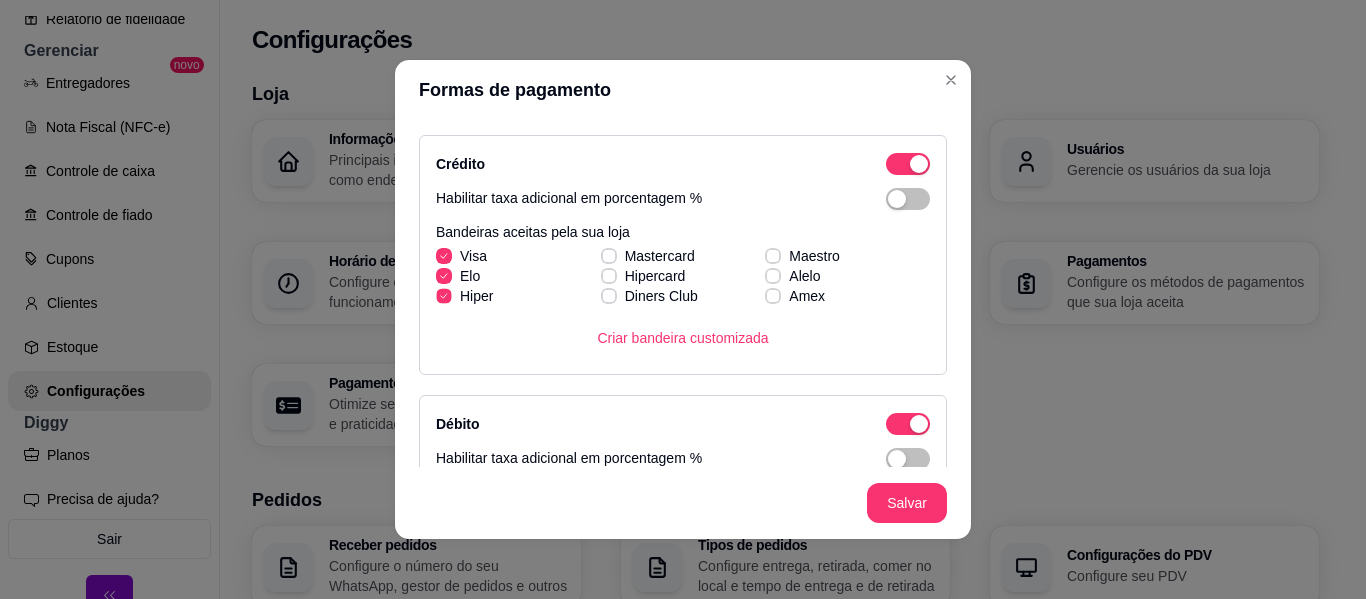 click 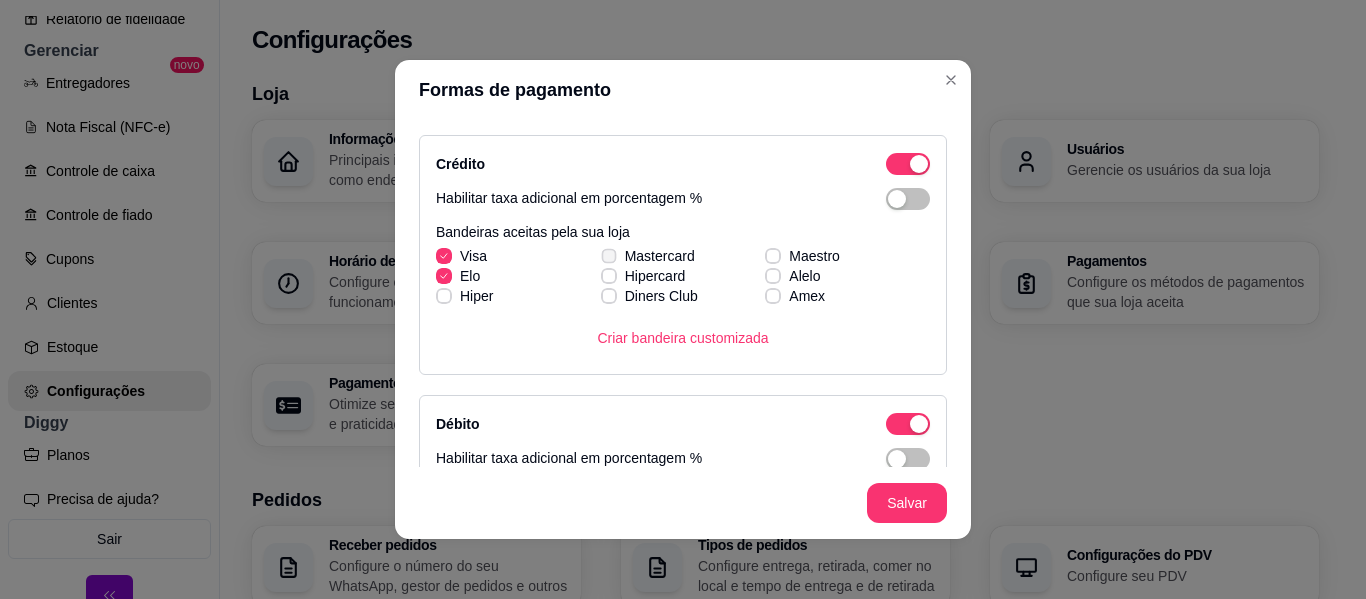 click 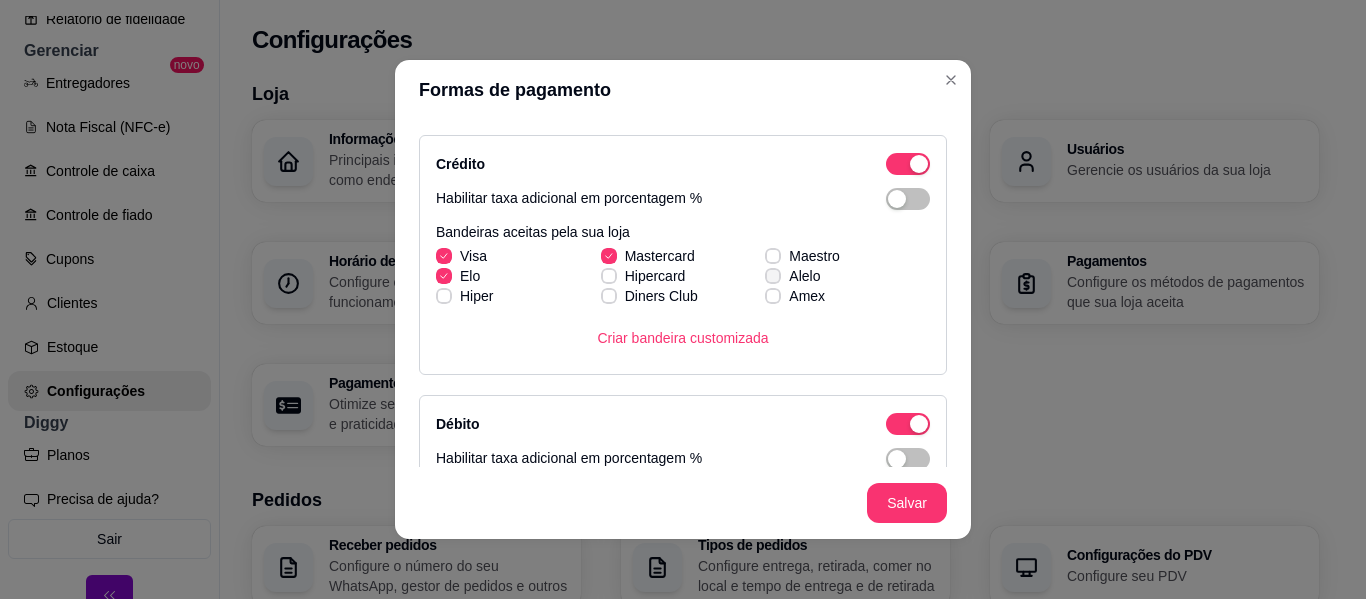click at bounding box center [773, 276] 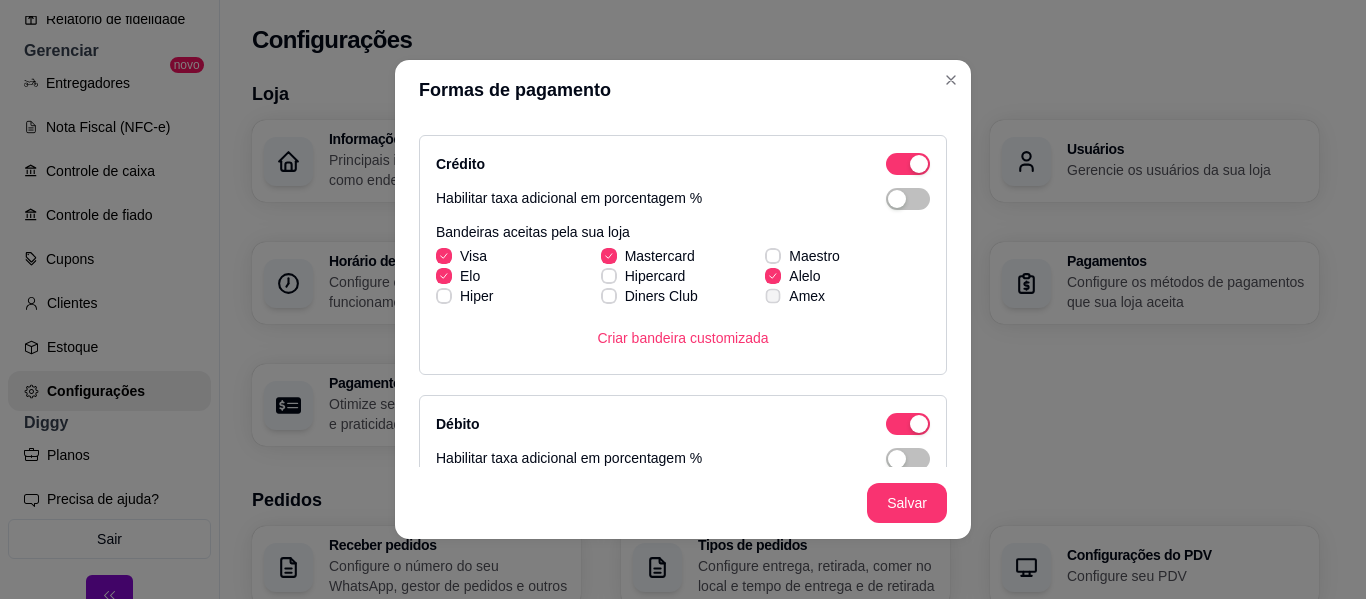 click 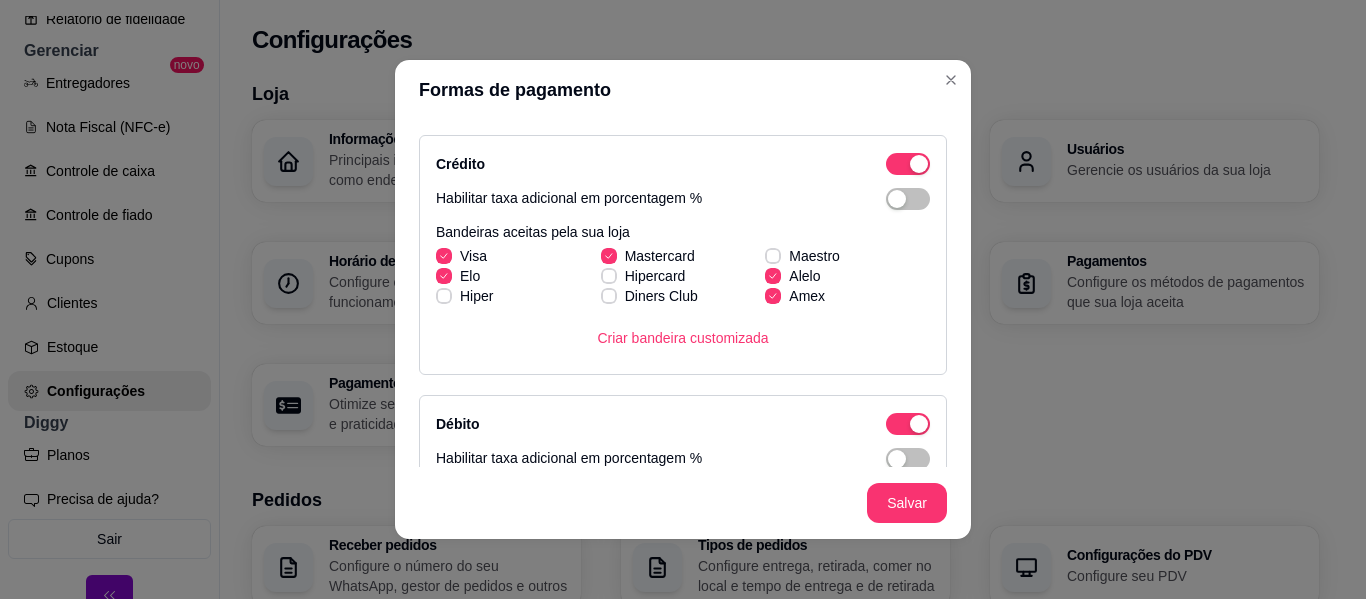 click on "Visa Mastercard Maestro Elo Hipercard Alelo Hiper Diners Club Amex" at bounding box center (683, 276) 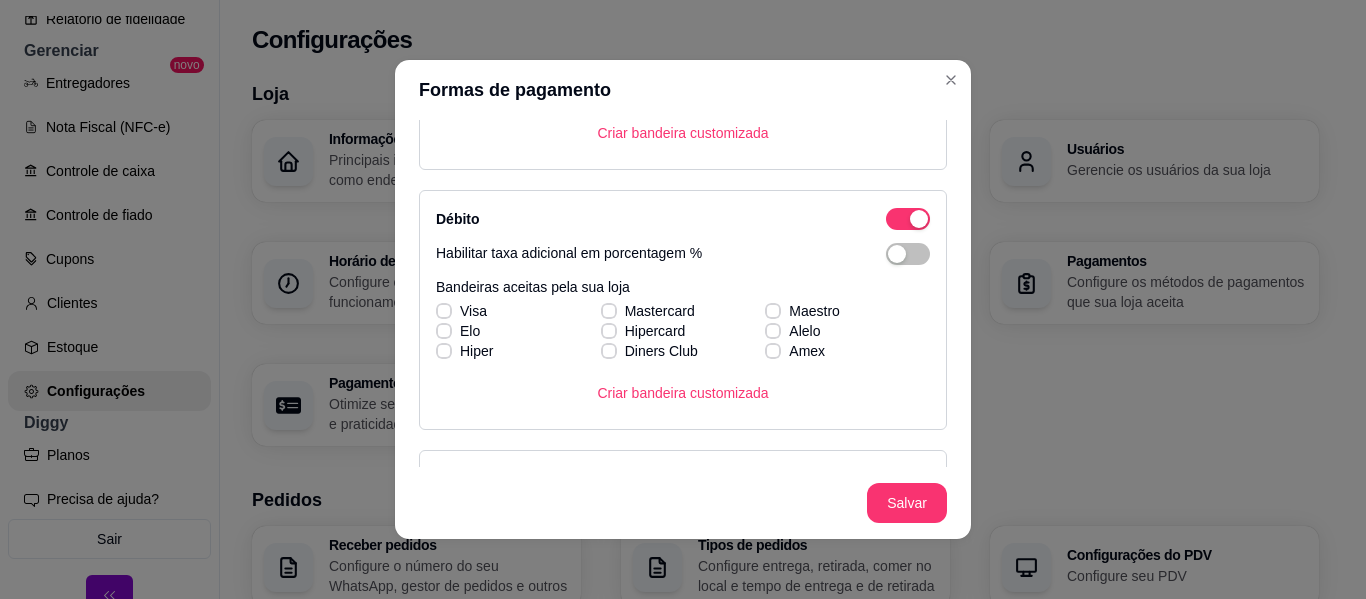 scroll, scrollTop: 366, scrollLeft: 0, axis: vertical 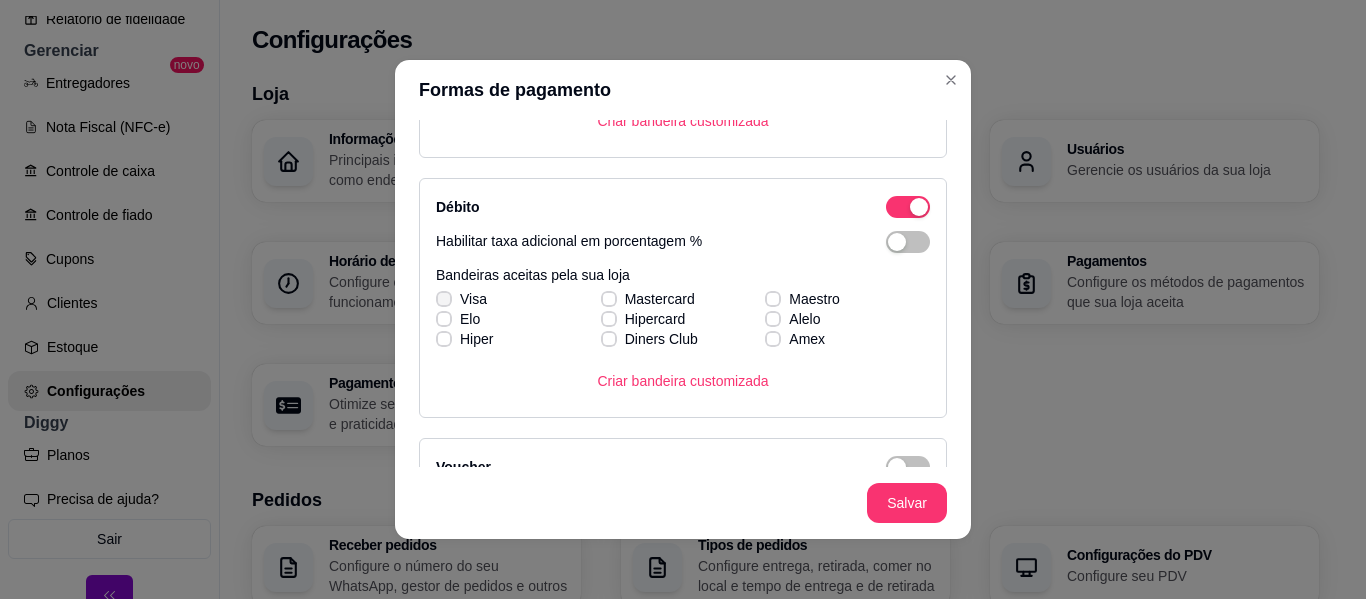 click at bounding box center (444, 299) 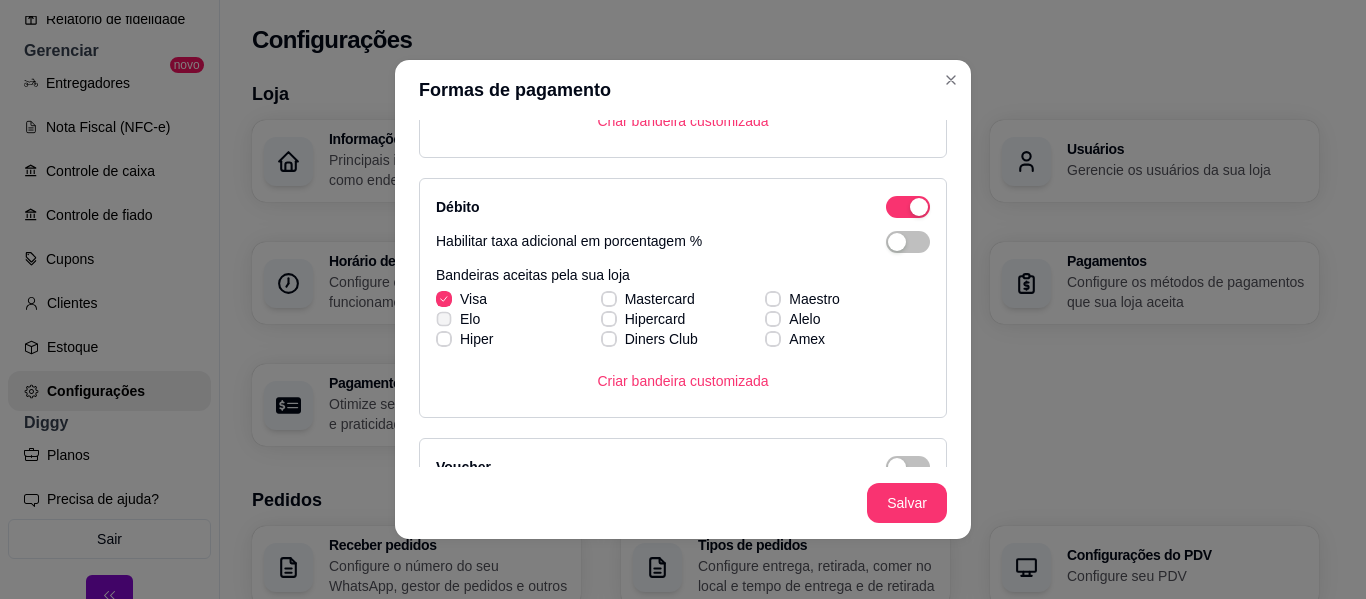 click at bounding box center (443, 318) 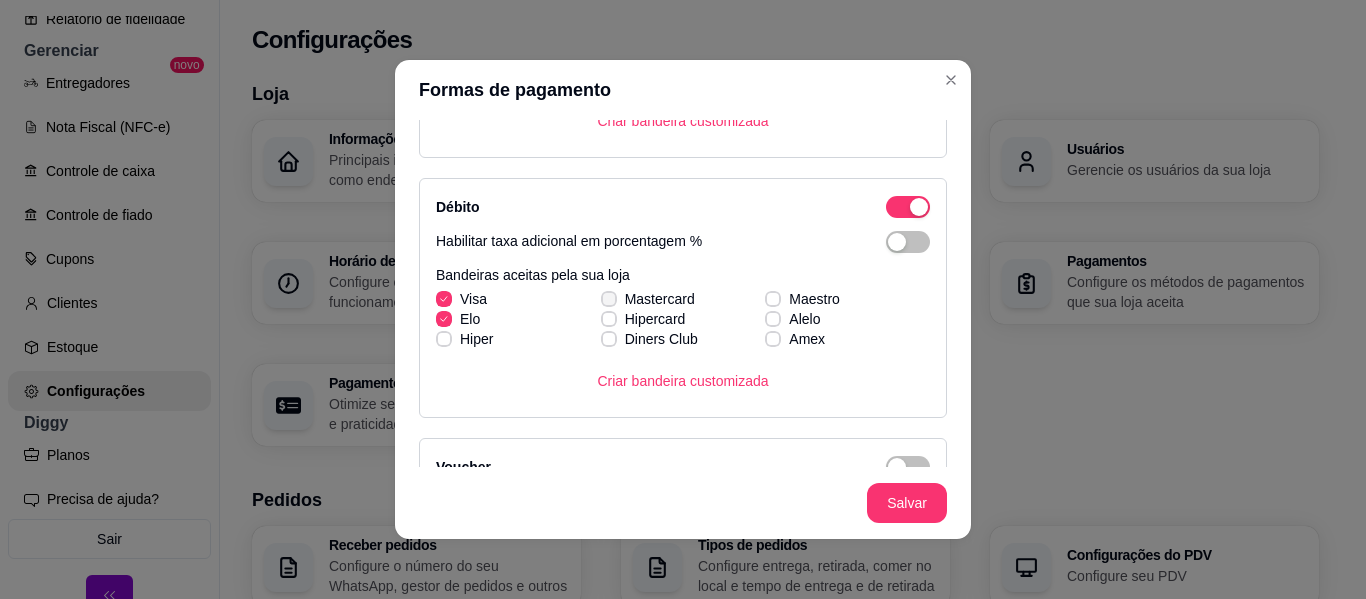 click 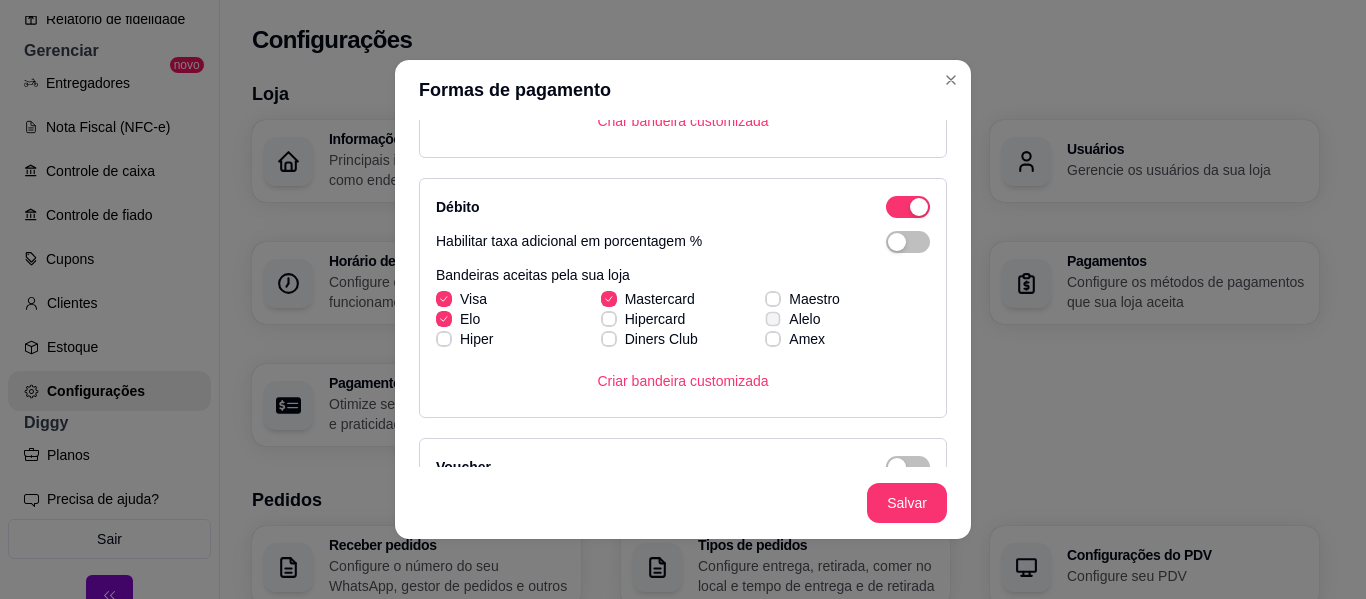 click 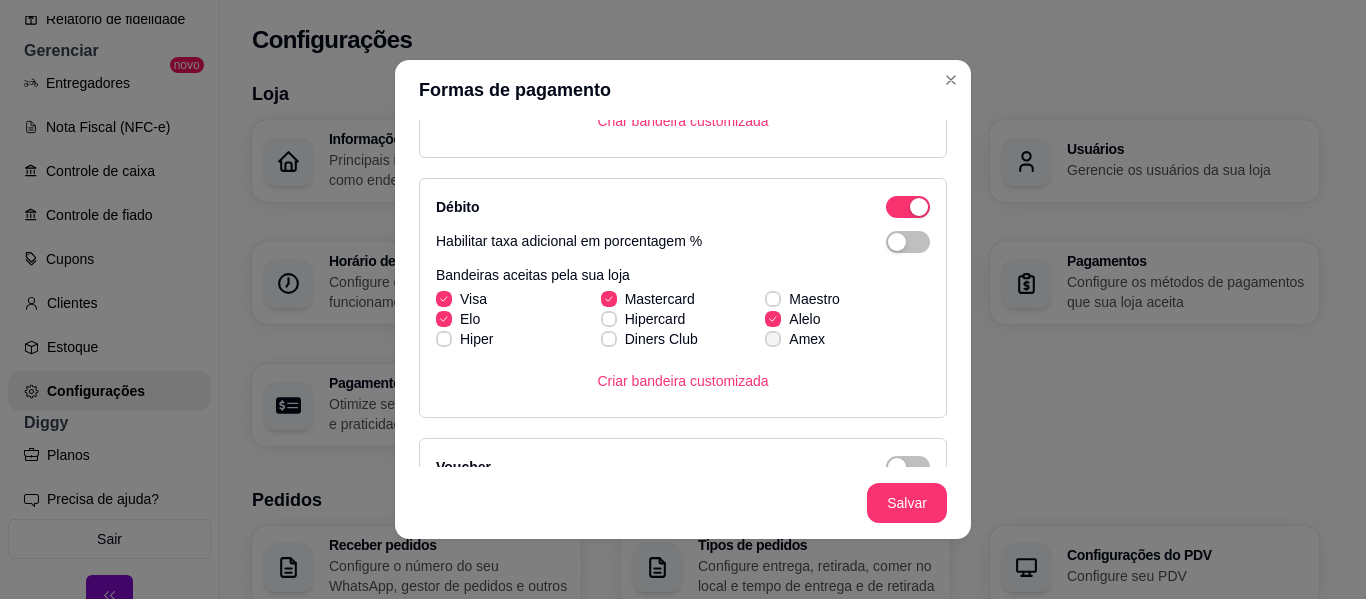 click 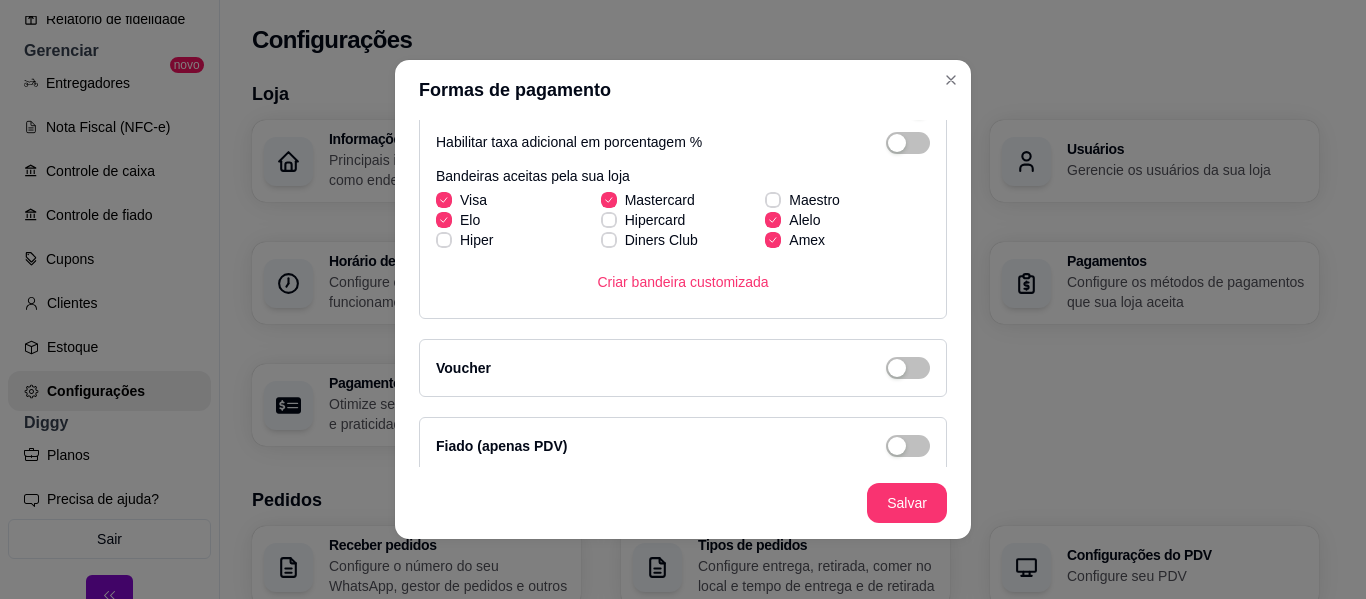 scroll, scrollTop: 481, scrollLeft: 0, axis: vertical 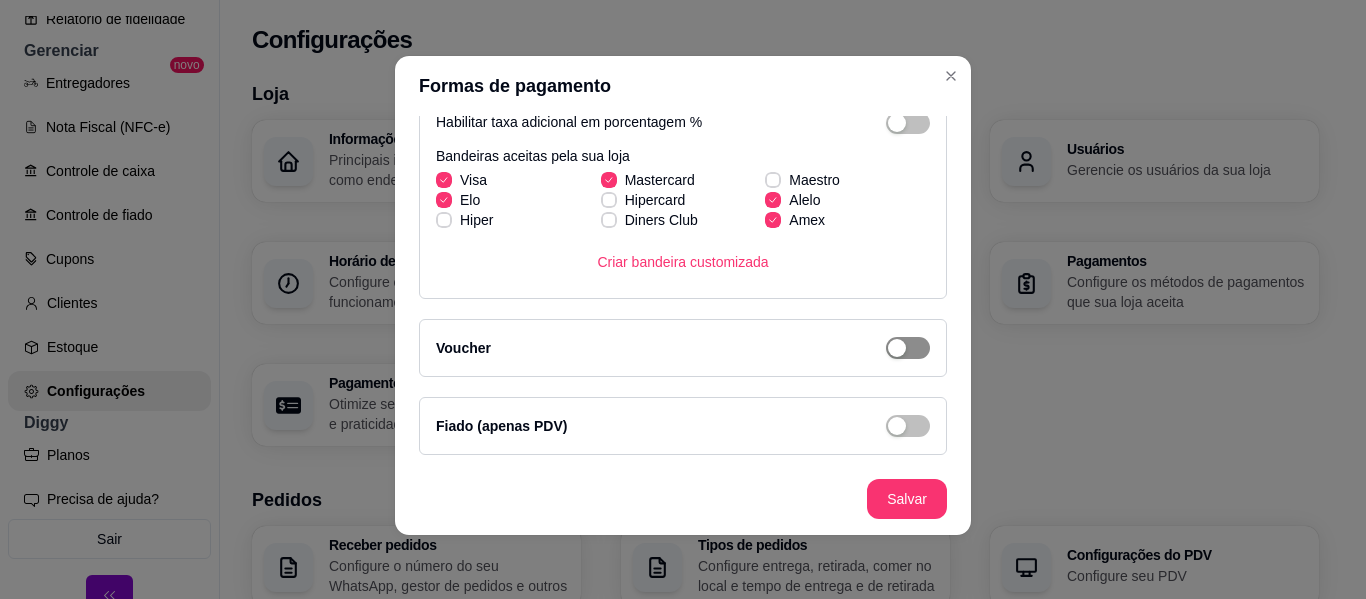 click at bounding box center (908, -328) 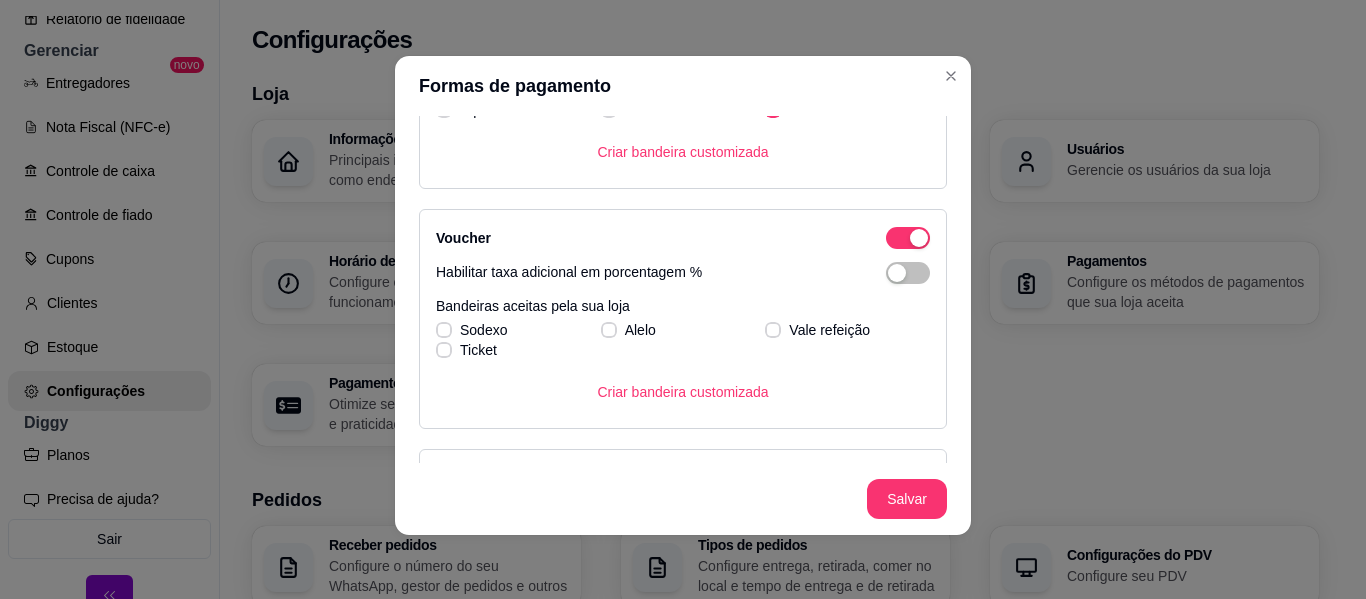 scroll, scrollTop: 612, scrollLeft: 0, axis: vertical 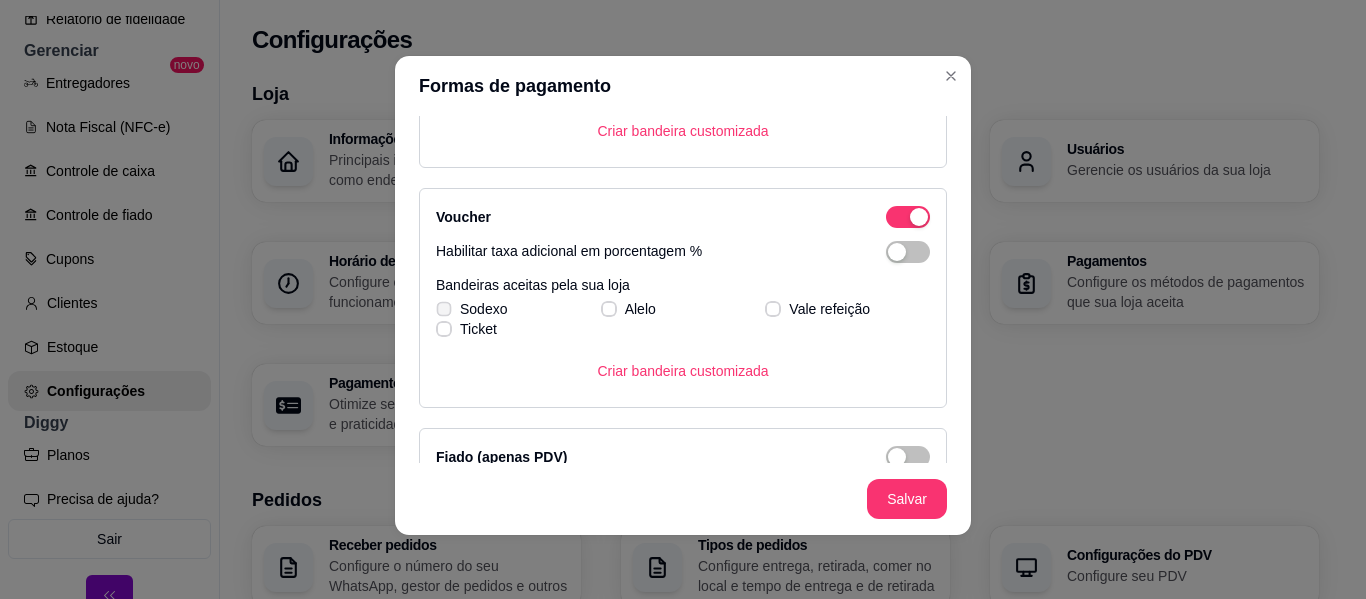 click 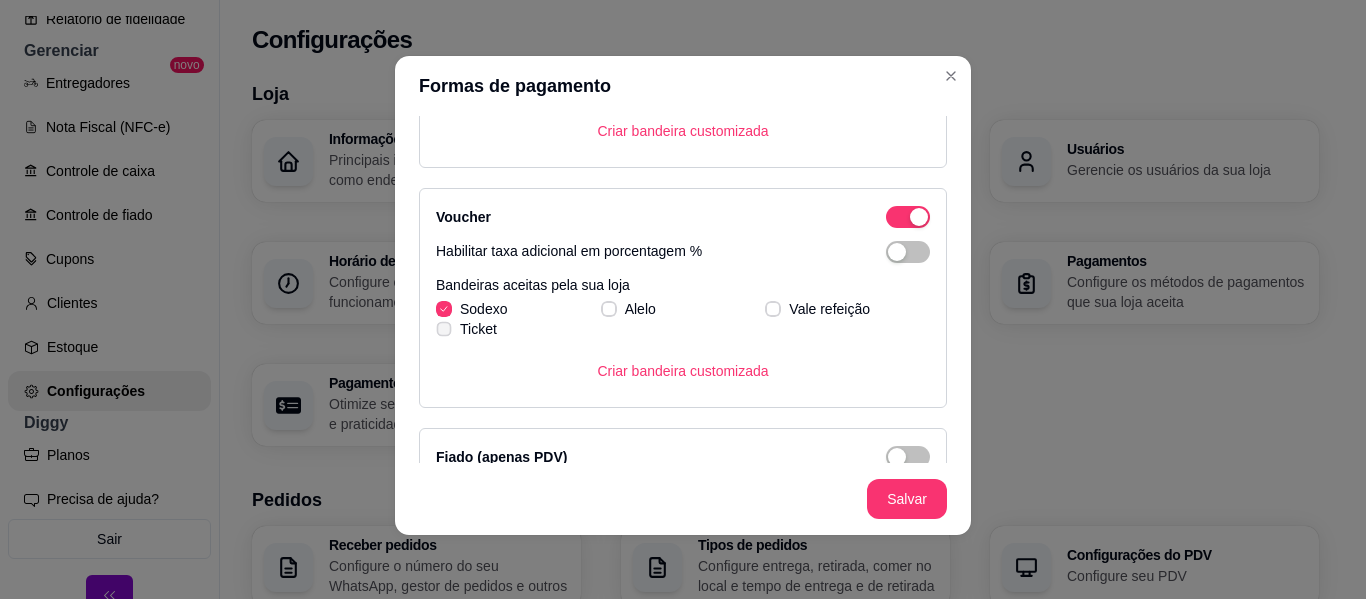 click 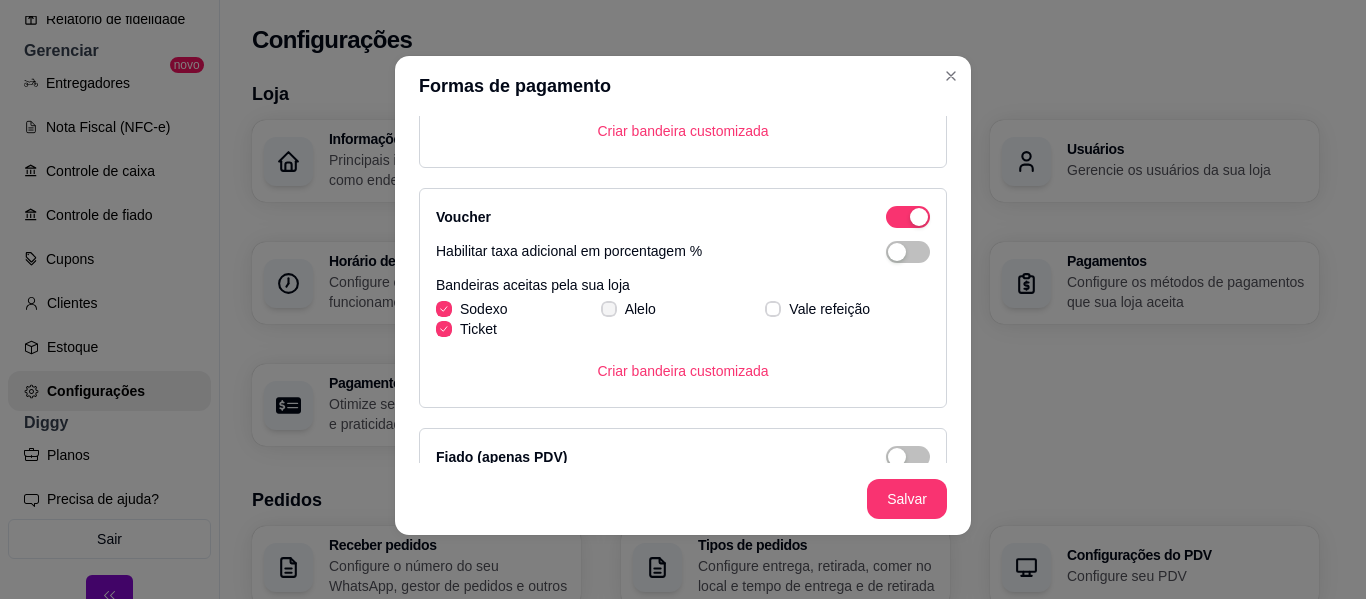 click 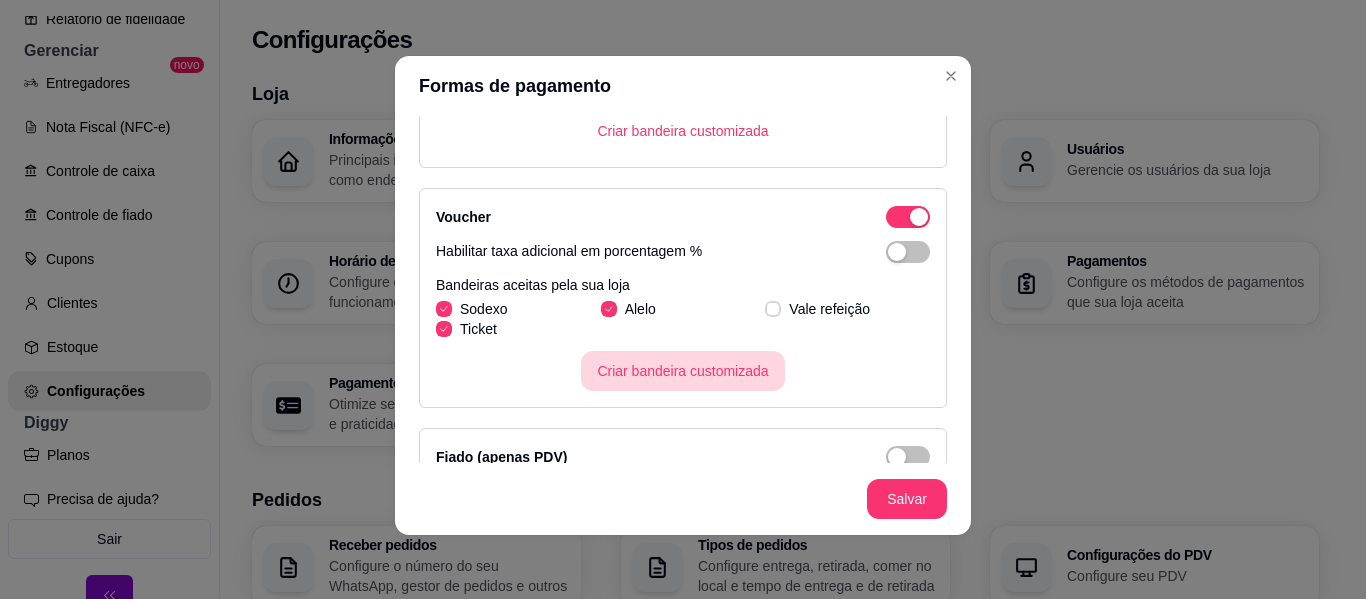 click on "Criar bandeira customizada" at bounding box center (682, 371) 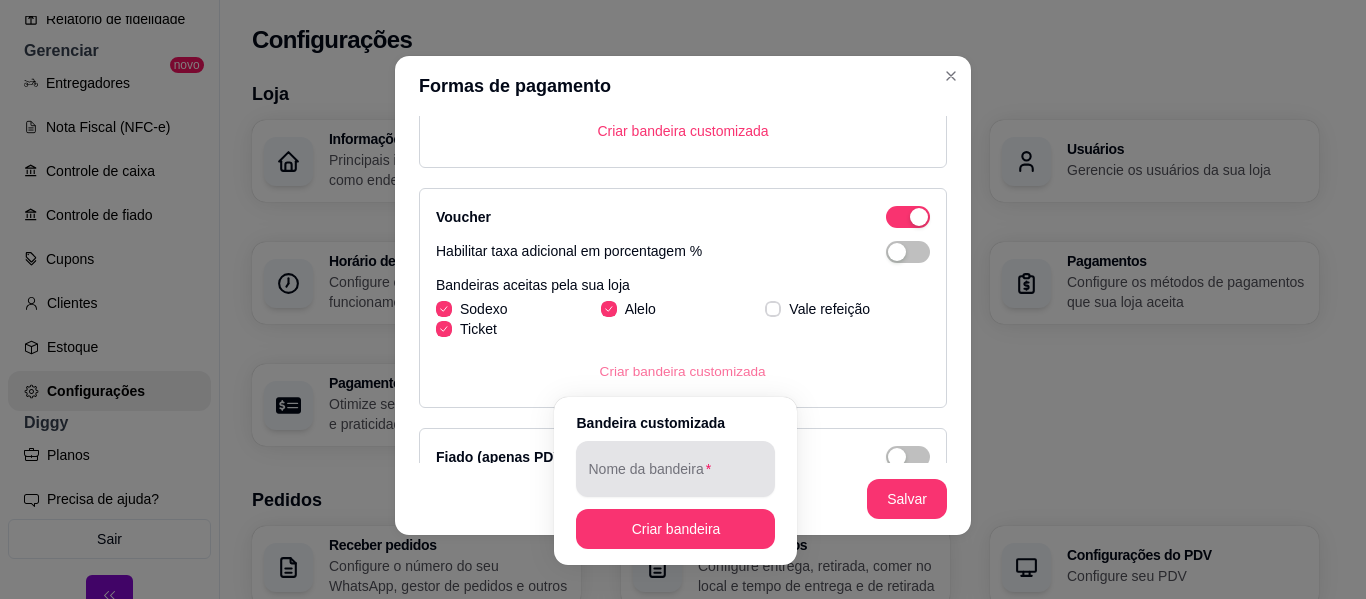click at bounding box center [675, 469] 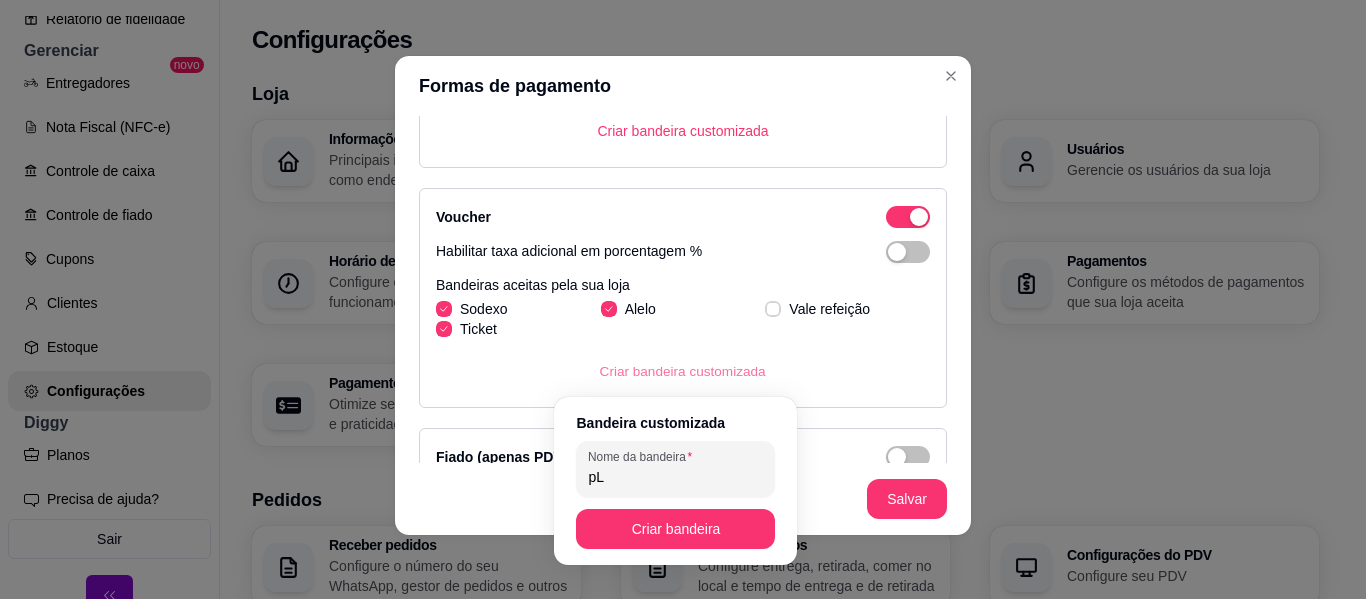 type on "p" 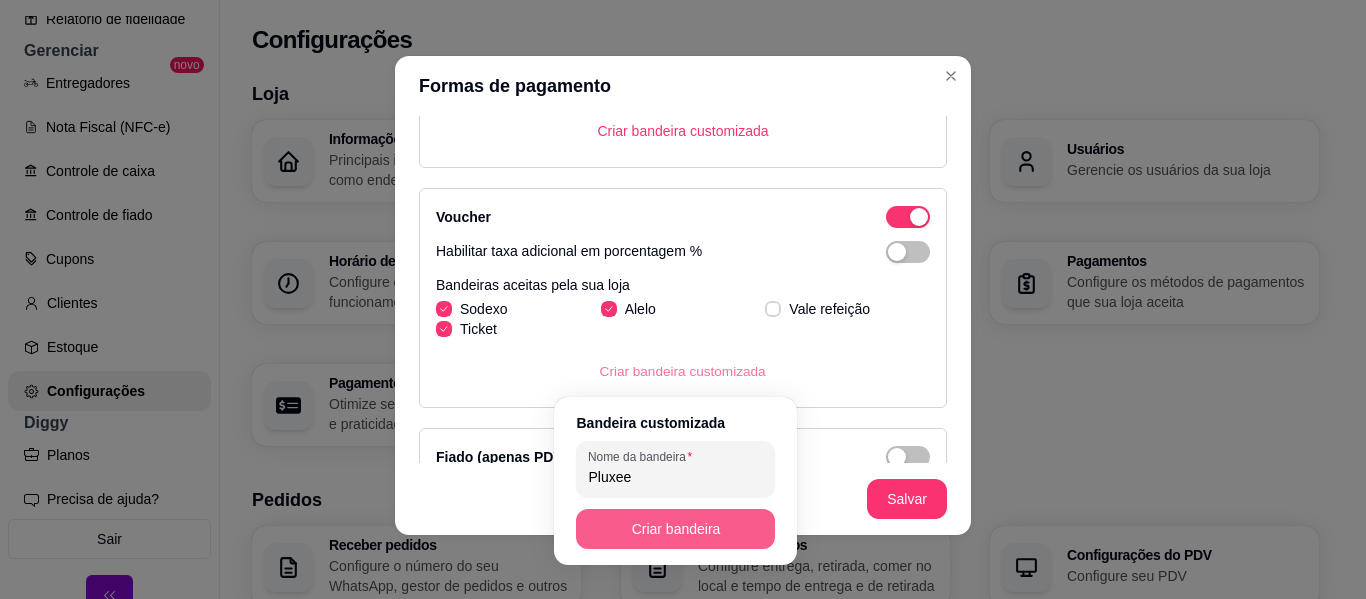 type on "Pluxee" 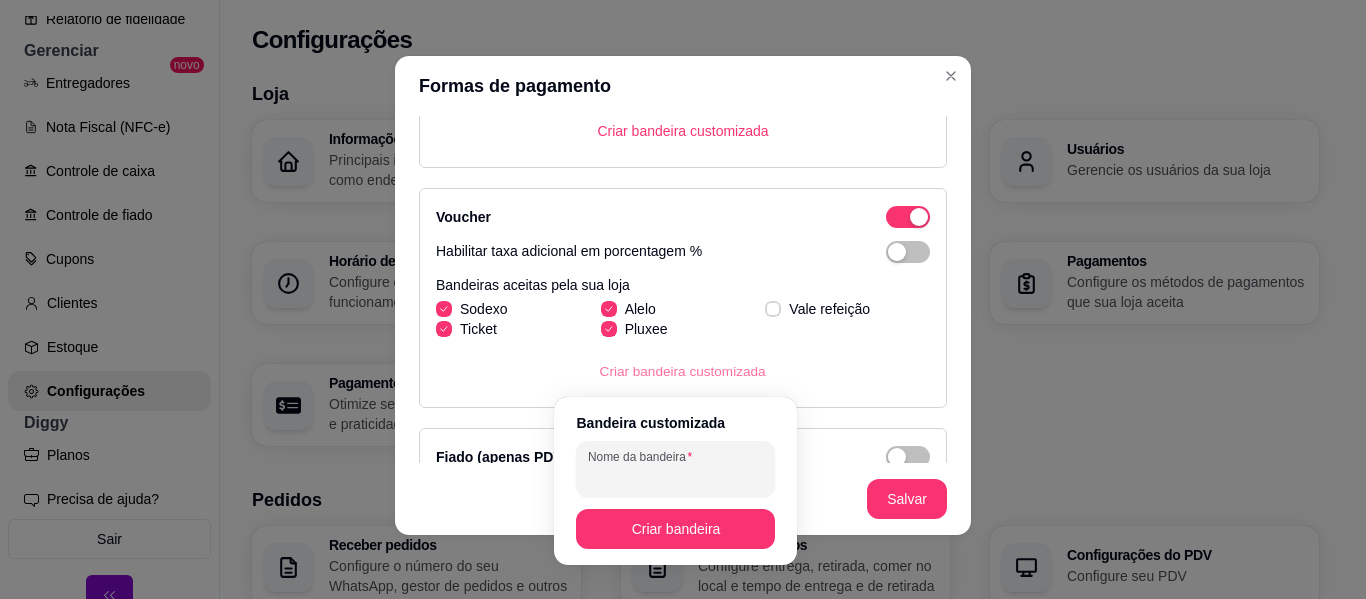 click on "Nome da bandeira" at bounding box center (675, 469) 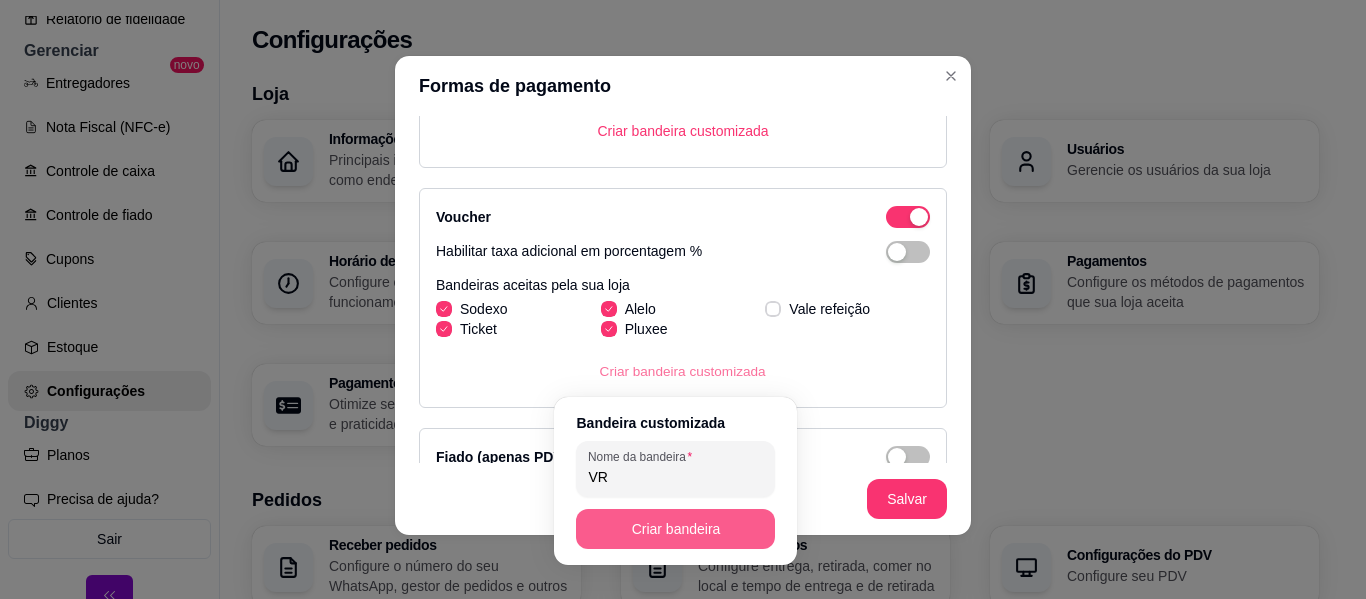 type on "VR" 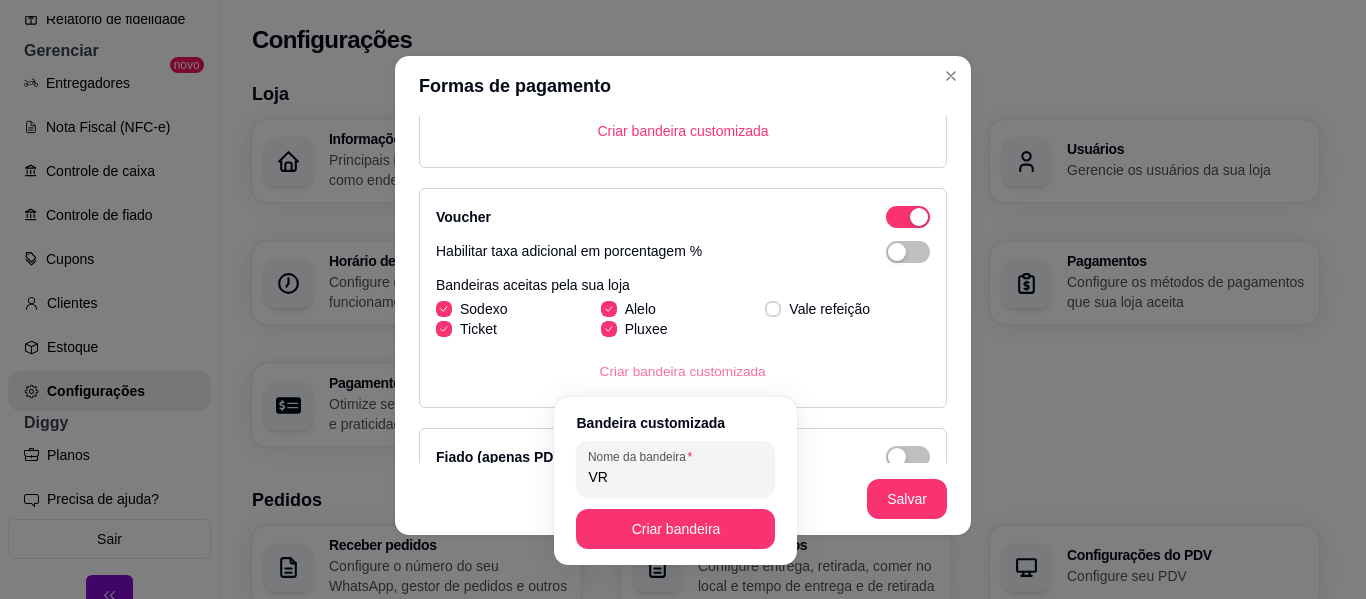 click on "Criar bandeira customizada" at bounding box center [683, 371] 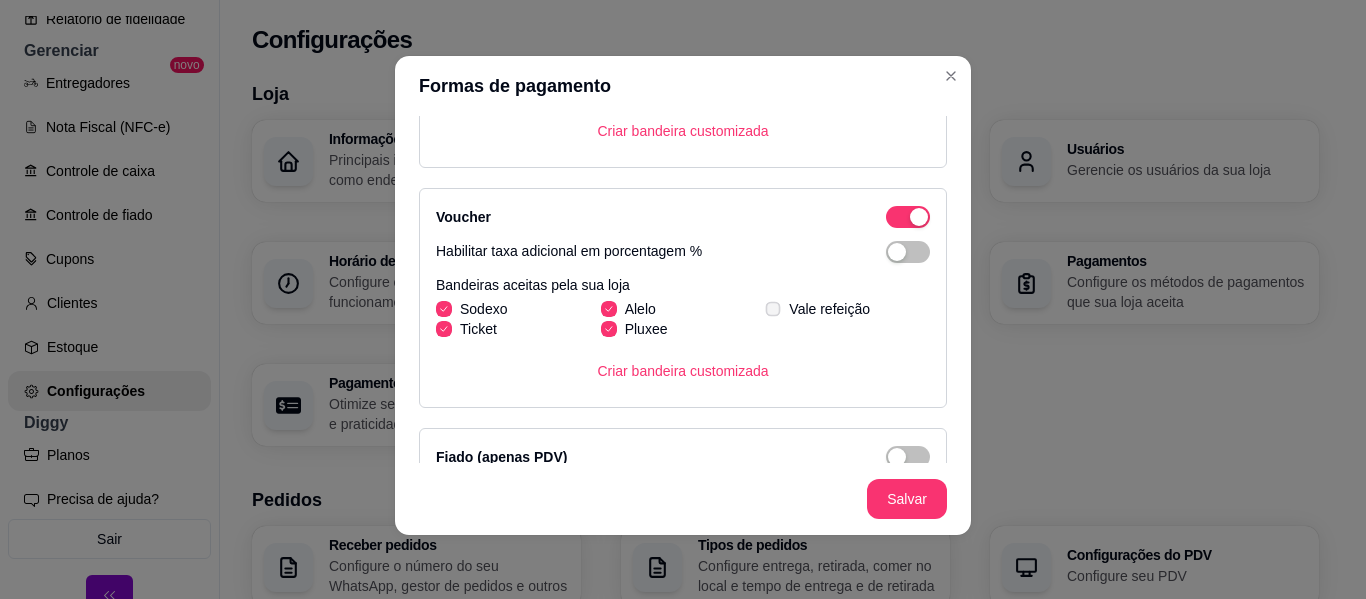 click 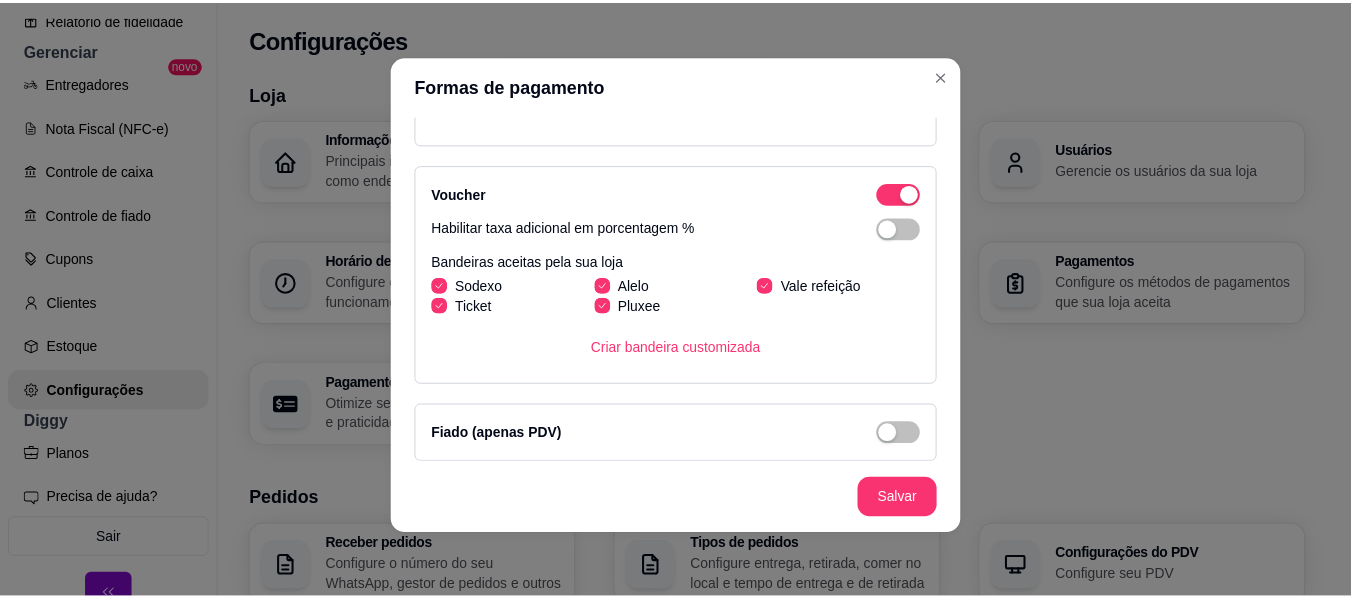 scroll, scrollTop: 643, scrollLeft: 0, axis: vertical 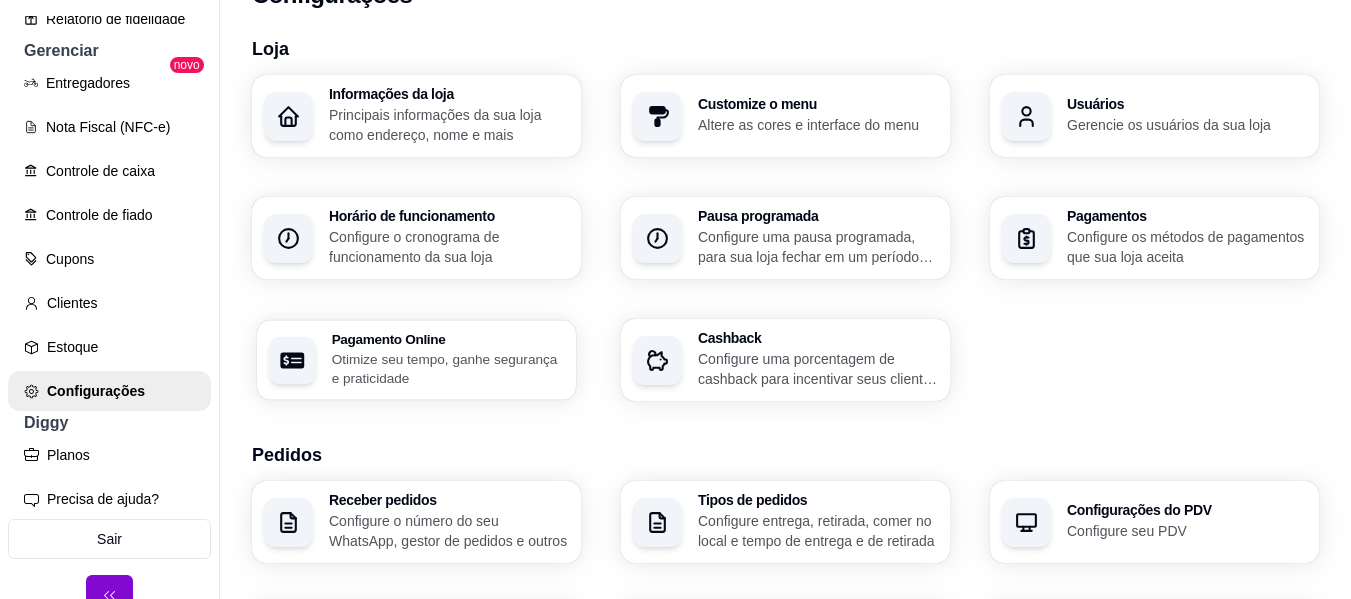 click on "Otimize seu tempo, ganhe segurança e praticidade" at bounding box center [448, 368] 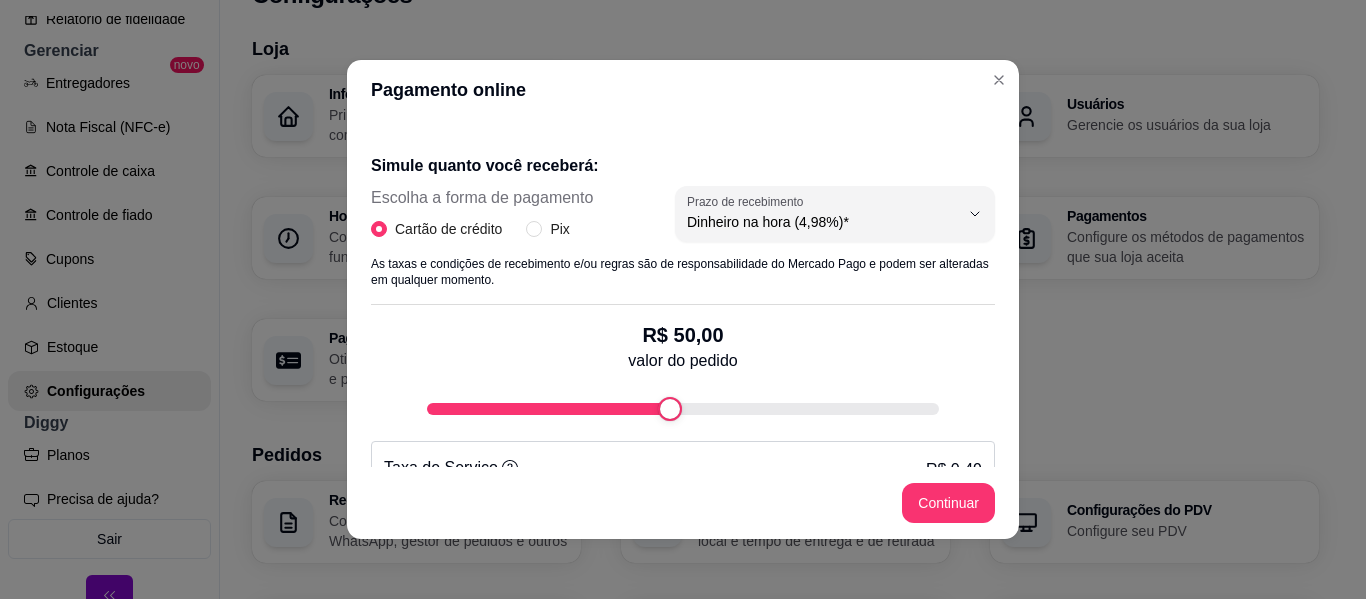 scroll, scrollTop: 458, scrollLeft: 0, axis: vertical 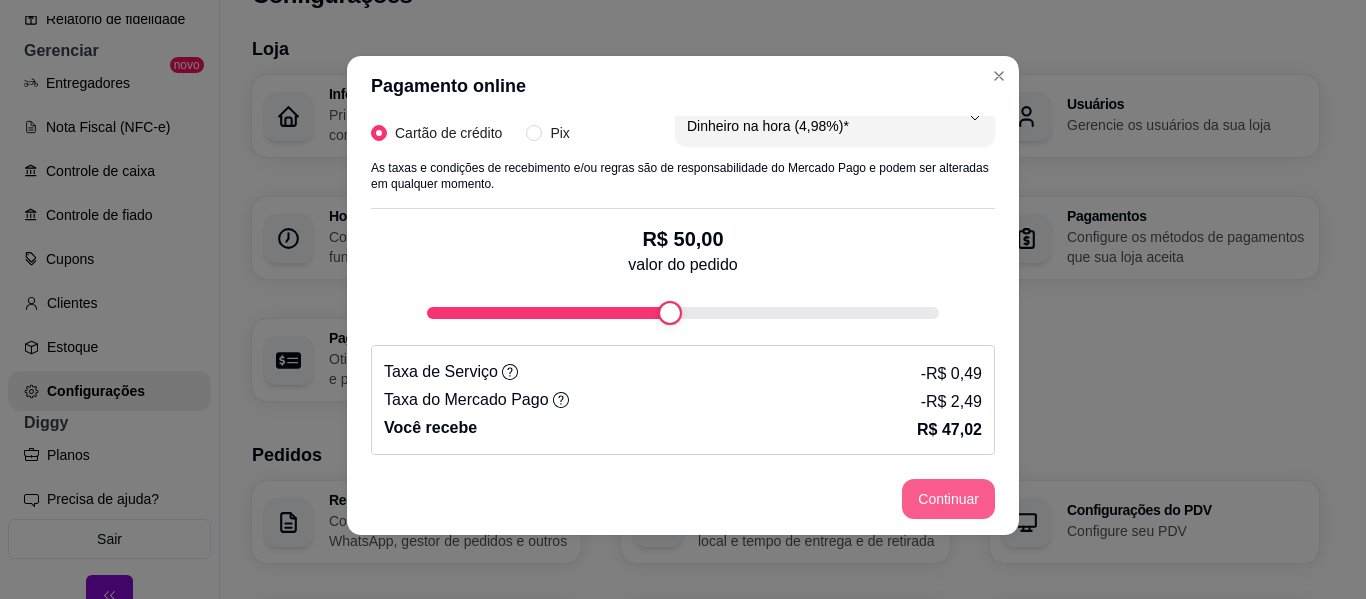 click on "Continuar" at bounding box center [948, 499] 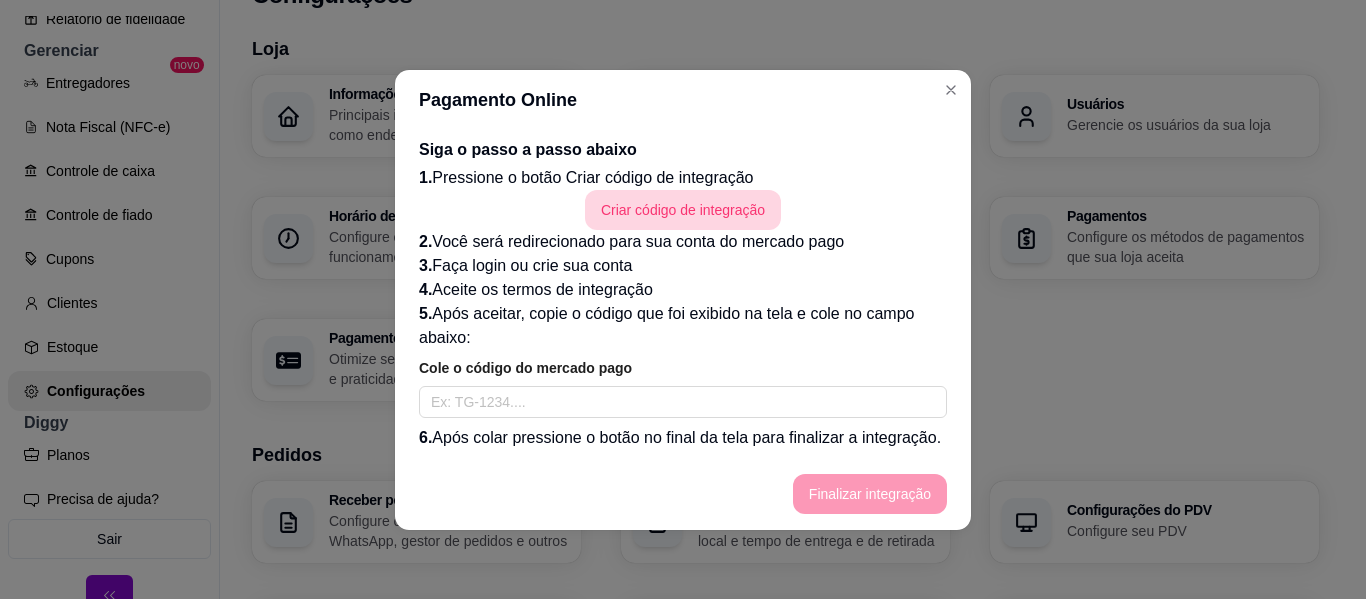 click on "Criar código de integração" at bounding box center [683, 210] 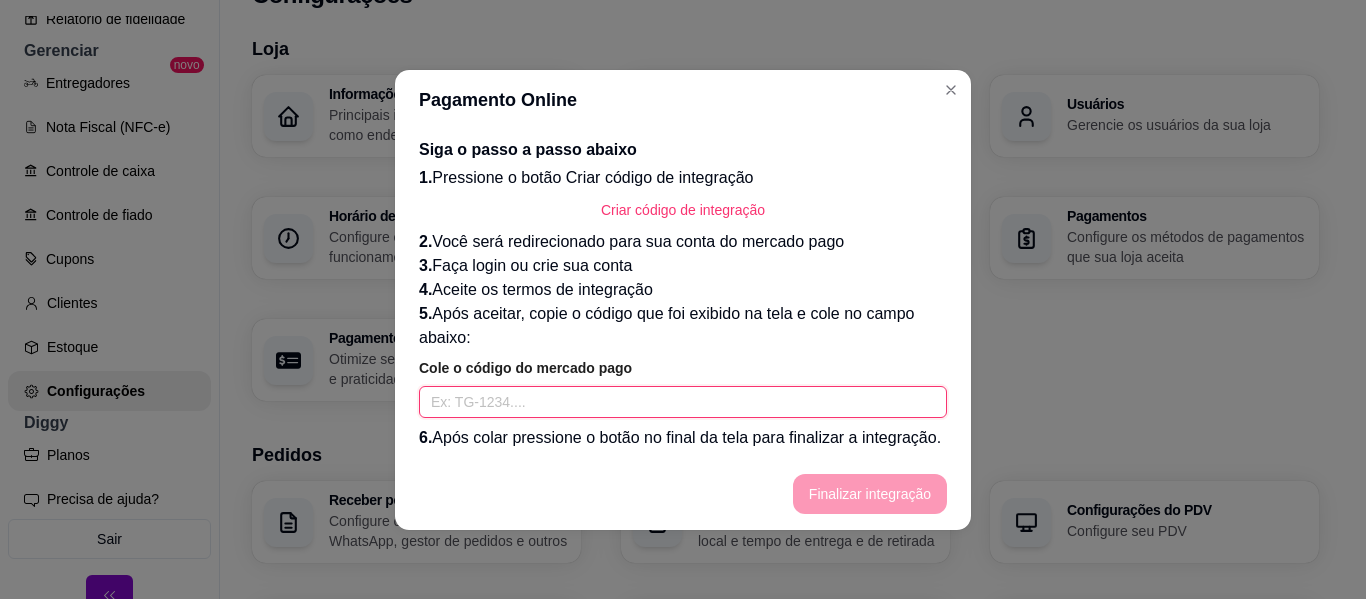 click at bounding box center [683, 402] 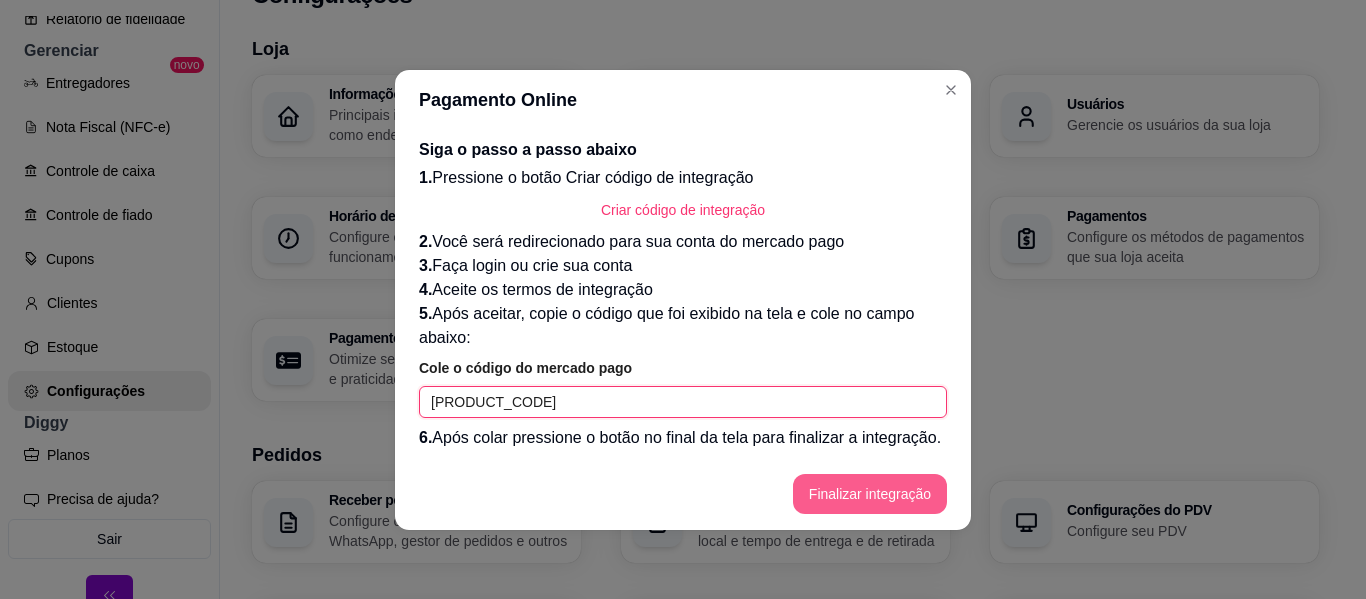 type on "[PRODUCT_CODE]" 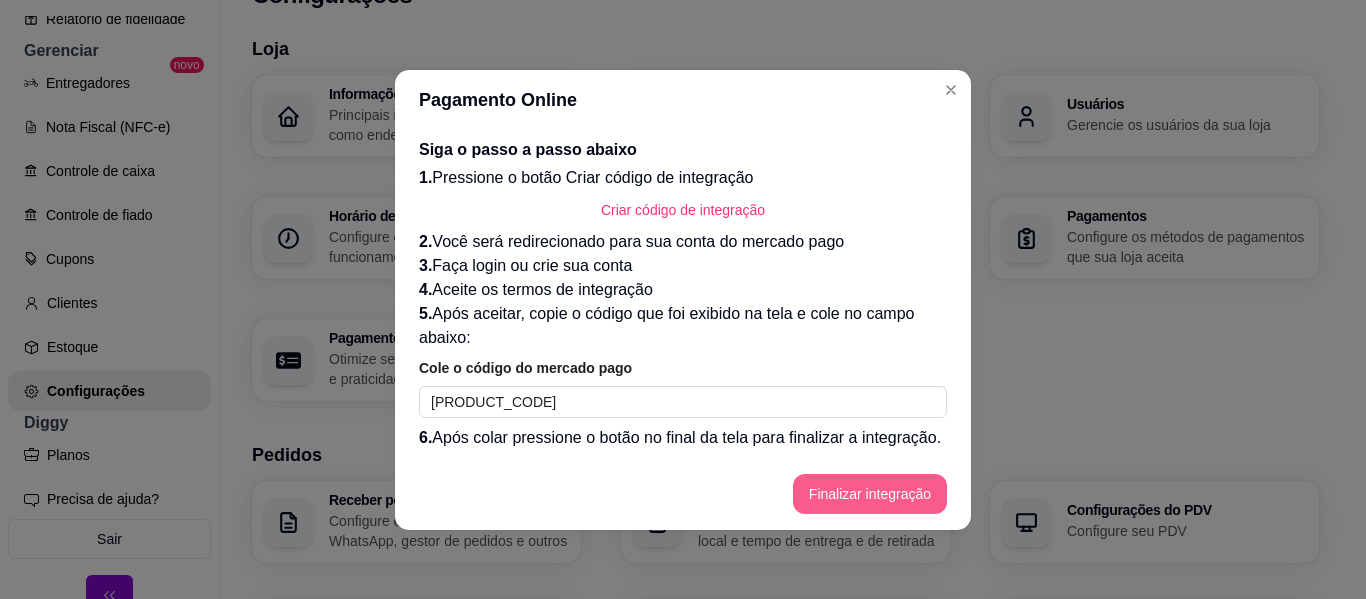 click on "Finalizar integração" at bounding box center [870, 494] 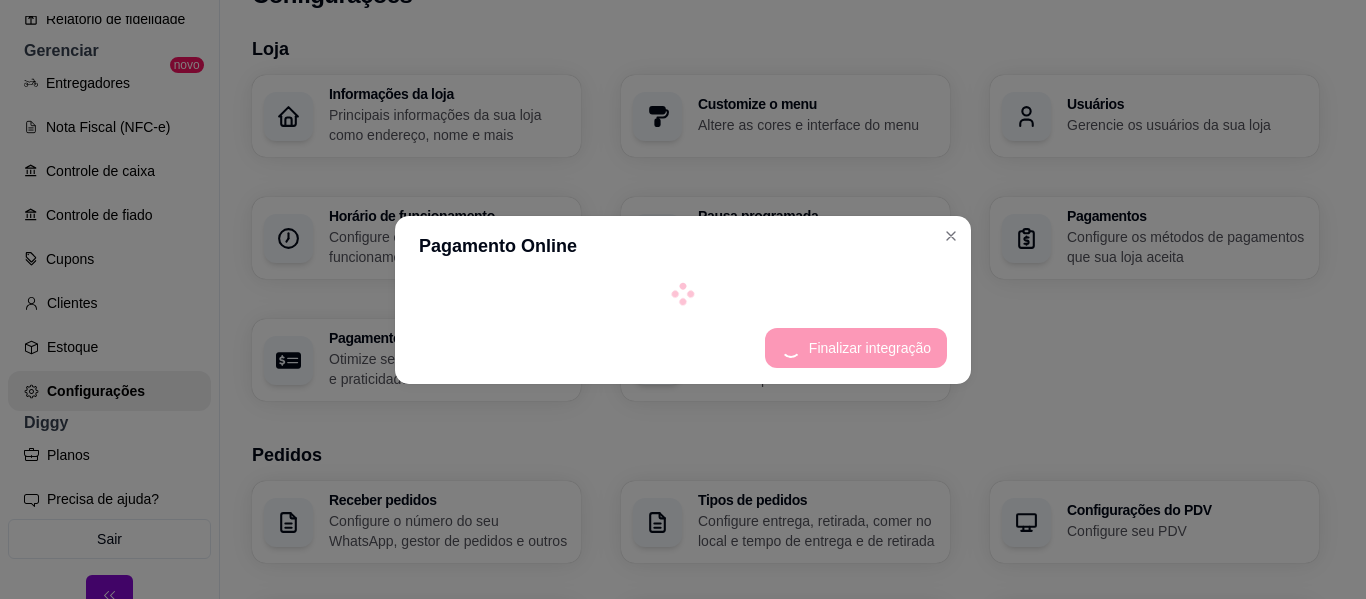 select on "4.98" 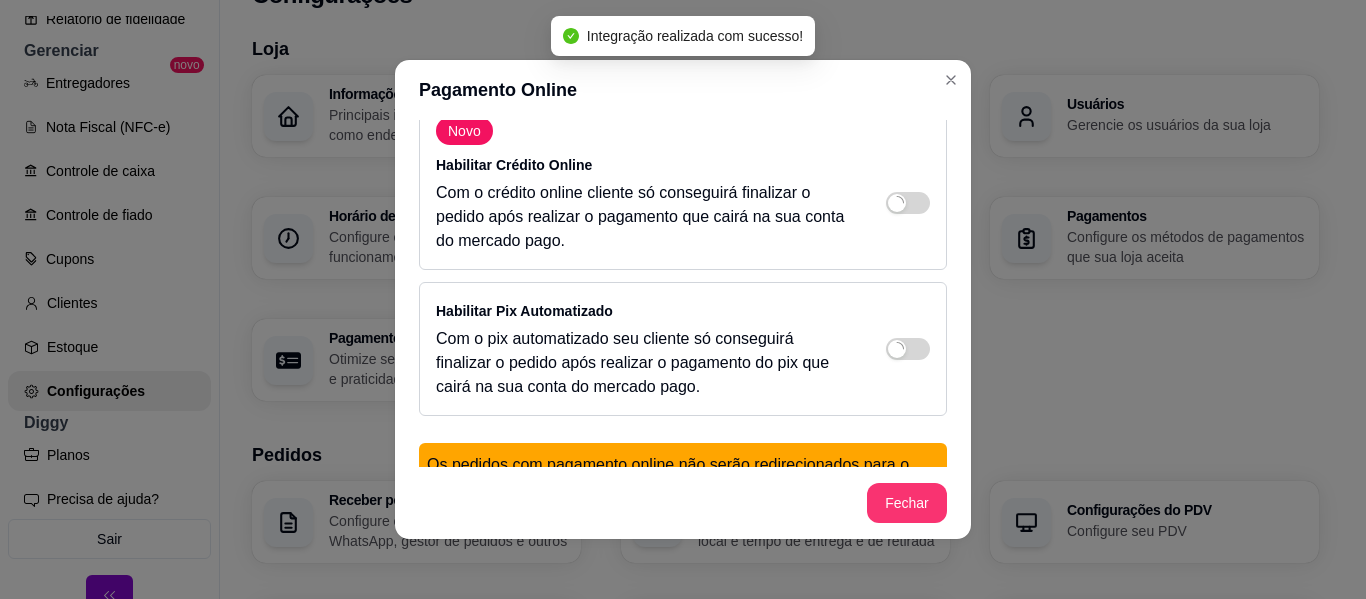 scroll, scrollTop: 30, scrollLeft: 0, axis: vertical 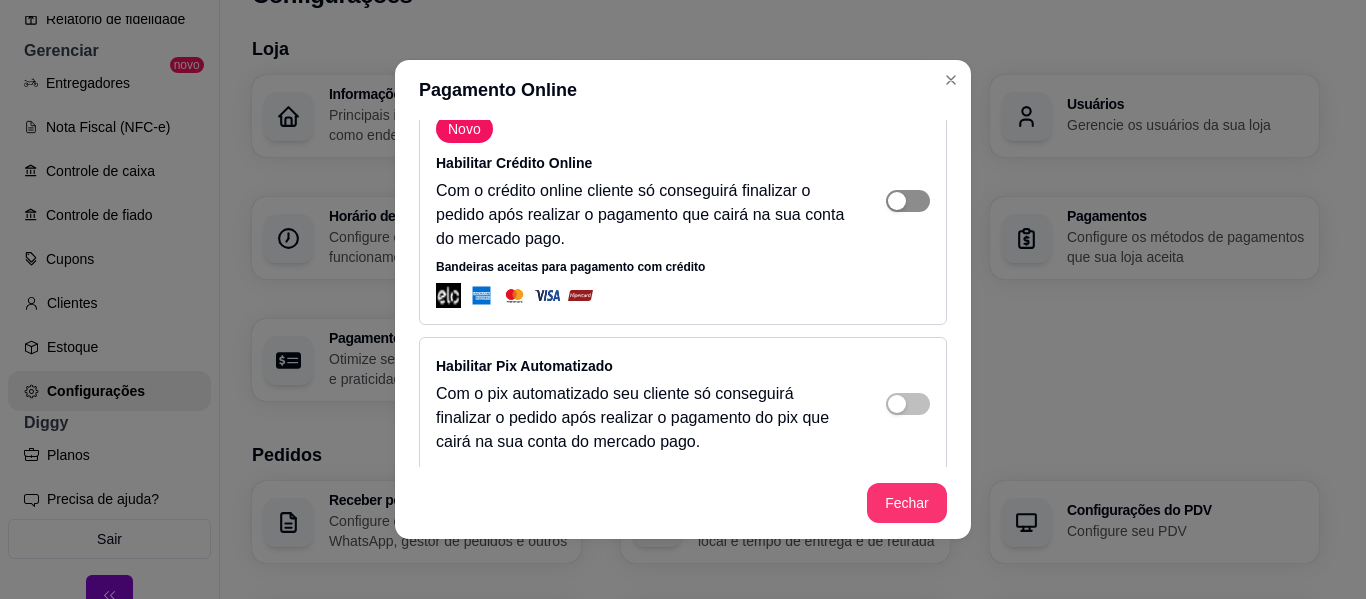 click at bounding box center [908, 201] 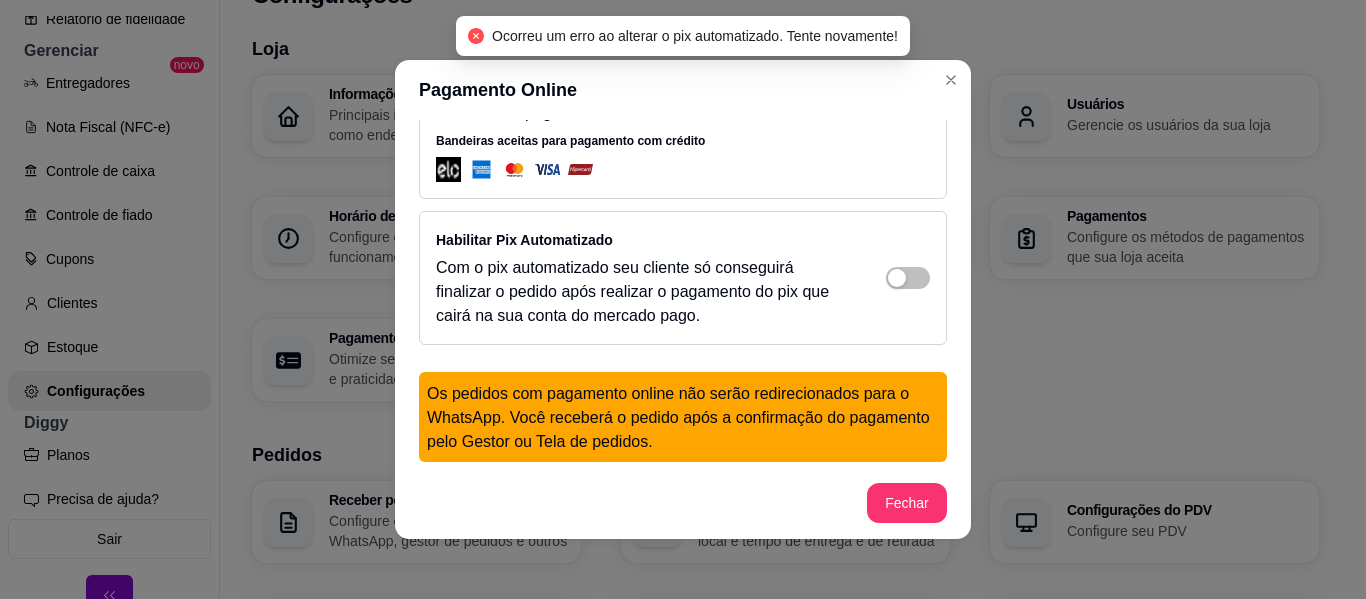 scroll, scrollTop: 163, scrollLeft: 0, axis: vertical 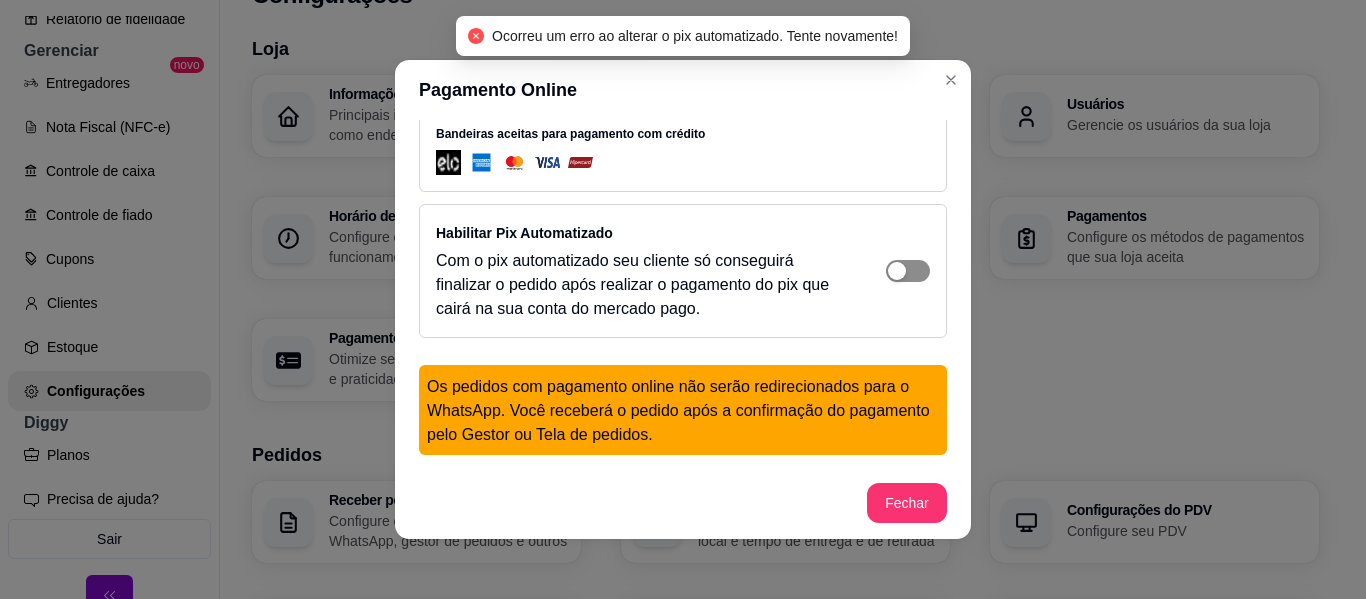 click at bounding box center [919, 68] 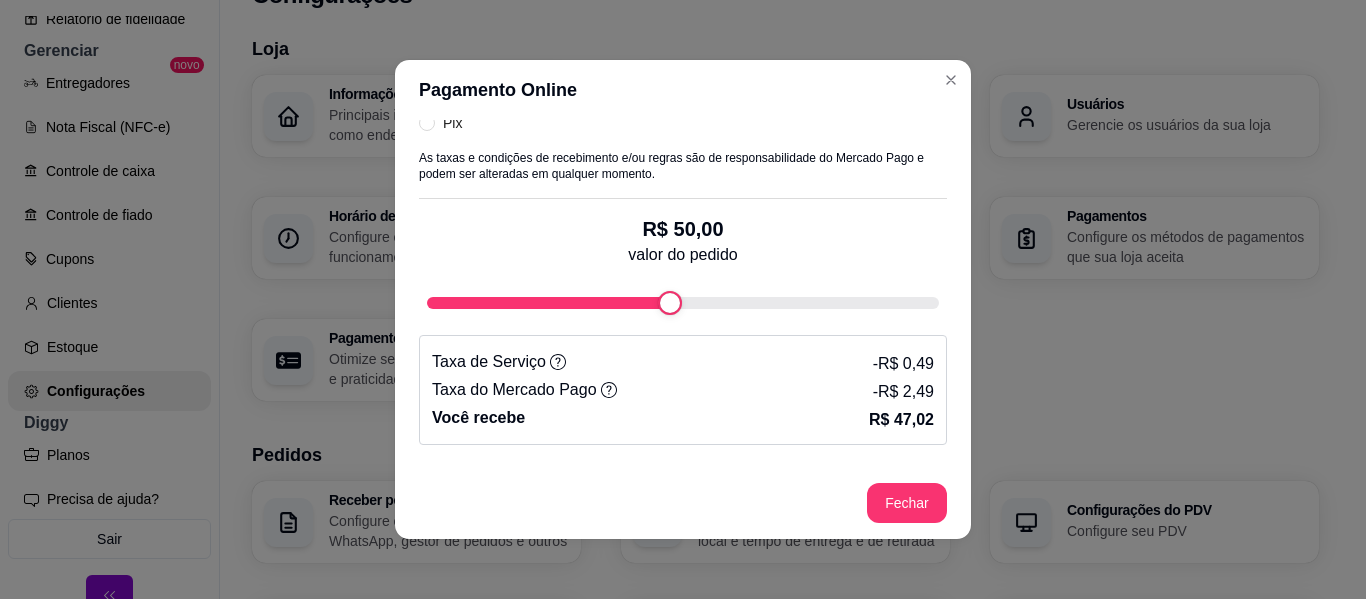 scroll, scrollTop: 770, scrollLeft: 0, axis: vertical 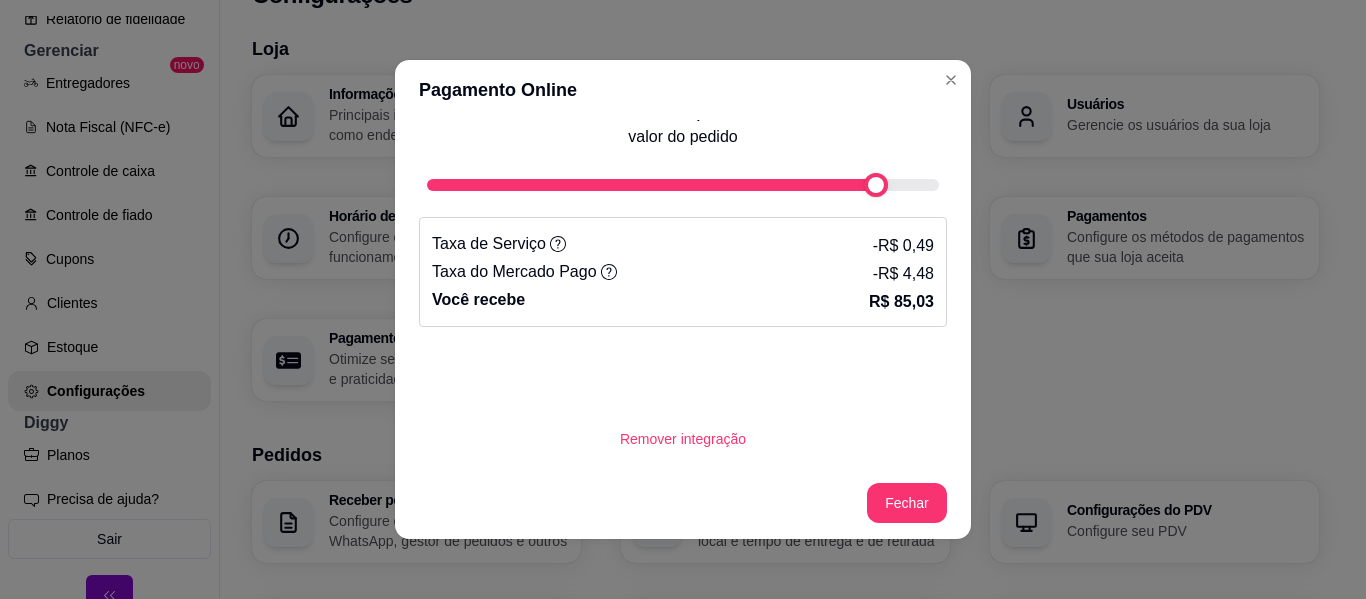 type on "100" 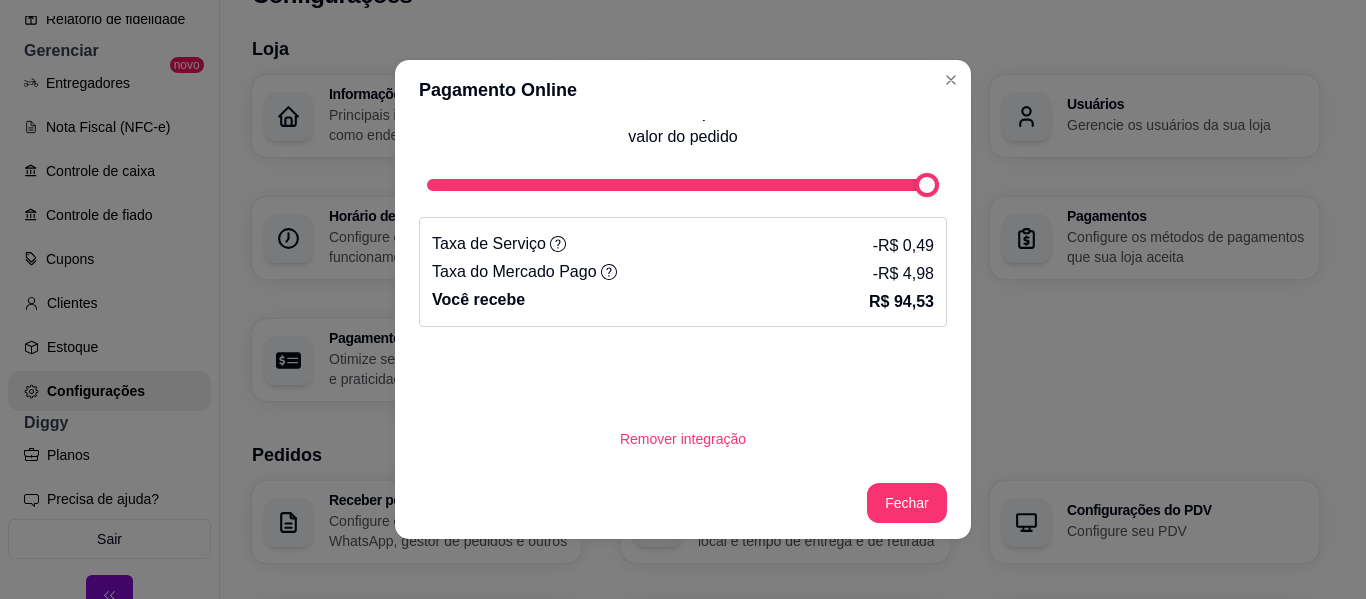 click on "Novo Habilitar Crédito Online Com o crédito online cliente só conseguirá finalizar o pedido após realizar o pagamento que cairá na sua conta do mercado pago. Bandeiras aceitas para pagamento com crédito Habilitar Pix Automatizado Com o pix automatizado seu cliente só conseguirá finalizar o pedido após realizar o pagamento do pix que cairá na sua conta do mercado pago. Os pedidos com pagamento online não serão redirecionados para o WhatsApp. Você receberá o pedido após a confirmação do pagamento pelo Gestor ou Tela de pedidos. Simule quanto você receberá: Escolha a forma de pagamento Cartão de crédito Pix 4.98 Prazo de recebimento Dinheiro na hora (4,98%)* Dinheiro em 14 dias (4,49%) Dinheiro em 30 dias (3,98%) Prazo de recebimento Dinheiro na hora (4,98%)* As taxas e condições de recebimento e/ou regras são de responsabilidade do Mercado Pago e podem ser alteradas em qualquer momento. R$ 100,00 valor do pedido Taxa de Serviço -  R$ 0,49 Taxa do Mercado Pago -  R$ 4,98 Você recebe" at bounding box center (683, 293) 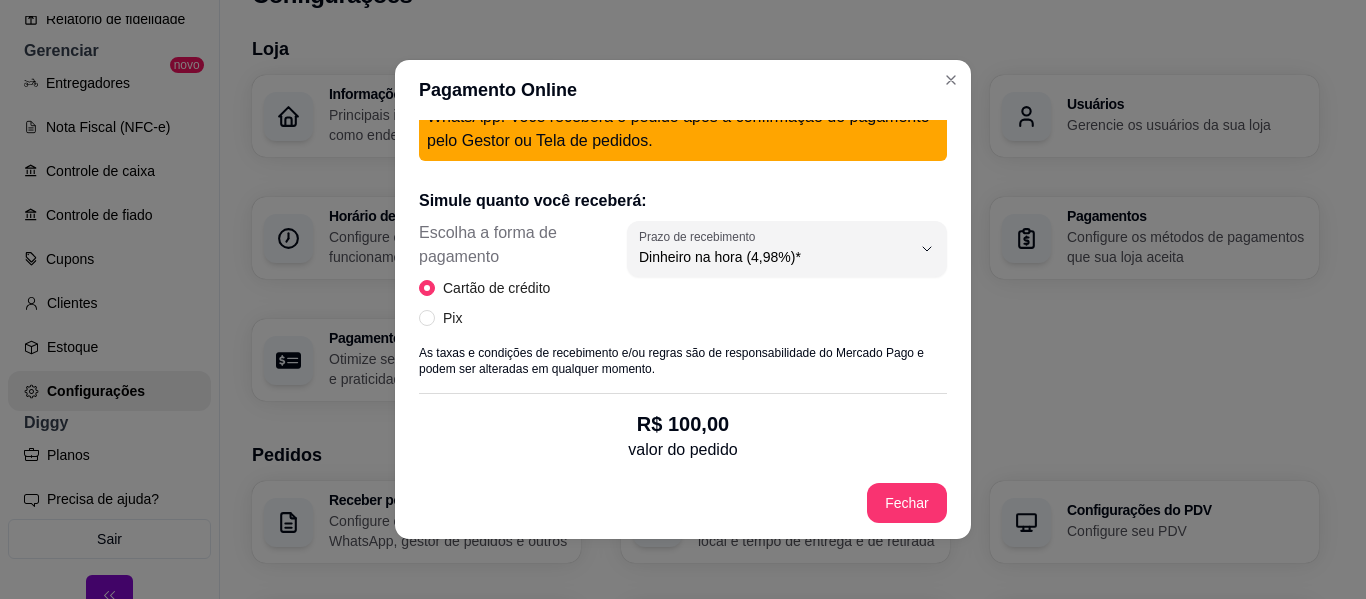 scroll, scrollTop: 456, scrollLeft: 0, axis: vertical 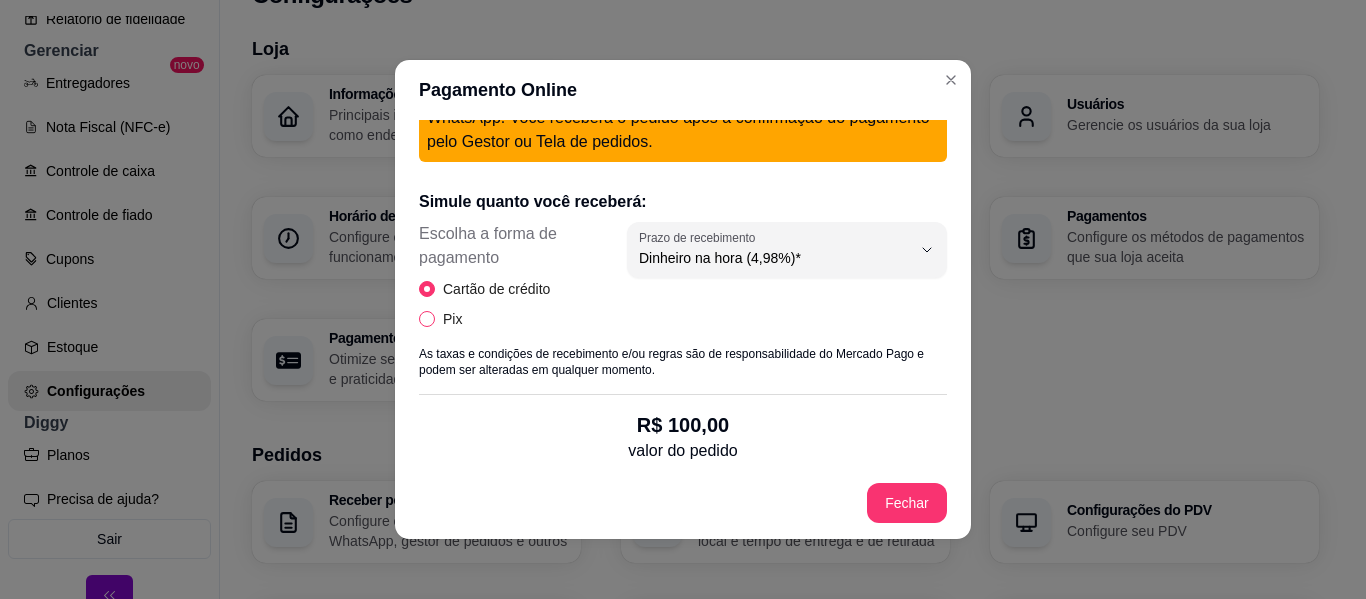 click on "Pix" at bounding box center (427, 319) 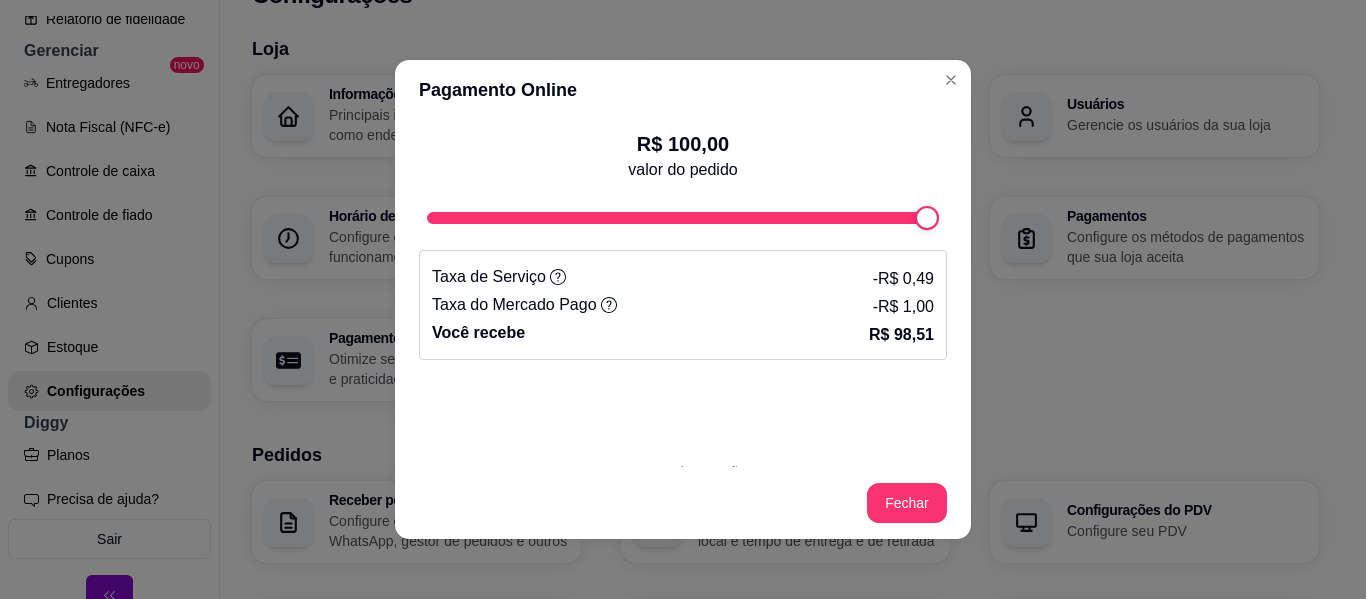 scroll, scrollTop: 716, scrollLeft: 0, axis: vertical 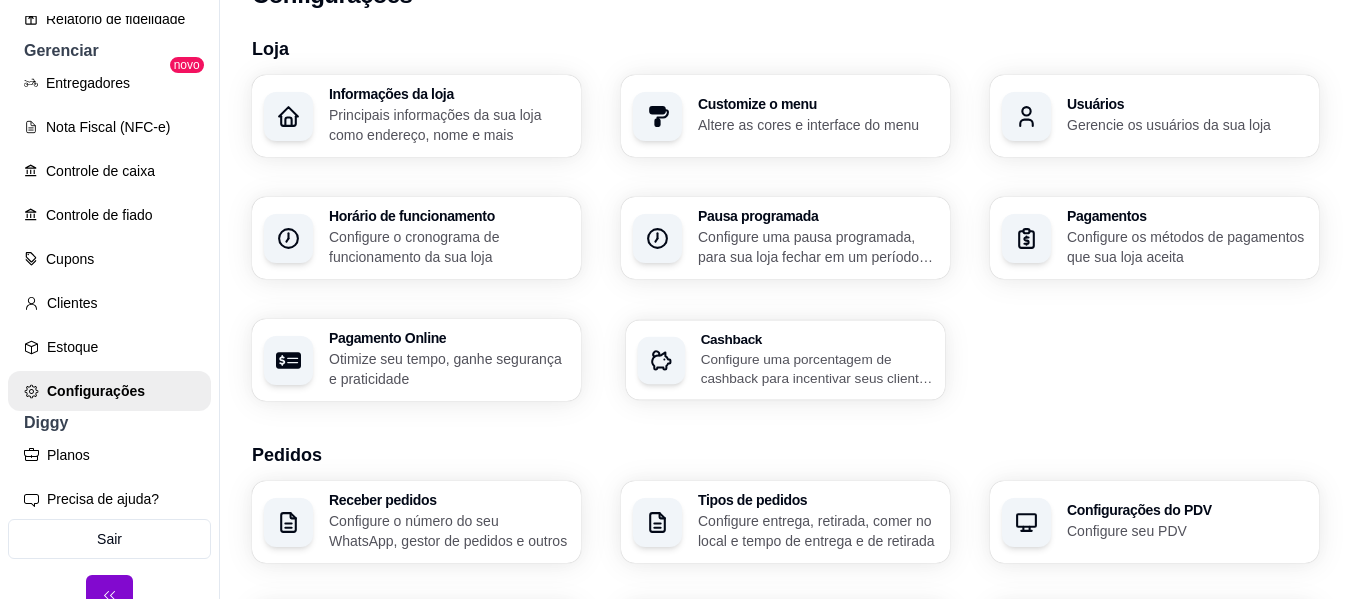 click on "Configure uma porcentagem de cashback para incentivar seus clientes a comprarem em sua loja" at bounding box center [817, 368] 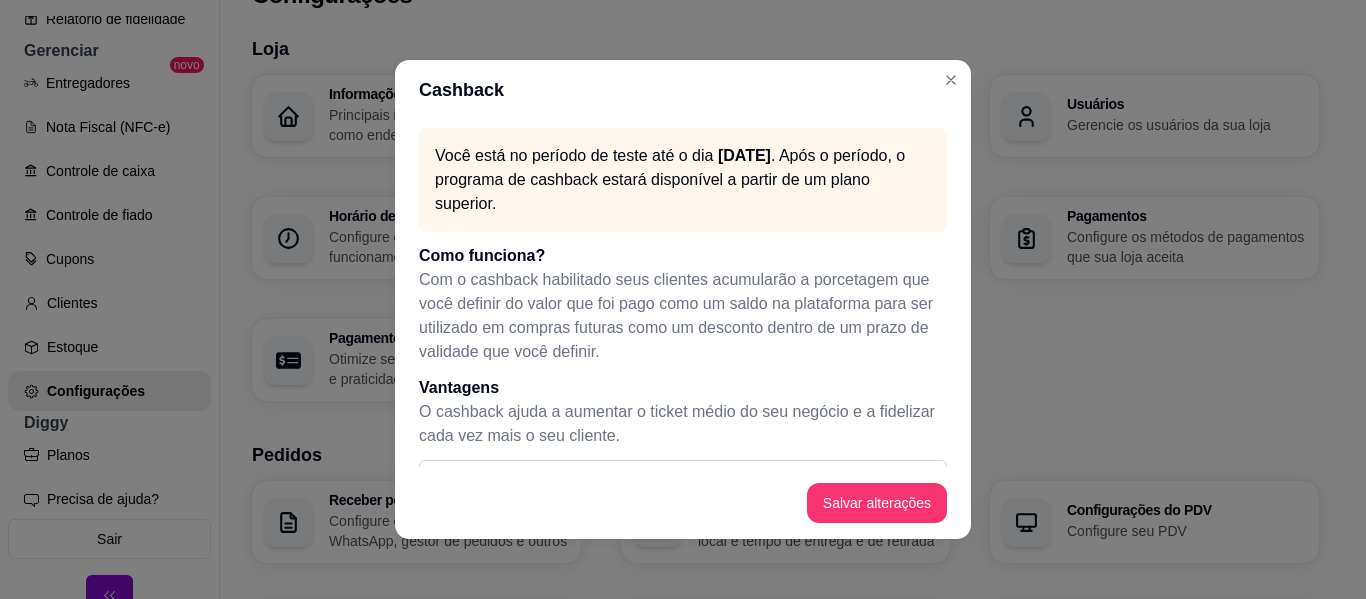 scroll, scrollTop: 67, scrollLeft: 0, axis: vertical 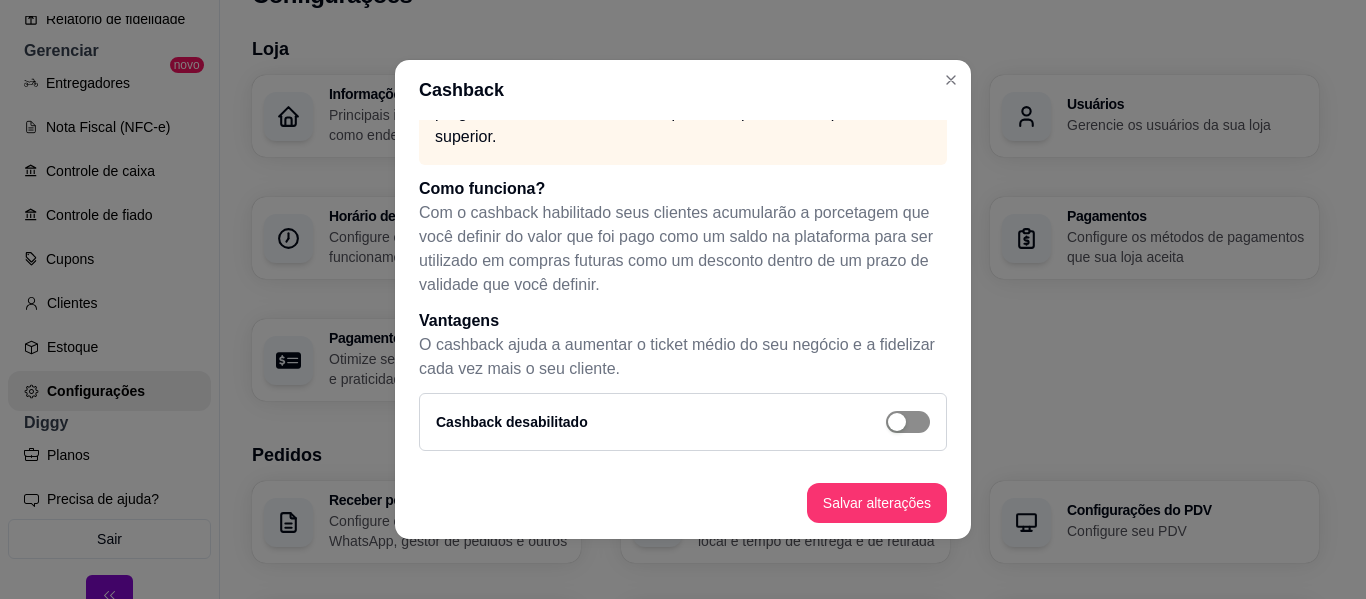 click at bounding box center [908, 422] 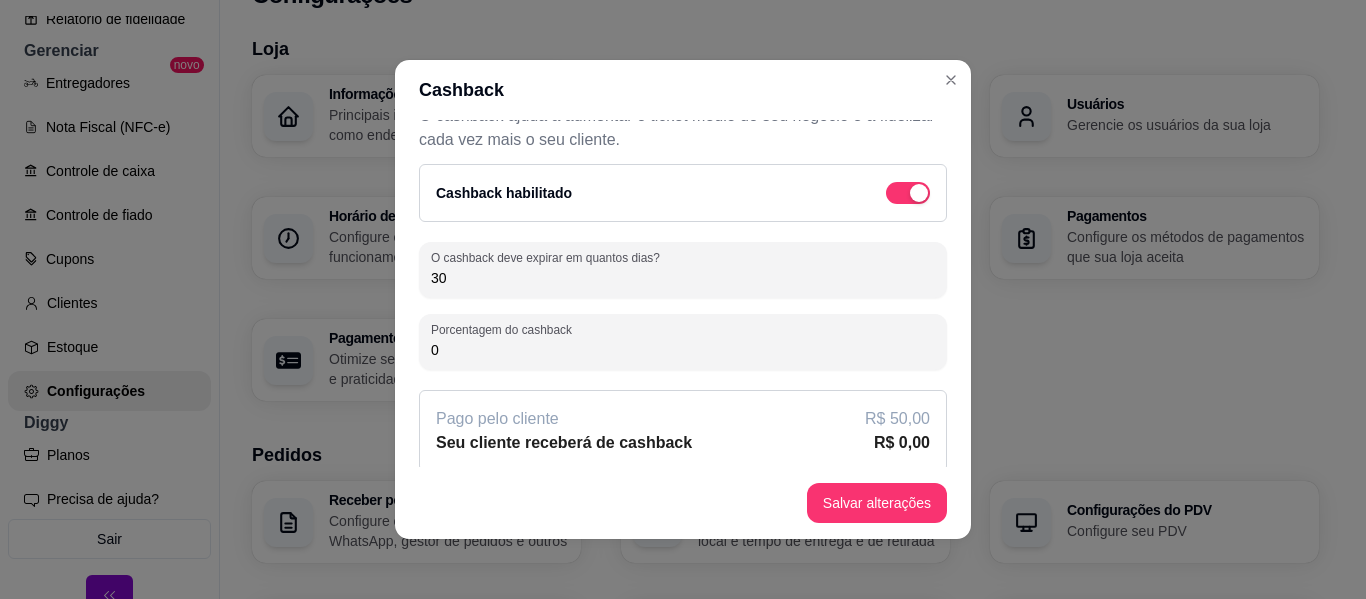 scroll, scrollTop: 309, scrollLeft: 0, axis: vertical 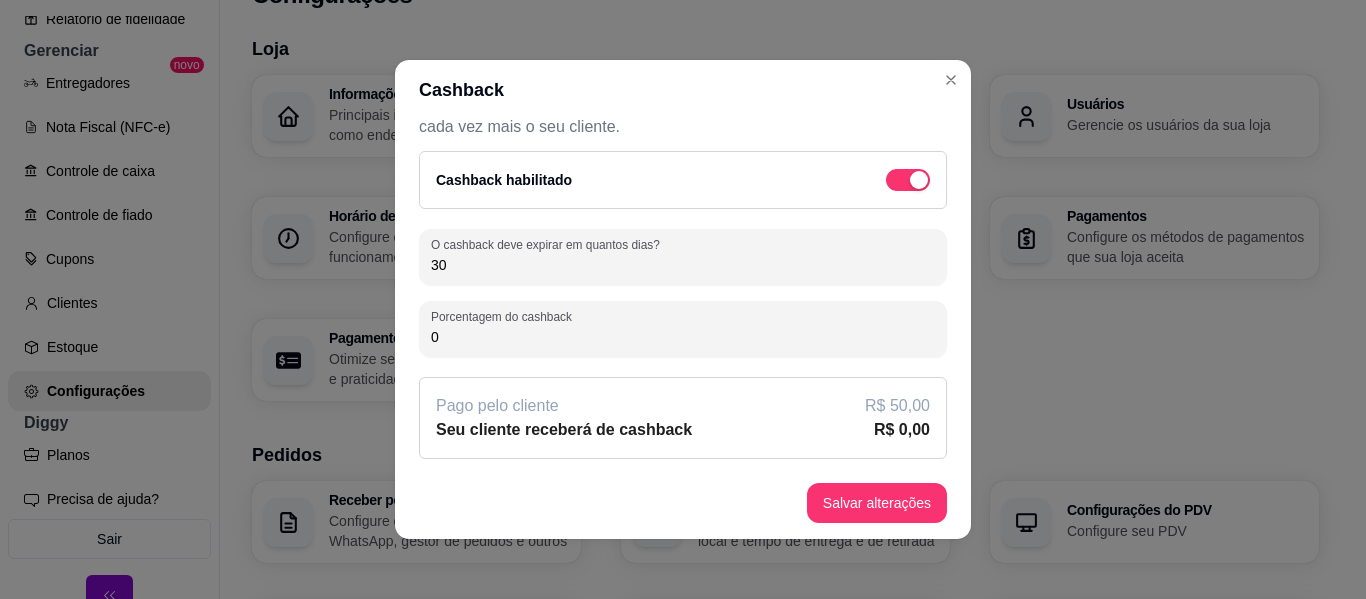 click on "0" at bounding box center (683, 337) 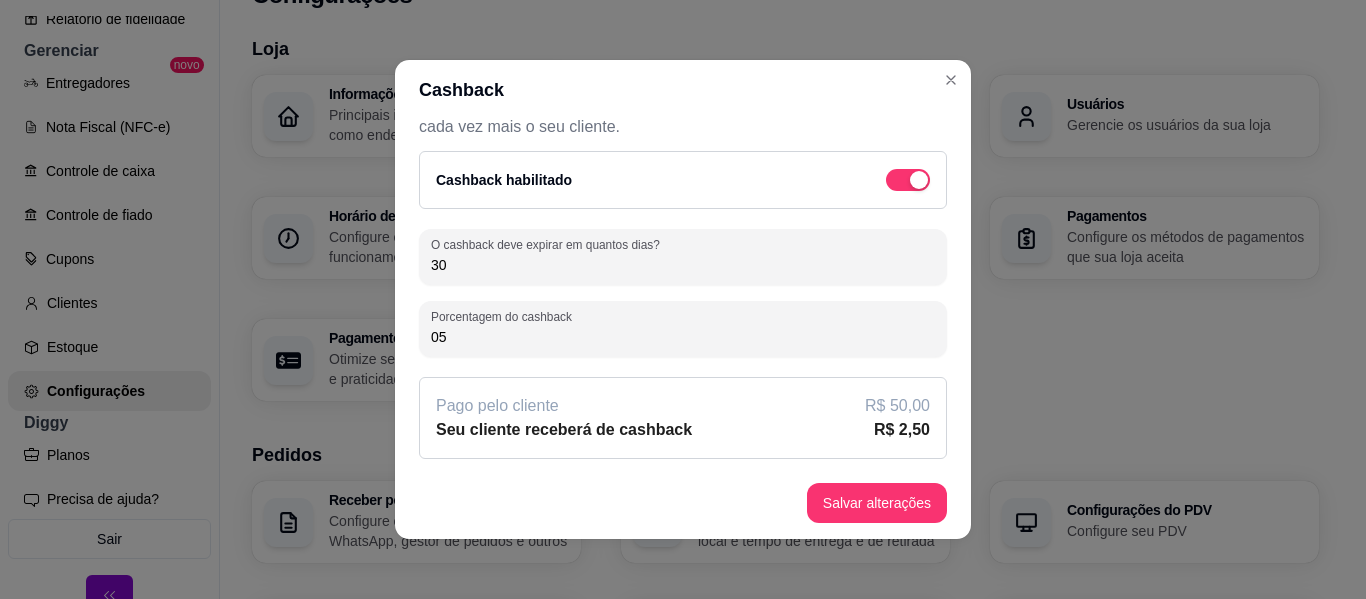 type on "0" 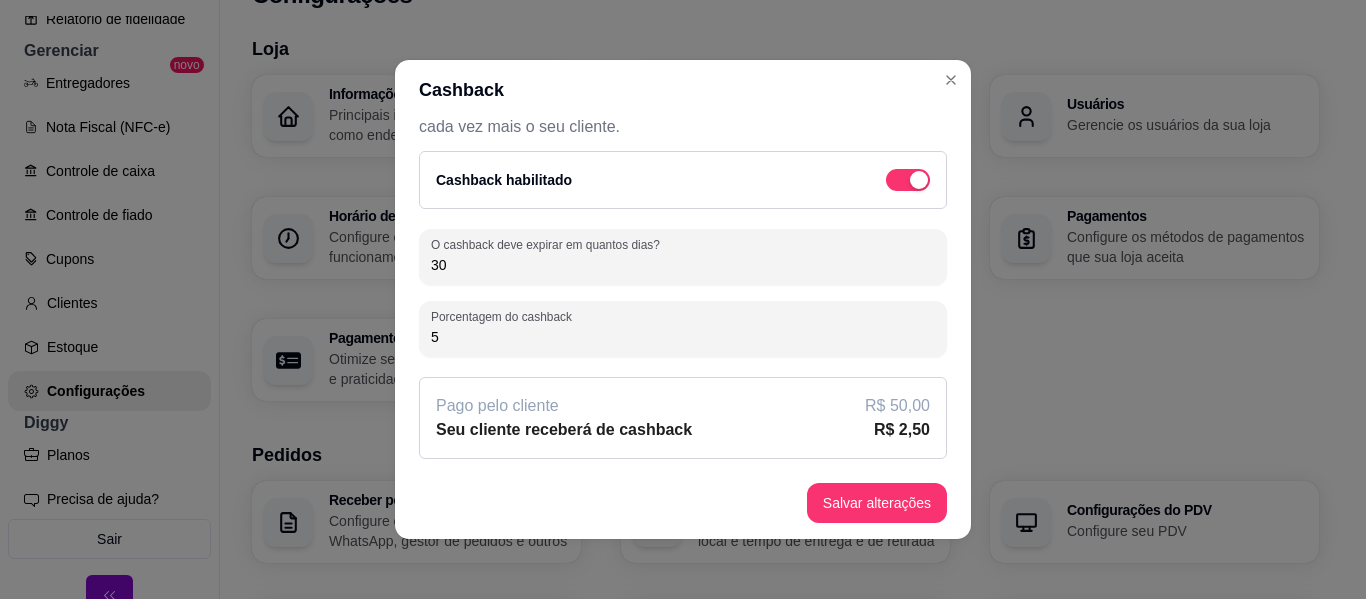 type on "5" 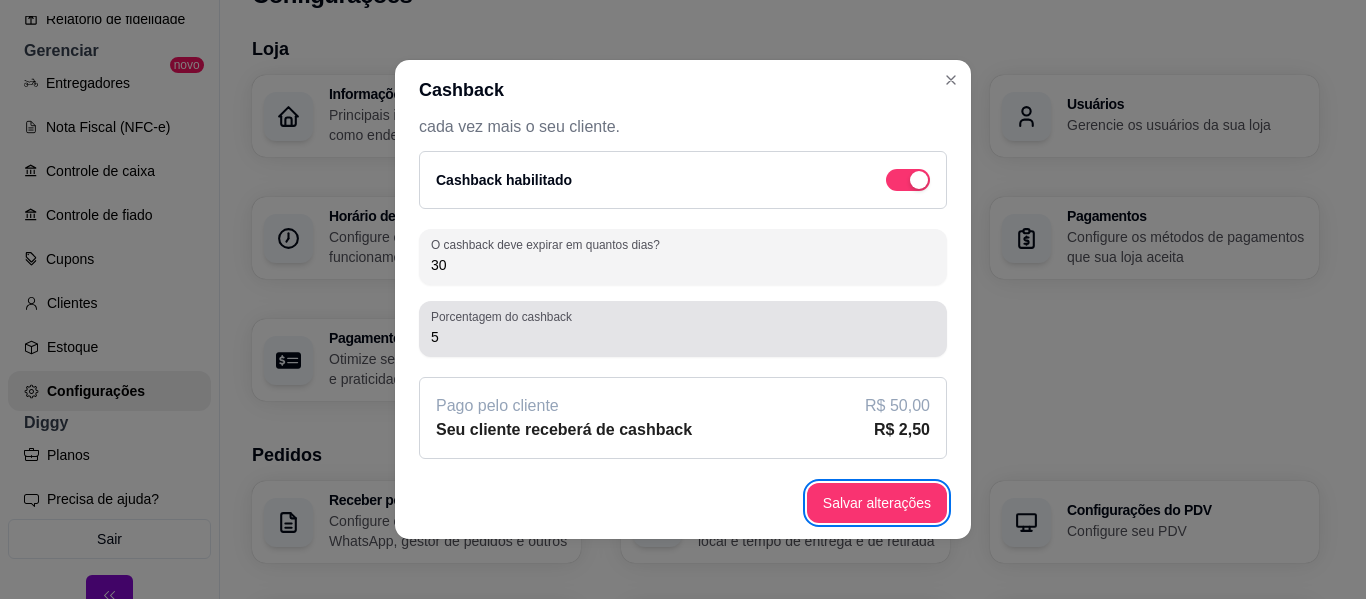 type 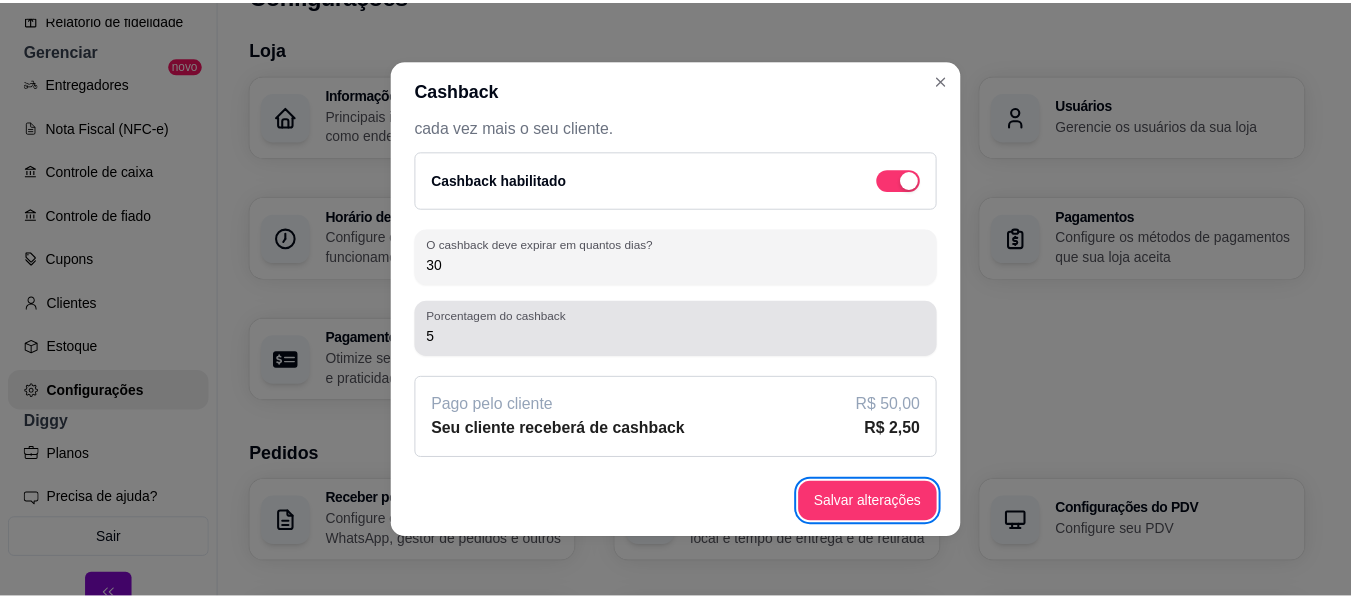 scroll, scrollTop: 4, scrollLeft: 0, axis: vertical 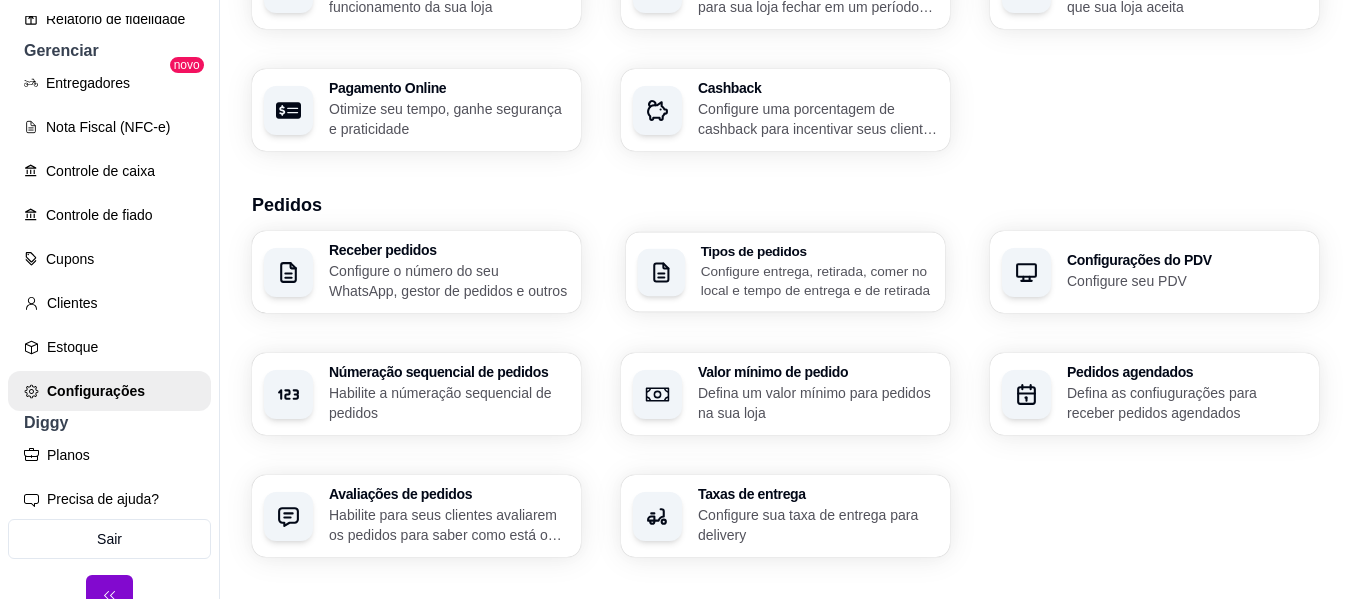 click on "Configure entrega, retirada, comer no local e tempo de entrega e de retirada" at bounding box center [817, 280] 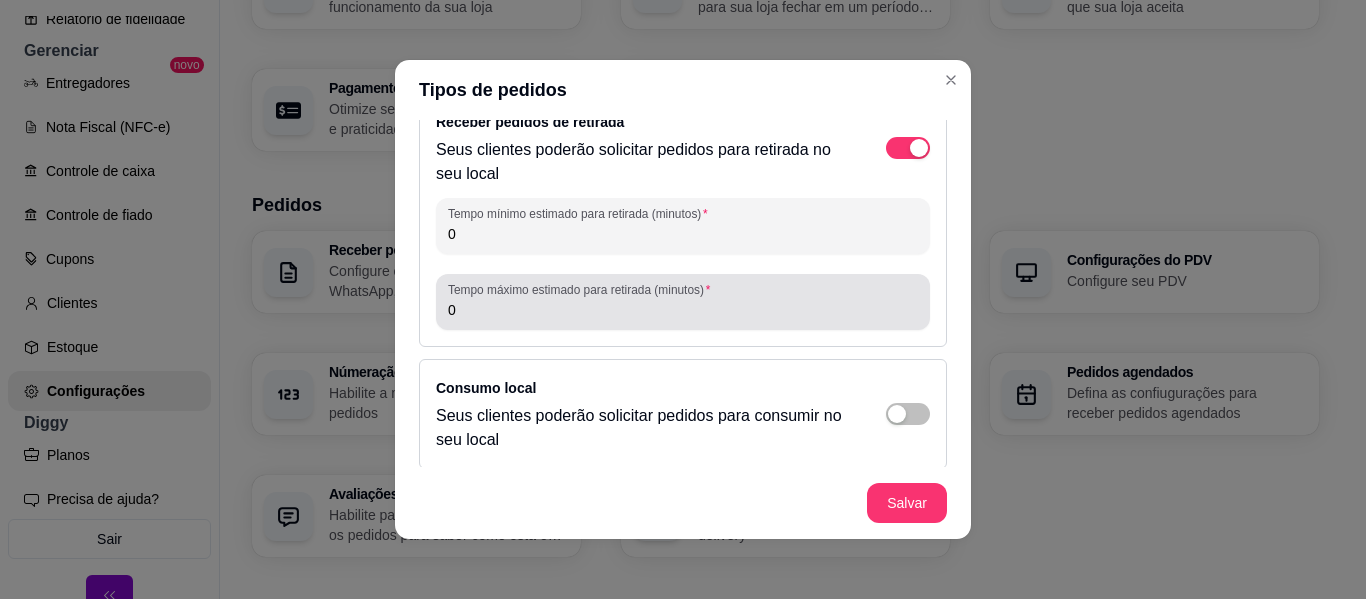 scroll, scrollTop: 287, scrollLeft: 0, axis: vertical 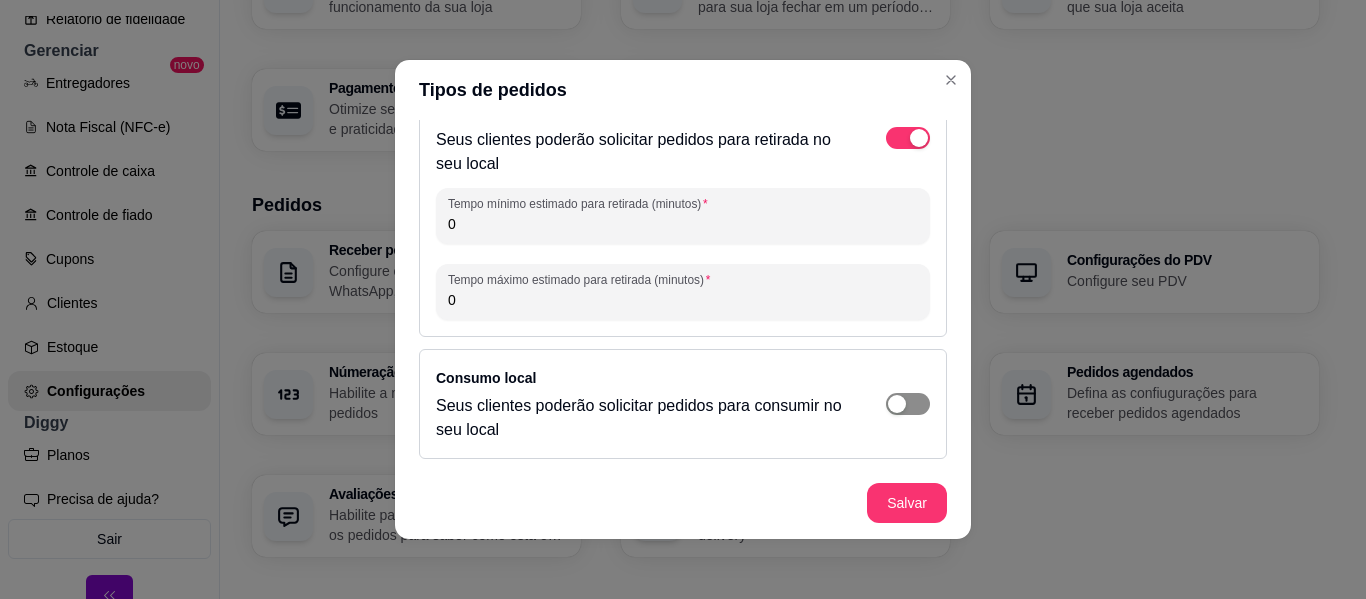 click at bounding box center (908, -116) 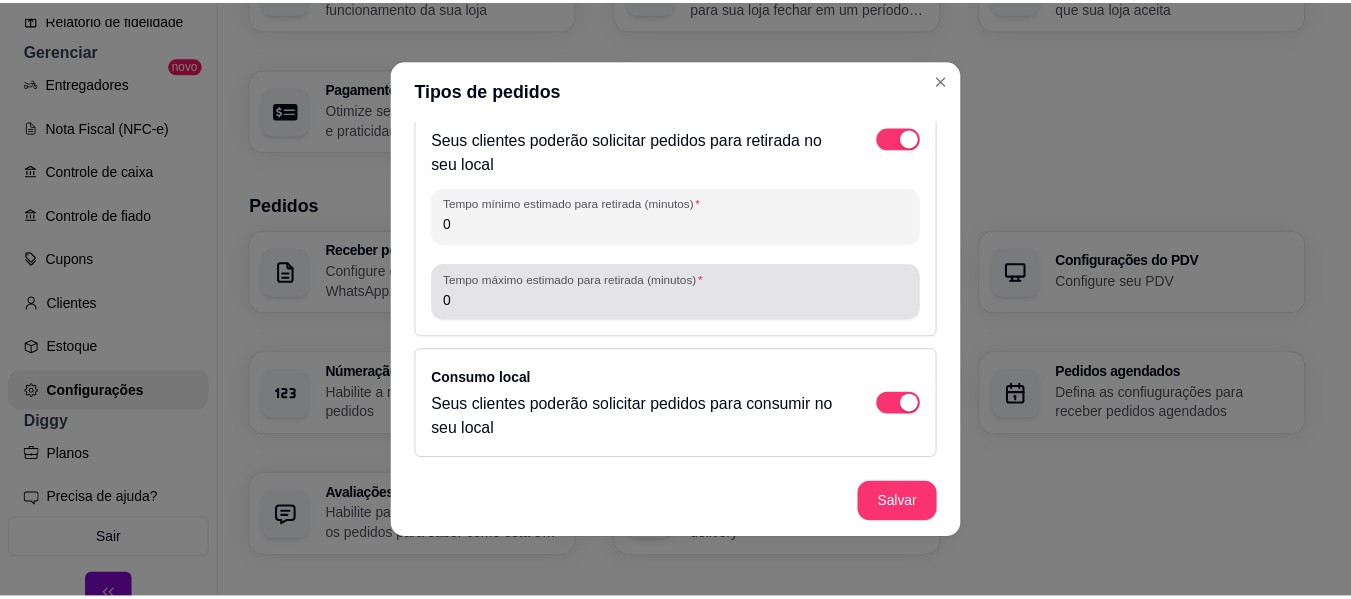 scroll, scrollTop: 4, scrollLeft: 0, axis: vertical 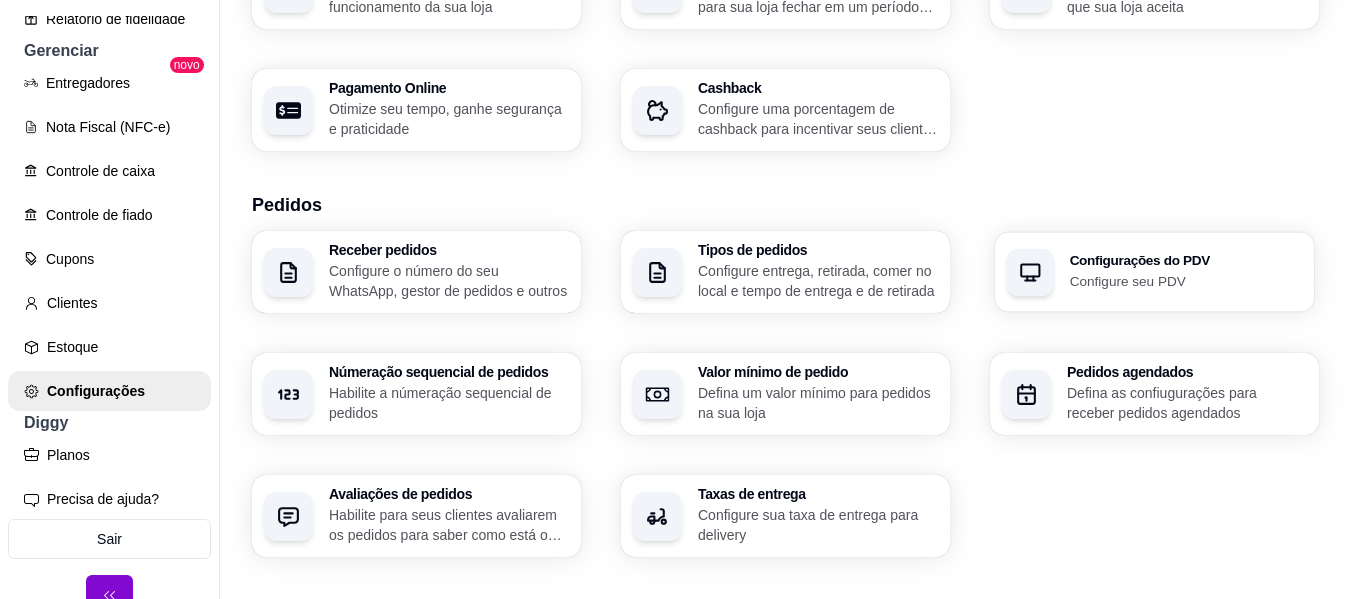 click on "Configure seu PDV" at bounding box center [1186, 280] 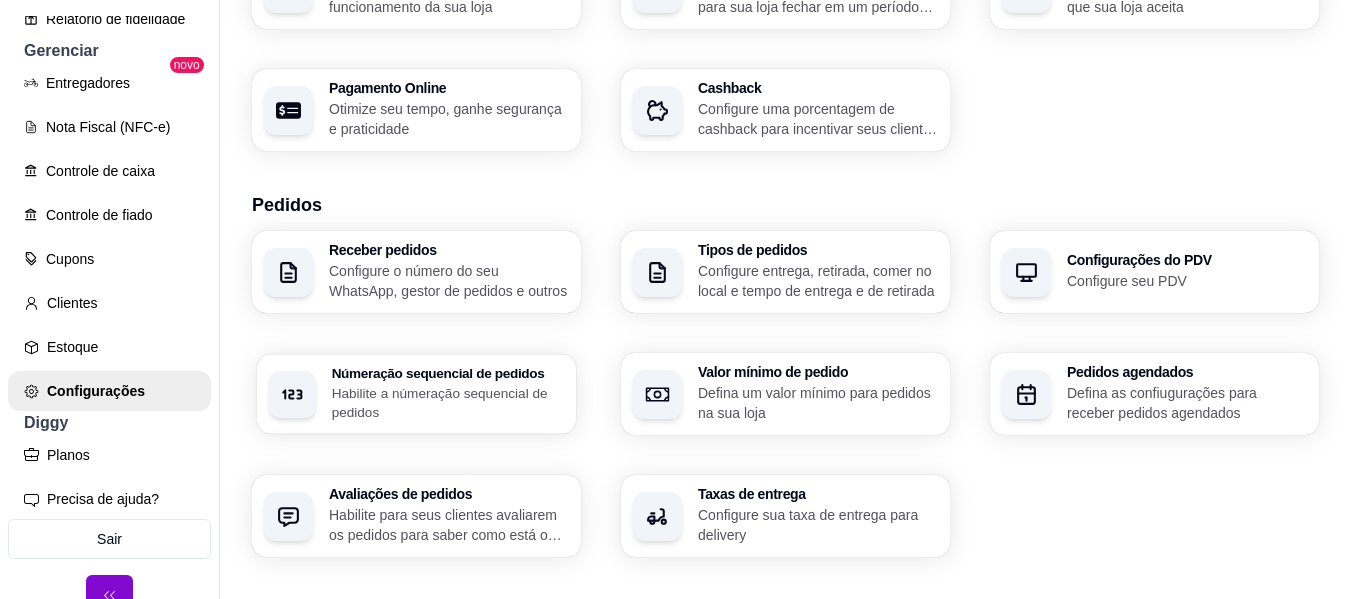 click on "Númeração sequencial de pedidos" at bounding box center [448, 373] 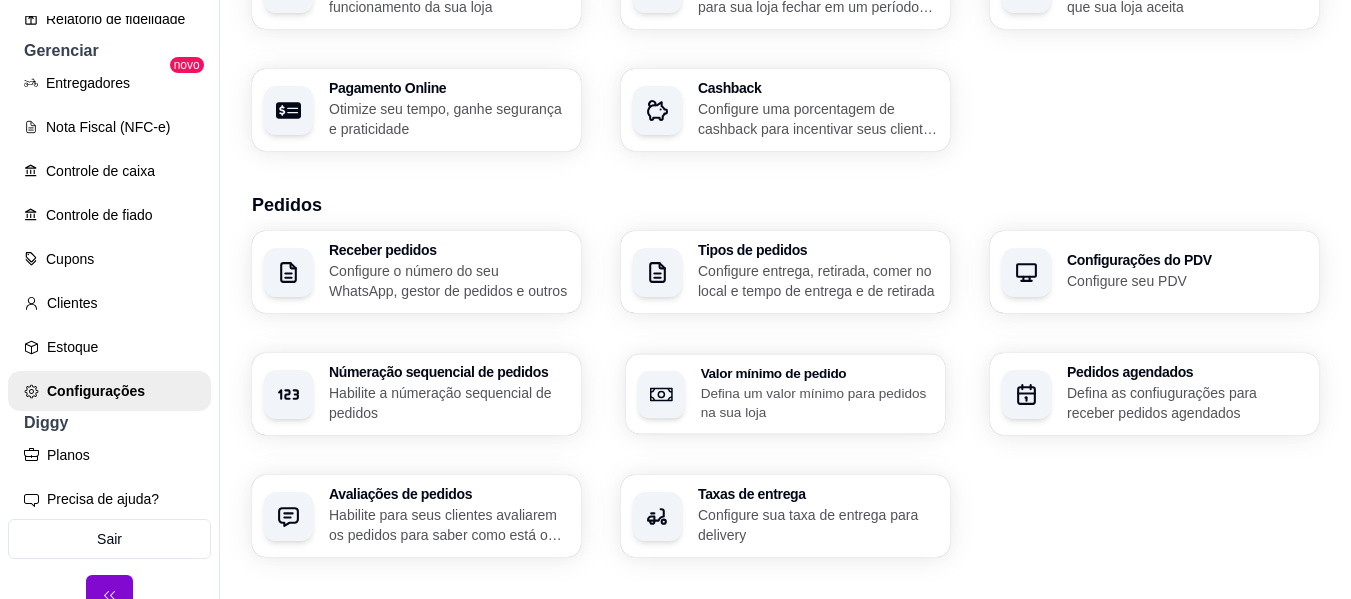 click on "Valor mínimo de pedido Defina um valor mínimo para pedidos na sua loja" at bounding box center [817, 394] 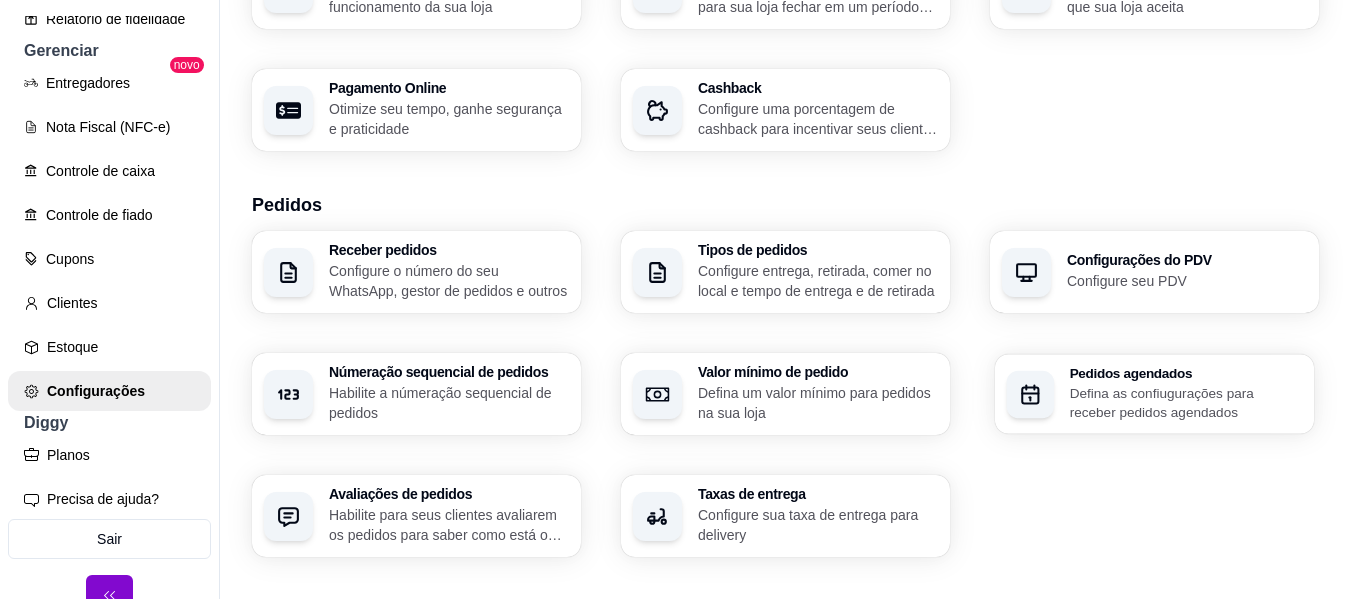 click on "Defina as confiugurações para receber pedidos agendados" at bounding box center (1186, 402) 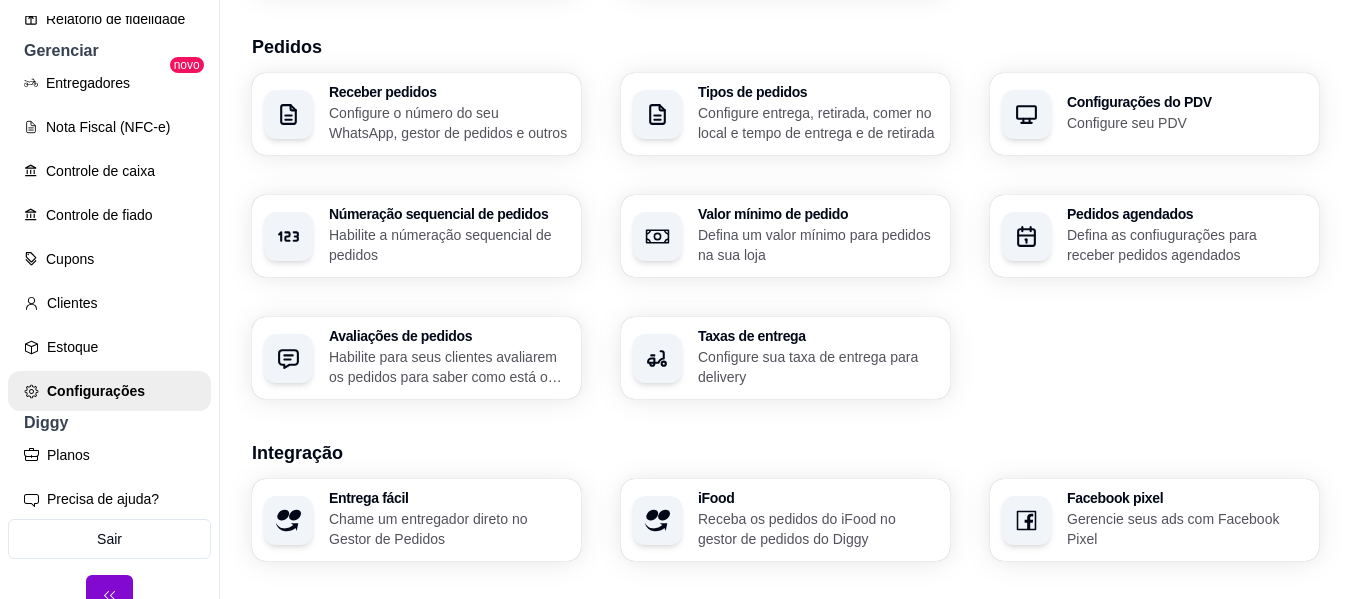 scroll, scrollTop: 477, scrollLeft: 0, axis: vertical 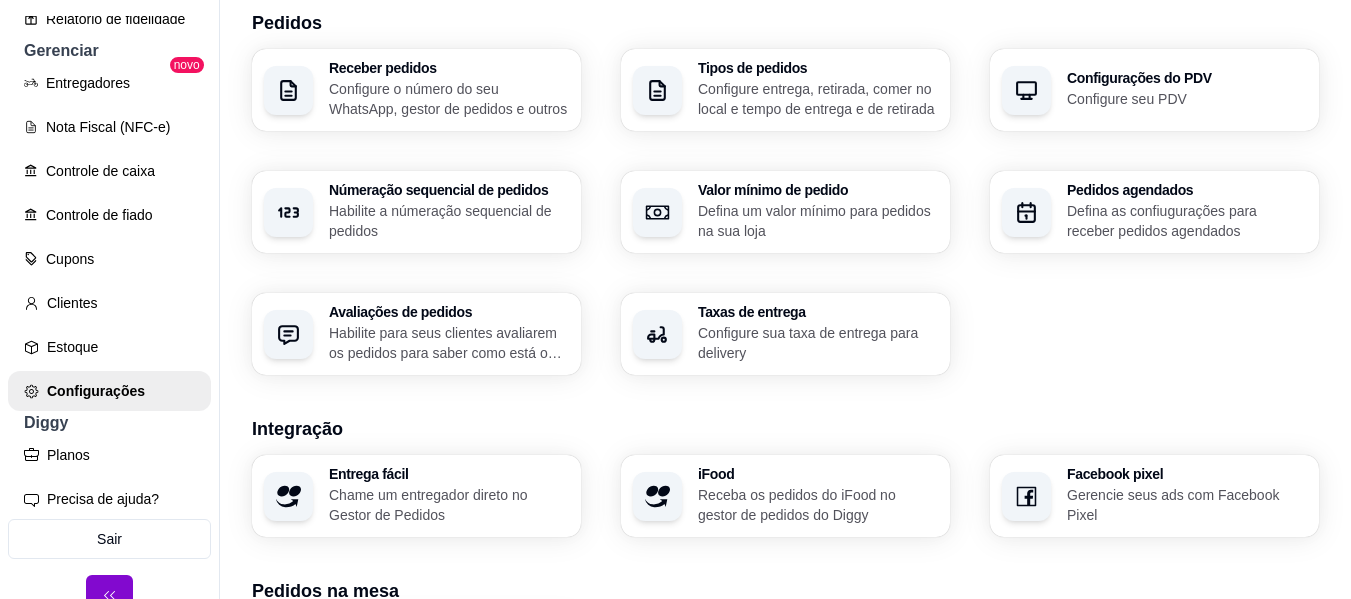 click on "Habilite para seus clientes avaliarem os pedidos para saber como está o feedback da sua loja" at bounding box center [449, 343] 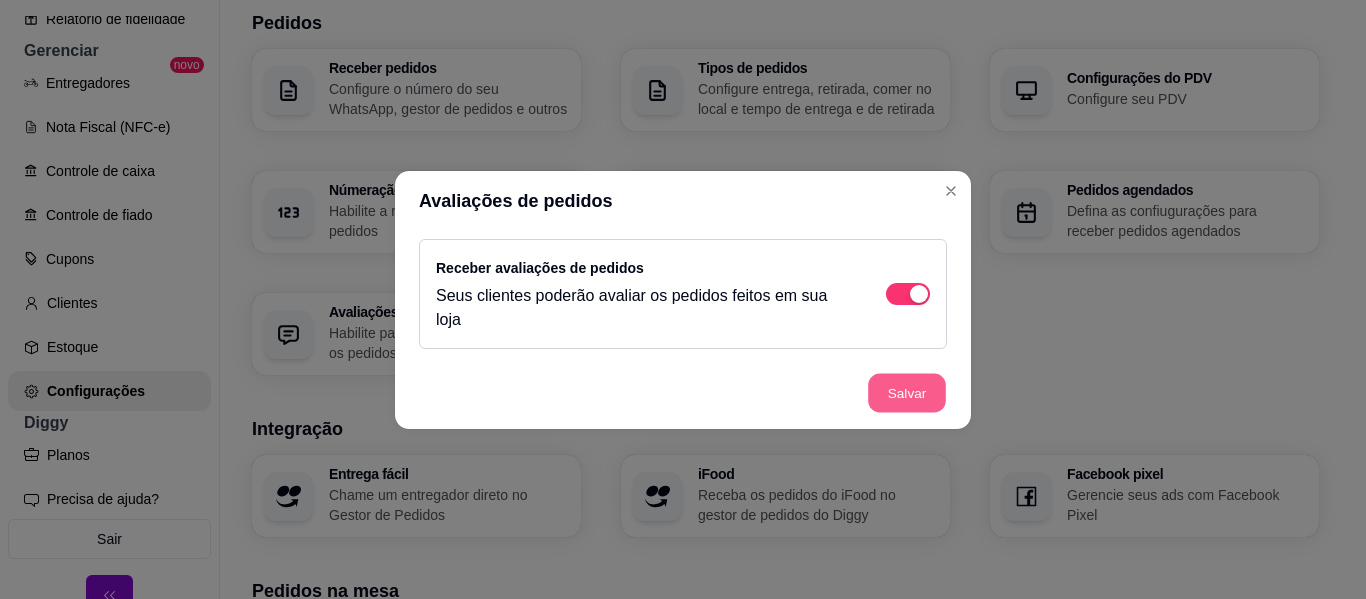 click on "Salvar" at bounding box center [907, 392] 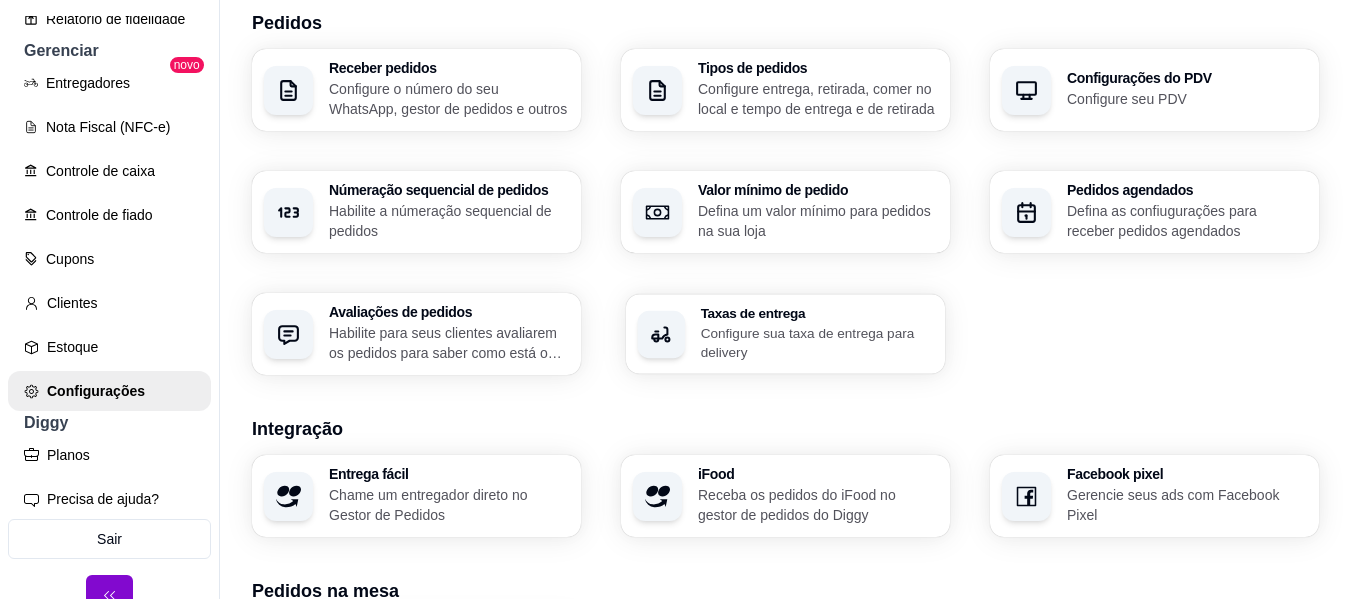 click on "Configure sua taxa de entrega para delivery" at bounding box center (817, 342) 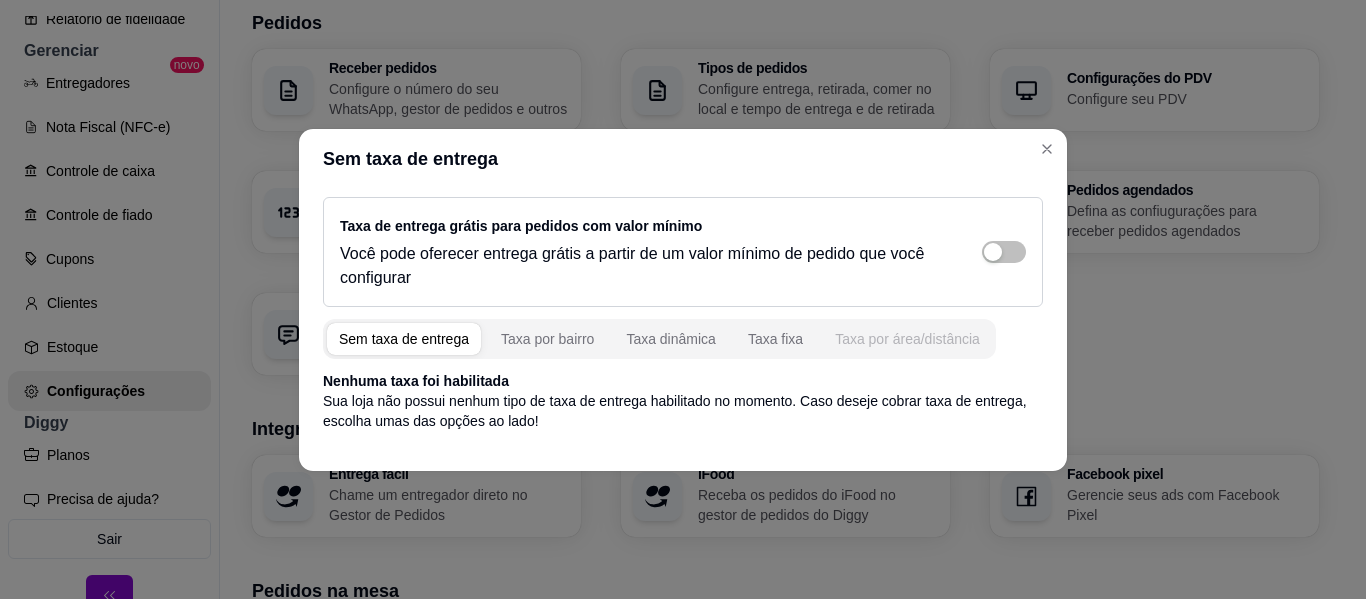 click on "Taxa por área/distância" at bounding box center (907, 339) 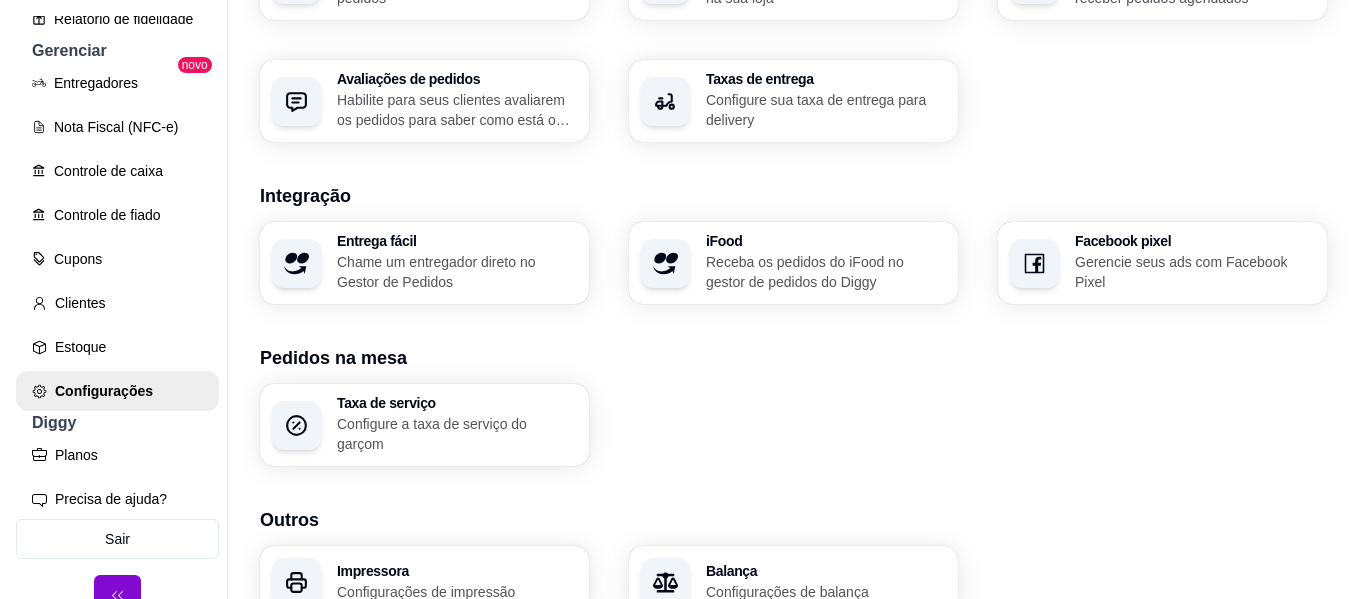 scroll, scrollTop: 715, scrollLeft: 0, axis: vertical 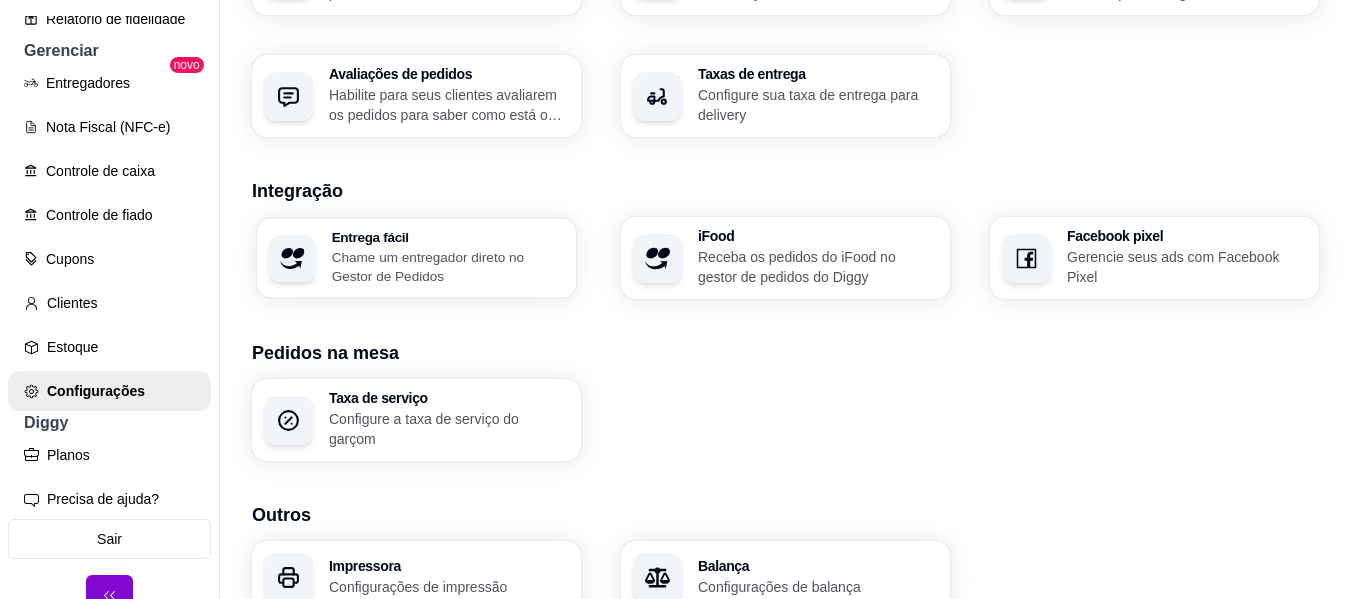 click on "Chame um entregador direto no Gestor de Pedidos" at bounding box center [448, 266] 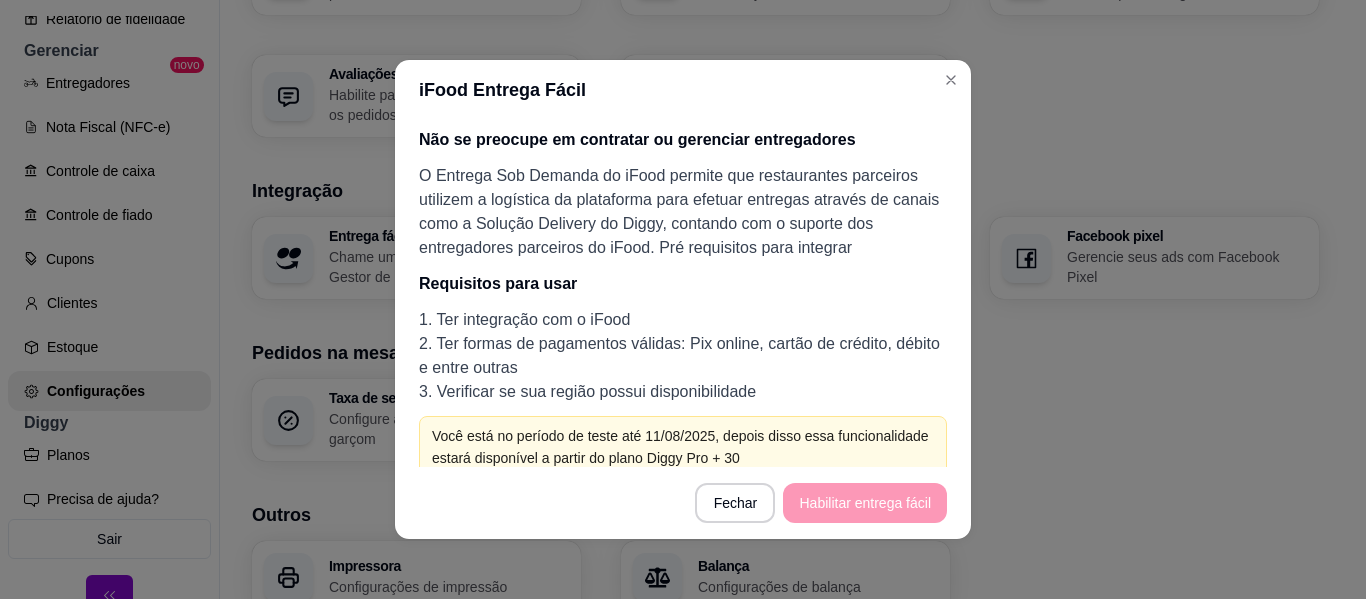 click on "Fechar Habilitar entrega fácil" at bounding box center (683, 503) 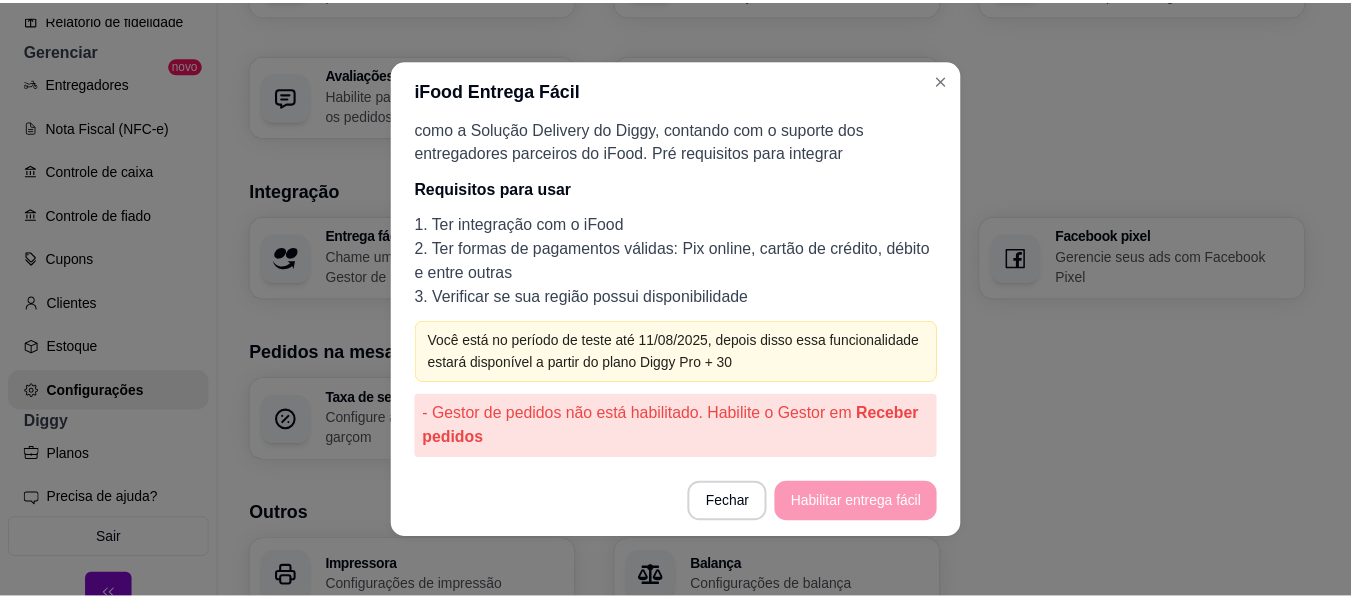 scroll, scrollTop: 4, scrollLeft: 0, axis: vertical 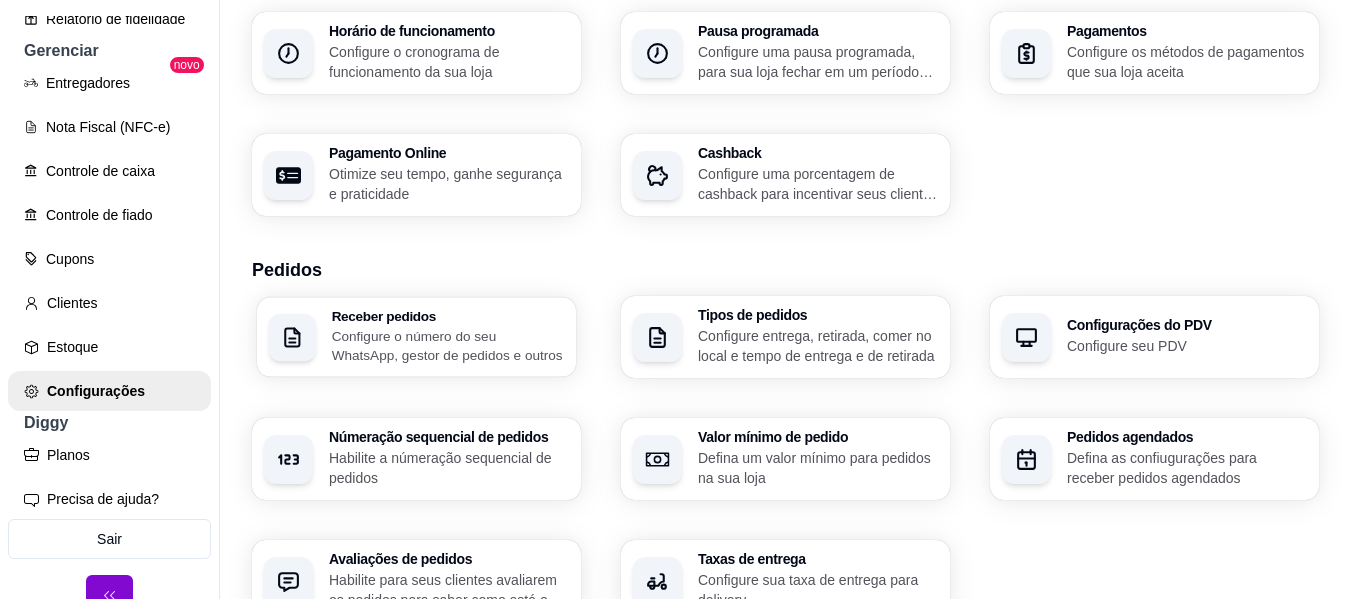 click on "Configure o número do seu WhatsApp, gestor de pedidos e outros" at bounding box center (448, 345) 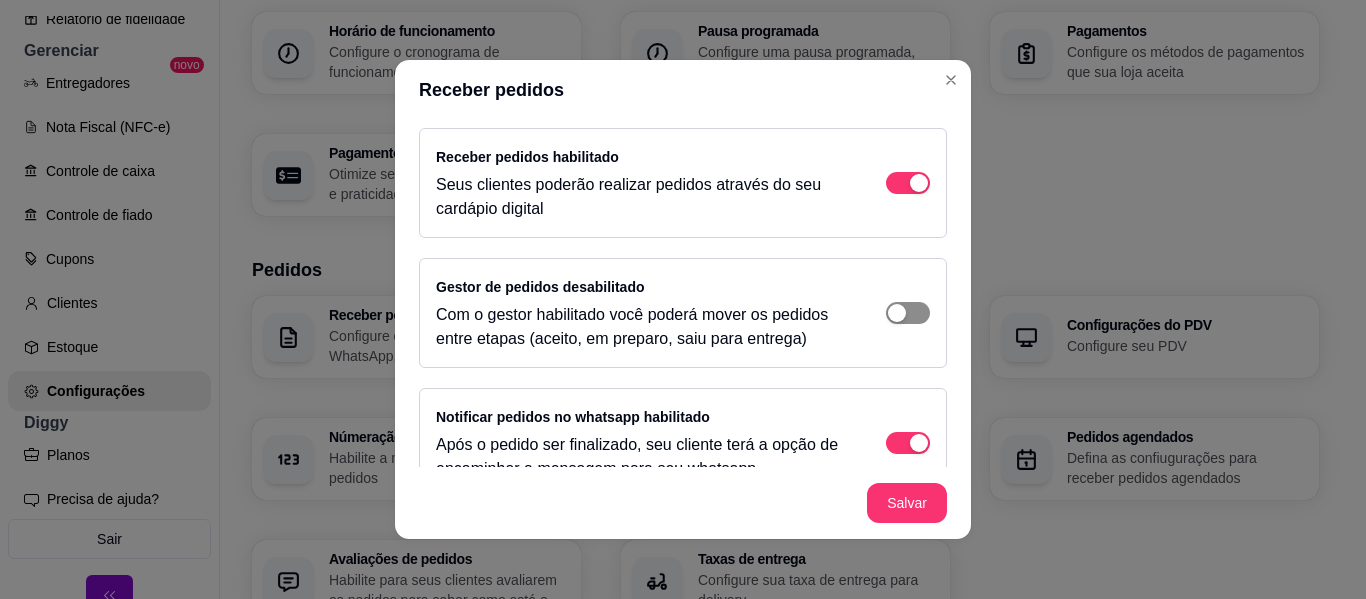 click at bounding box center [908, 183] 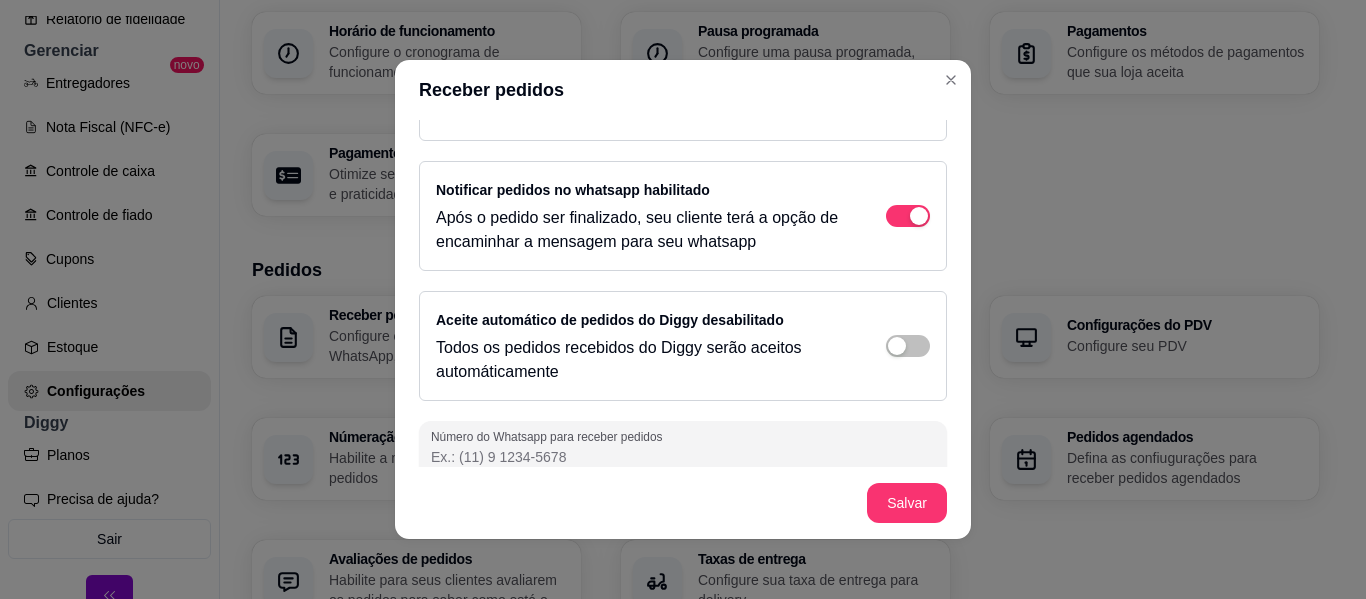 scroll, scrollTop: 245, scrollLeft: 0, axis: vertical 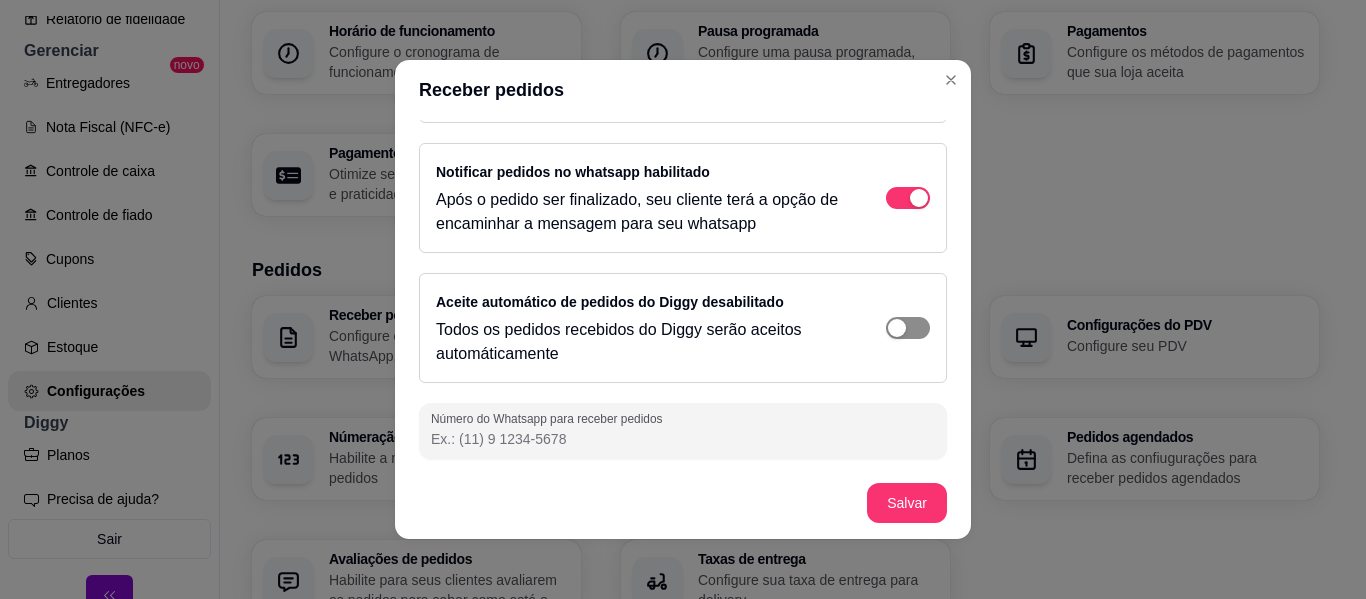 click at bounding box center (908, -62) 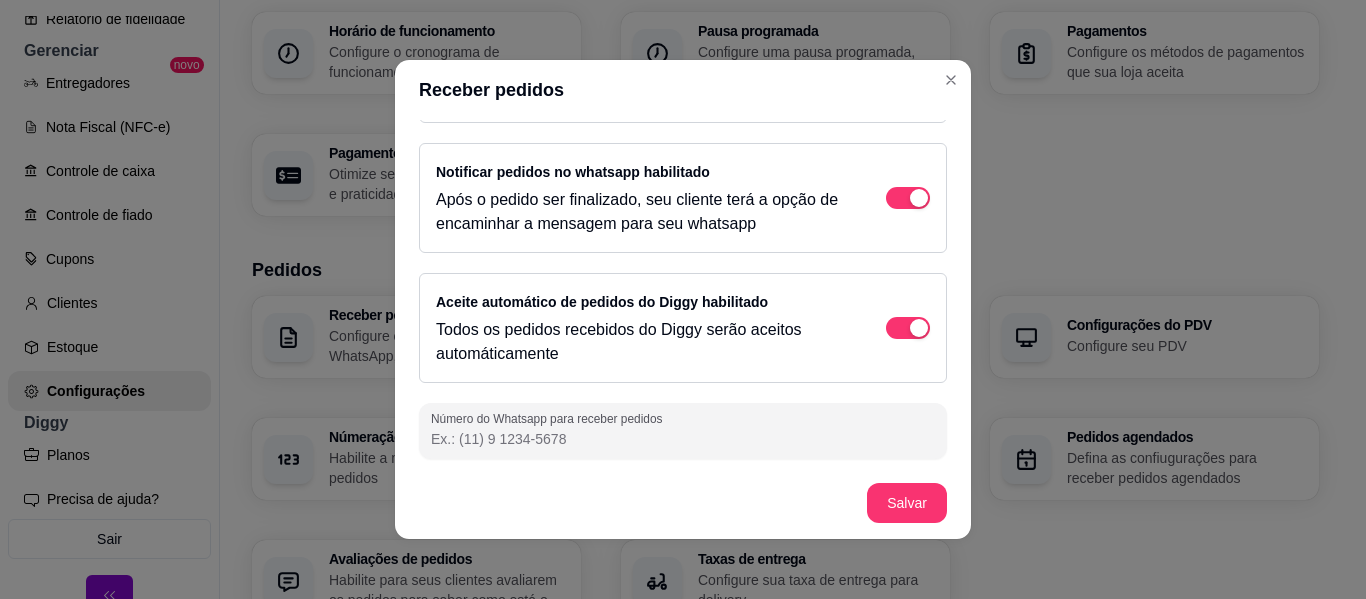 scroll, scrollTop: 4, scrollLeft: 0, axis: vertical 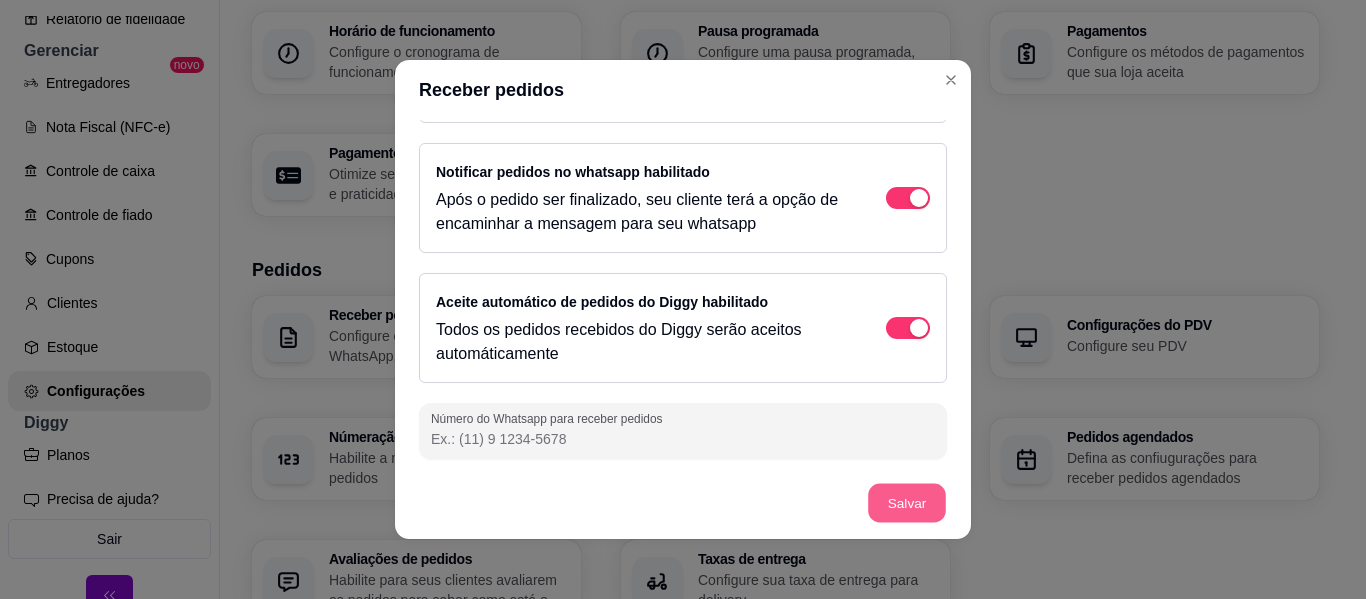 click on "Salvar" at bounding box center (907, 503) 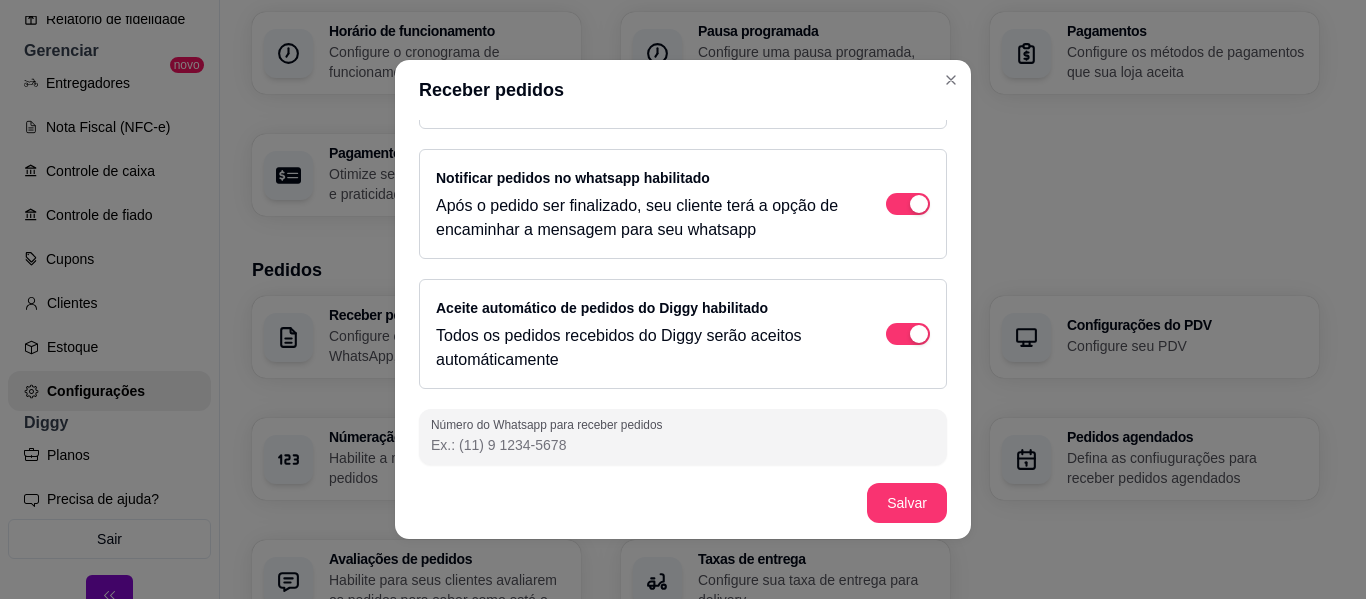 scroll, scrollTop: 245, scrollLeft: 0, axis: vertical 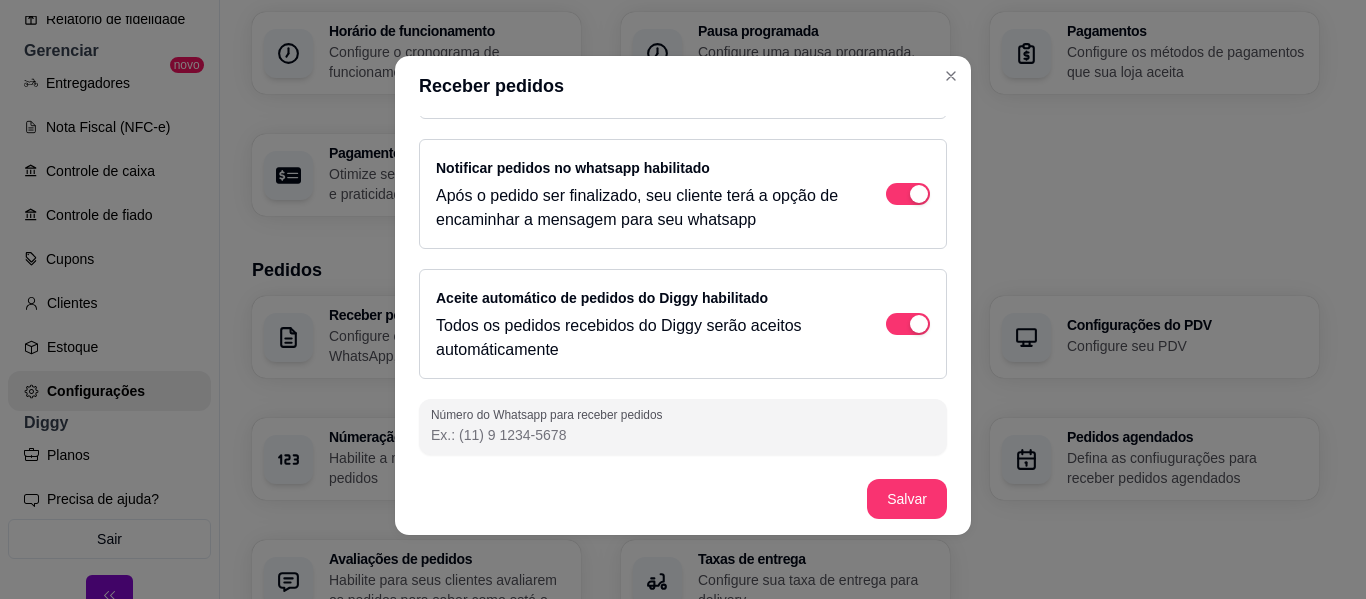click on "Número do Whatsapp para receber pedidos" at bounding box center (683, 435) 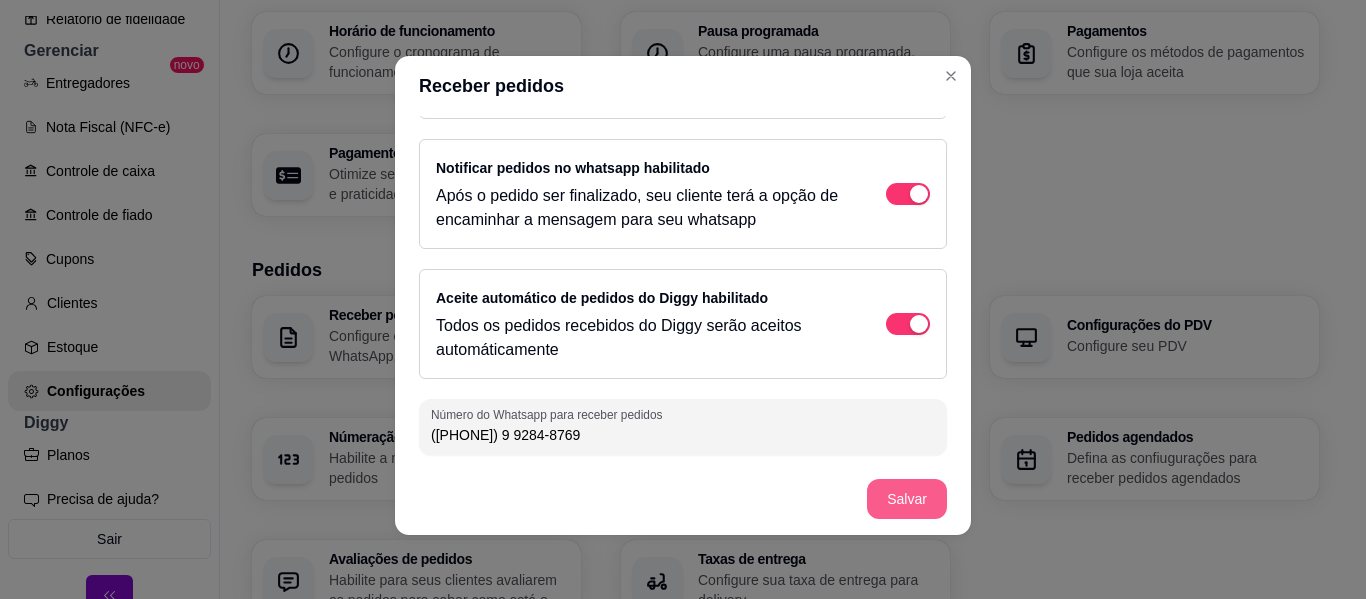 type on "([PHONE]) 9 9284-8769" 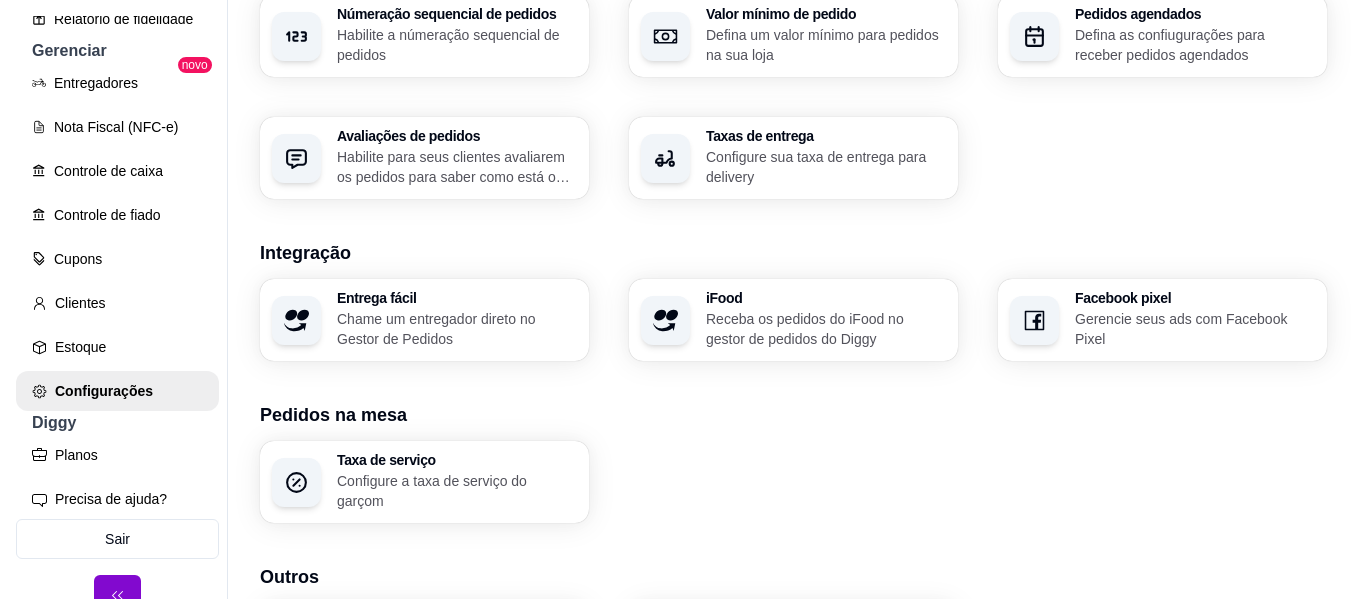 scroll, scrollTop: 658, scrollLeft: 0, axis: vertical 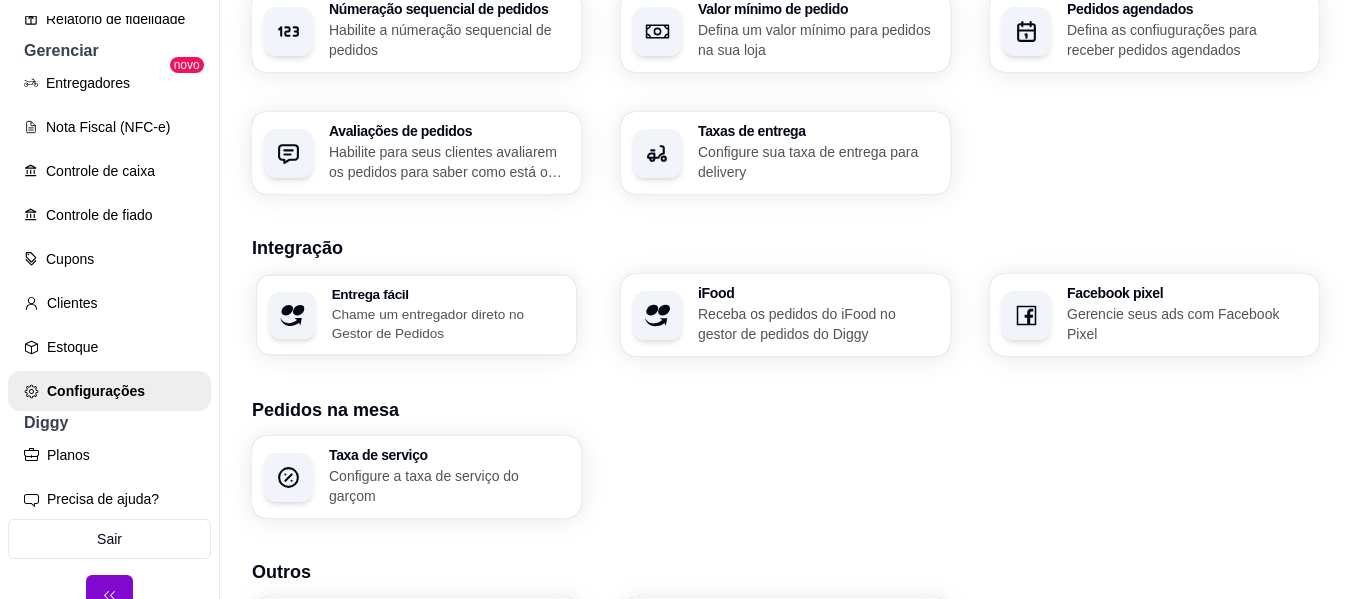 click on "Chame um entregador direto no Gestor de Pedidos" at bounding box center (448, 323) 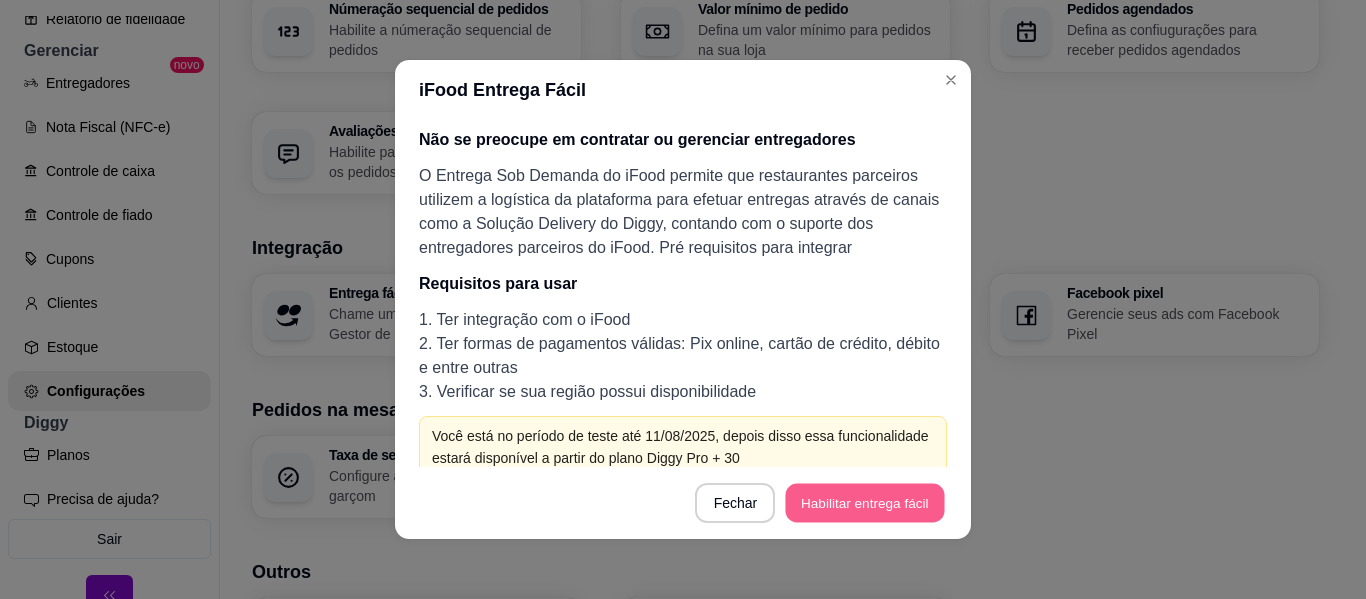 click on "Habilitar entrega fácil" at bounding box center [865, 503] 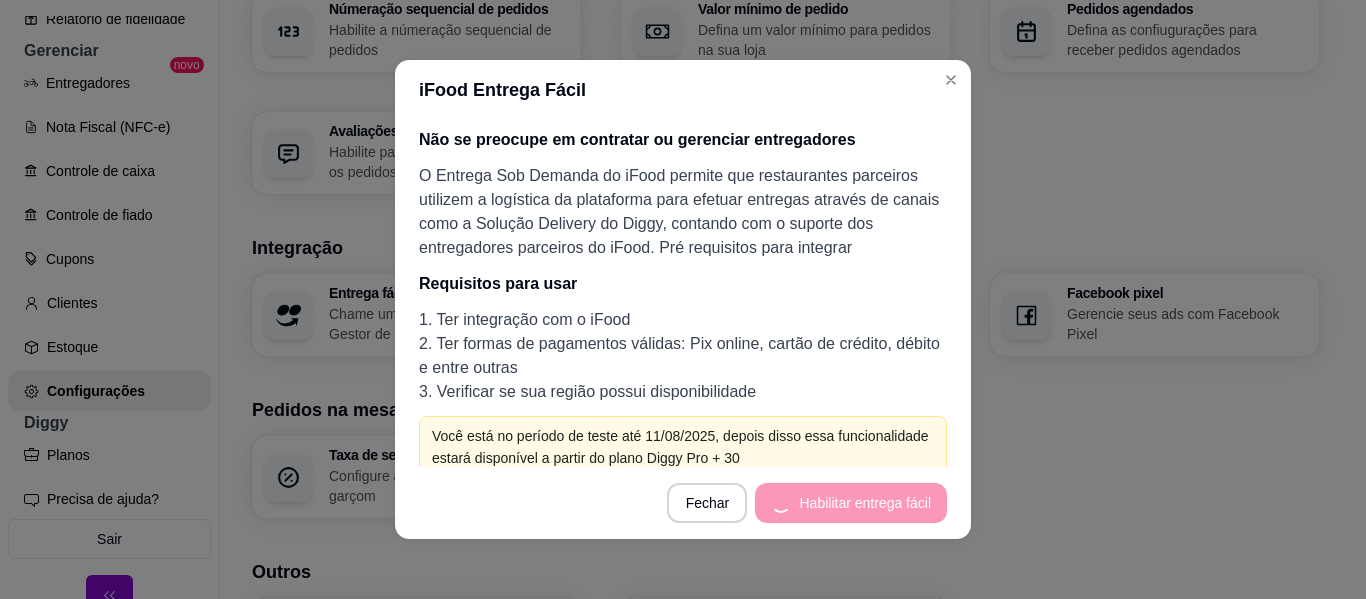 scroll, scrollTop: 19, scrollLeft: 0, axis: vertical 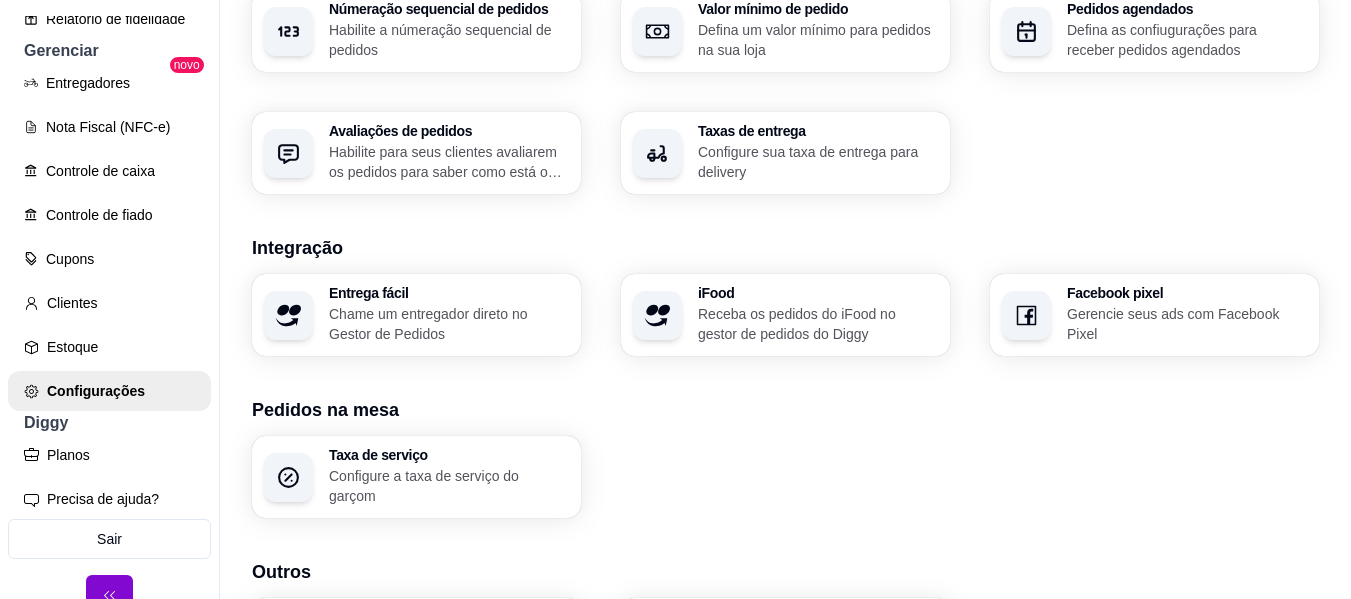 click on "Receba os pedidos do iFood no gestor de pedidos do Diggy" at bounding box center [818, 324] 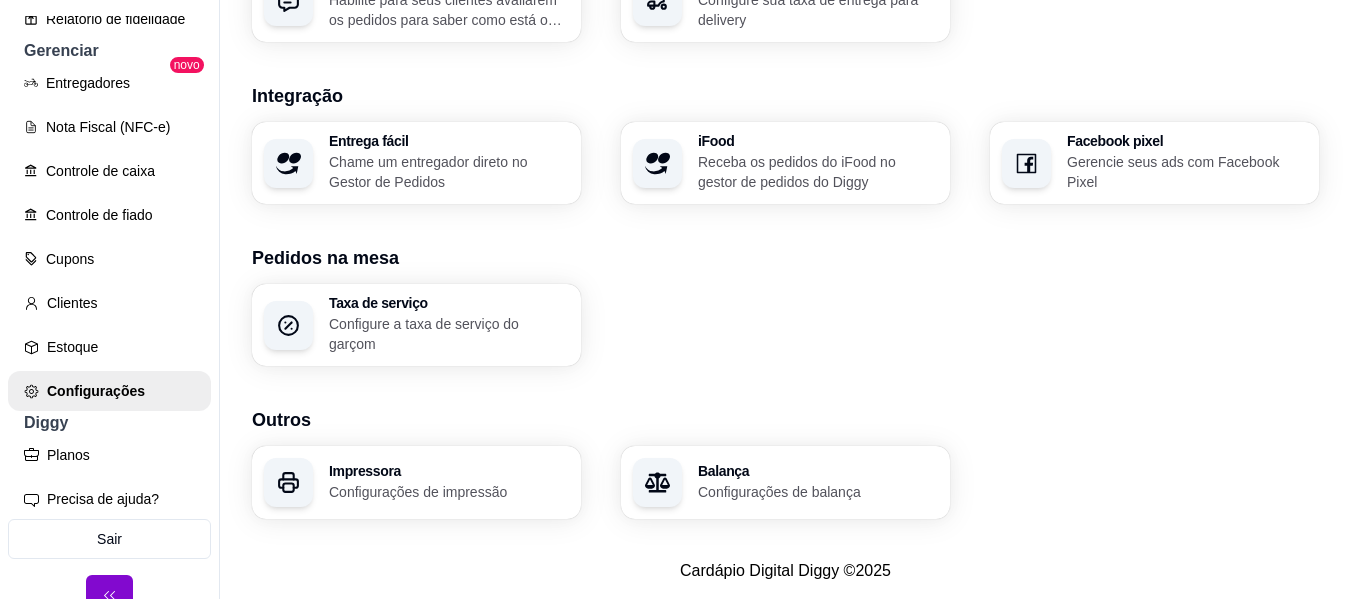 scroll, scrollTop: 825, scrollLeft: 0, axis: vertical 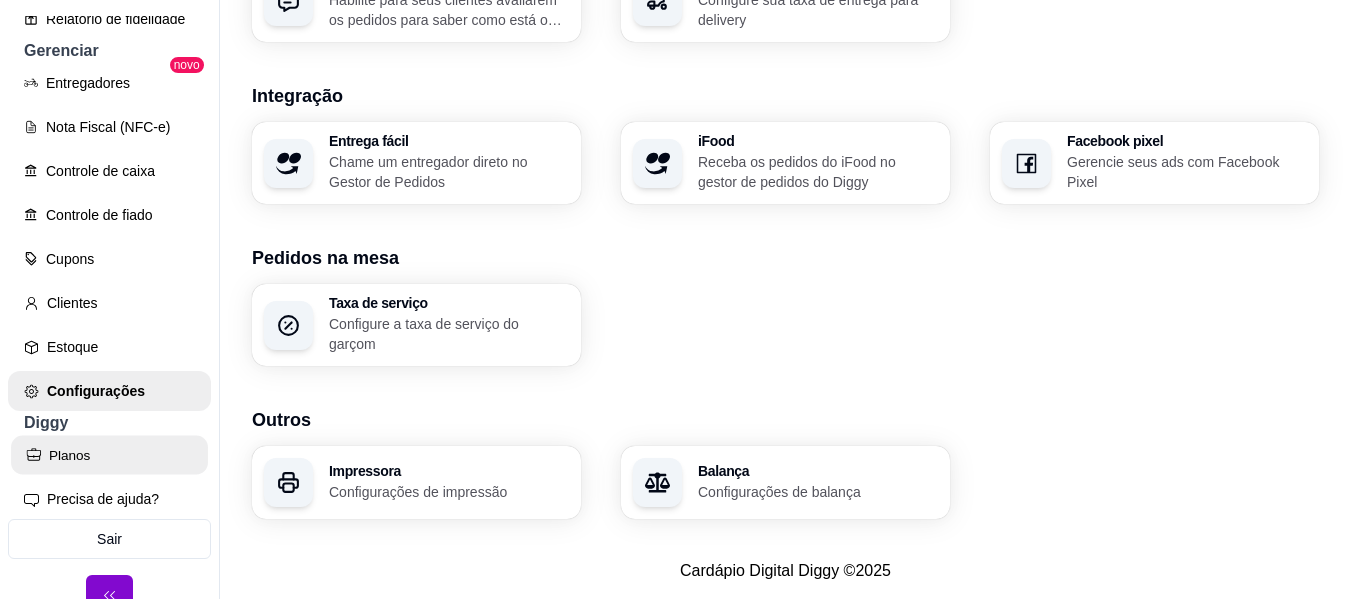 click on "Planos" at bounding box center (109, 455) 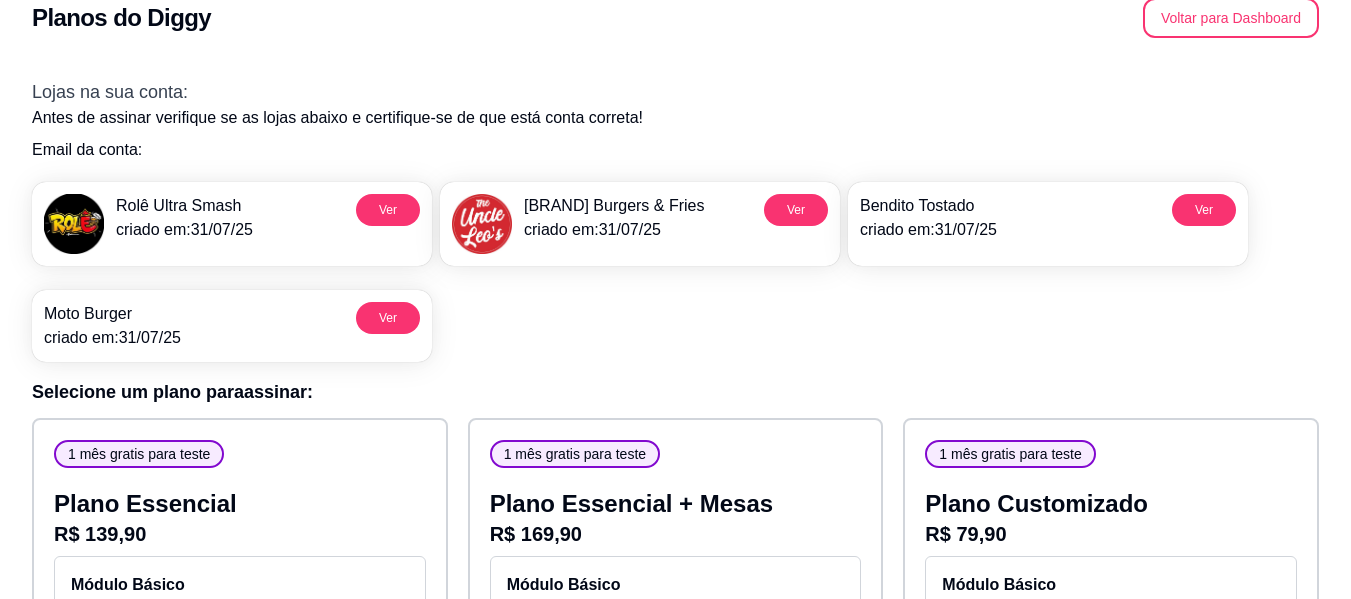 scroll, scrollTop: 0, scrollLeft: 0, axis: both 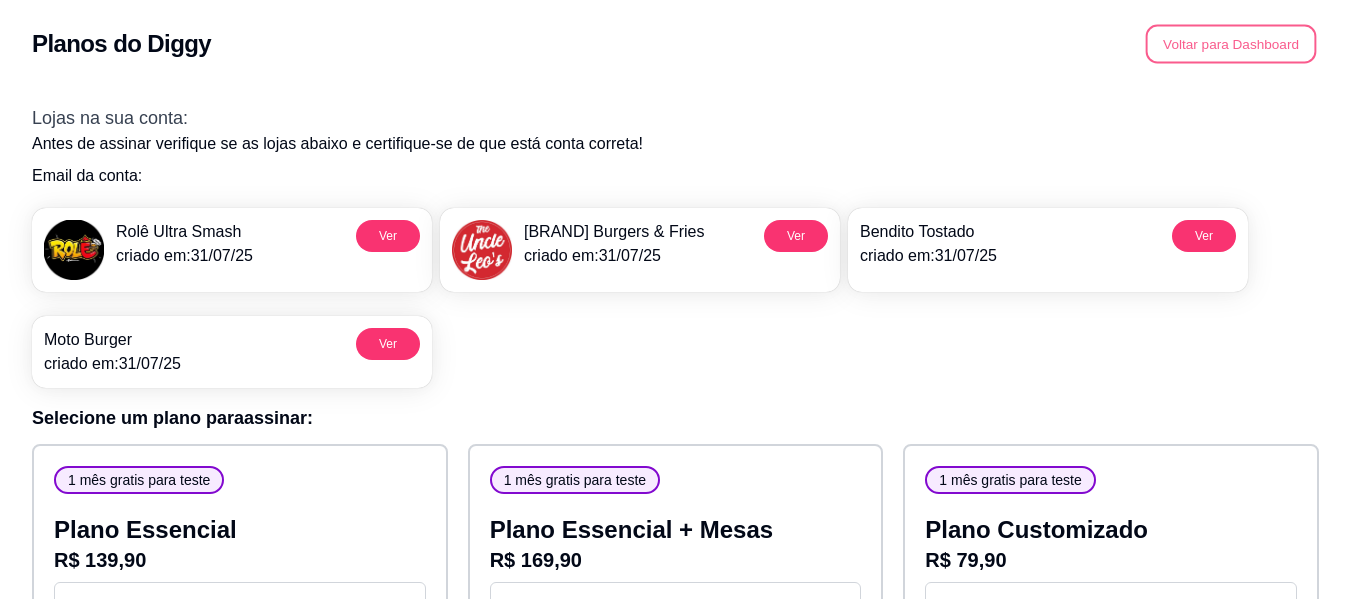 click on "Voltar para Dashboard" at bounding box center [1231, 44] 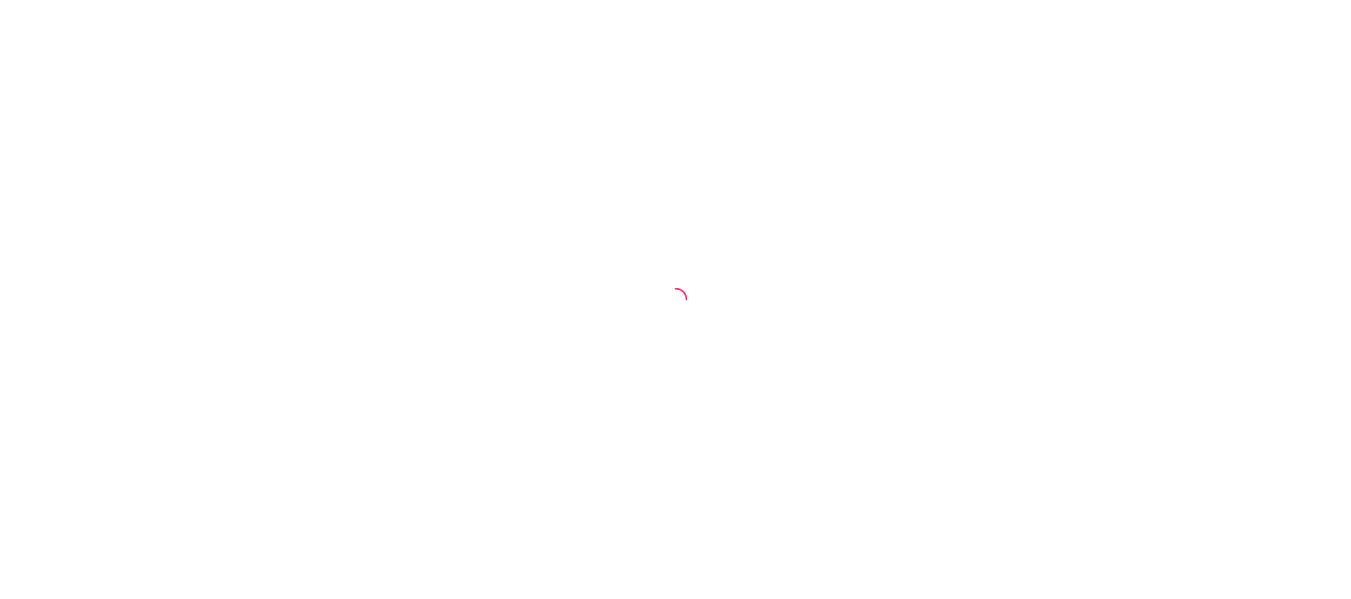 scroll, scrollTop: 0, scrollLeft: 0, axis: both 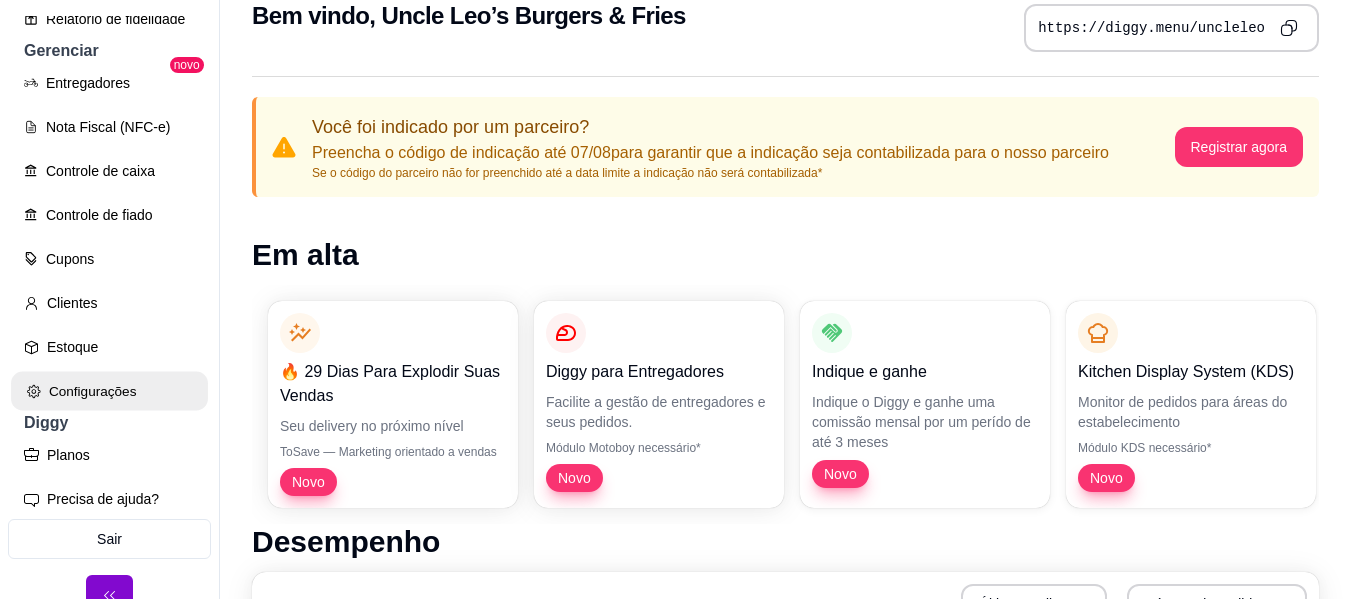 click on "Configurações" at bounding box center (109, 391) 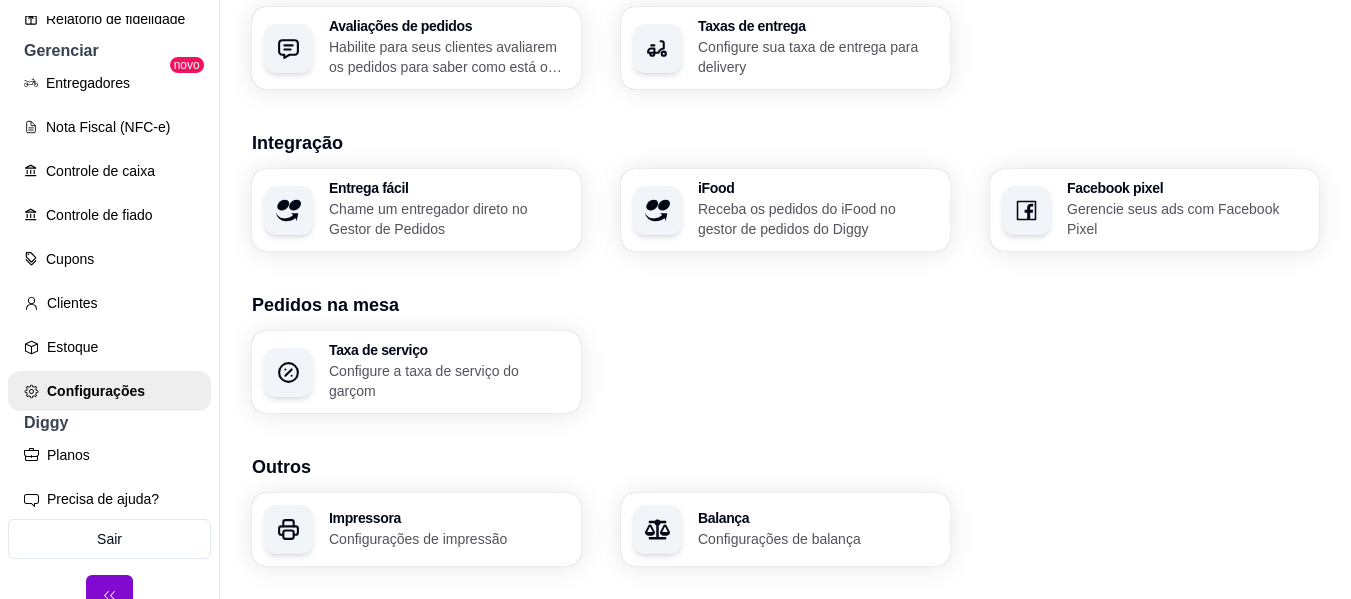 scroll, scrollTop: 825, scrollLeft: 0, axis: vertical 